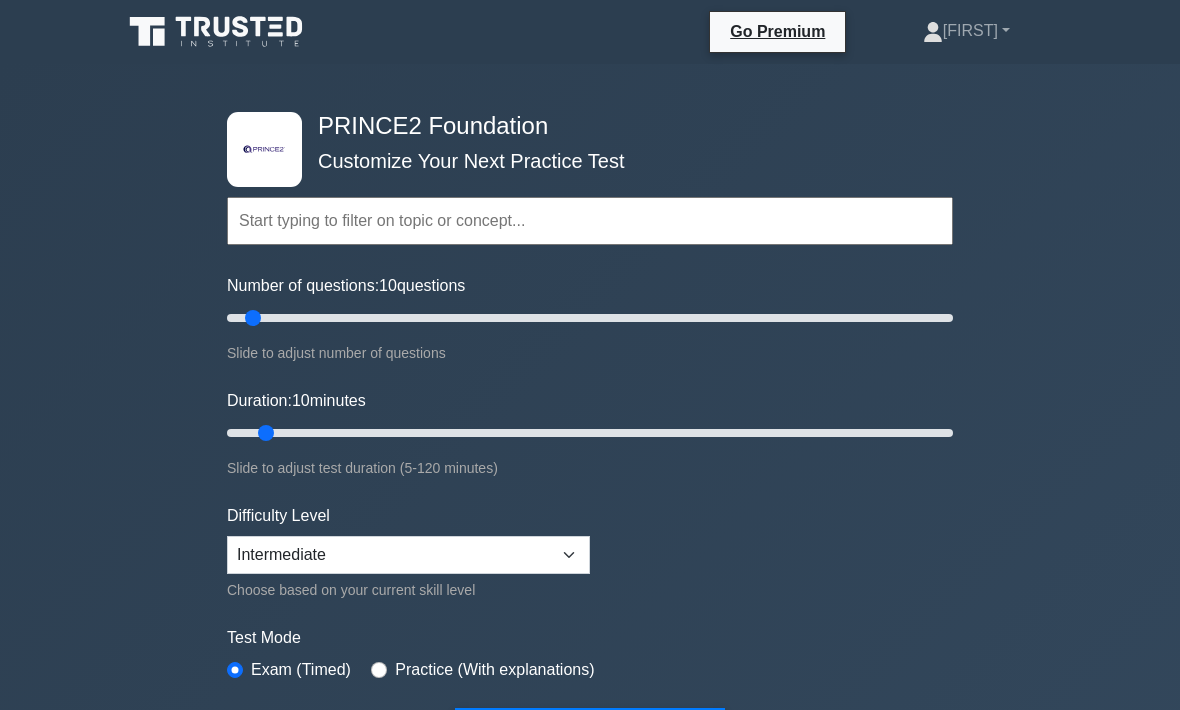 scroll, scrollTop: 0, scrollLeft: 0, axis: both 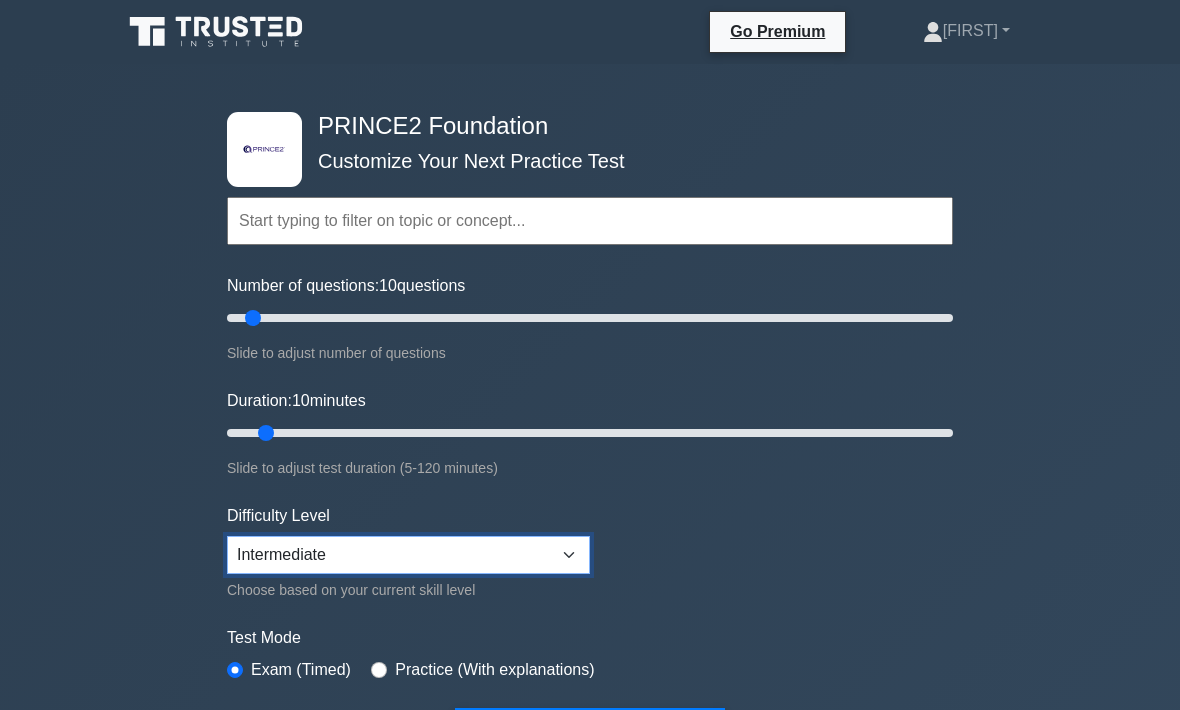 click on "Beginner
Intermediate
Expert" at bounding box center [408, 555] 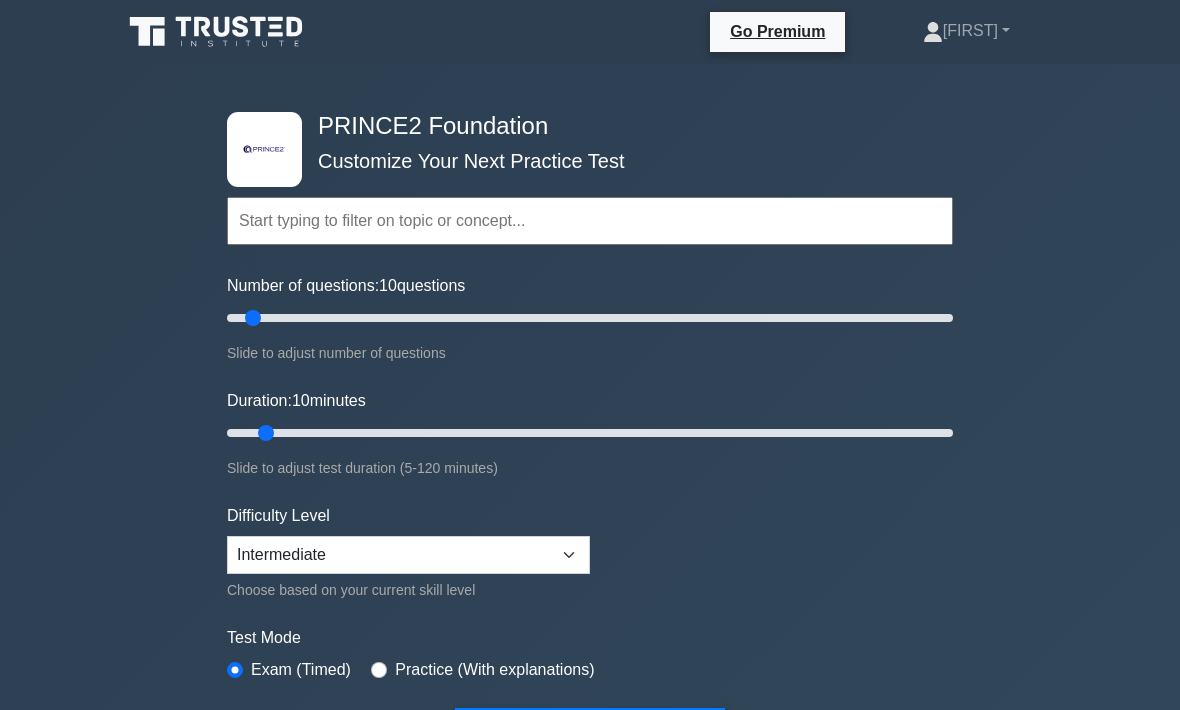 click at bounding box center (590, 221) 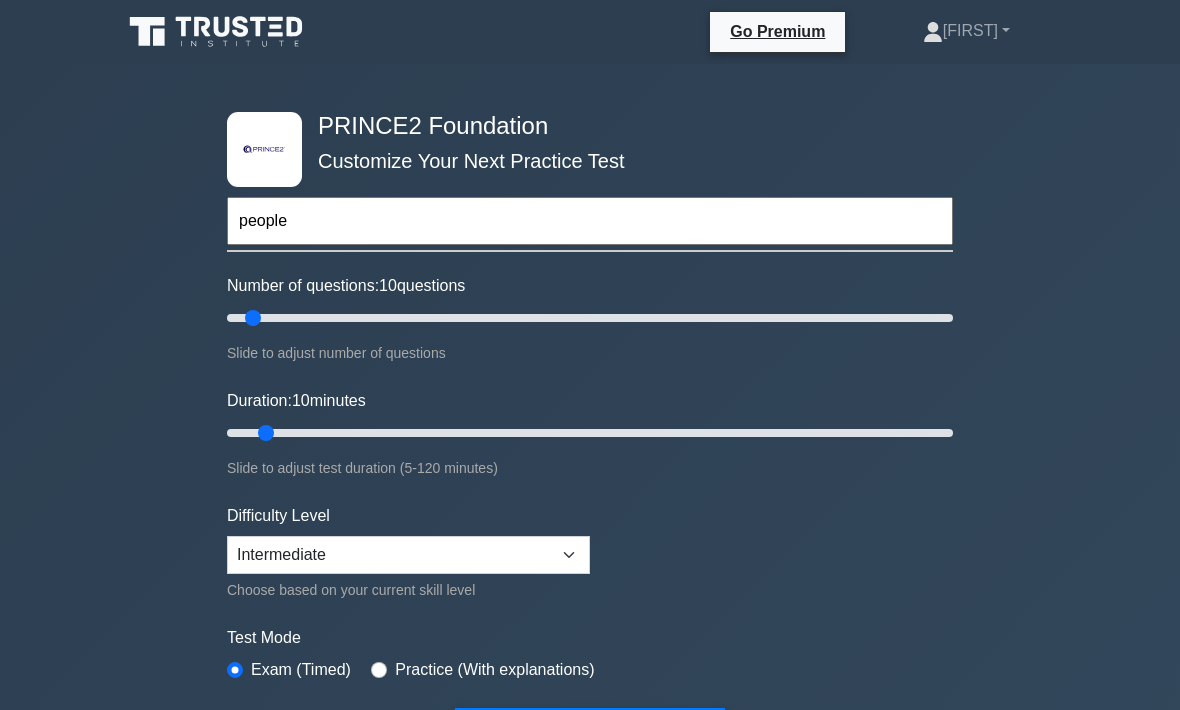 type on "people" 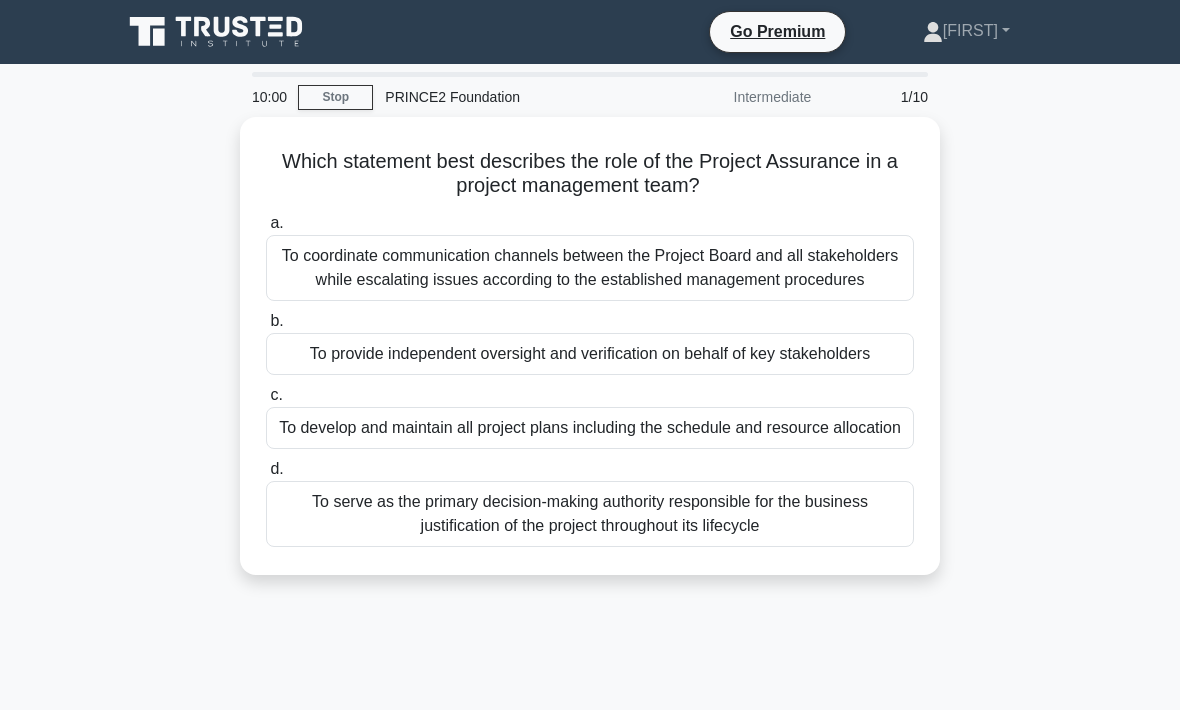 scroll, scrollTop: 0, scrollLeft: 0, axis: both 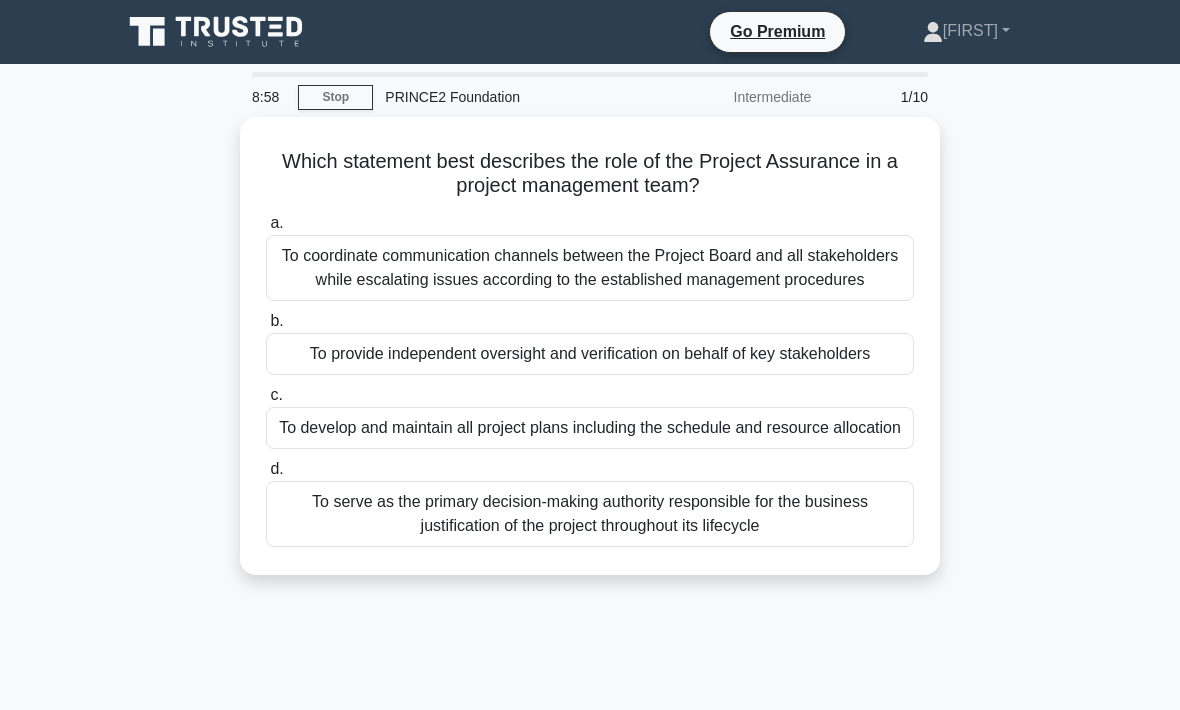 click on "To coordinate communication channels between the Project Board and all stakeholders while escalating issues according to the established management procedures" at bounding box center (590, 268) 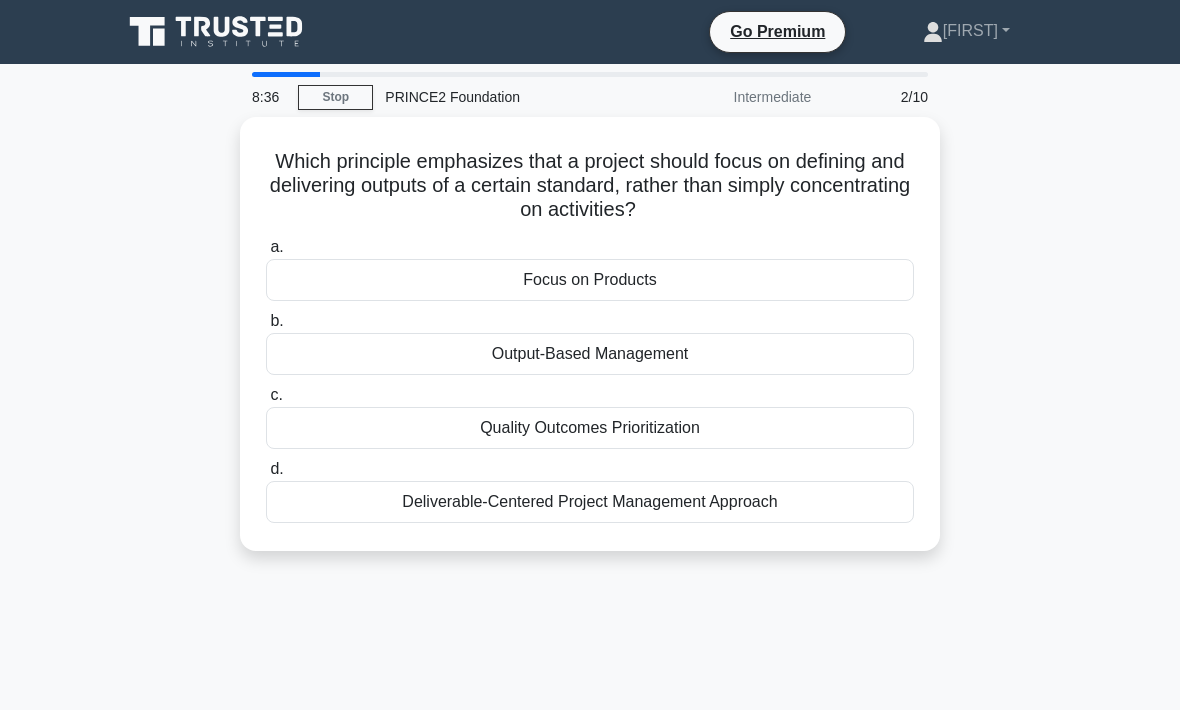 click on "Focus on Products" at bounding box center [590, 280] 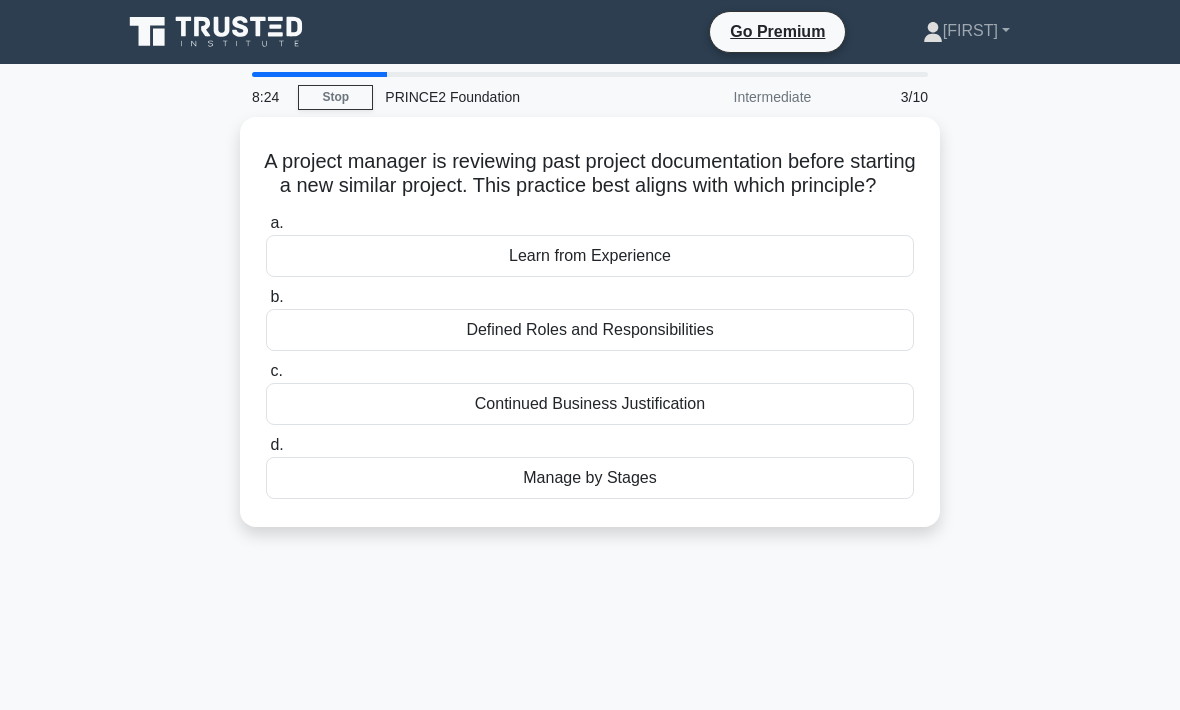 click on "Learn from Experience" at bounding box center (590, 256) 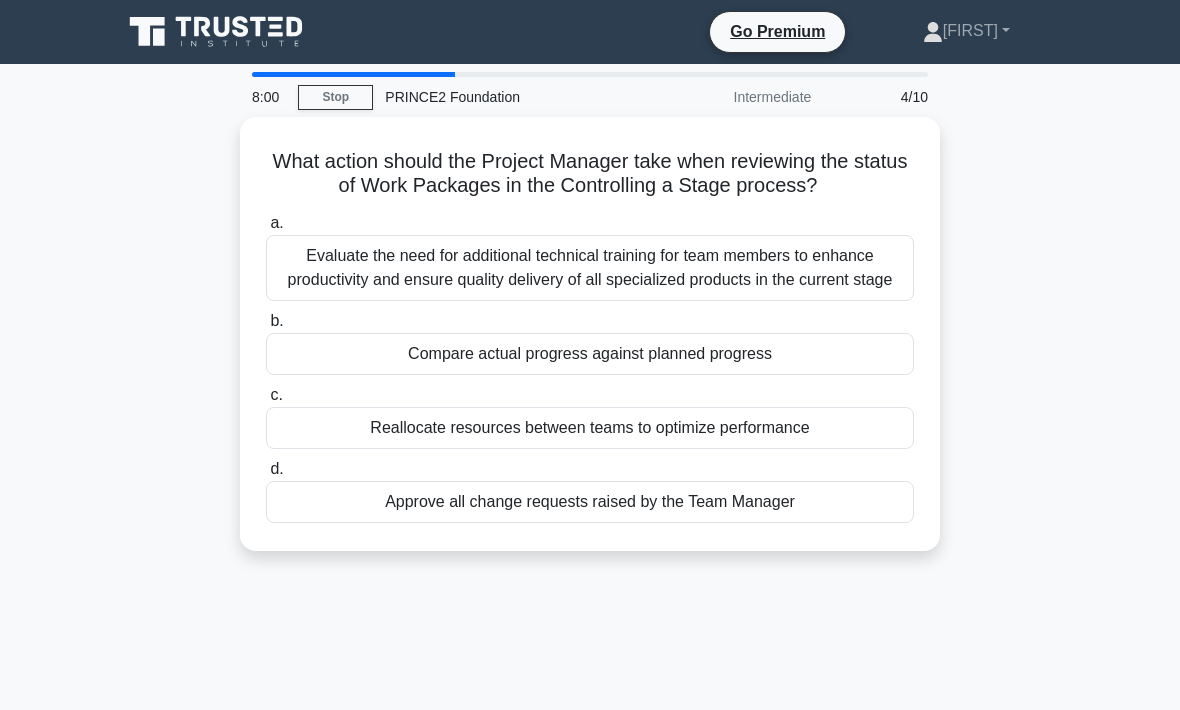click on "Compare actual progress against planned progress" at bounding box center [590, 354] 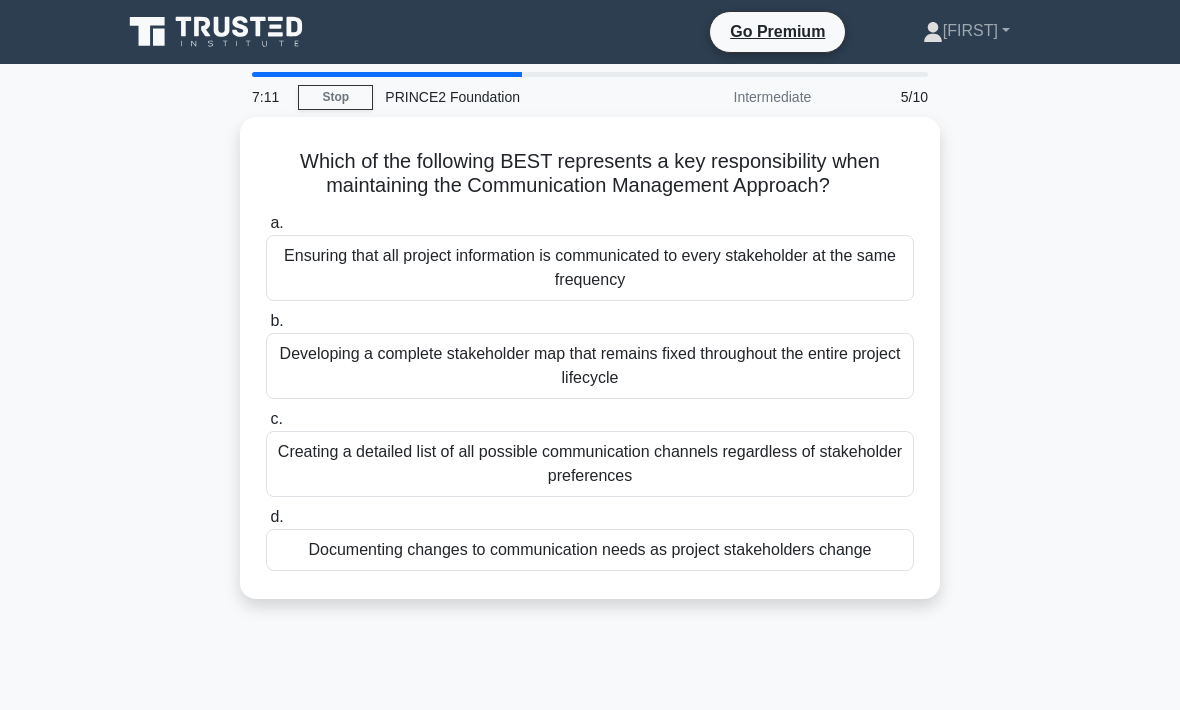 click on "Developing a complete stakeholder map that remains fixed throughout the entire project lifecycle" at bounding box center (590, 366) 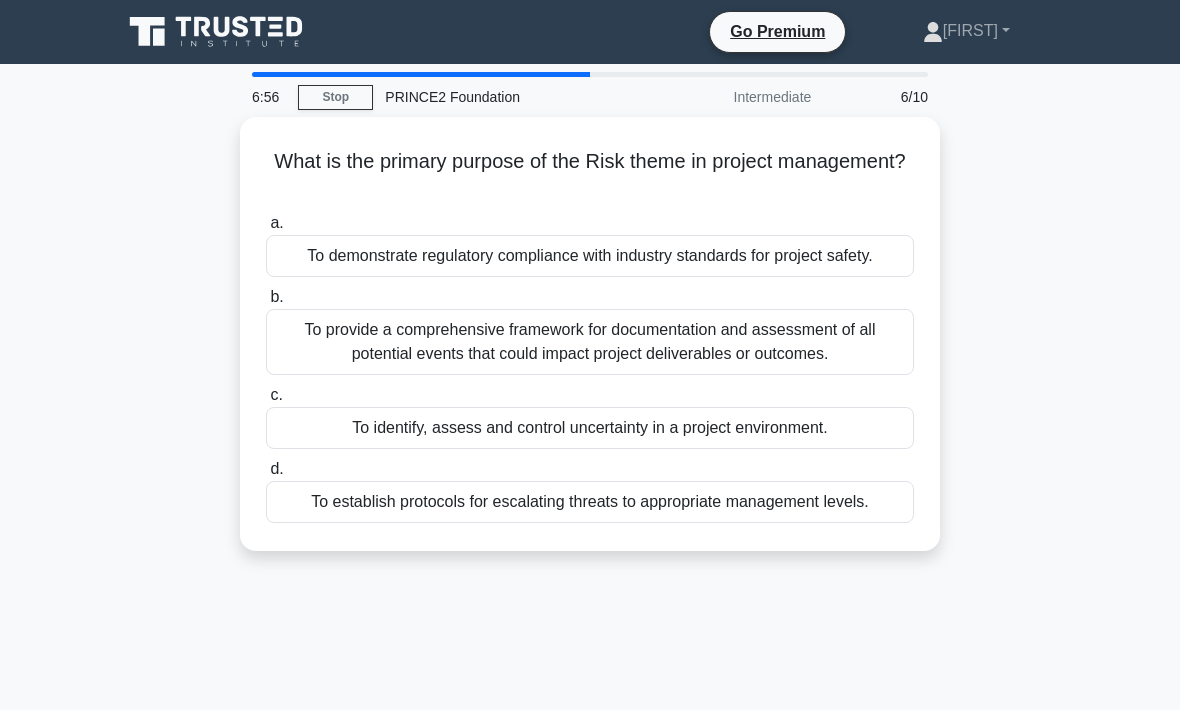 click on "To identify, assess and control uncertainty in a project environment." at bounding box center [590, 428] 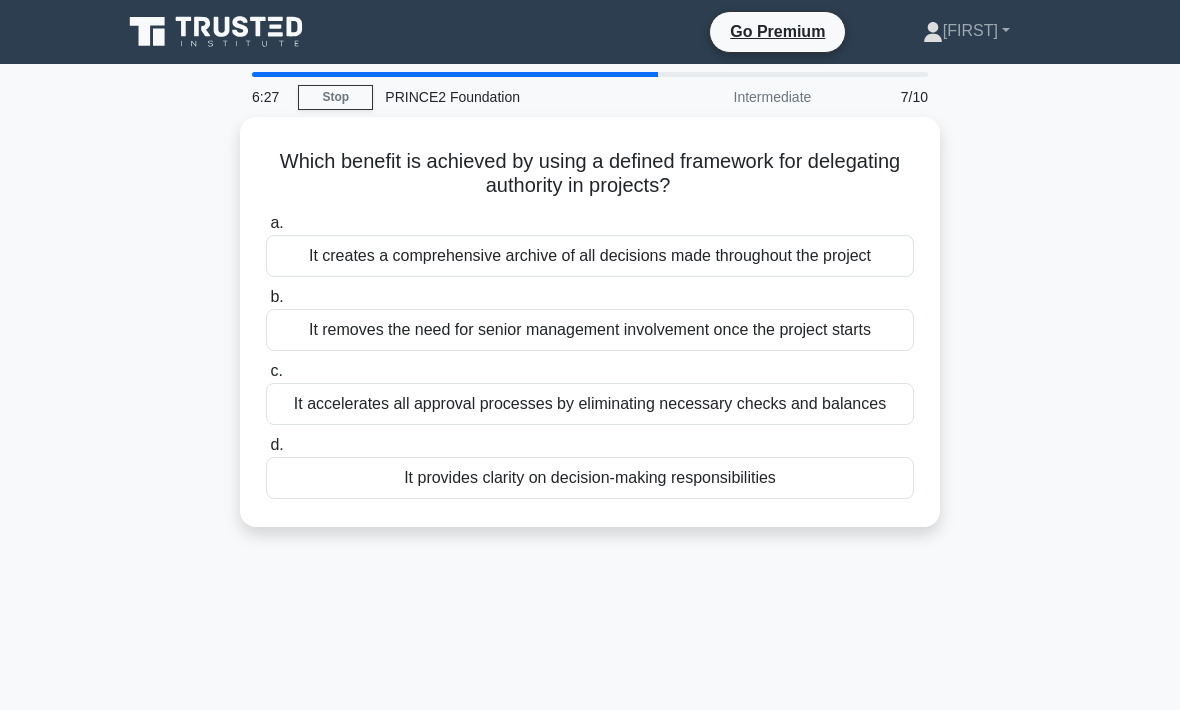 click on "It creates a comprehensive archive of all decisions made throughout the project" at bounding box center [590, 256] 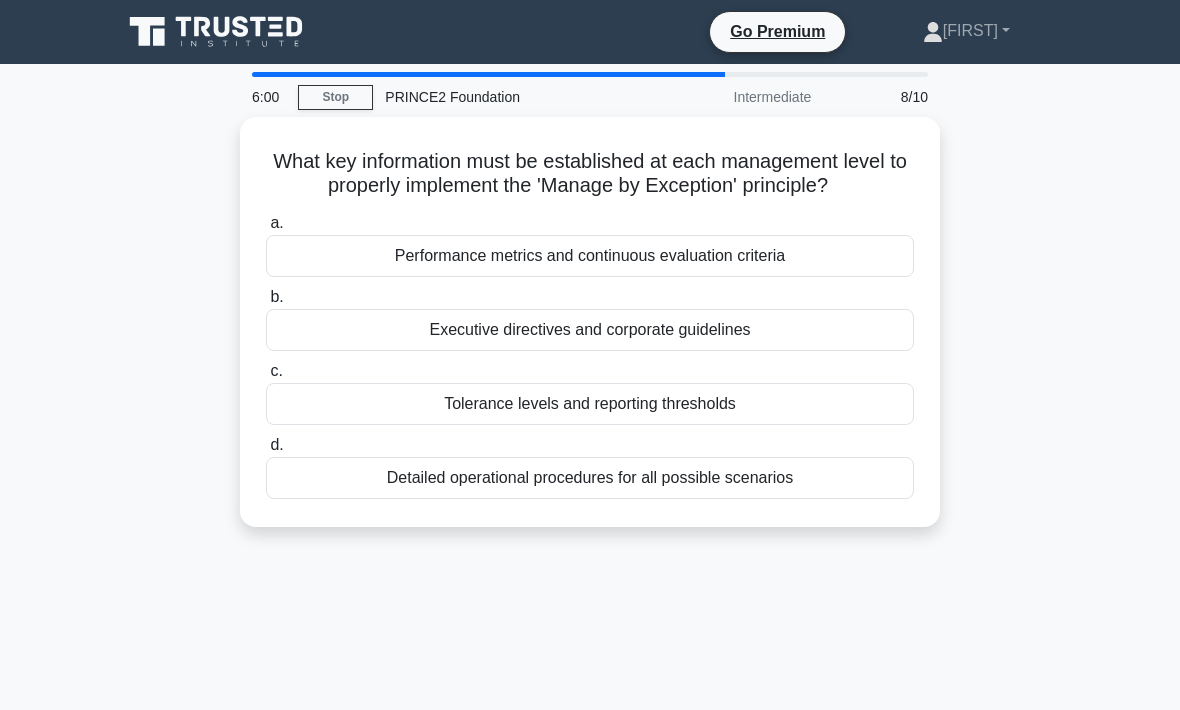 click on "Tolerance levels and reporting thresholds" at bounding box center [590, 404] 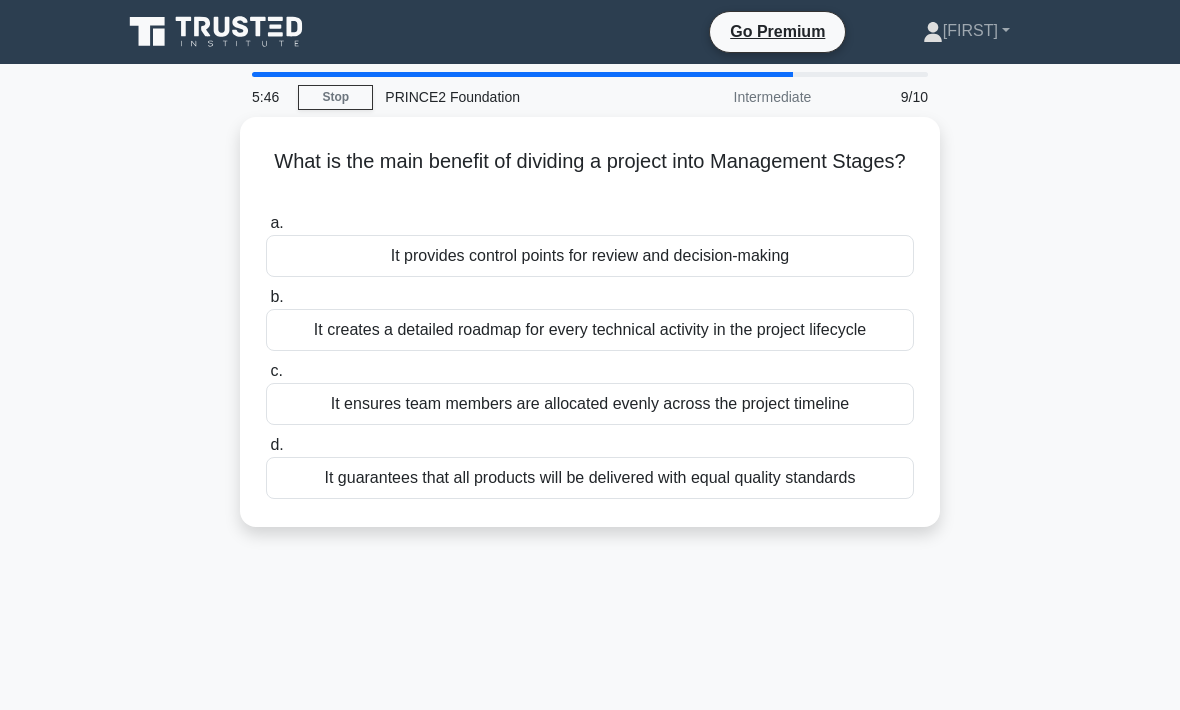 click on "It provides control points for review and decision-making" at bounding box center [590, 256] 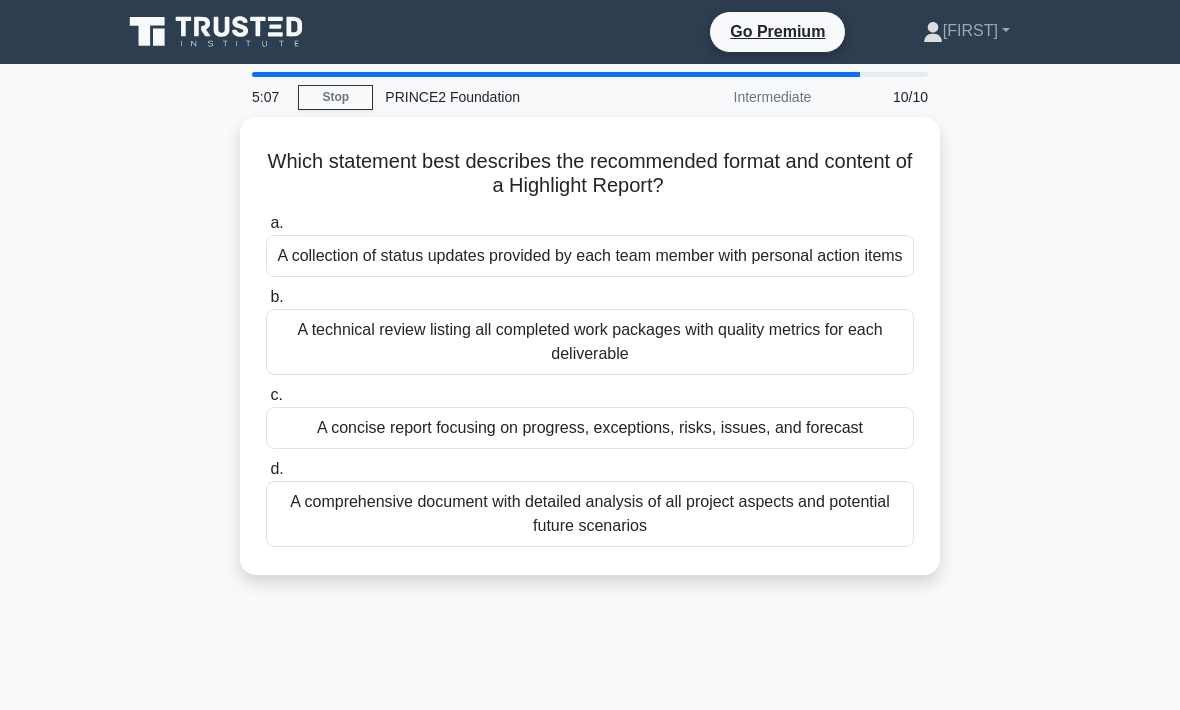 click on "A concise report focusing on progress, exceptions, risks, issues, and forecast" at bounding box center (590, 428) 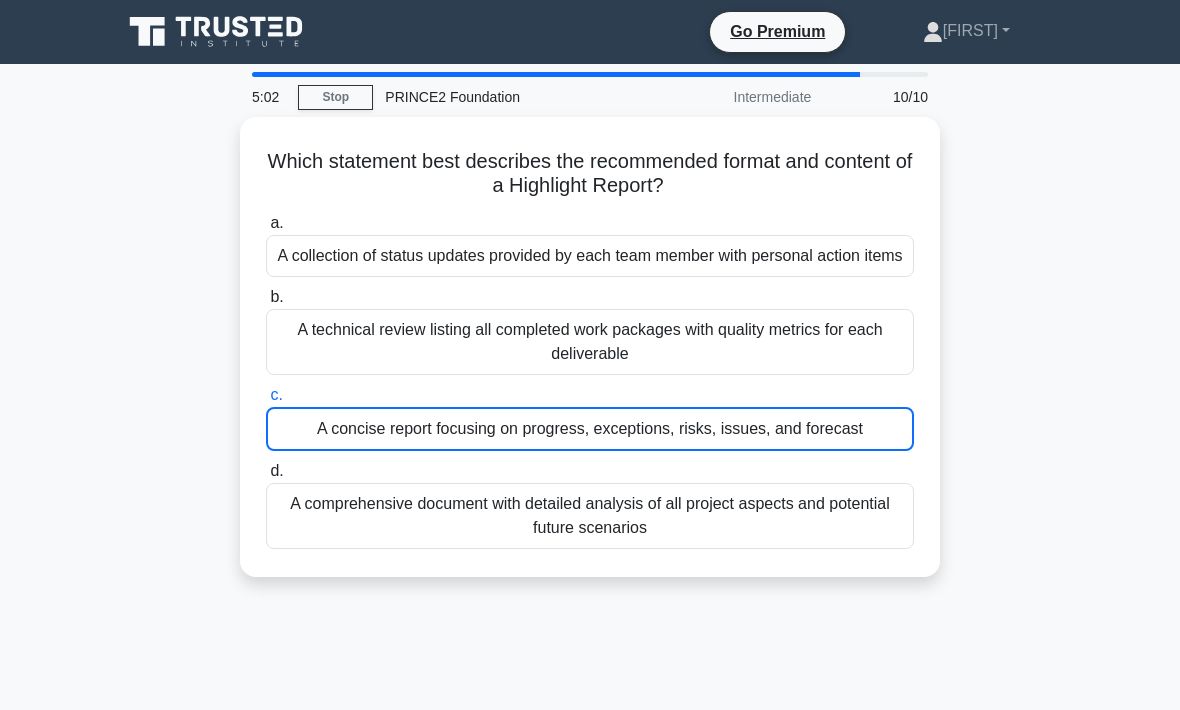 click on "Stop" at bounding box center [335, 97] 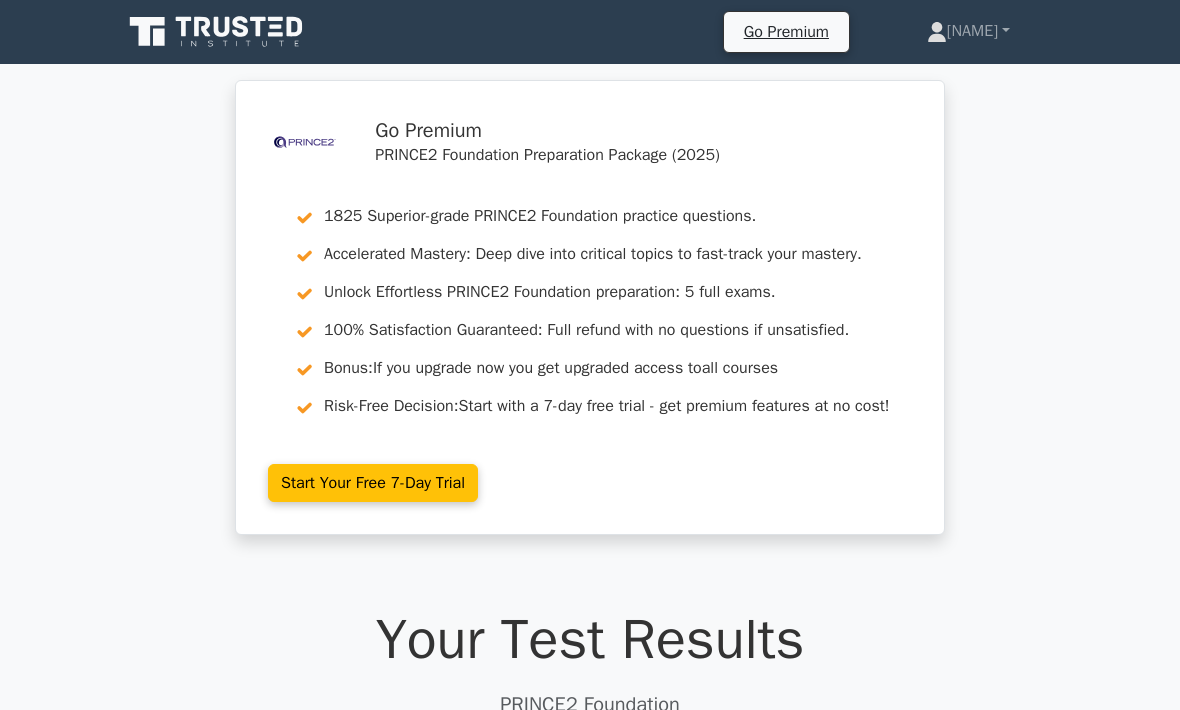 scroll, scrollTop: 0, scrollLeft: 0, axis: both 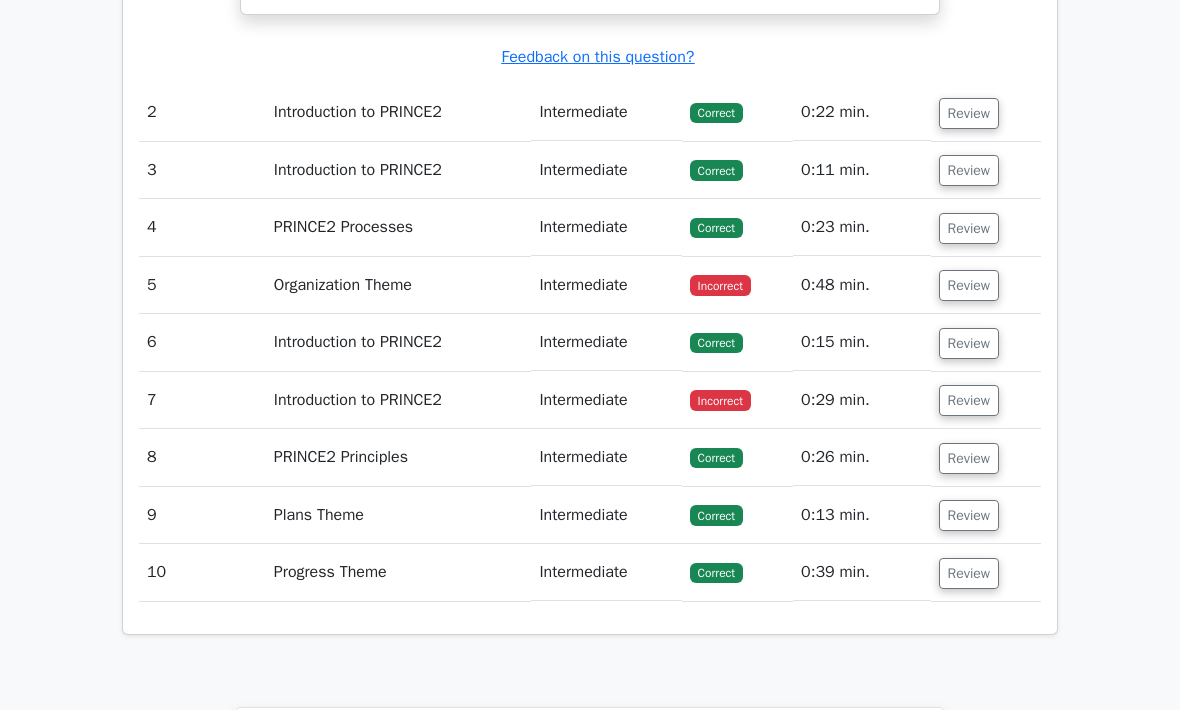 click on "Review" at bounding box center [969, 400] 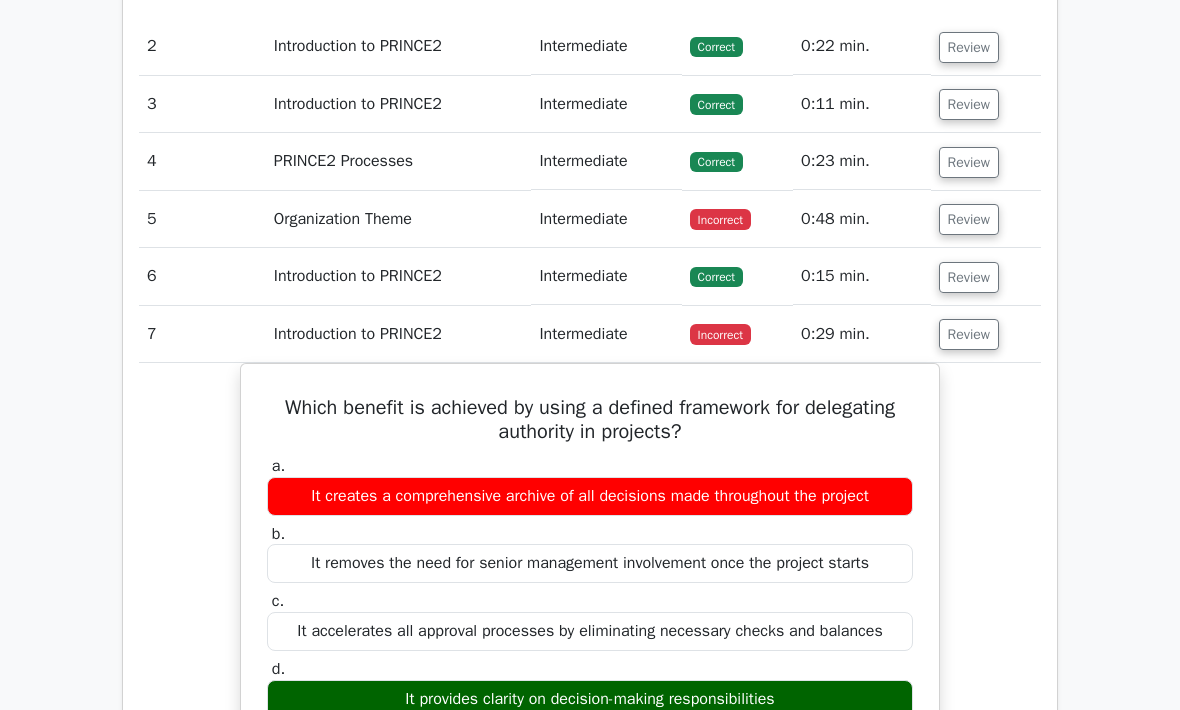 scroll, scrollTop: 2602, scrollLeft: 0, axis: vertical 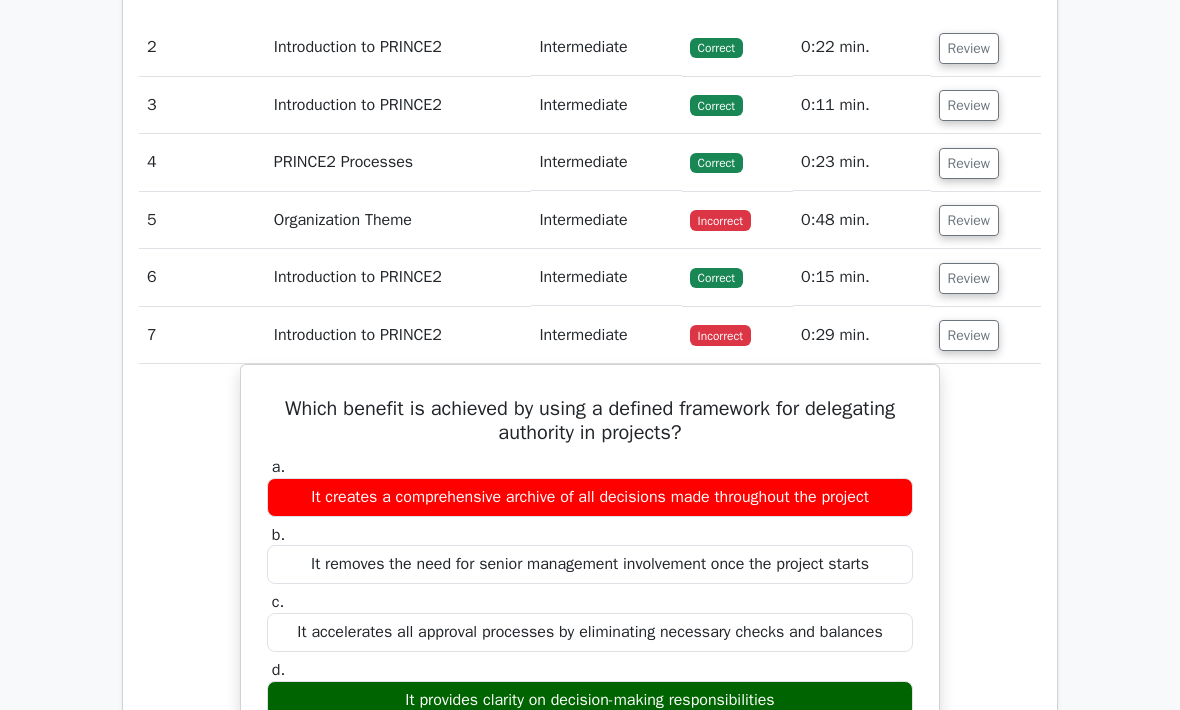 click on "Review" at bounding box center [969, 220] 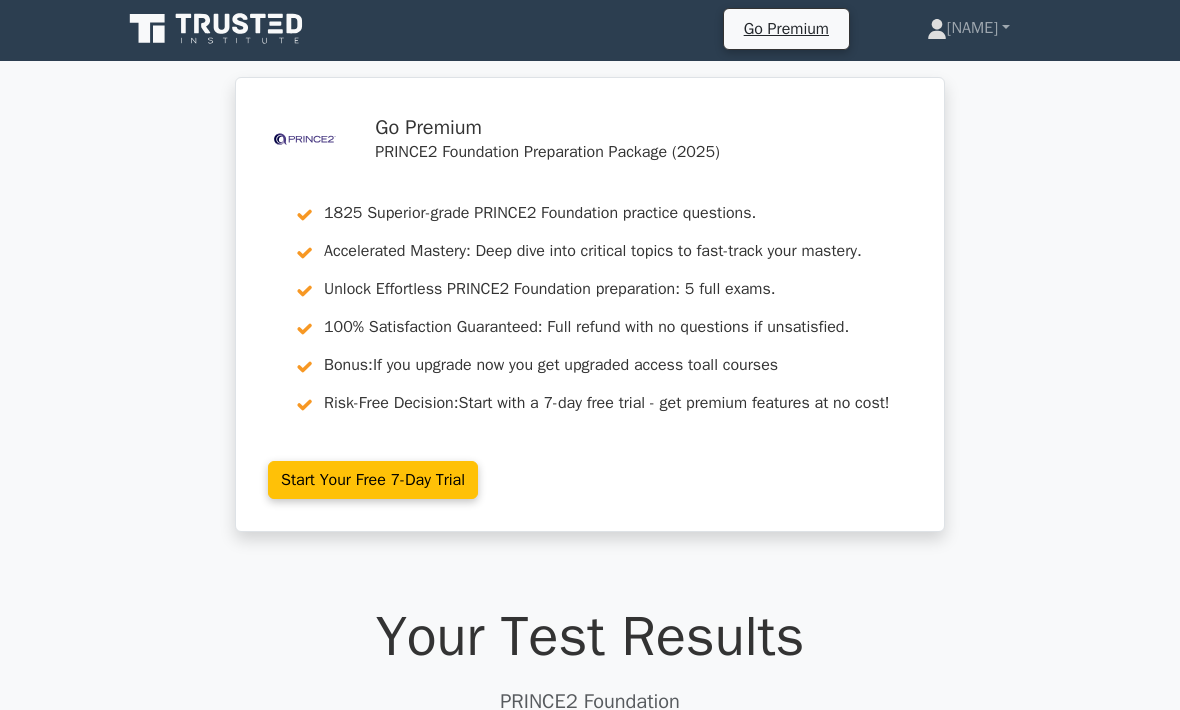 scroll, scrollTop: 0, scrollLeft: 0, axis: both 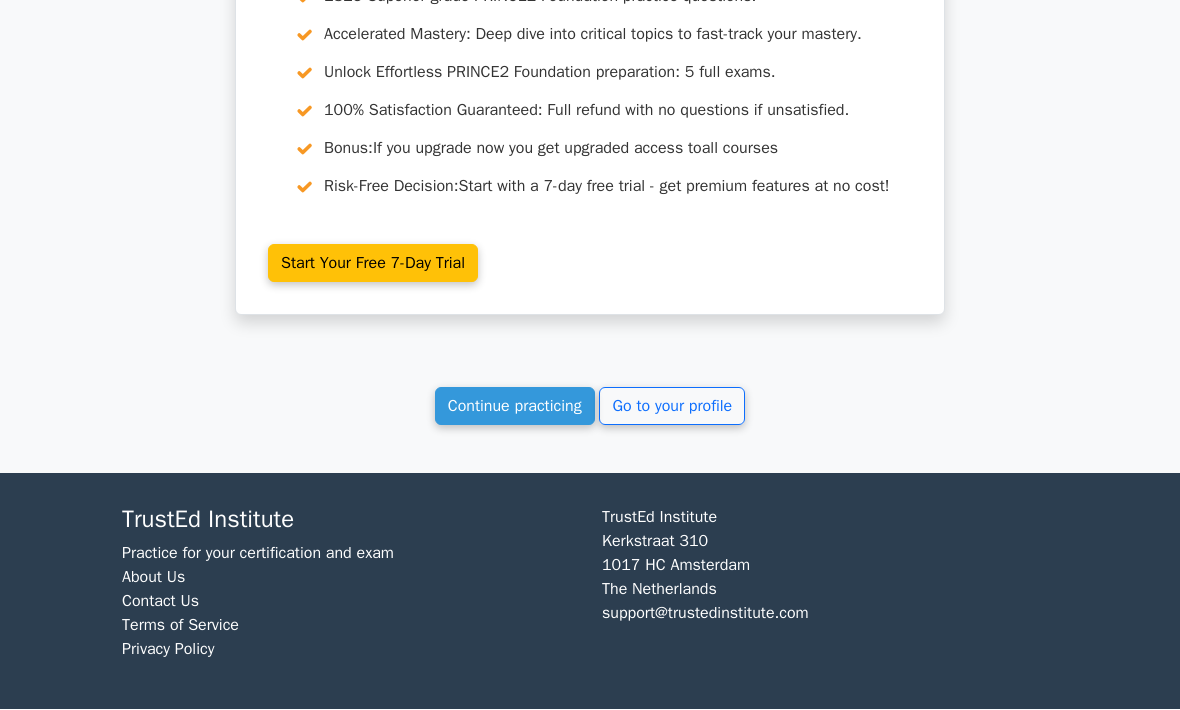 click on "Continue practicing" at bounding box center [515, 407] 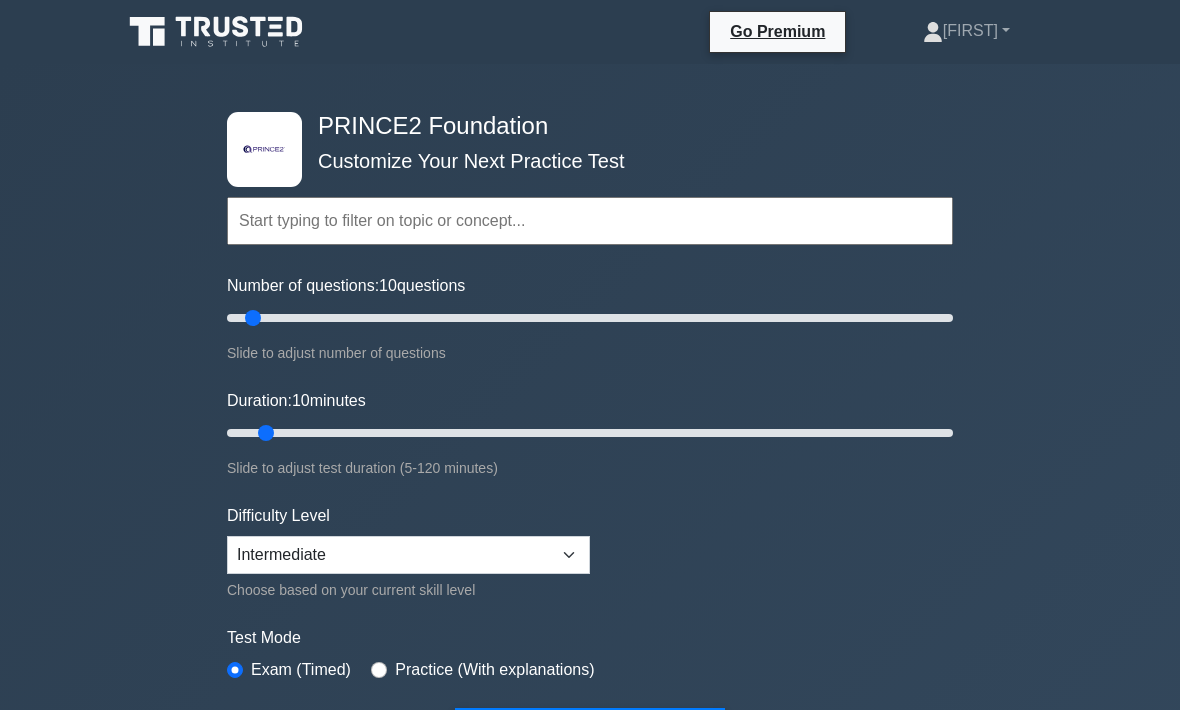 scroll, scrollTop: 0, scrollLeft: 0, axis: both 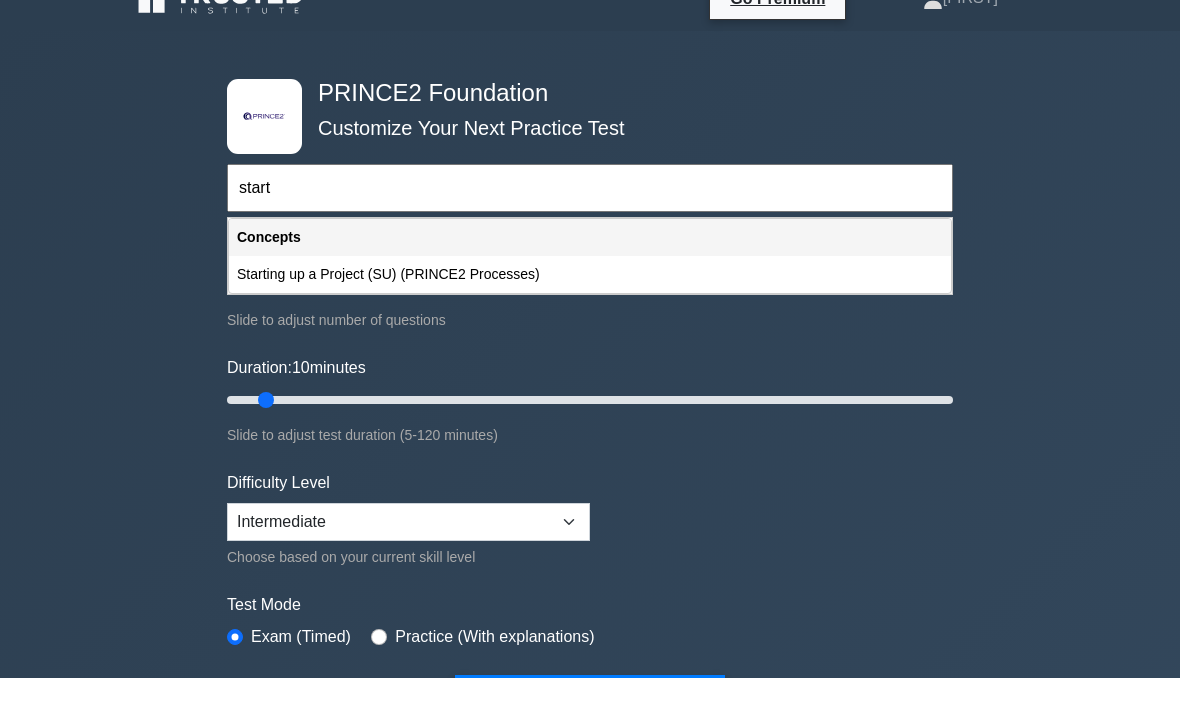 click on "Starting up a Project (SU) (PRINCE2 Processes)" at bounding box center (590, 307) 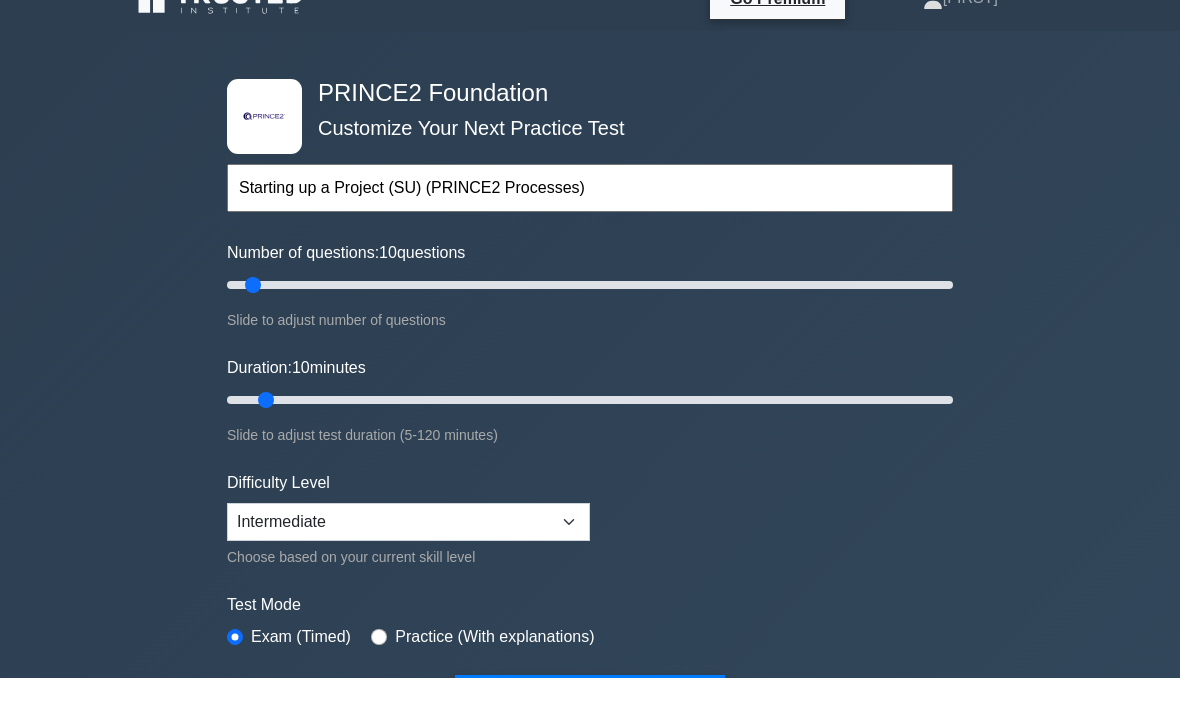 scroll, scrollTop: 32, scrollLeft: 0, axis: vertical 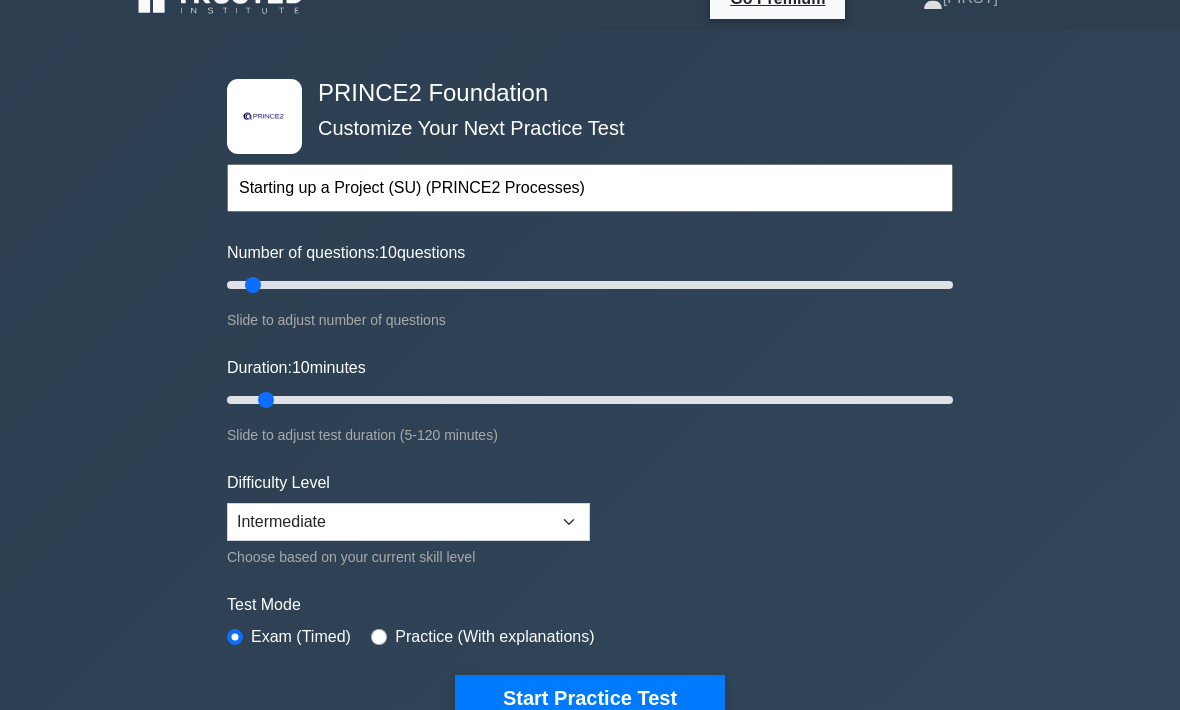 click on "Start Practice Test" at bounding box center (590, 699) 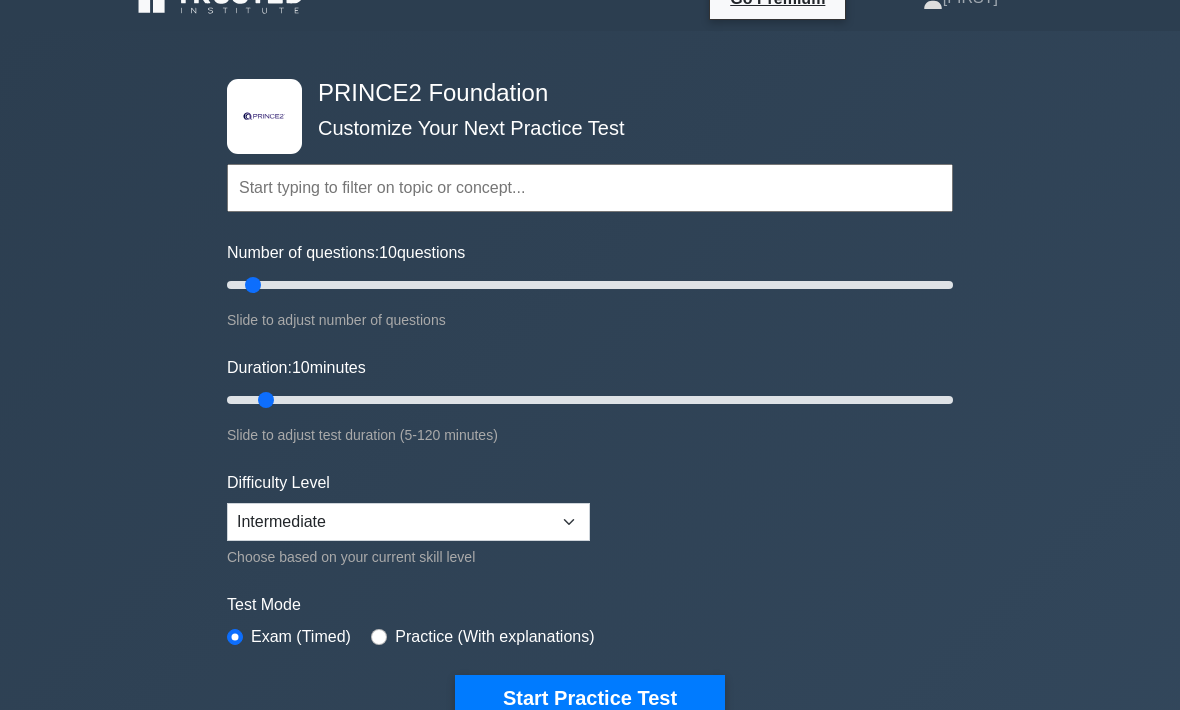 scroll, scrollTop: 33, scrollLeft: 0, axis: vertical 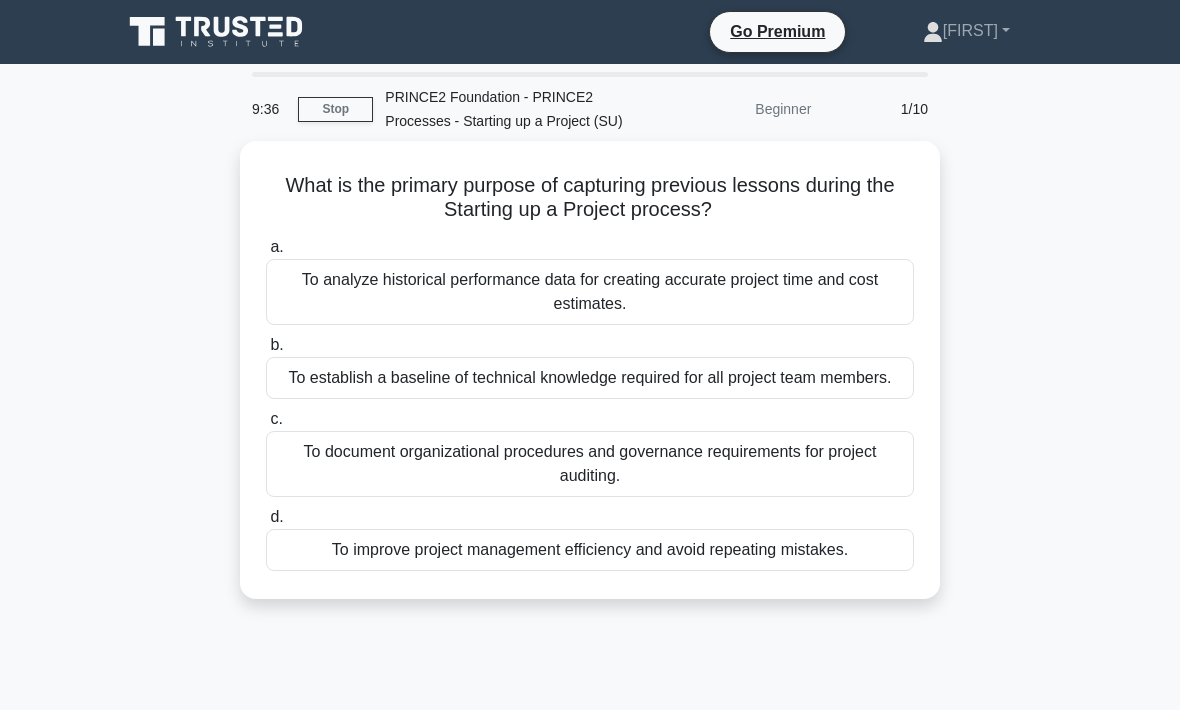 click on "To improve project management efficiency and avoid repeating mistakes." at bounding box center [590, 550] 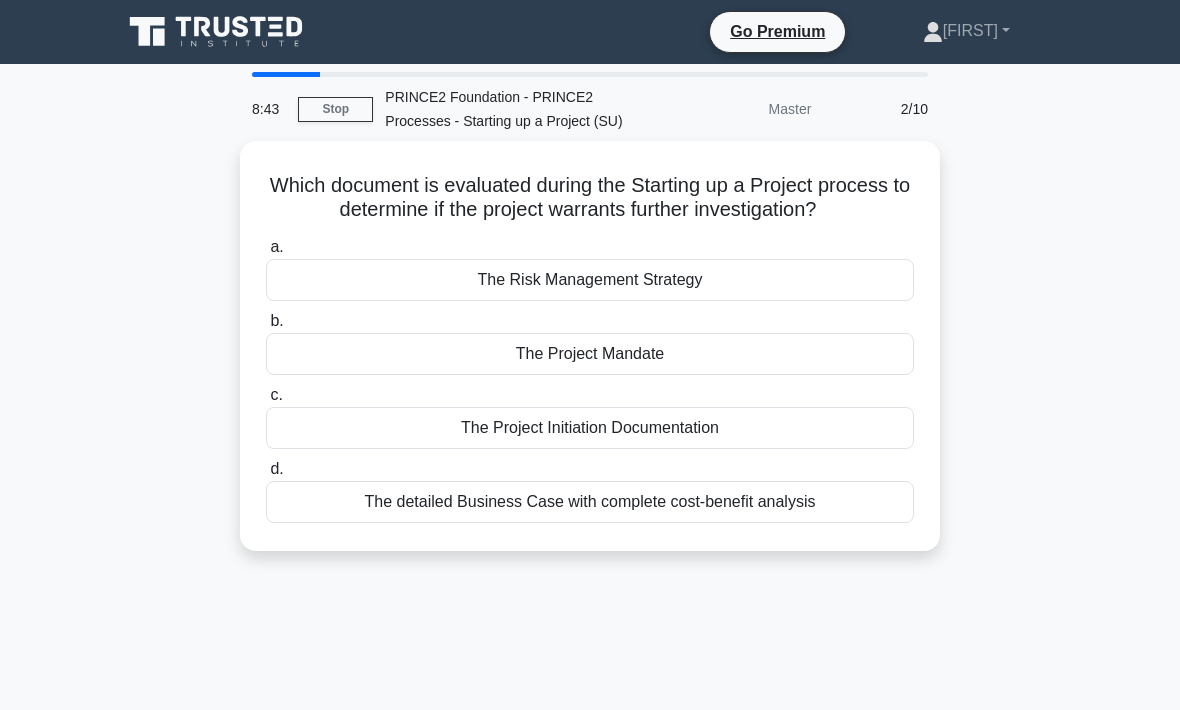 click on "The Project Initiation Documentation" at bounding box center [590, 428] 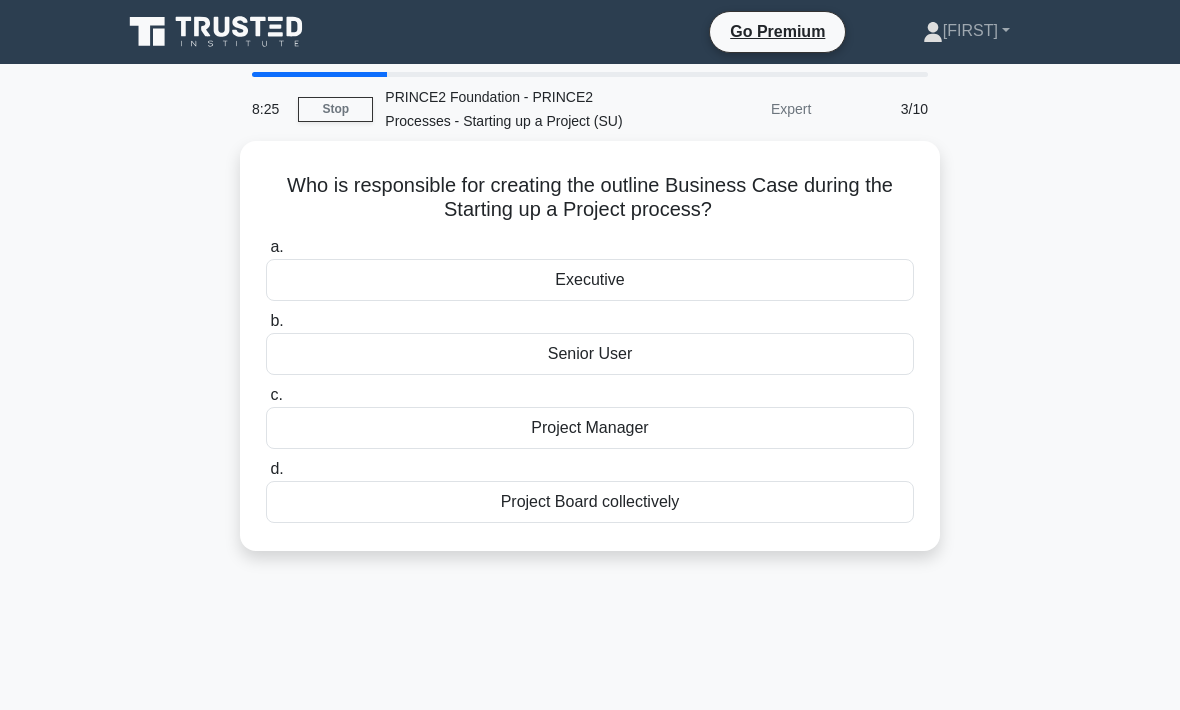 click on "Project Board collectively" at bounding box center [590, 502] 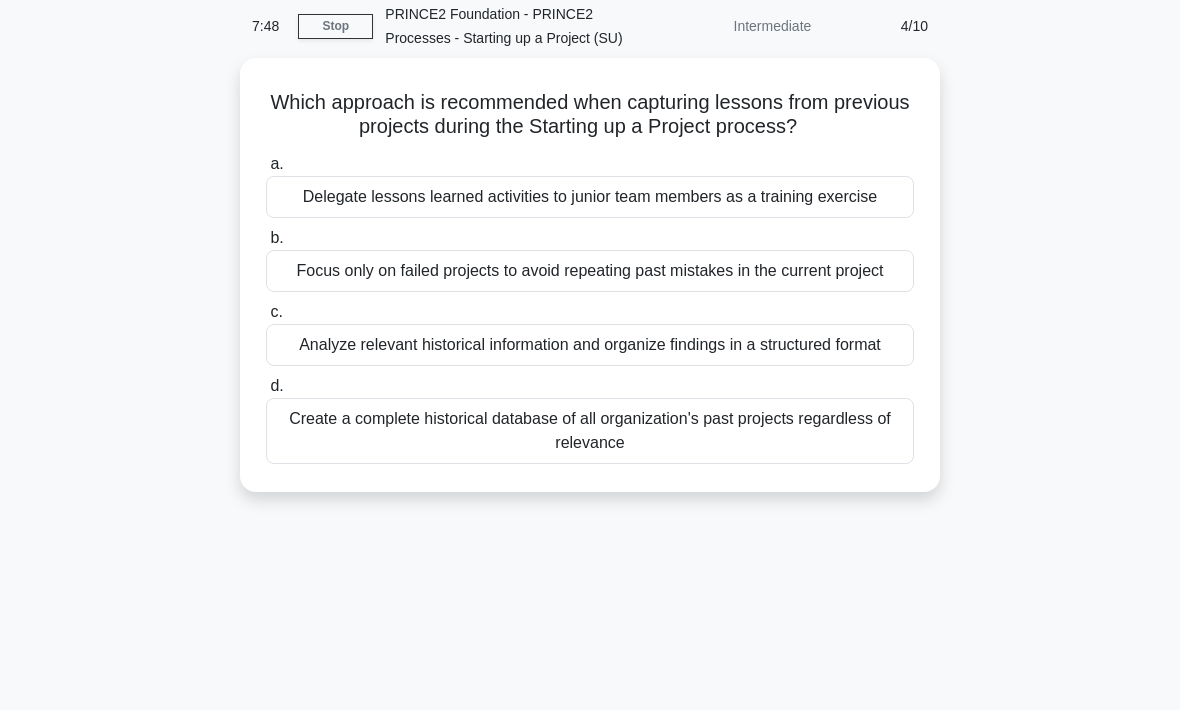 scroll, scrollTop: 84, scrollLeft: 0, axis: vertical 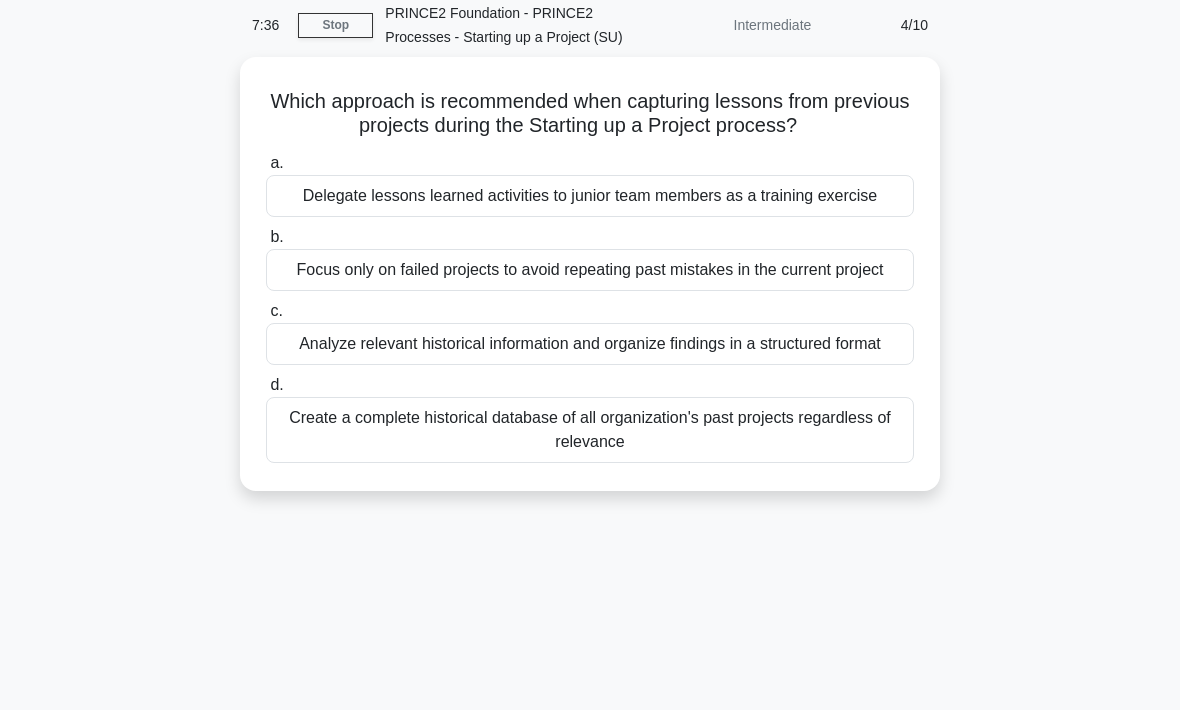 click on "Create a complete historical database of all organization's past projects regardless of relevance" at bounding box center [590, 430] 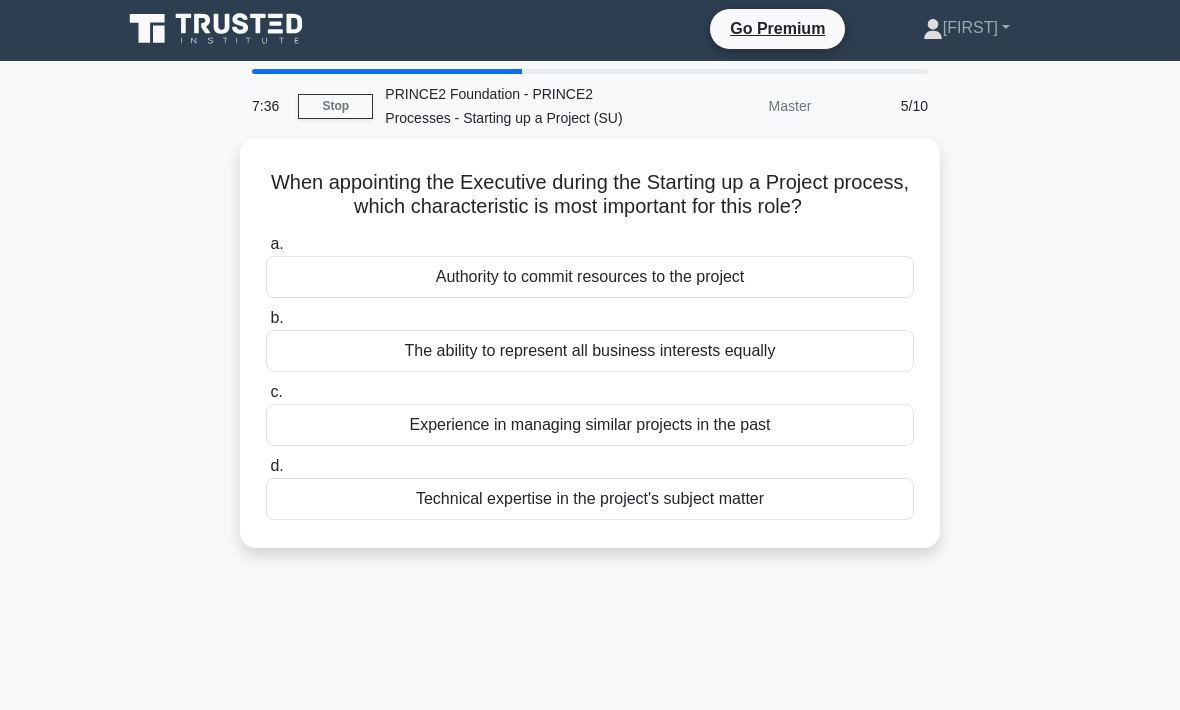 scroll, scrollTop: 0, scrollLeft: 0, axis: both 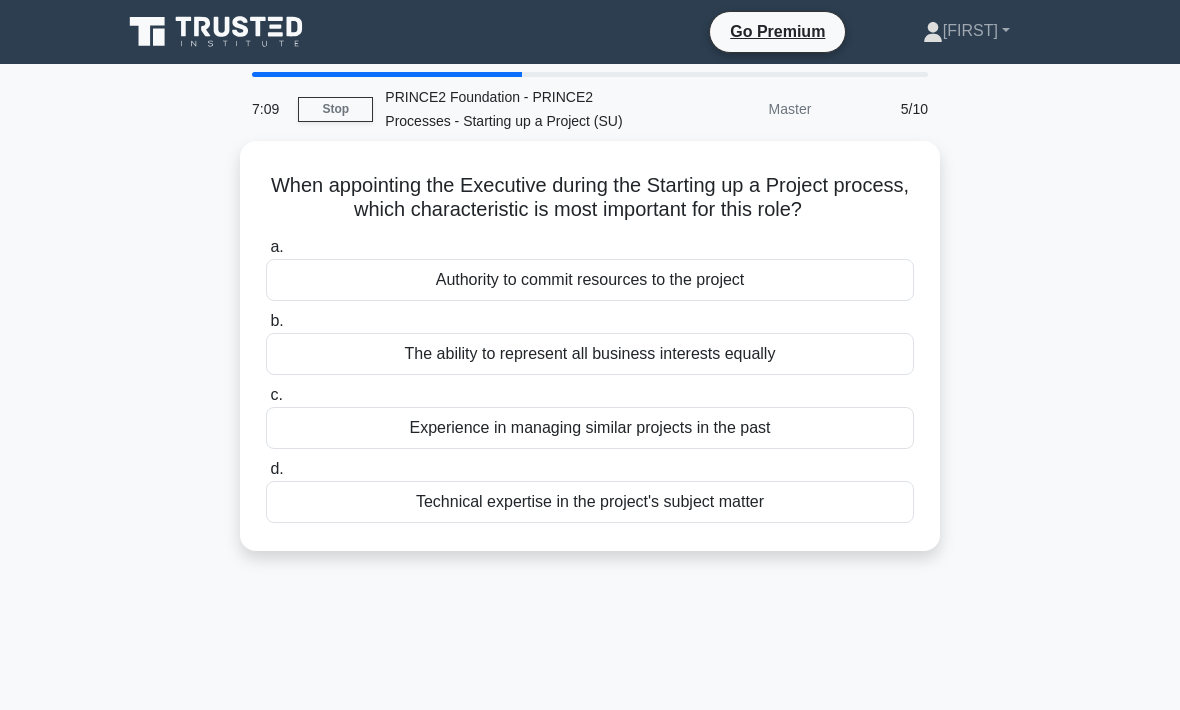 click on "The ability to represent all business interests equally" at bounding box center (590, 354) 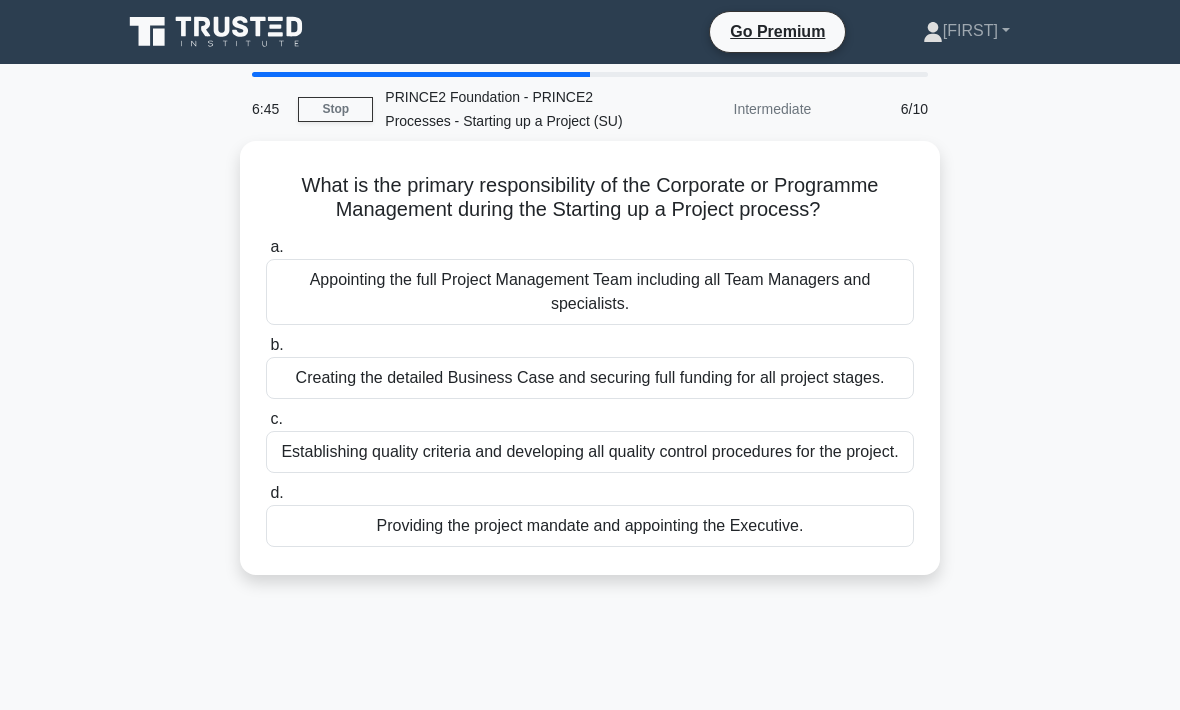 click on "Providing the project mandate and appointing the Executive." at bounding box center (590, 526) 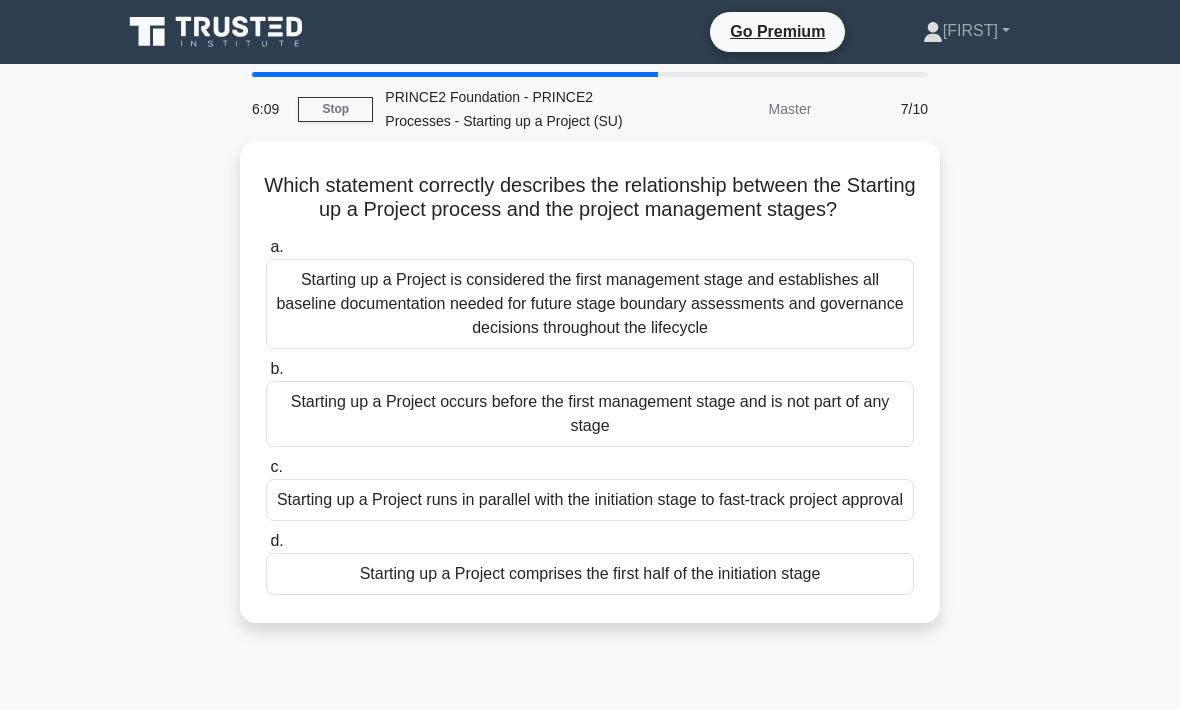 click on "Starting up a Project is considered the first management stage and establishes all baseline documentation needed for future stage boundary assessments and governance decisions throughout the lifecycle" at bounding box center (590, 304) 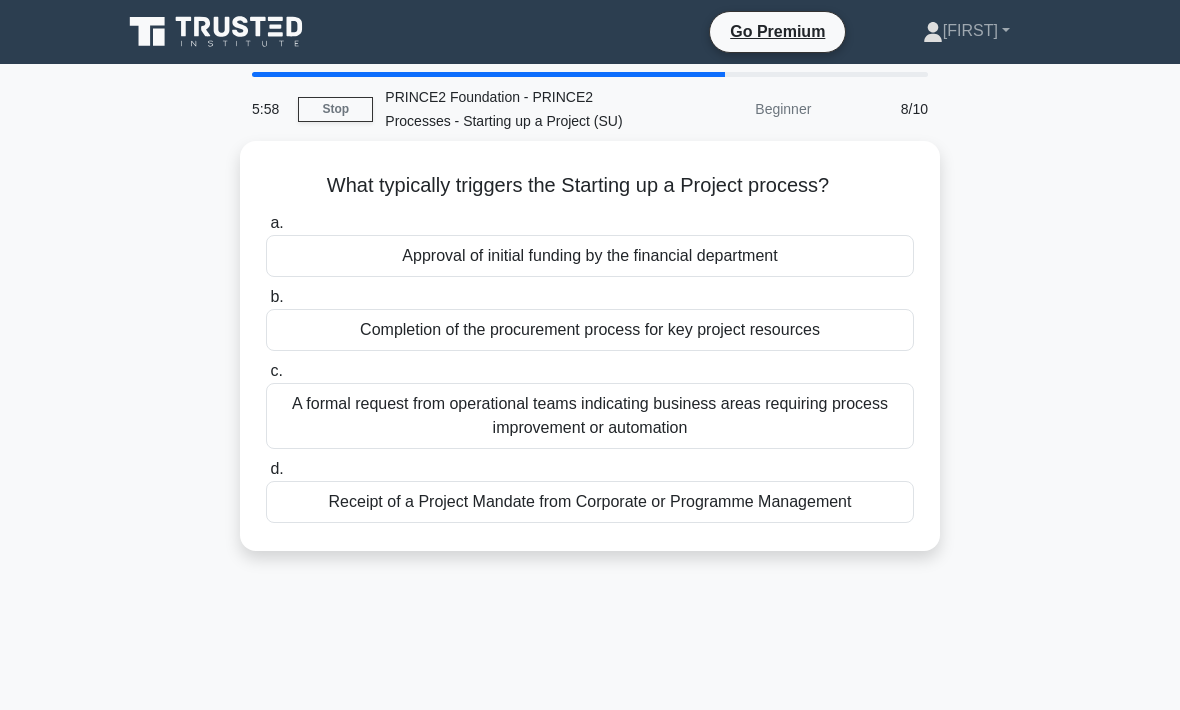 click on "Receipt of a Project Mandate from Corporate or Programme Management" at bounding box center (590, 502) 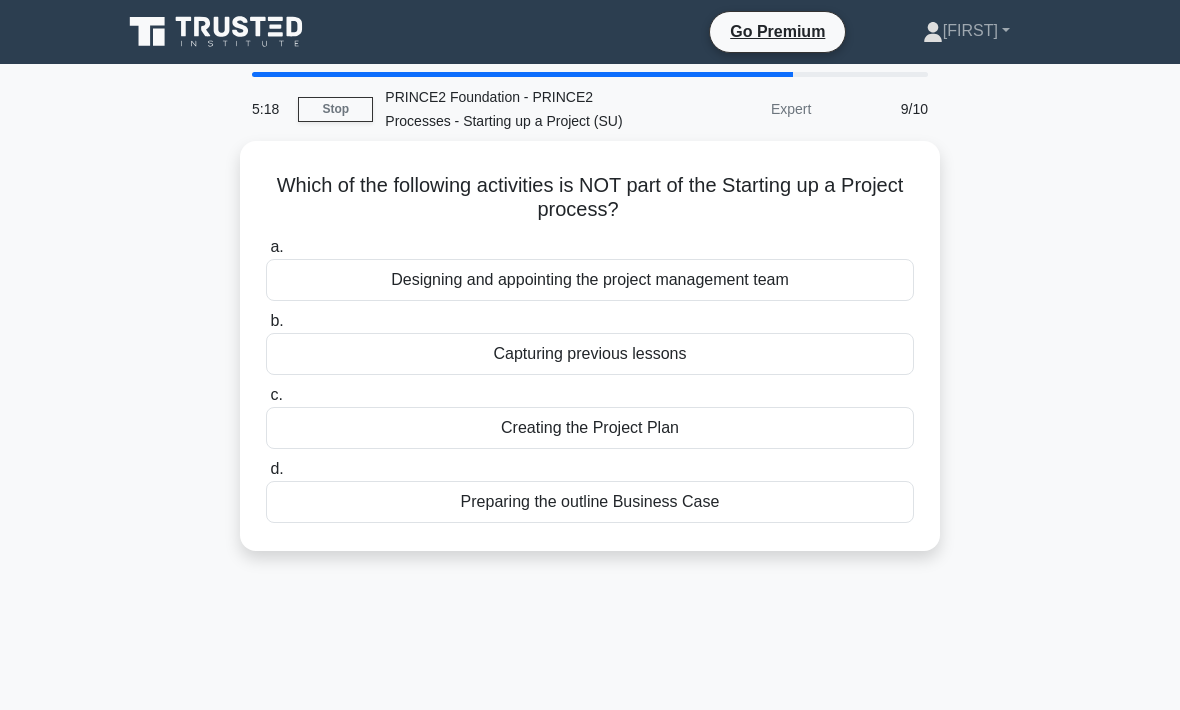 click on "Preparing the outline Business Case" at bounding box center (590, 502) 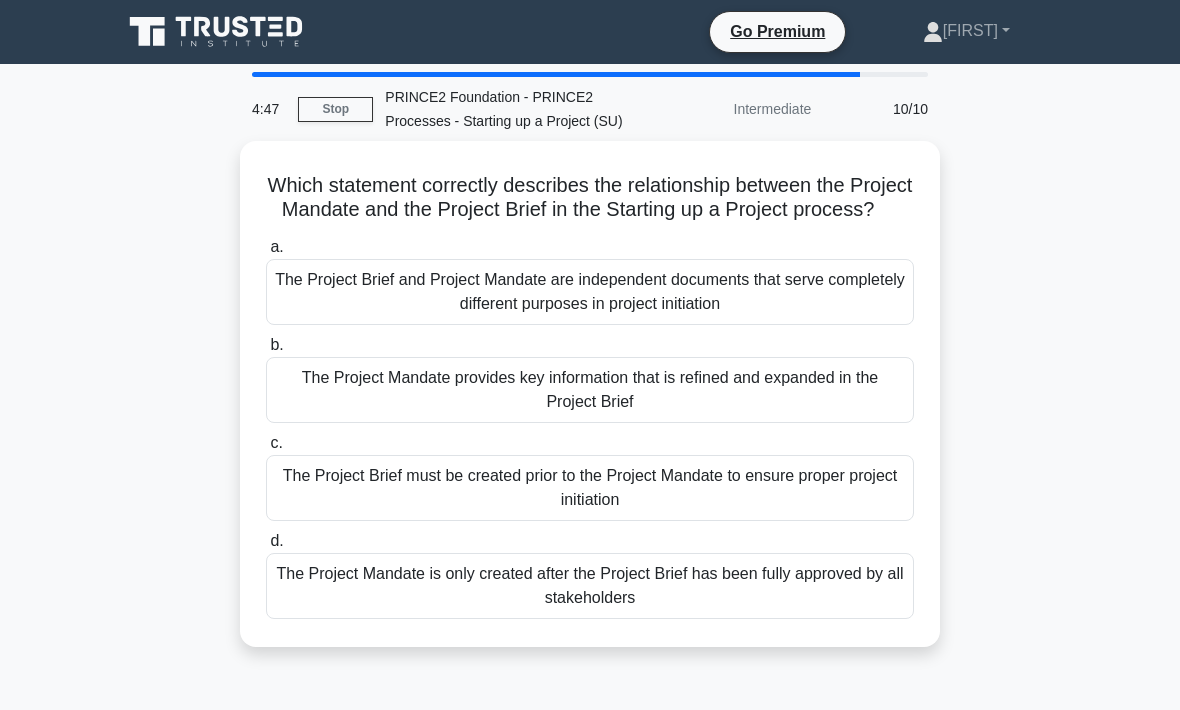 click on "The Project Mandate is only created after the Project Brief has been fully approved by all stakeholders" at bounding box center (590, 586) 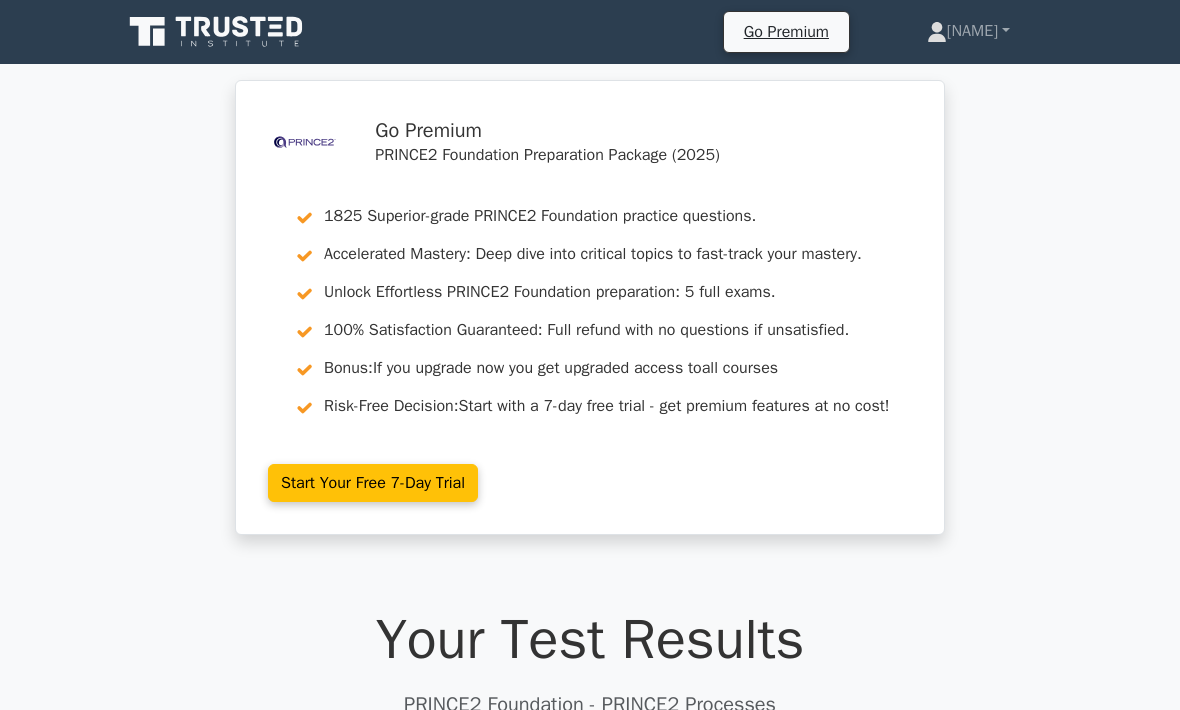 scroll, scrollTop: 0, scrollLeft: 0, axis: both 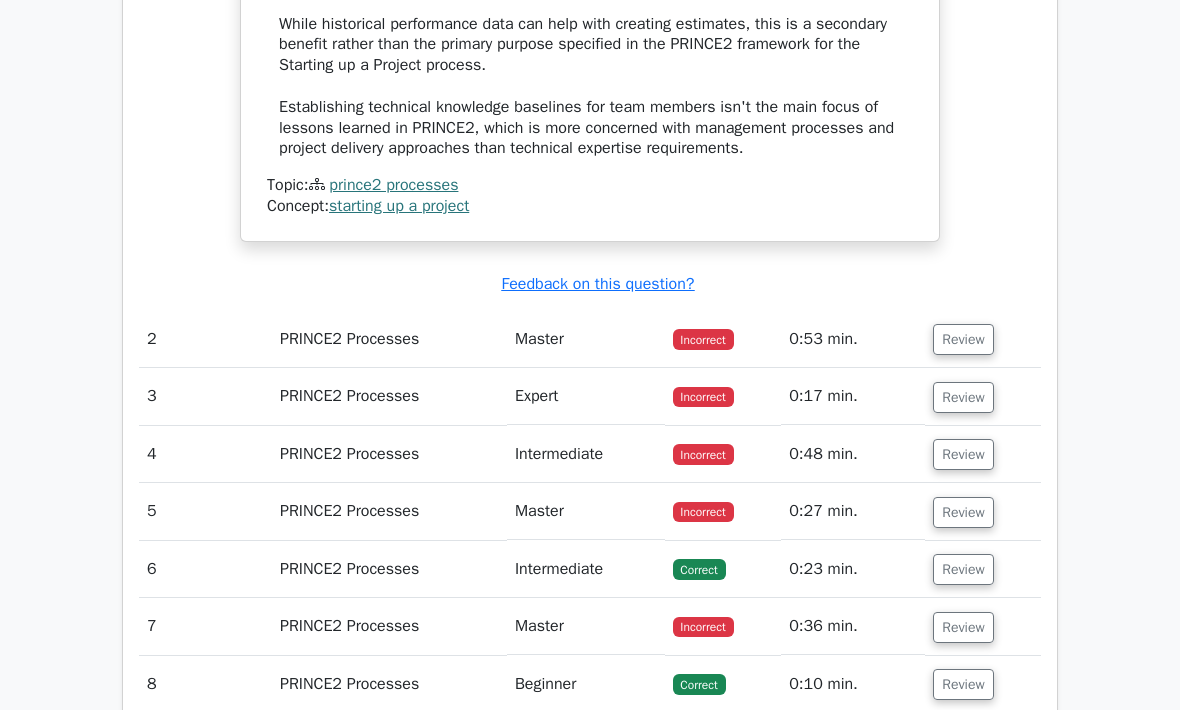 click on "Review" at bounding box center [963, 340] 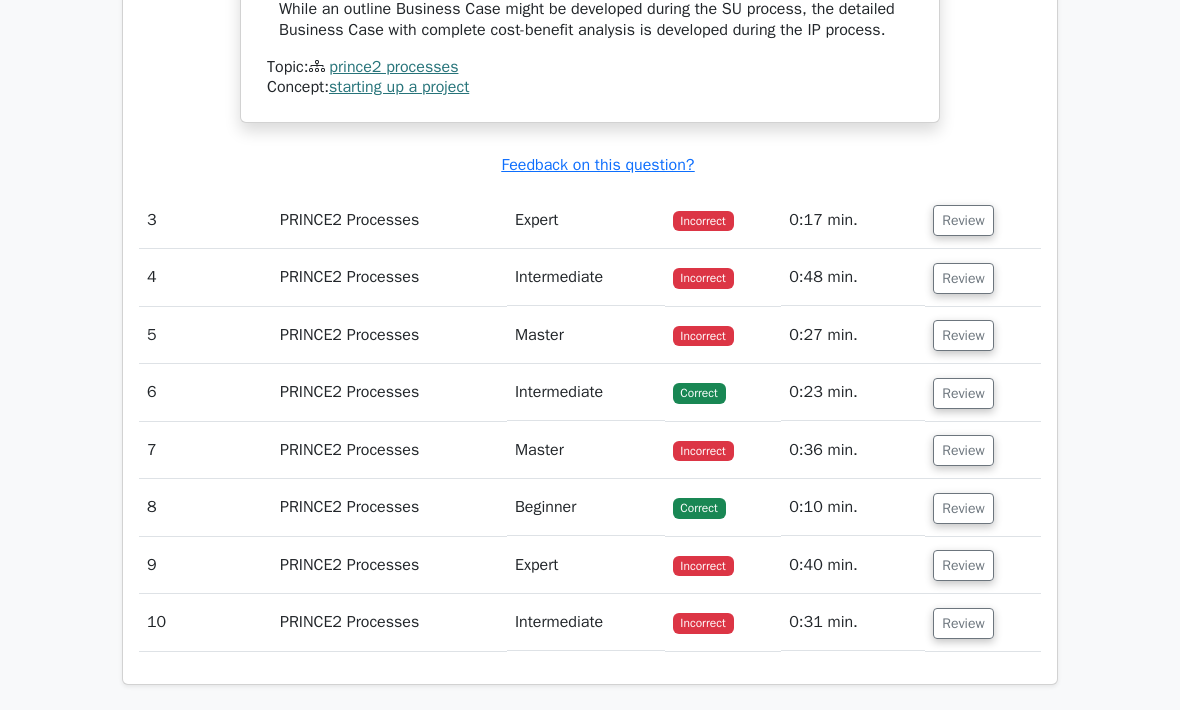scroll, scrollTop: 3366, scrollLeft: 0, axis: vertical 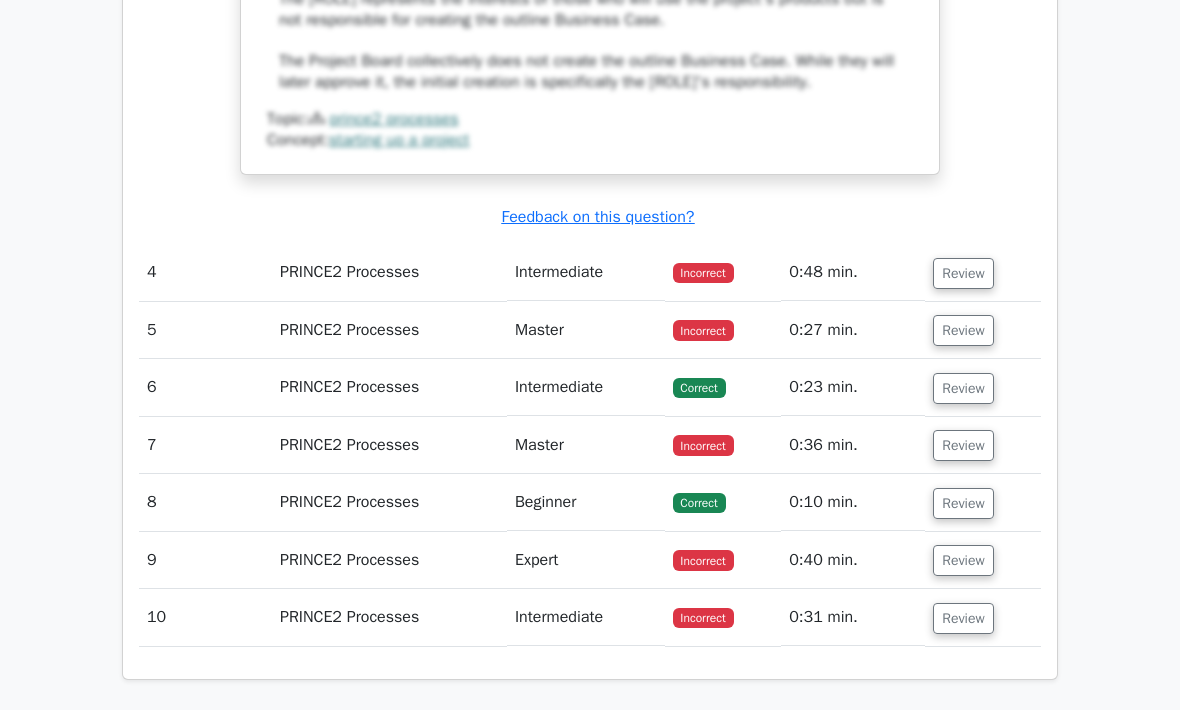 click on "Review" at bounding box center [963, 273] 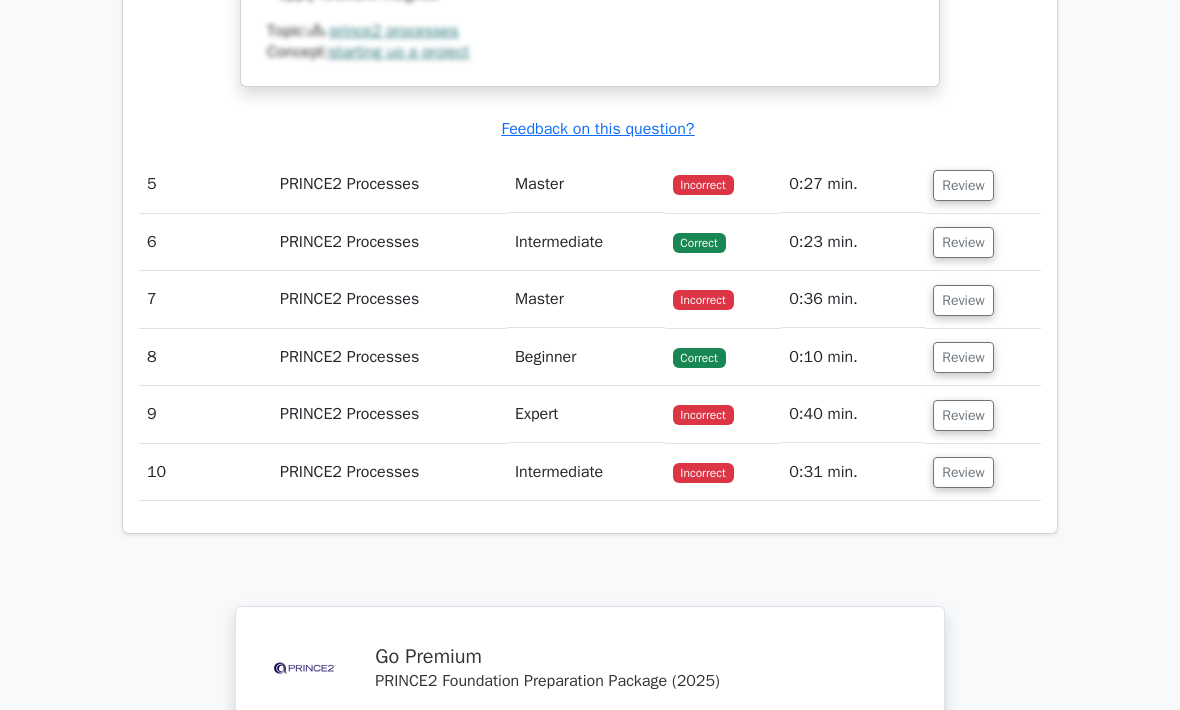 scroll, scrollTop: 5517, scrollLeft: 0, axis: vertical 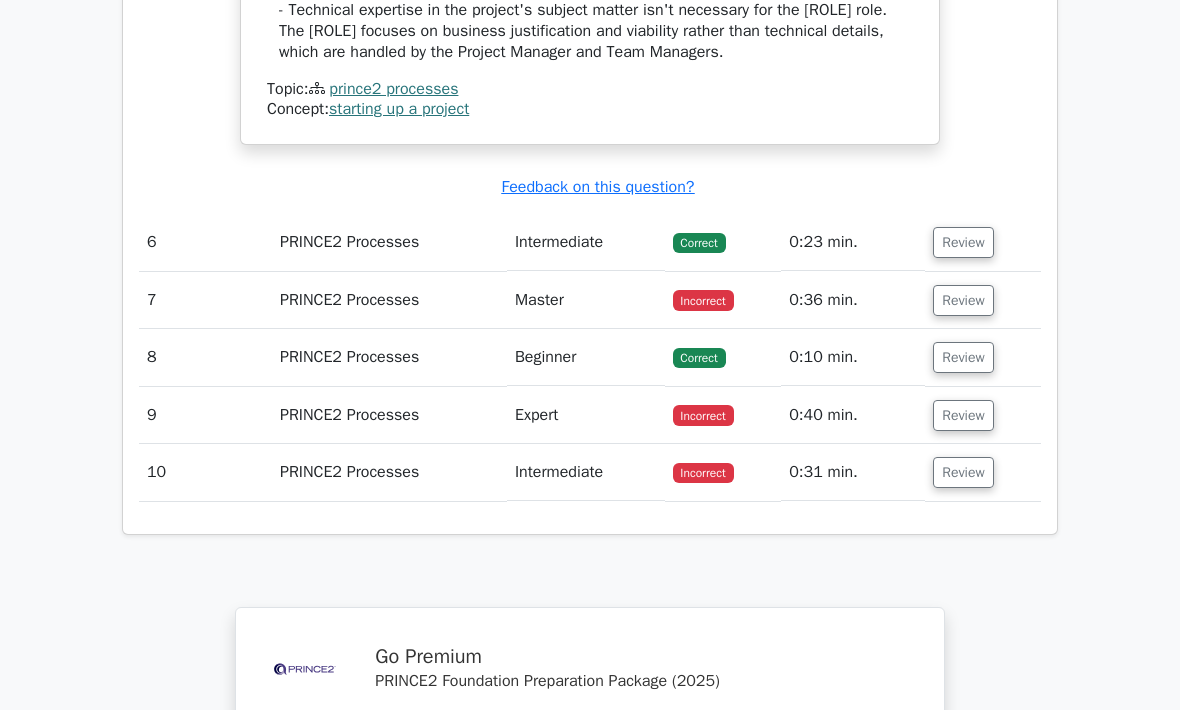 click on "Review" at bounding box center [963, 300] 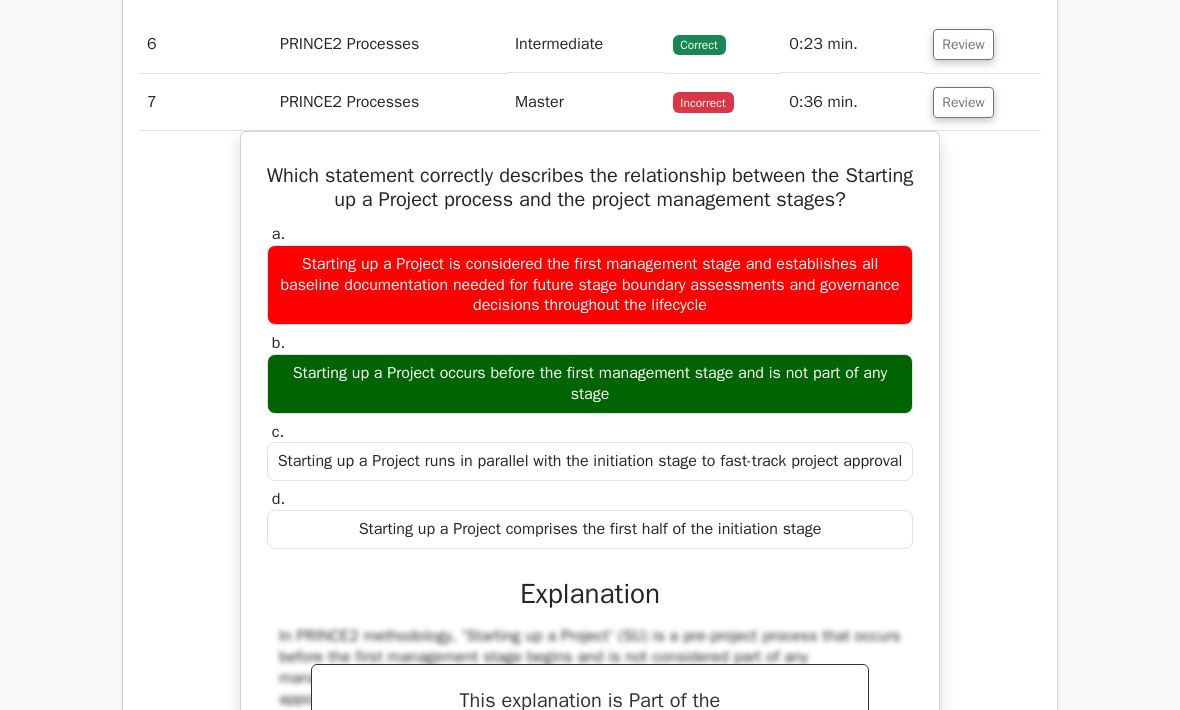 scroll, scrollTop: 6694, scrollLeft: 0, axis: vertical 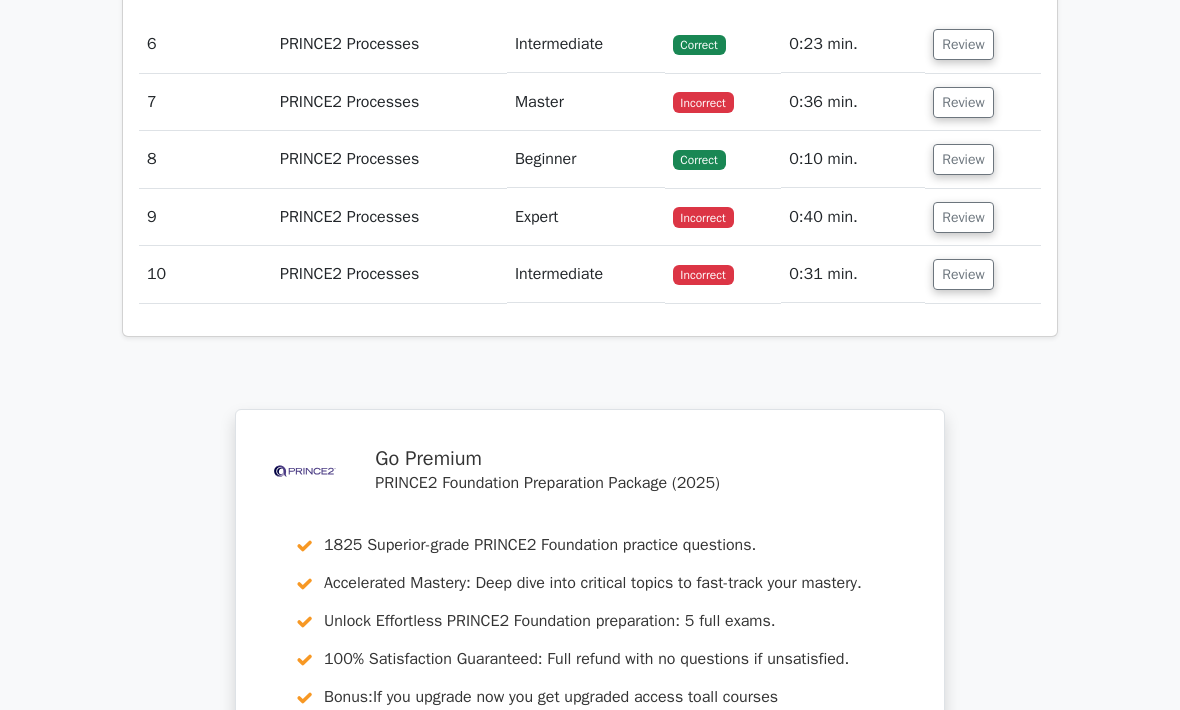 click on "Review" at bounding box center [963, 217] 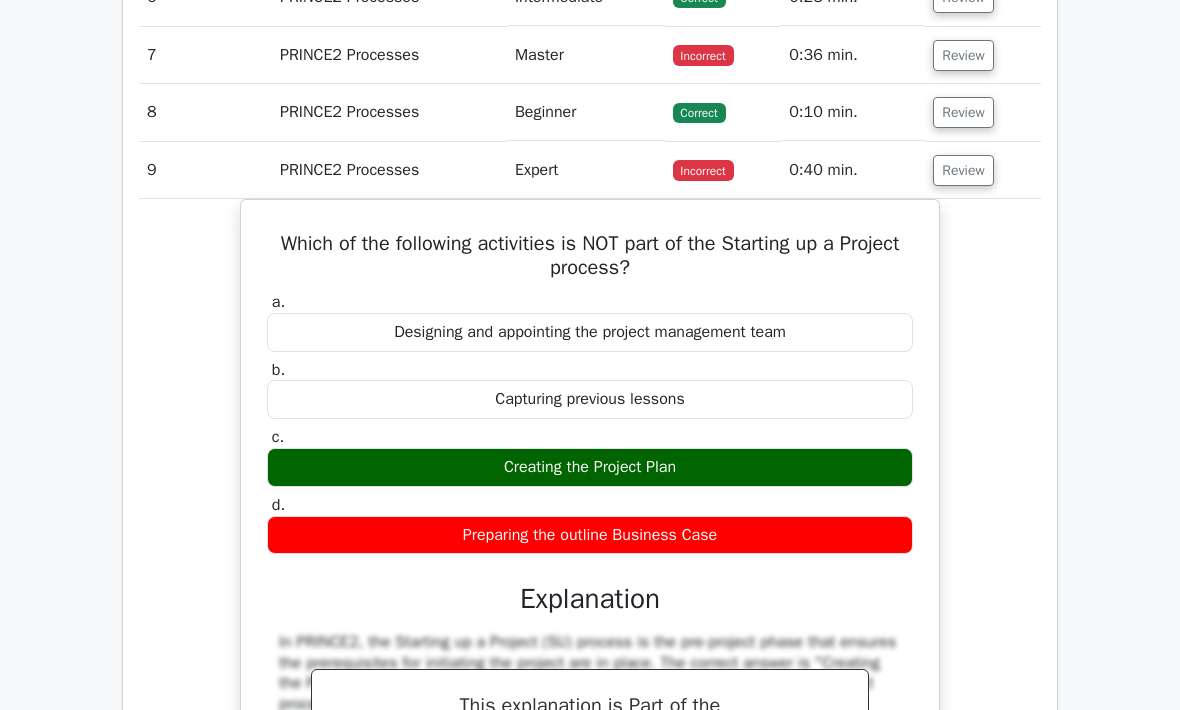 scroll, scrollTop: 6741, scrollLeft: 0, axis: vertical 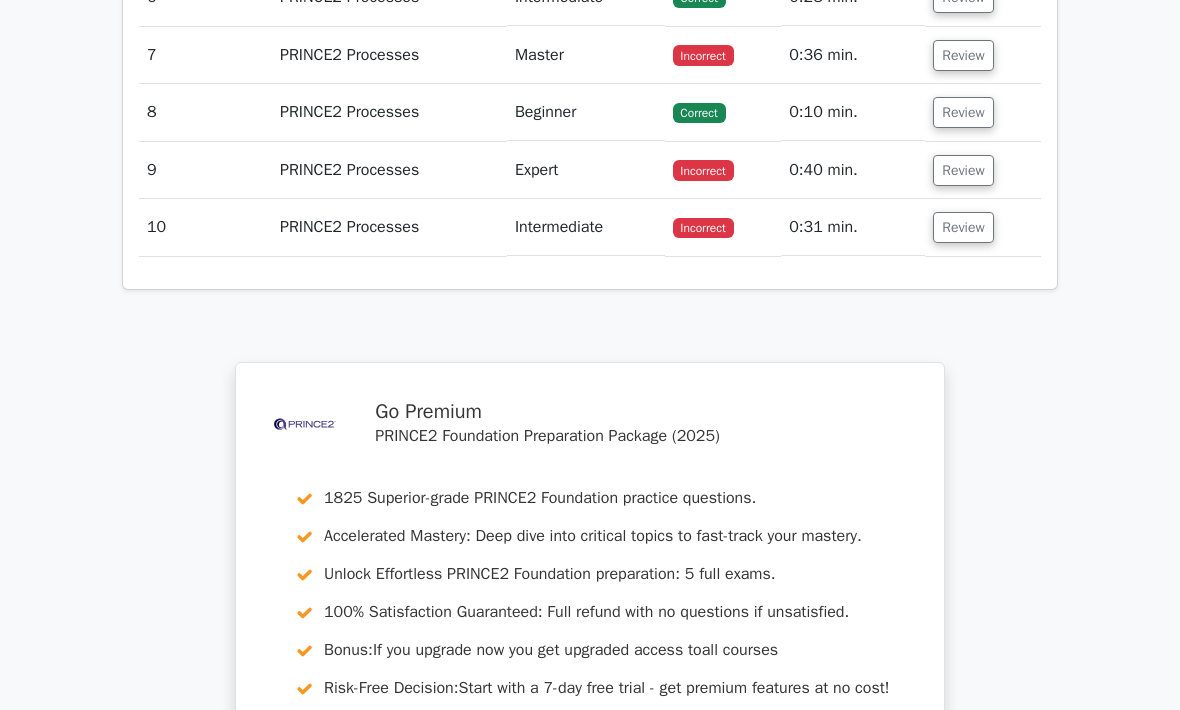 click on "Review" at bounding box center [963, 227] 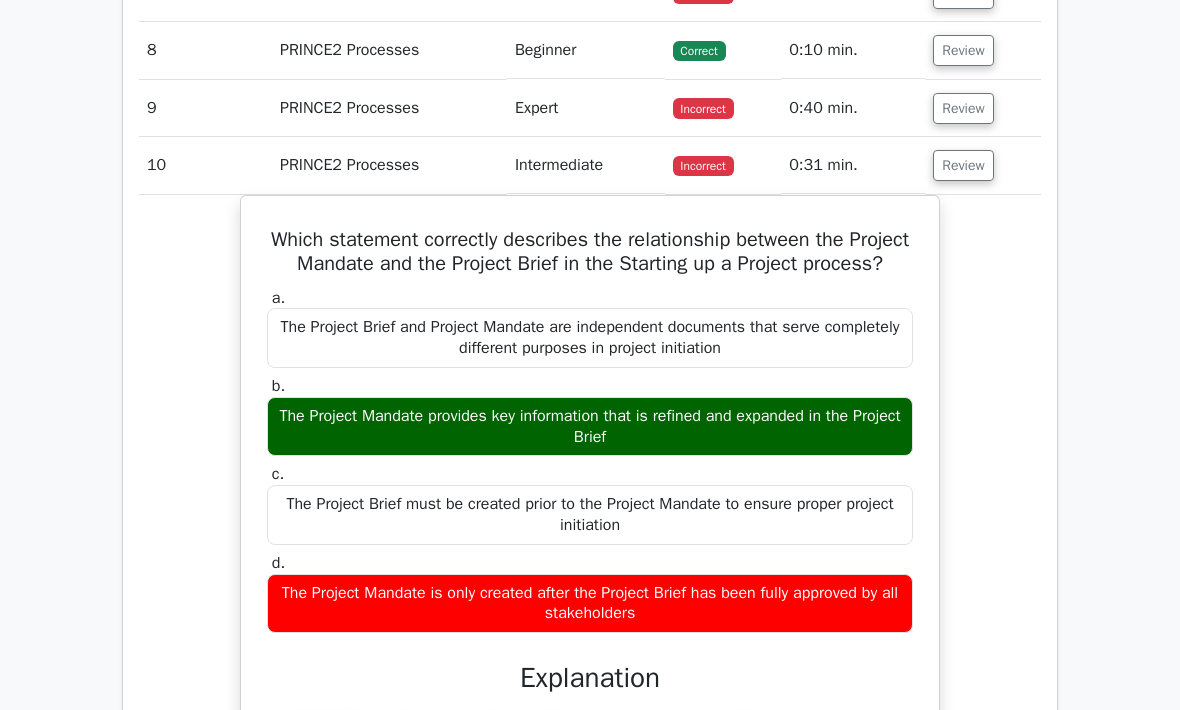 scroll, scrollTop: 6803, scrollLeft: 0, axis: vertical 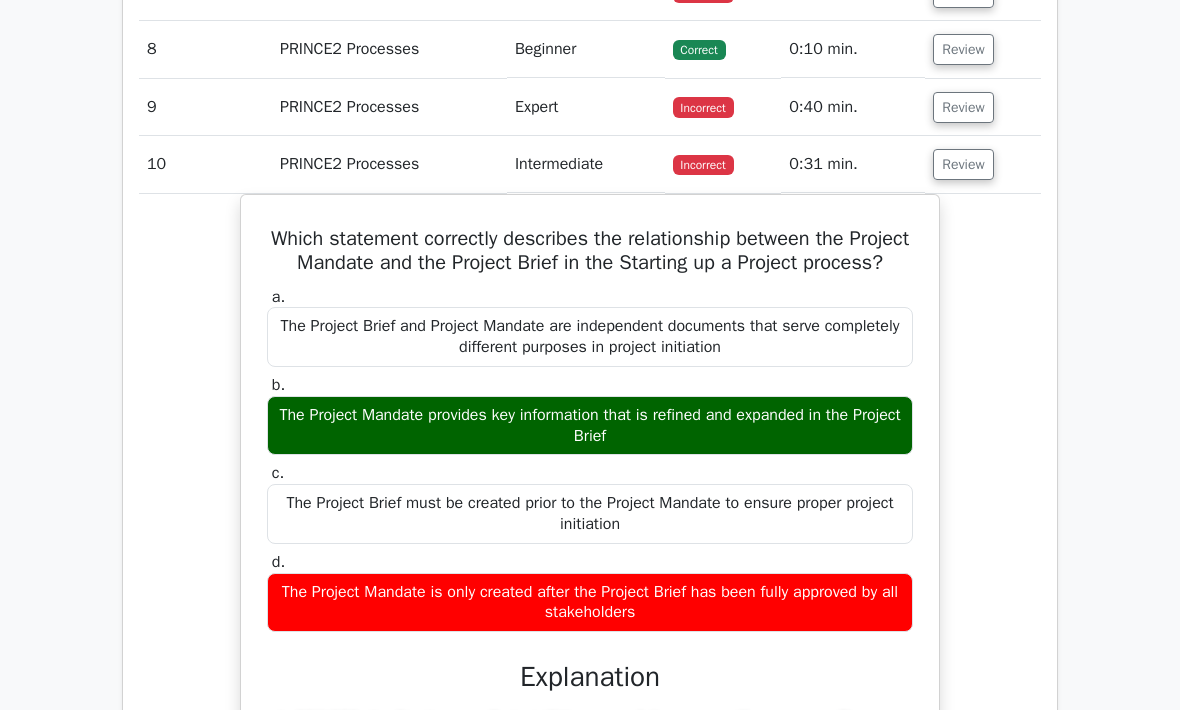 click on "Review" at bounding box center [963, 165] 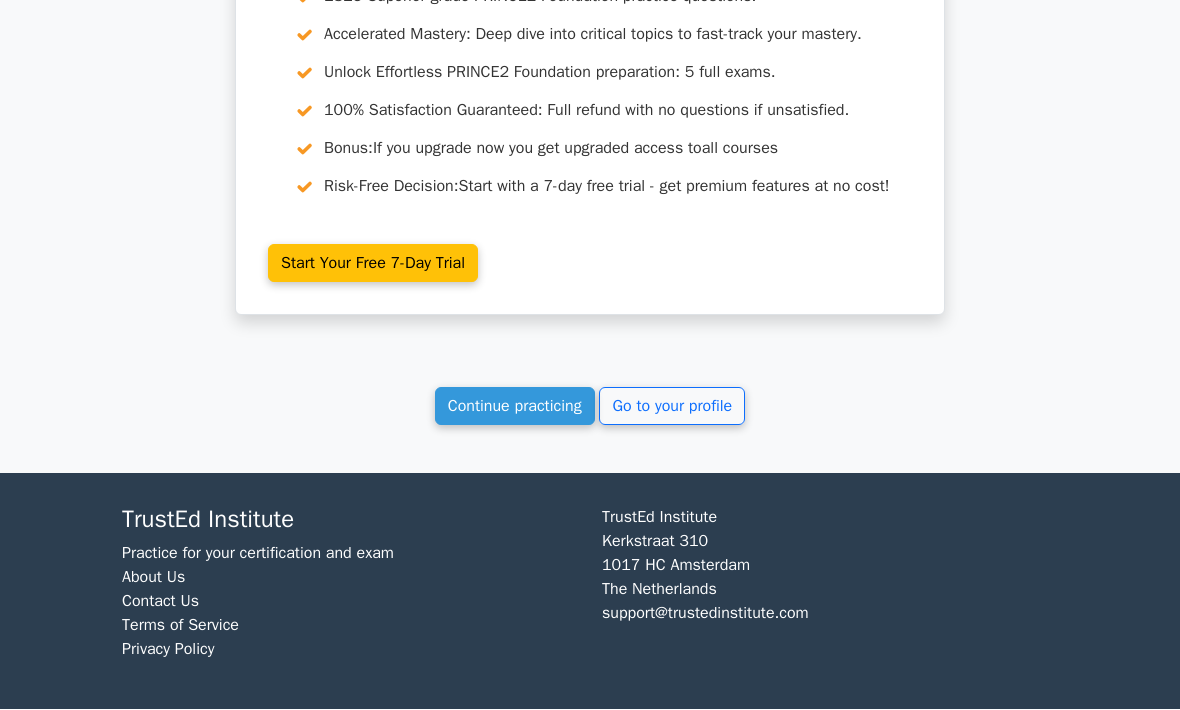 scroll, scrollTop: 7298, scrollLeft: 0, axis: vertical 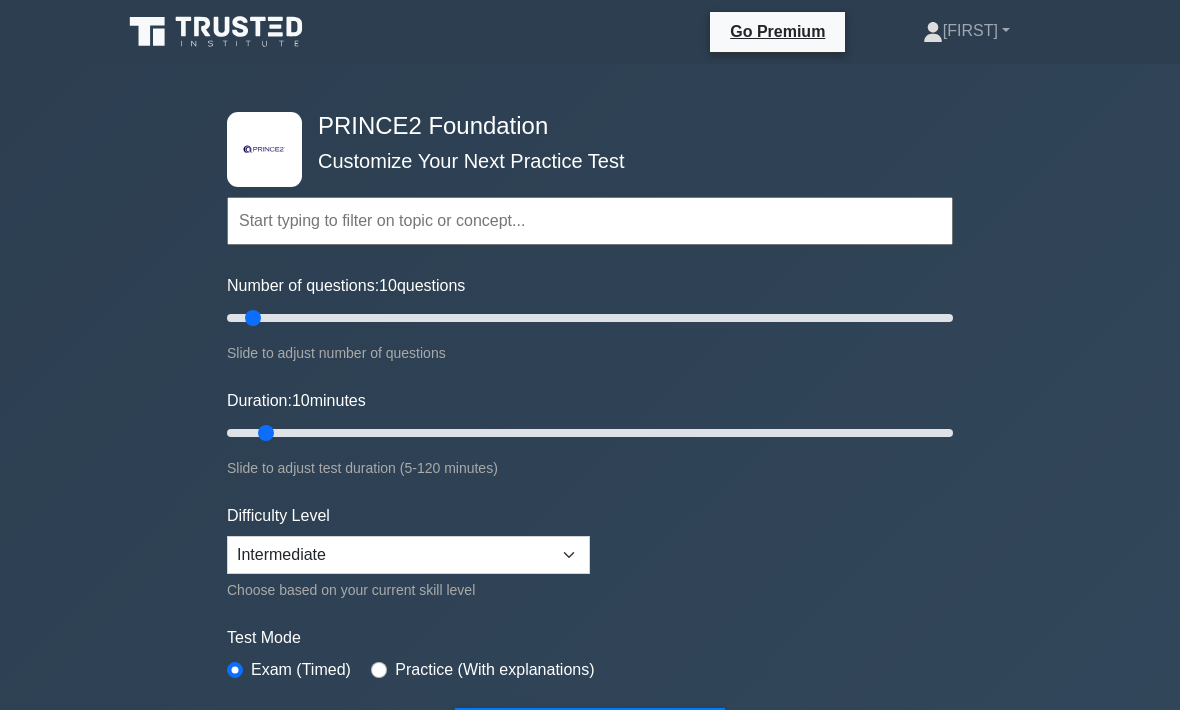 click at bounding box center (590, 221) 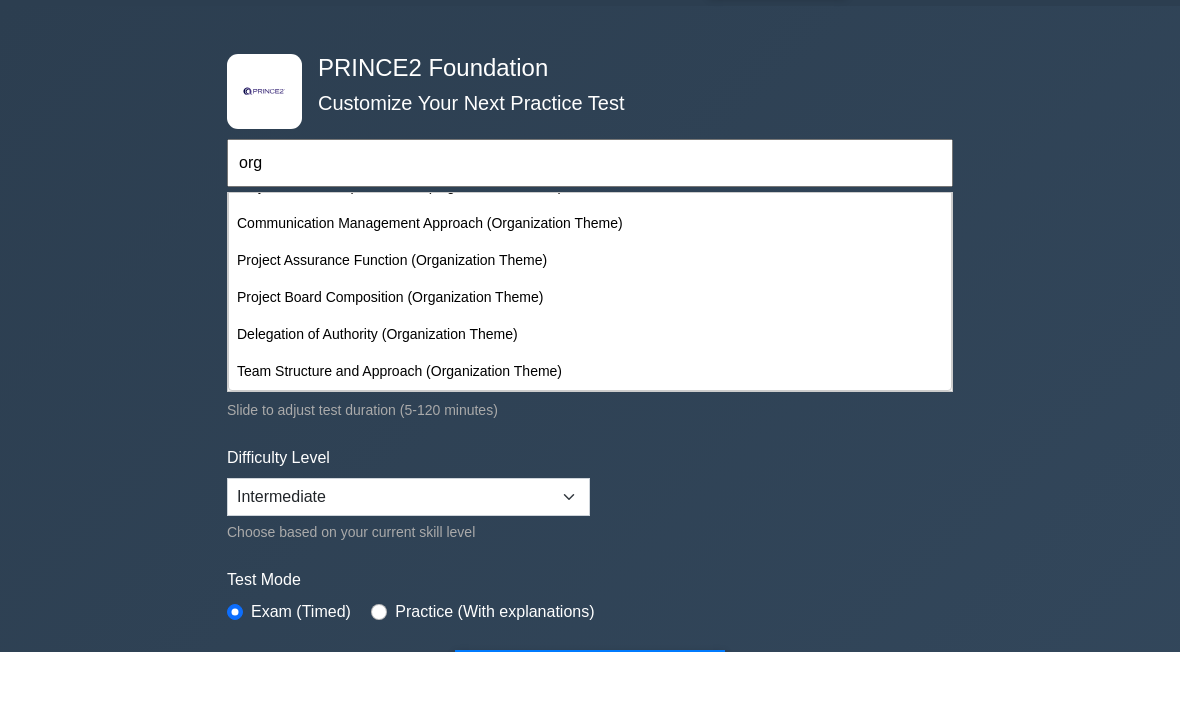 scroll, scrollTop: 287, scrollLeft: 0, axis: vertical 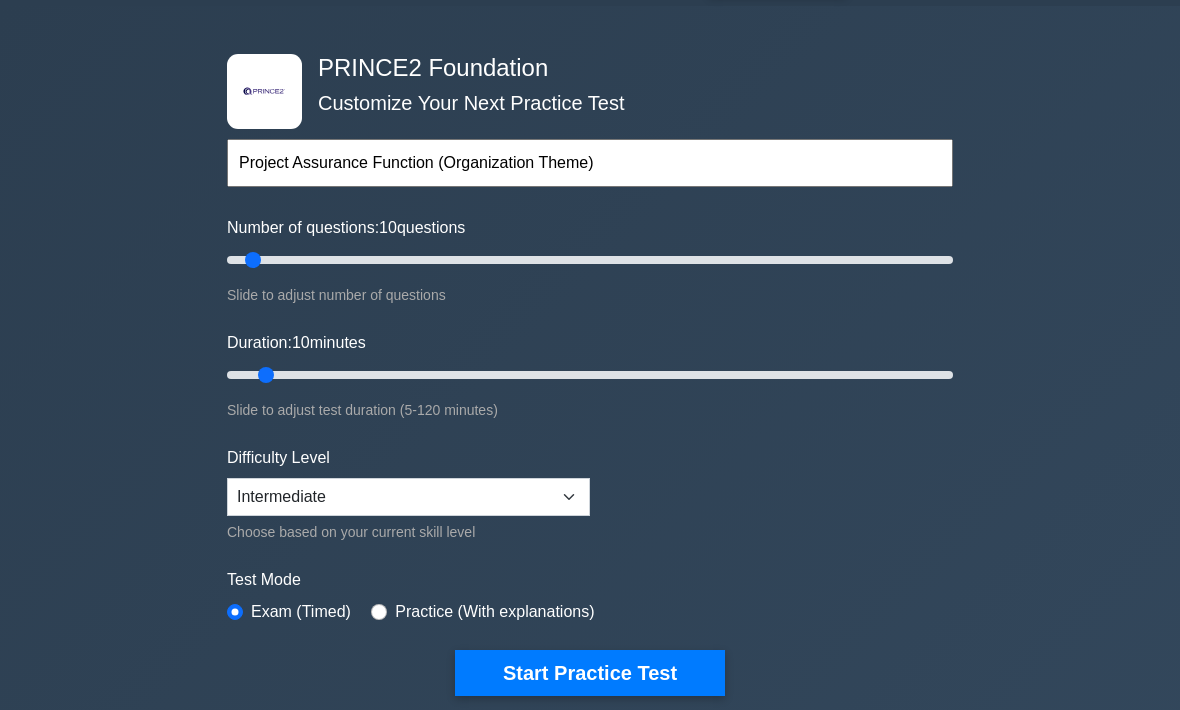 type on "5" 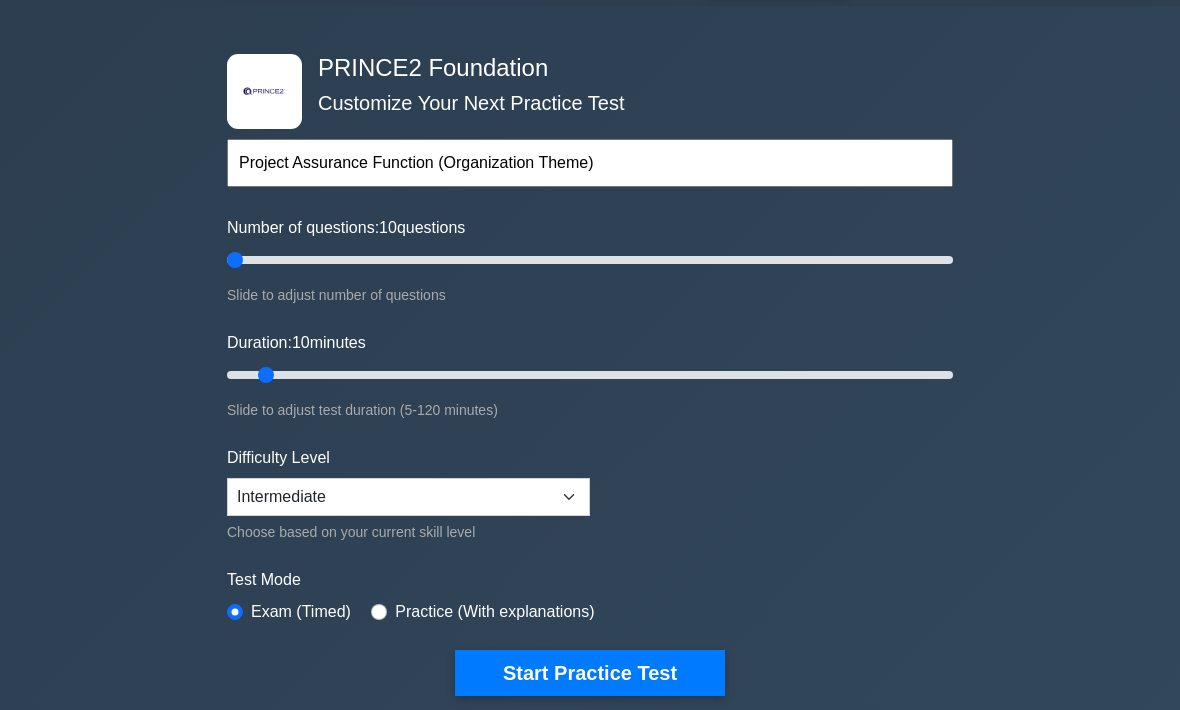 click on "Number of questions:  10  questions" at bounding box center [590, 260] 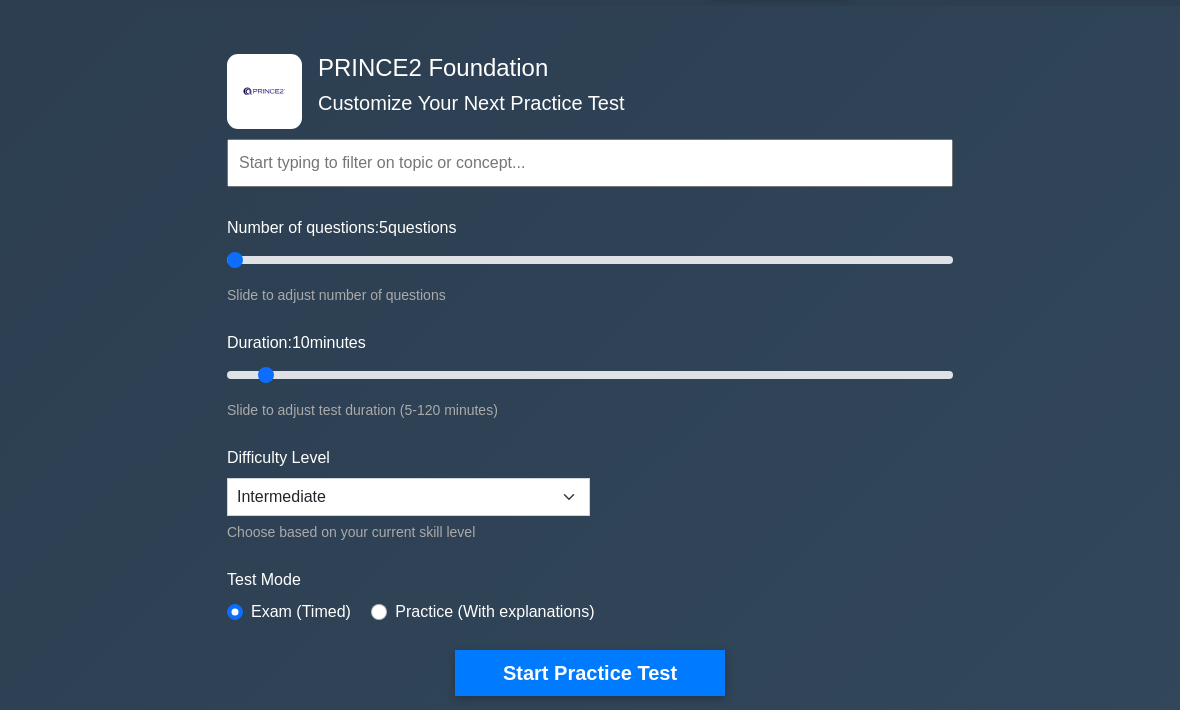 click on "Start Practice Test" at bounding box center [590, 673] 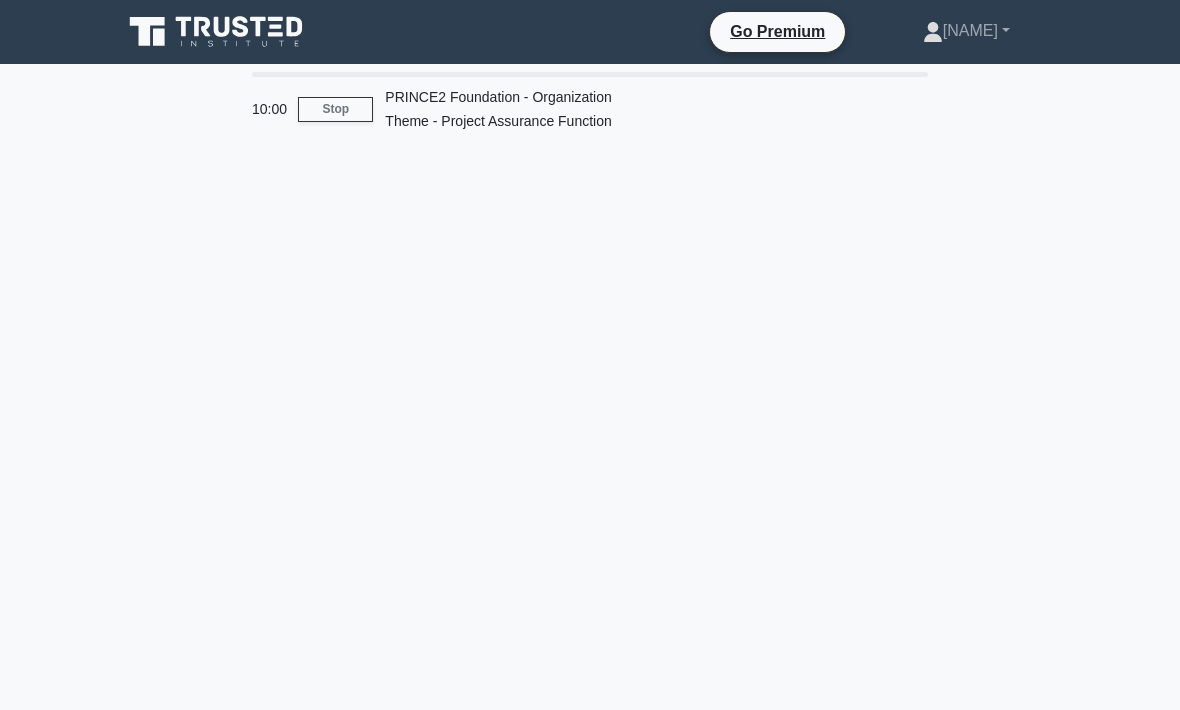 scroll, scrollTop: 0, scrollLeft: 0, axis: both 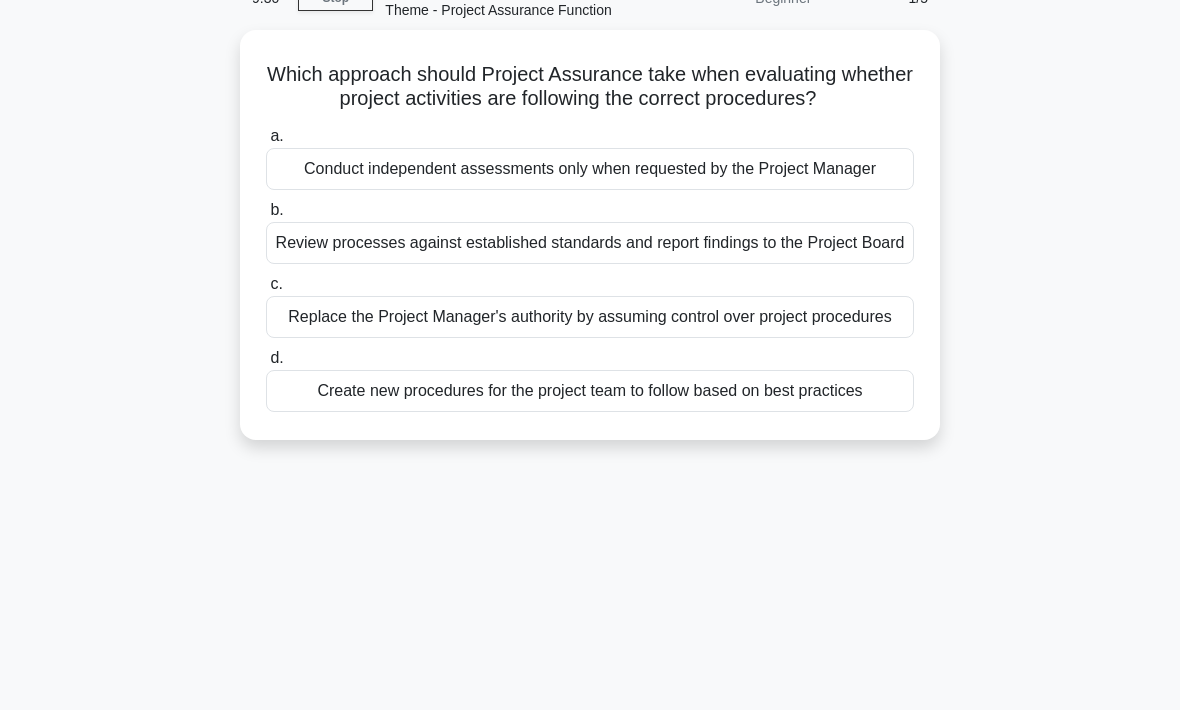 click on "Review processes against established standards and report findings to the Project Board" at bounding box center [590, 243] 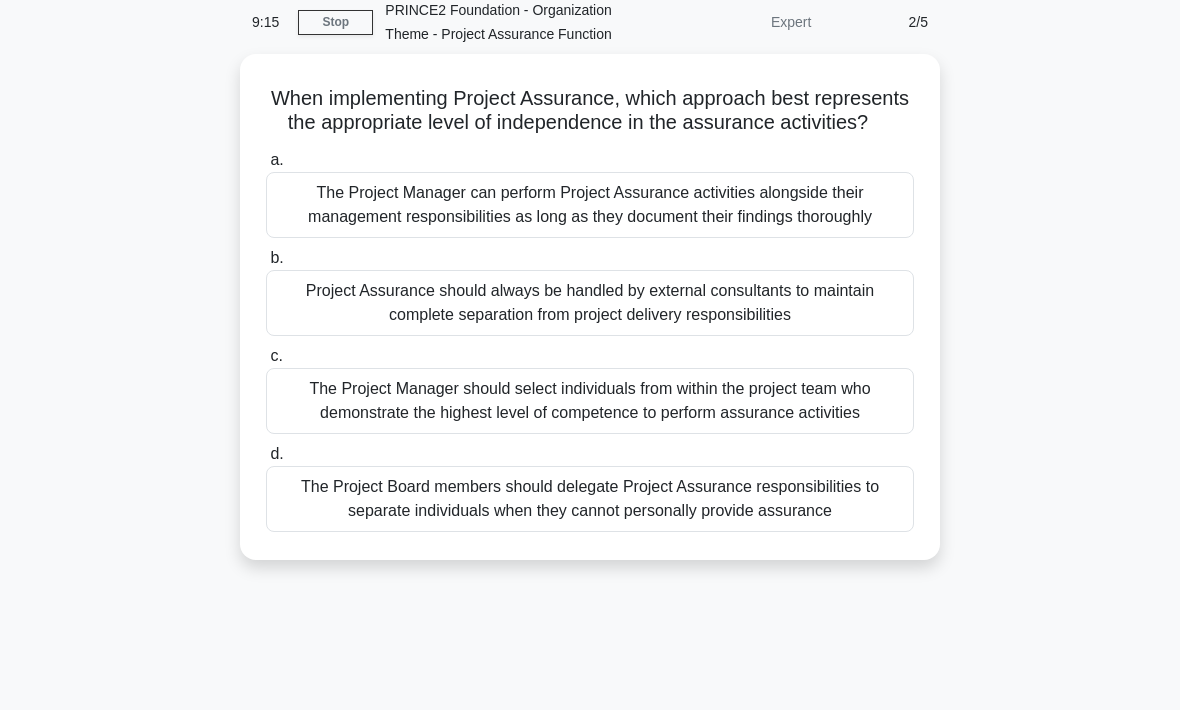scroll, scrollTop: 53, scrollLeft: 0, axis: vertical 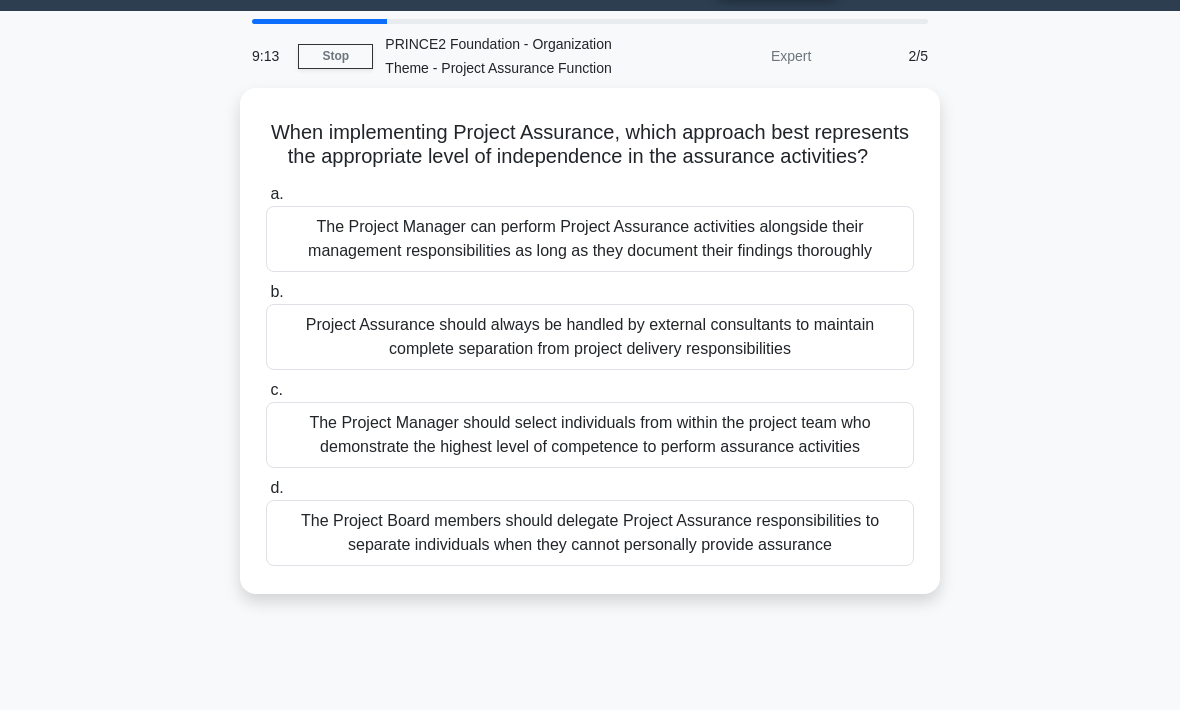 click on "Project Assurance should always be handled by external consultants to maintain complete separation from project delivery responsibilities" at bounding box center [590, 337] 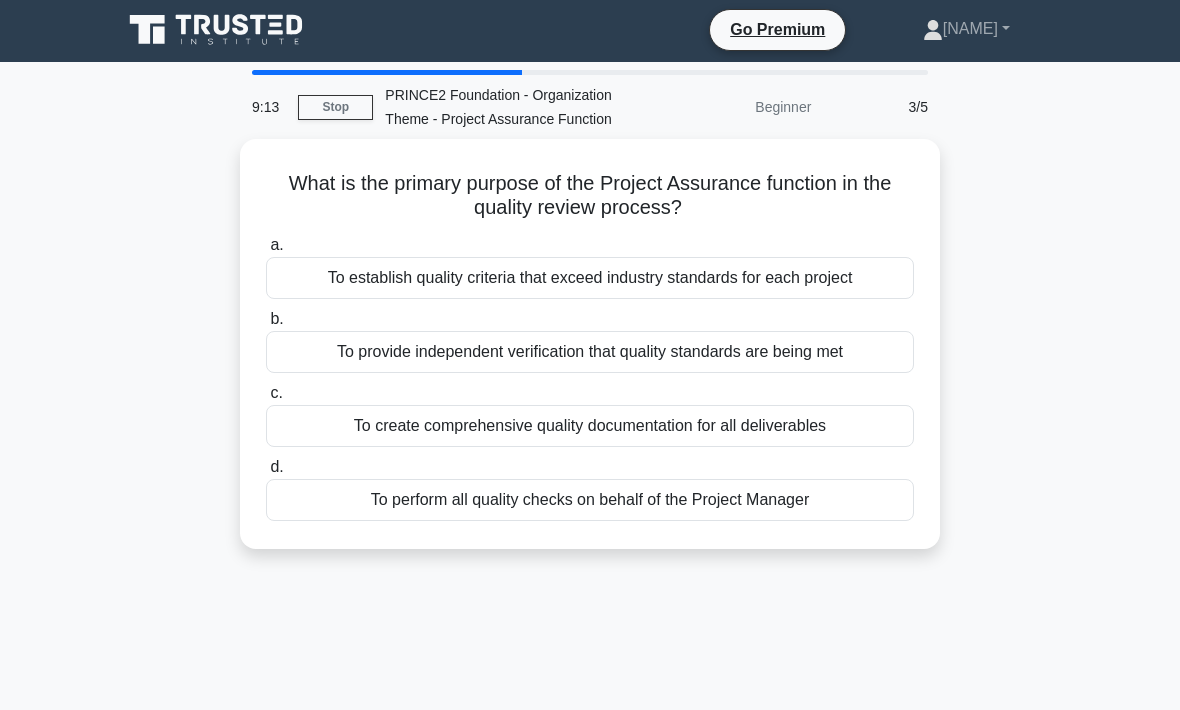 scroll, scrollTop: 0, scrollLeft: 0, axis: both 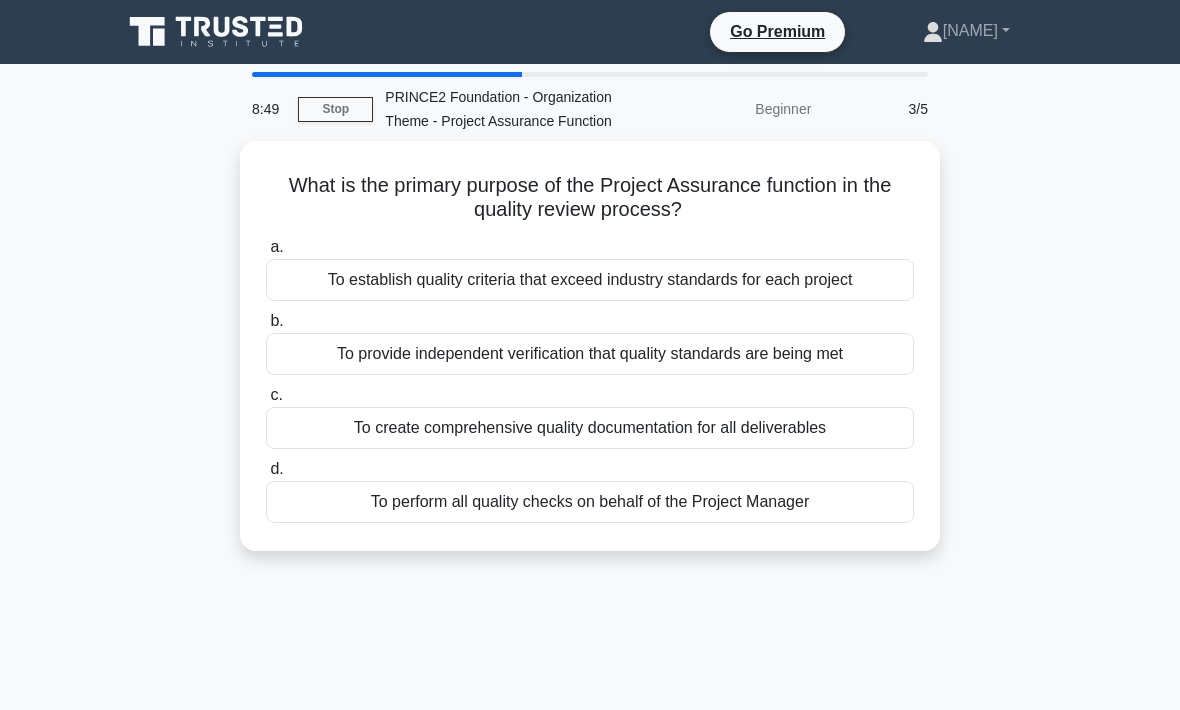 click on "To provide independent verification that quality standards are being met" at bounding box center (590, 354) 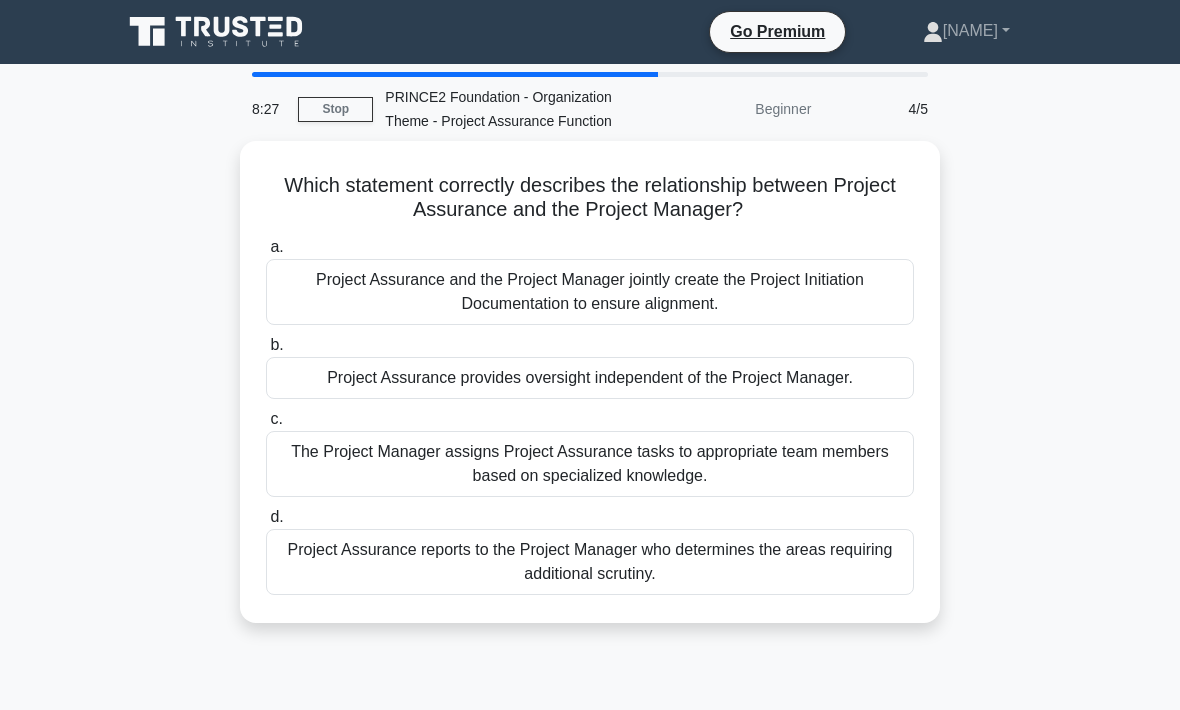 click on "Project Assurance provides oversight independent of the Project Manager." at bounding box center [590, 378] 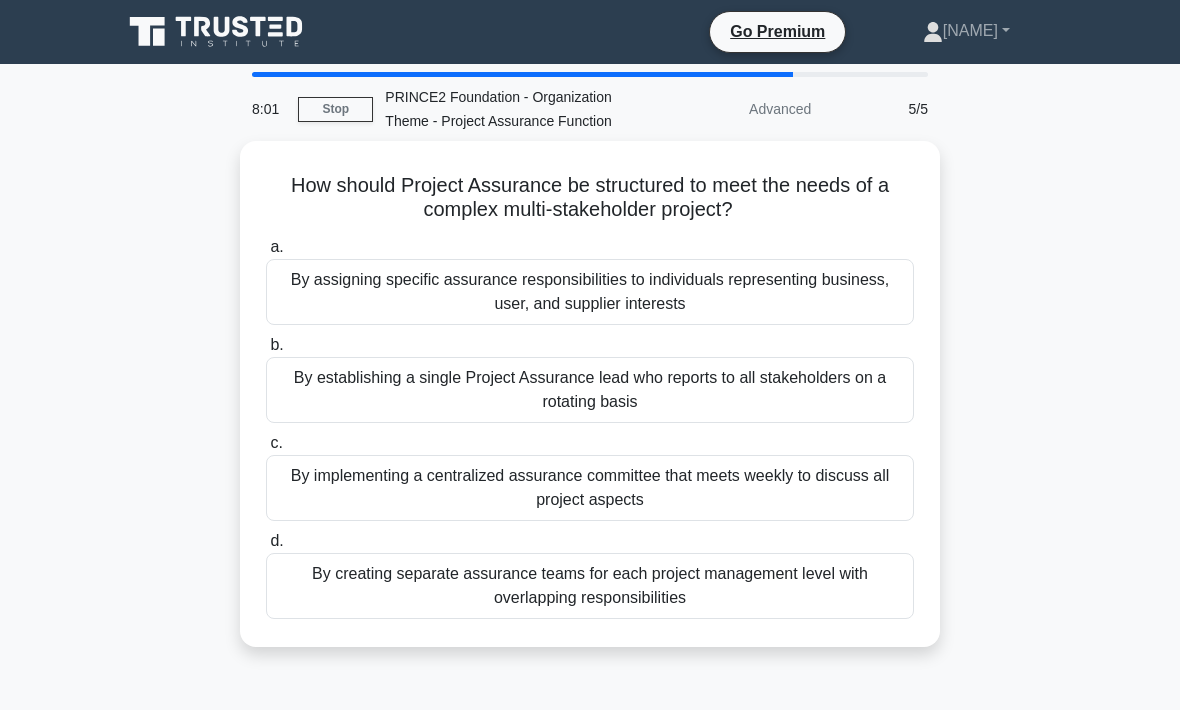 click on "By establishing a single Project Assurance lead who reports to all stakeholders on a rotating basis" at bounding box center (590, 390) 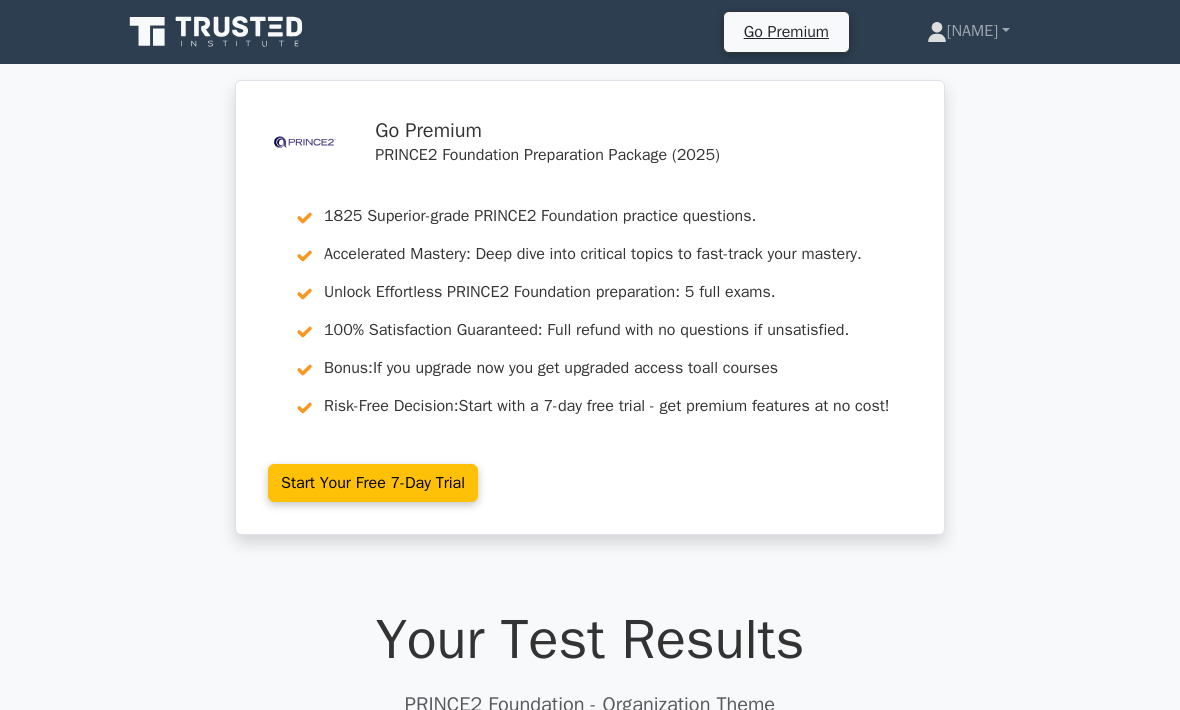 scroll, scrollTop: 12, scrollLeft: 0, axis: vertical 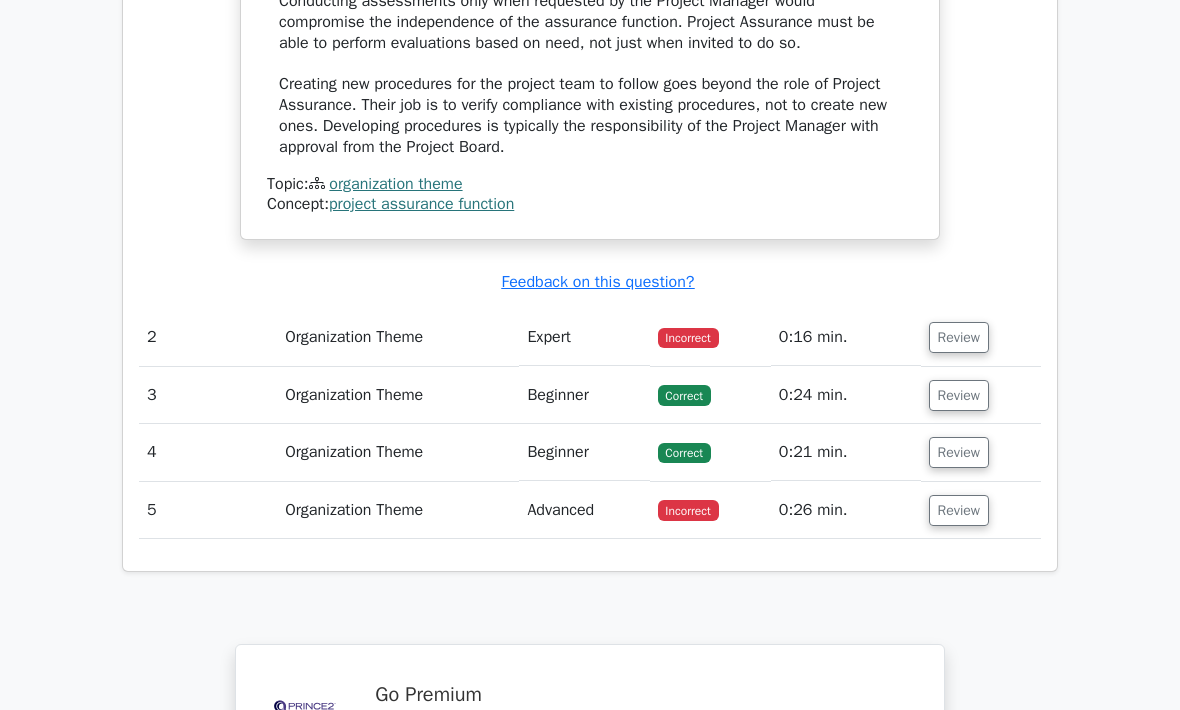 click on "Review" at bounding box center (959, 337) 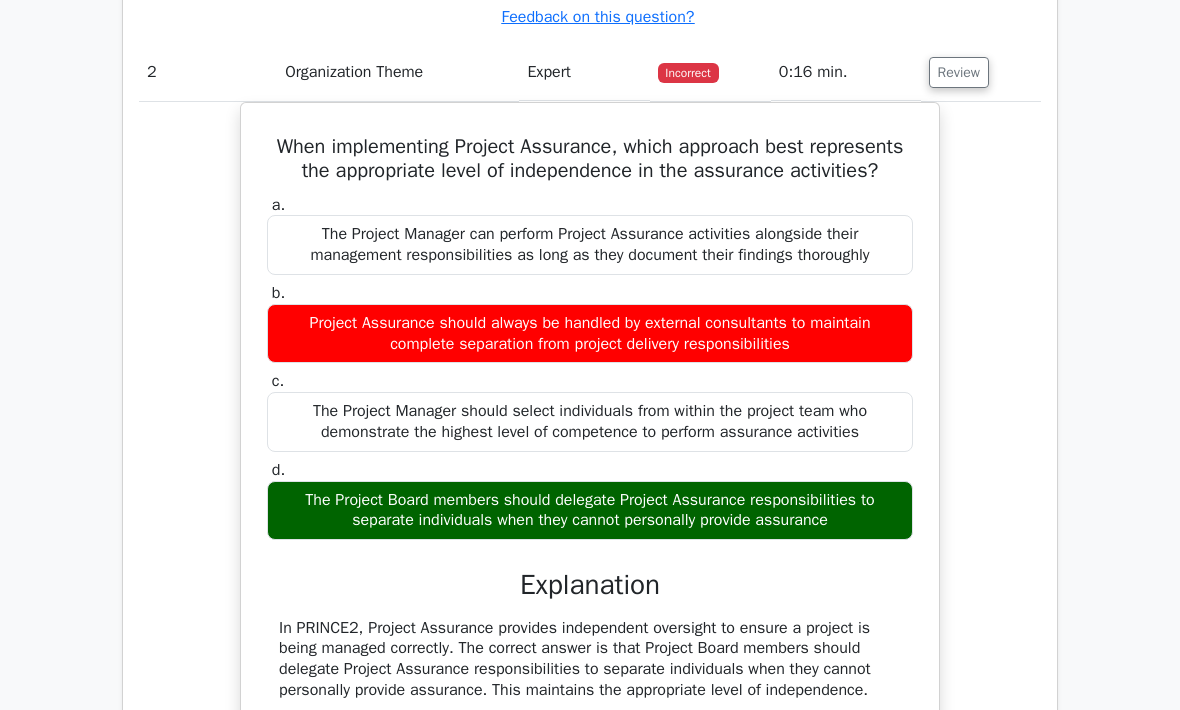 scroll, scrollTop: 2581, scrollLeft: 0, axis: vertical 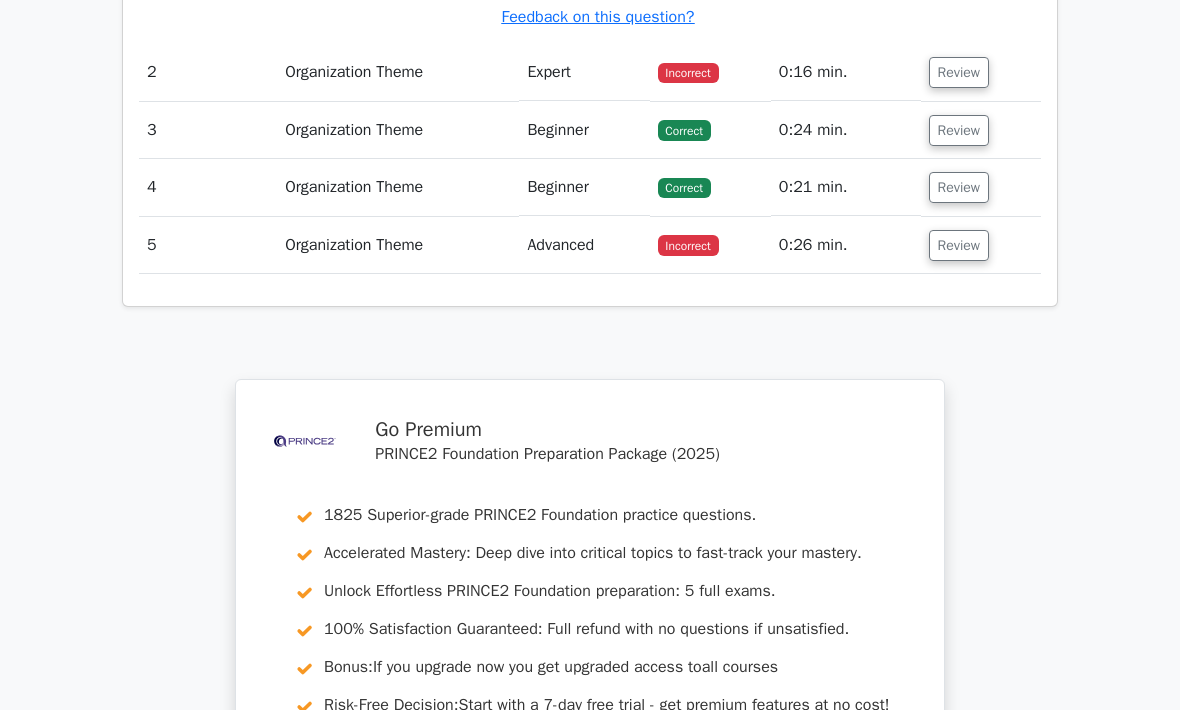 click on "Review" at bounding box center (959, 130) 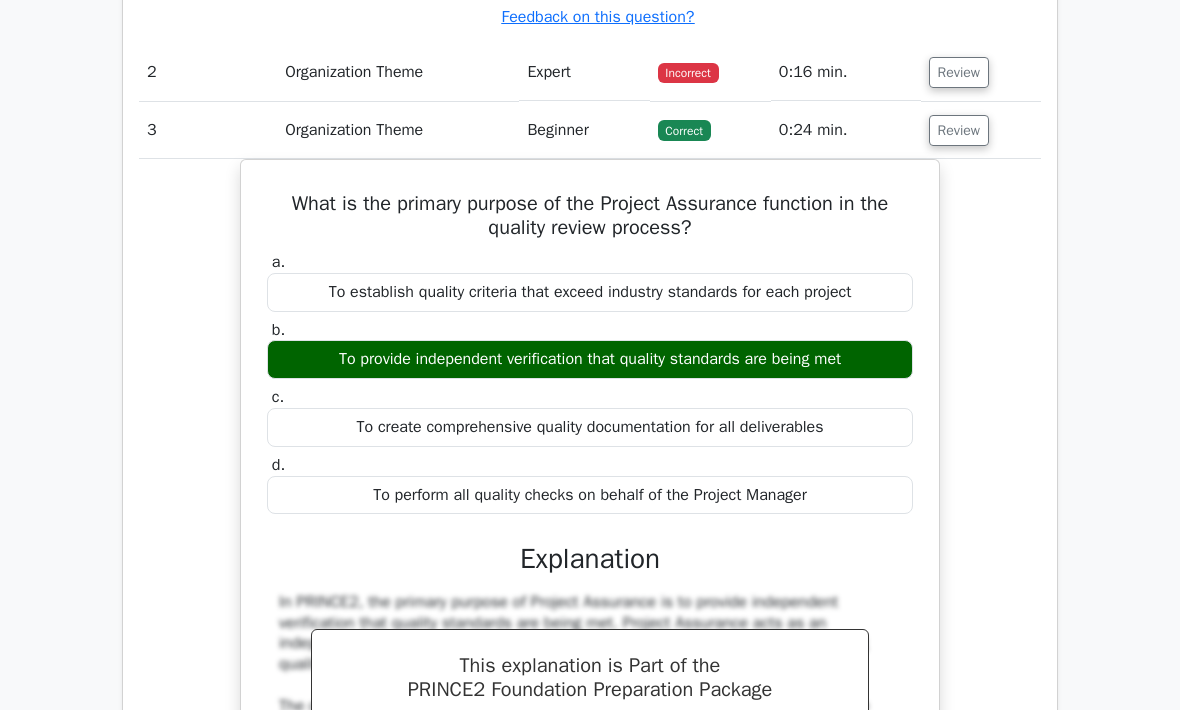 click on "Review" at bounding box center (959, 130) 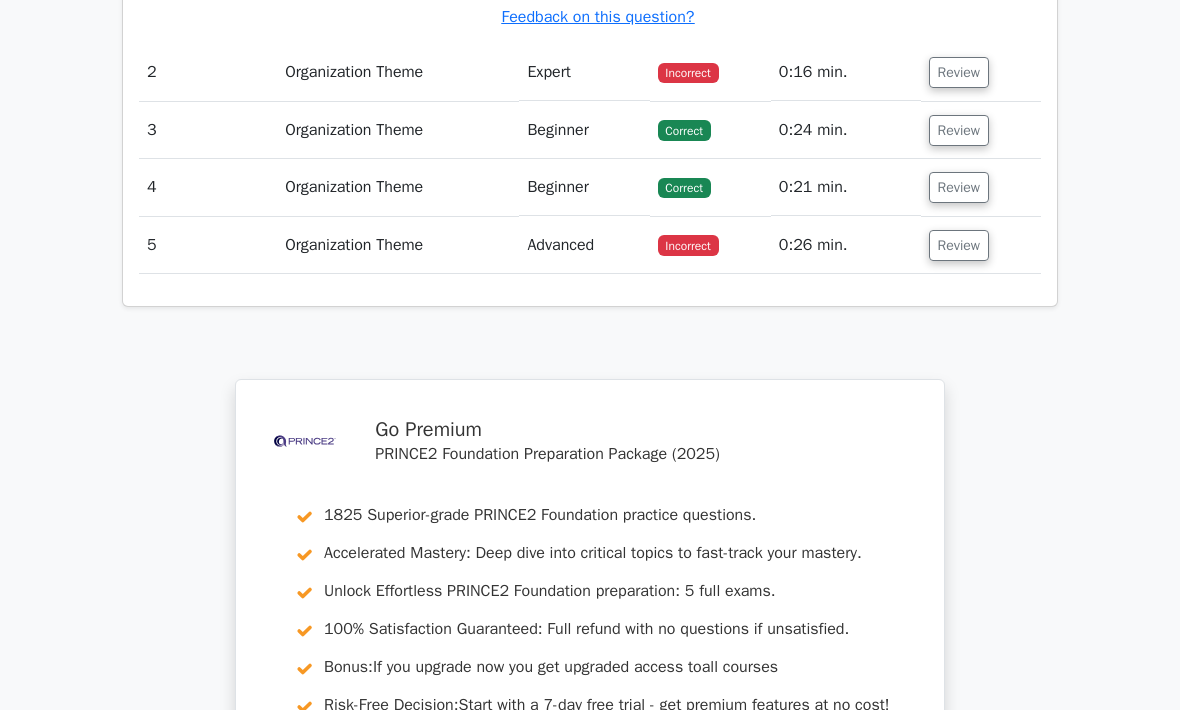click on "Review" at bounding box center (959, 187) 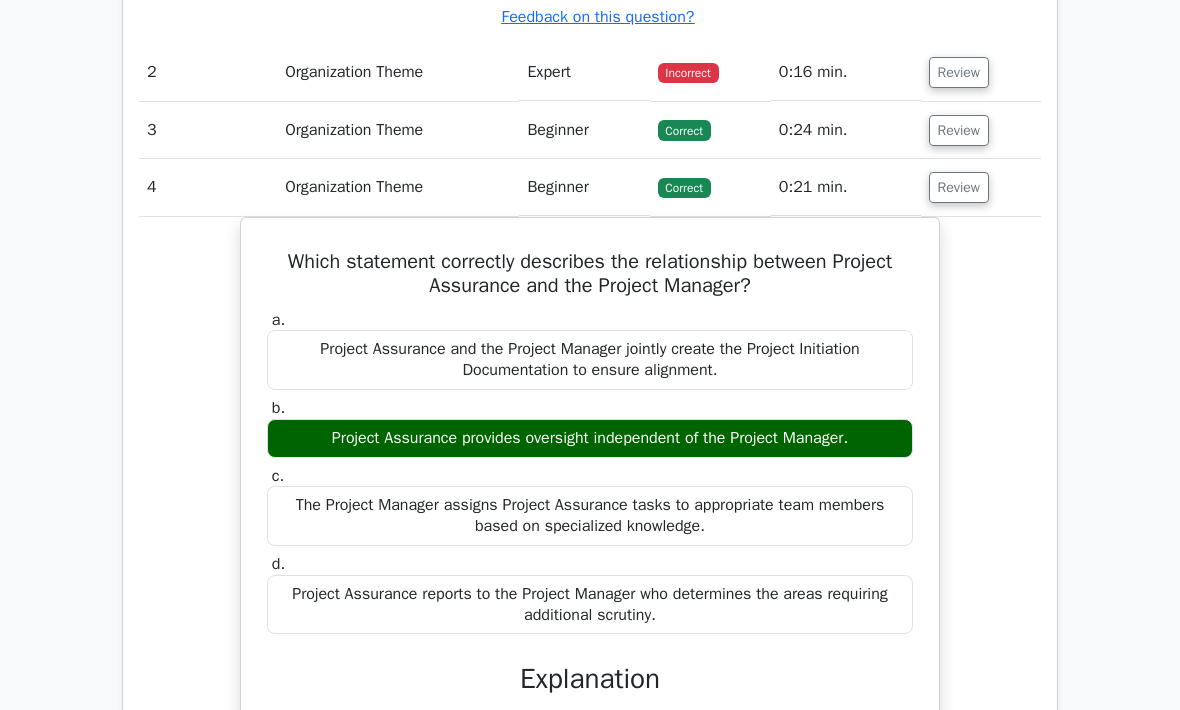 click on "Review" at bounding box center [959, 187] 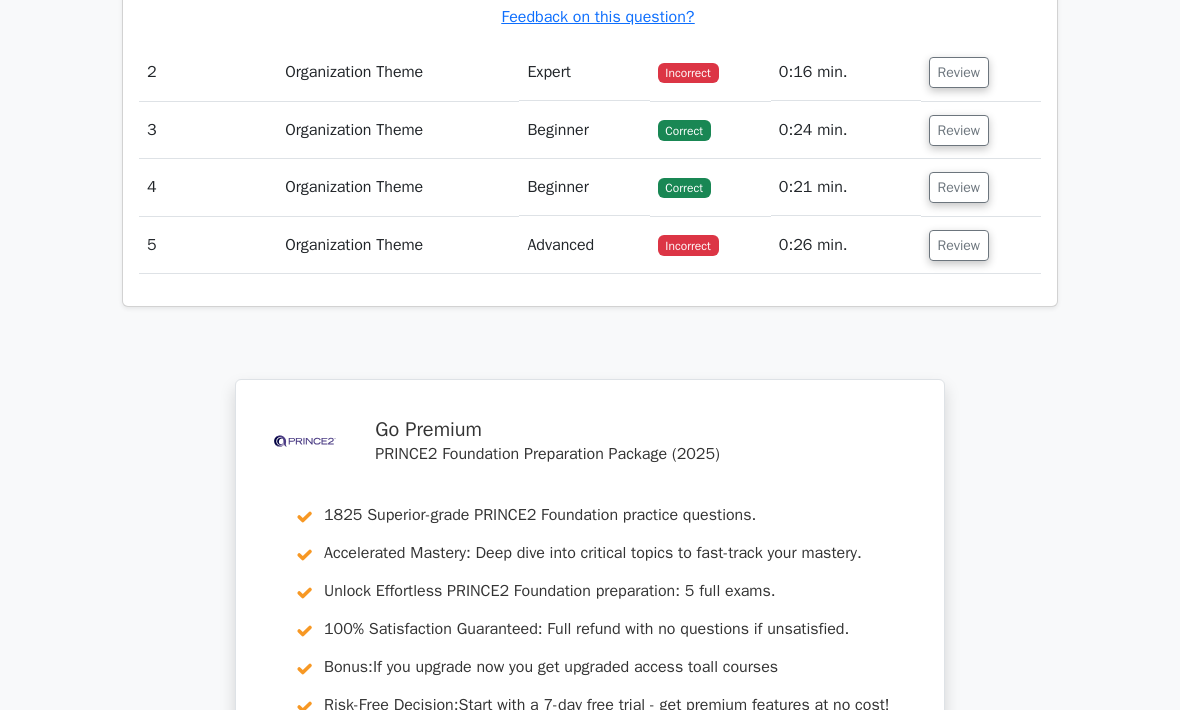 click on "Review" at bounding box center (959, 245) 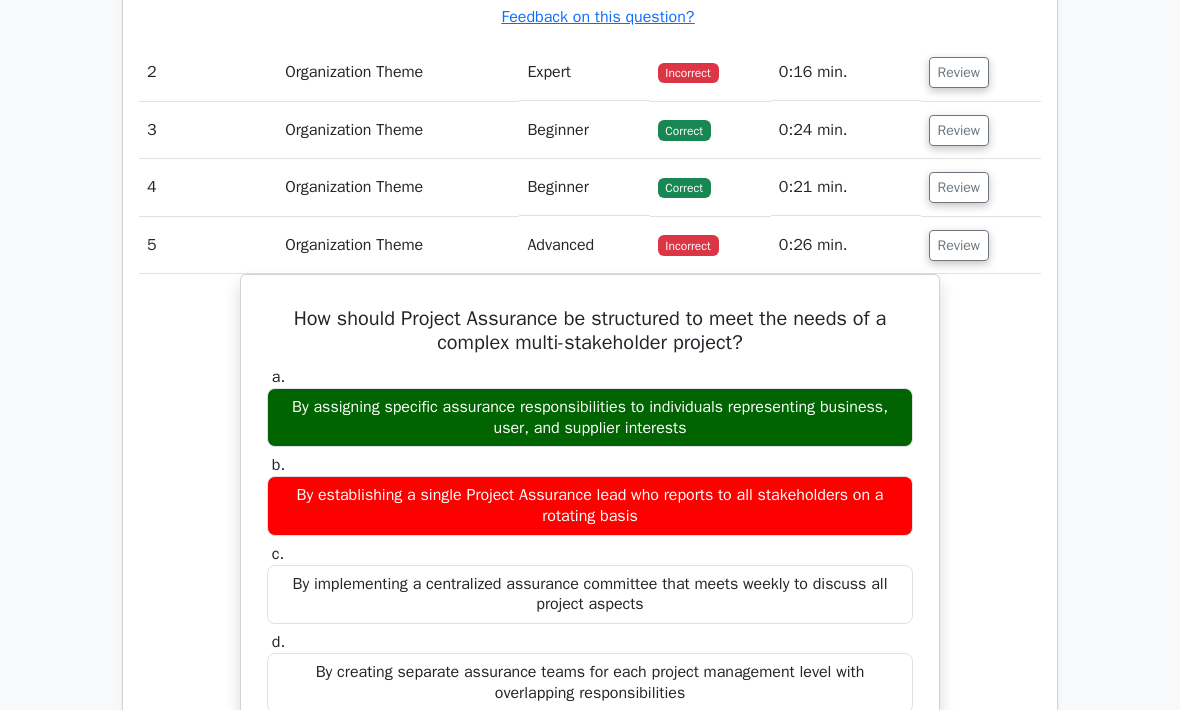 click on "Review" at bounding box center [959, 245] 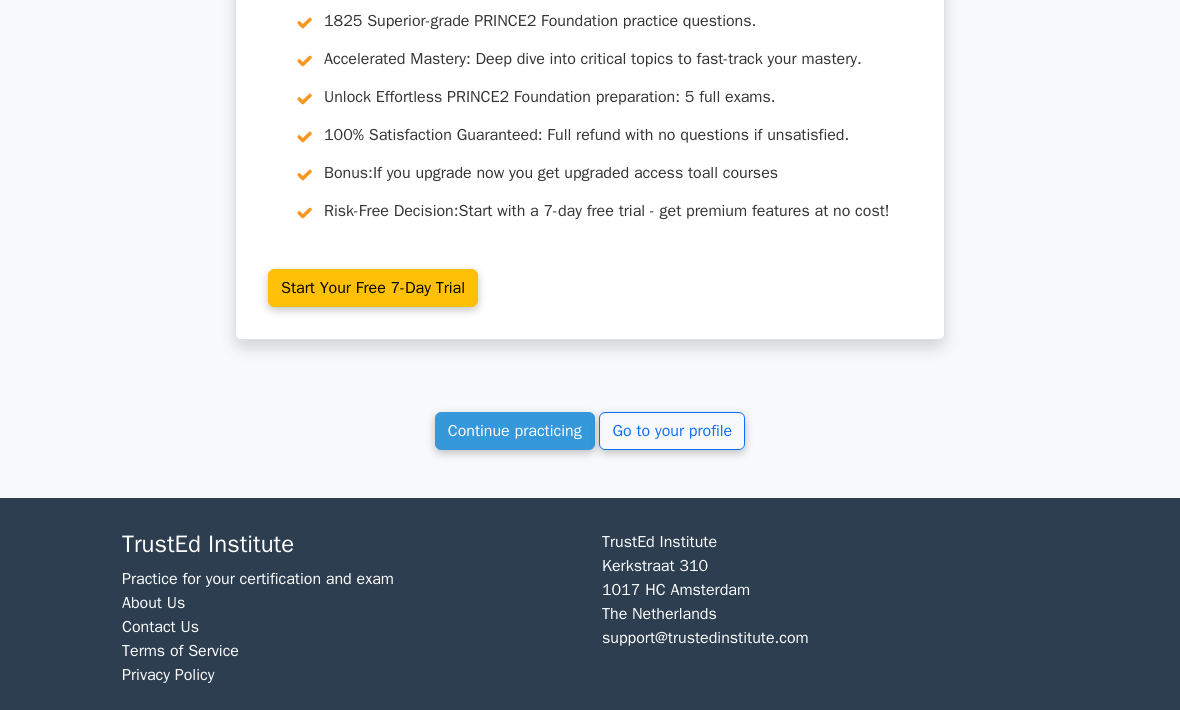 scroll, scrollTop: 3084, scrollLeft: 0, axis: vertical 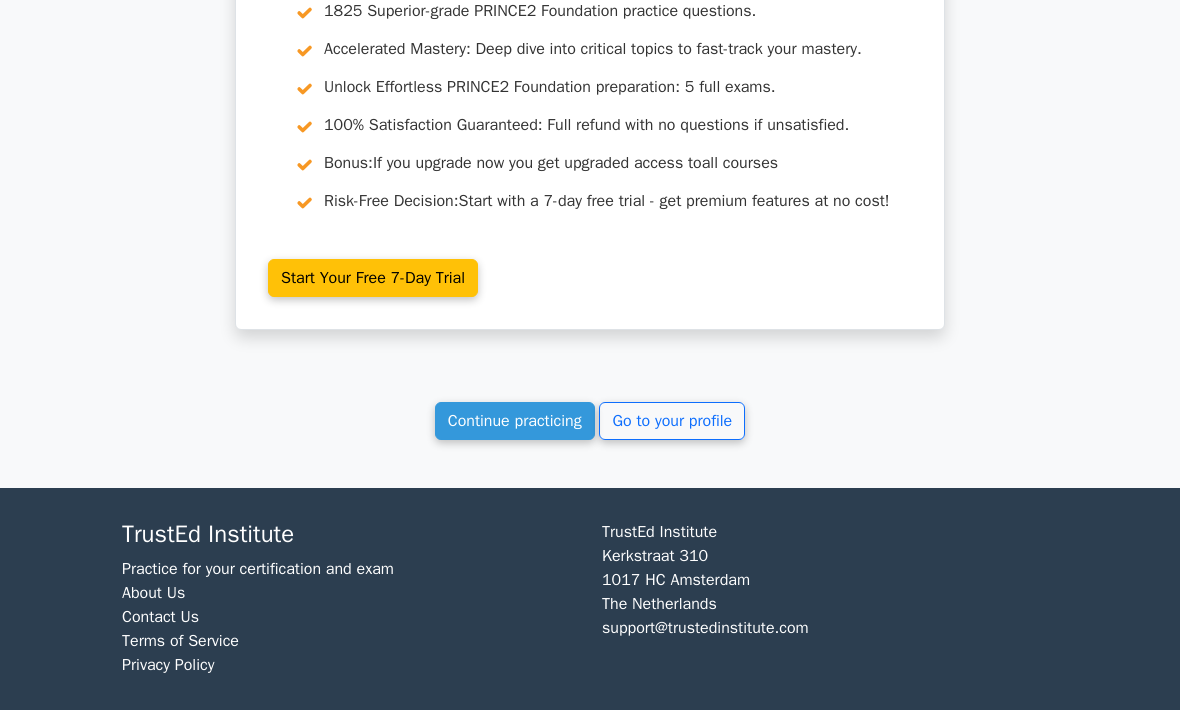 click on "Continue practicing" at bounding box center (515, 422) 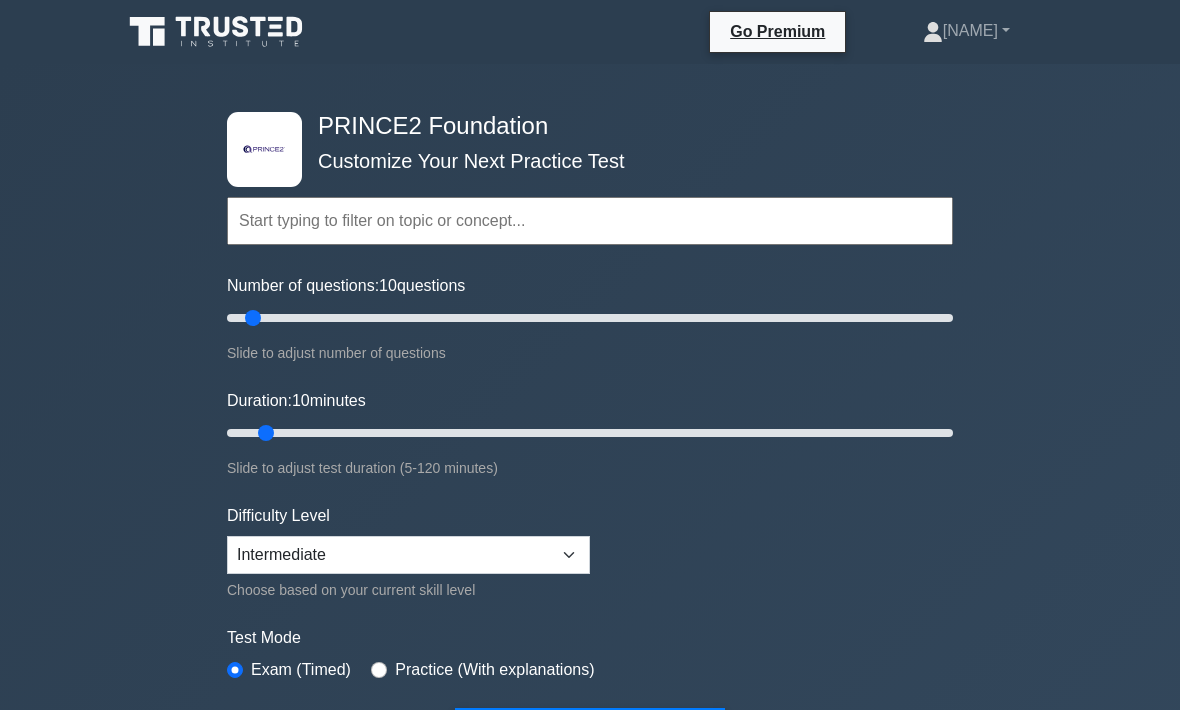 scroll, scrollTop: 0, scrollLeft: 0, axis: both 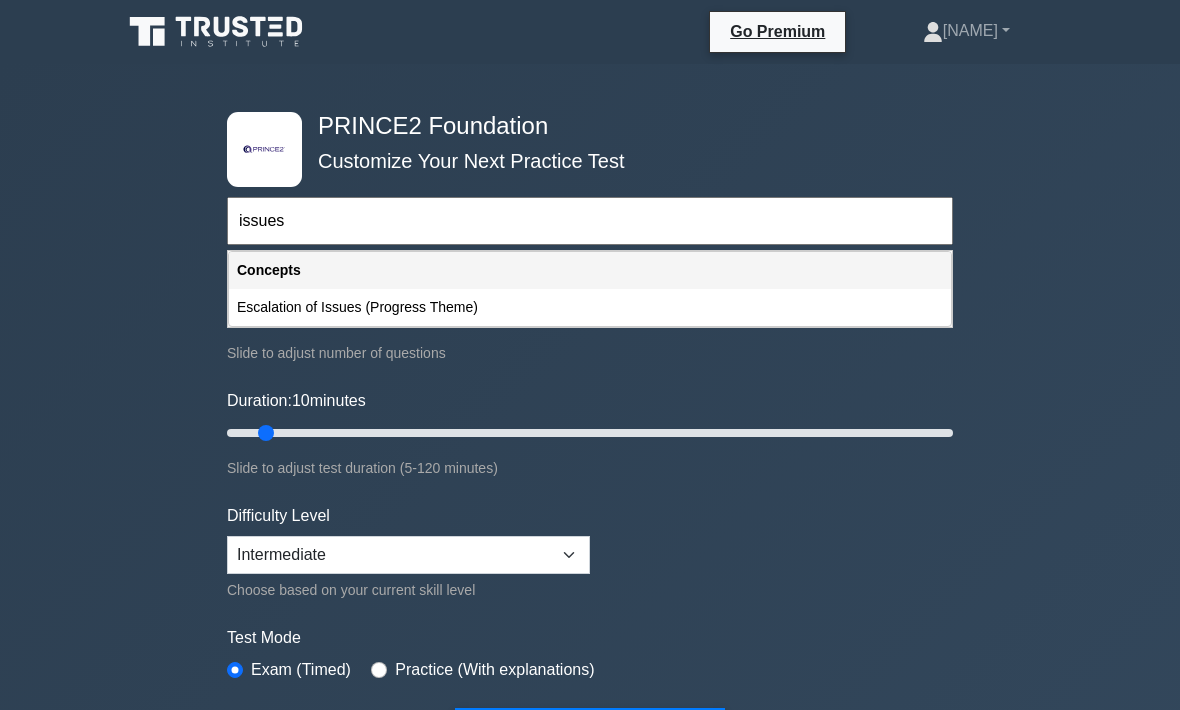 type on "issues" 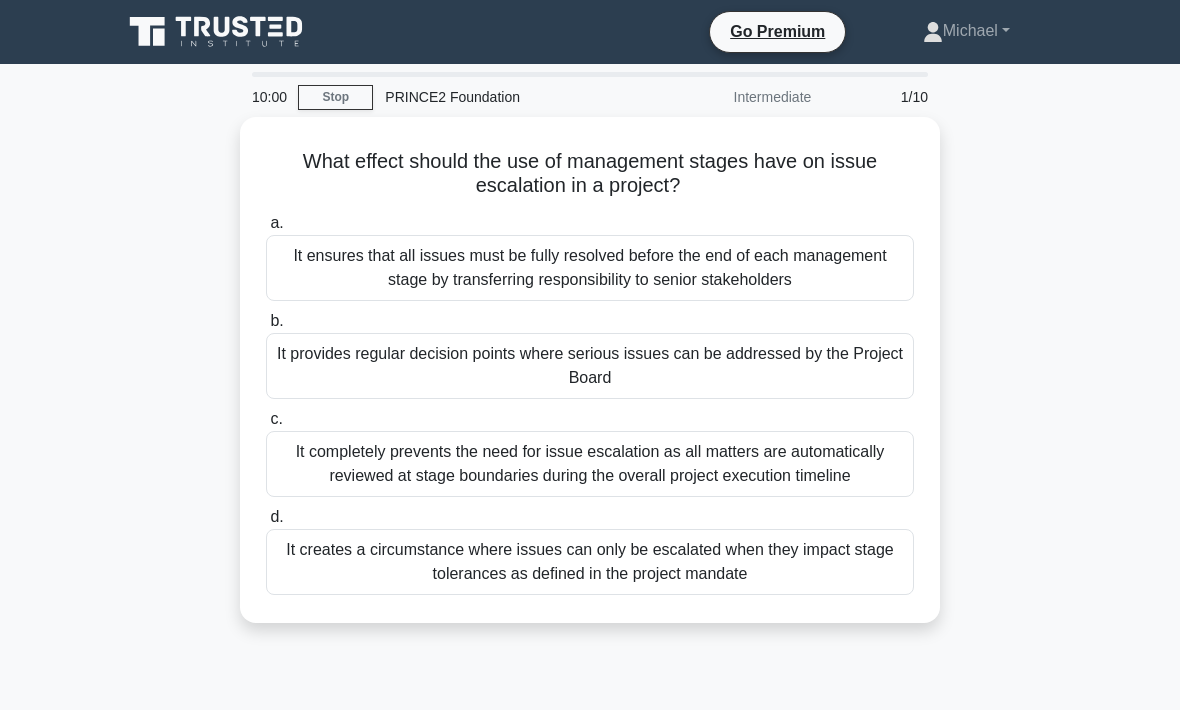 scroll, scrollTop: 0, scrollLeft: 0, axis: both 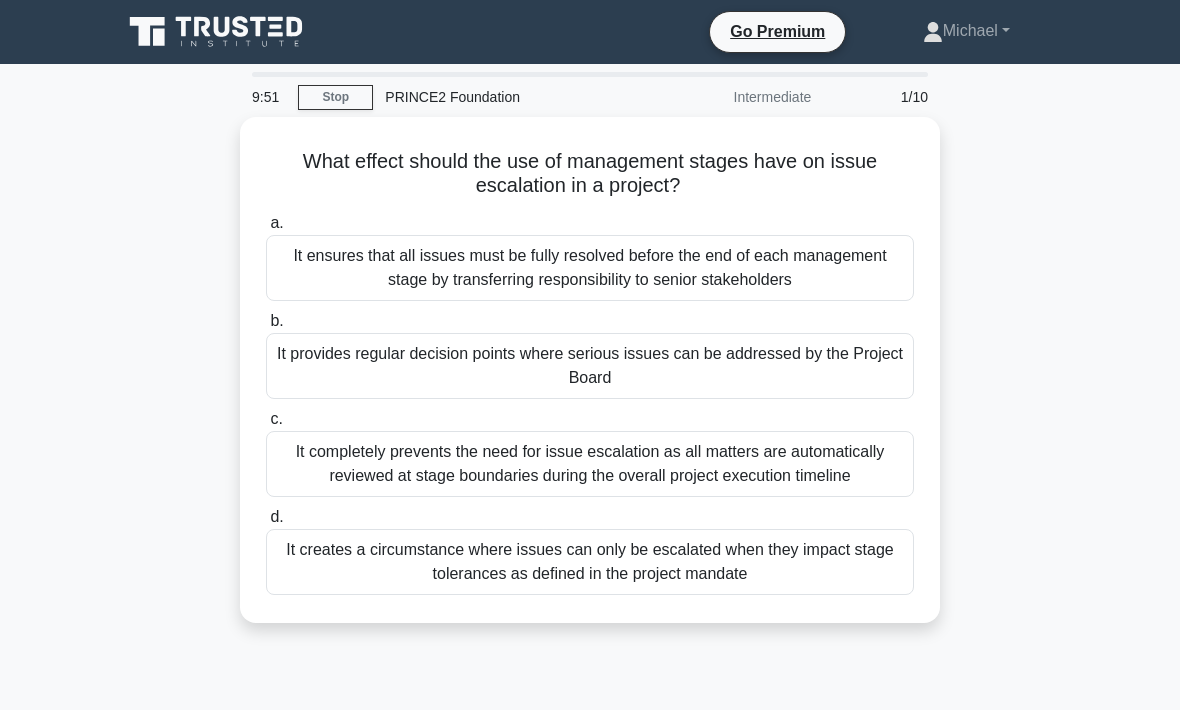 click on "Intermediate" at bounding box center [735, 97] 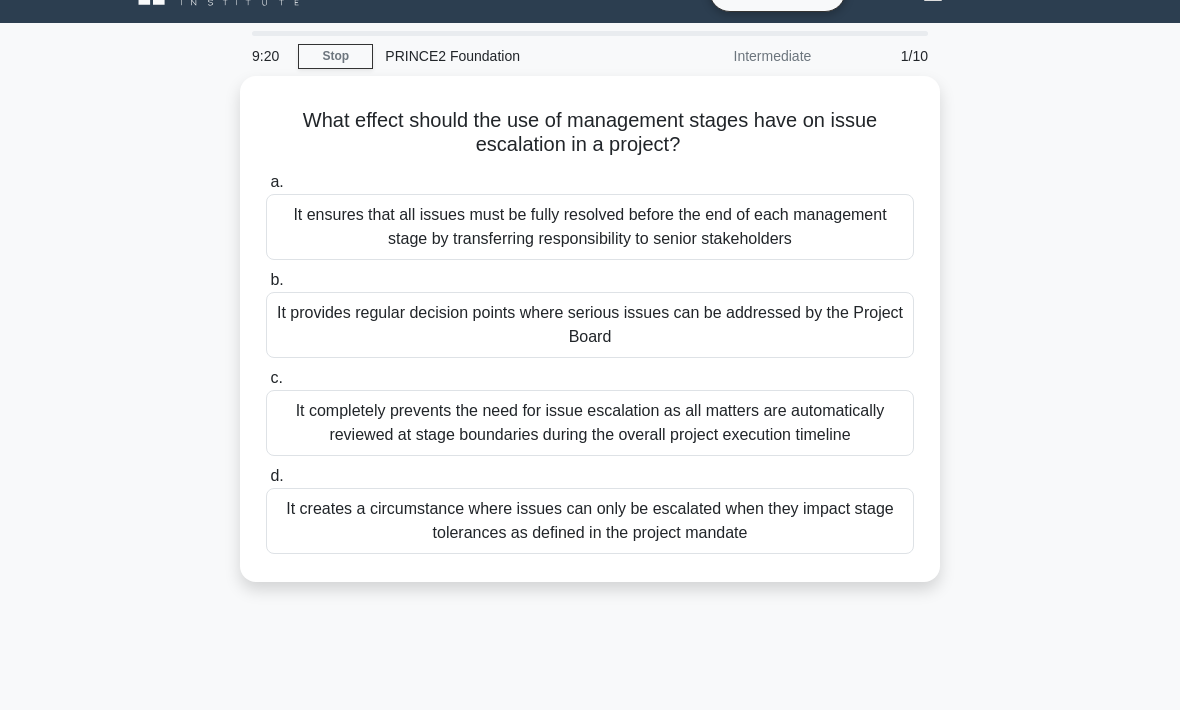 scroll, scrollTop: 44, scrollLeft: 0, axis: vertical 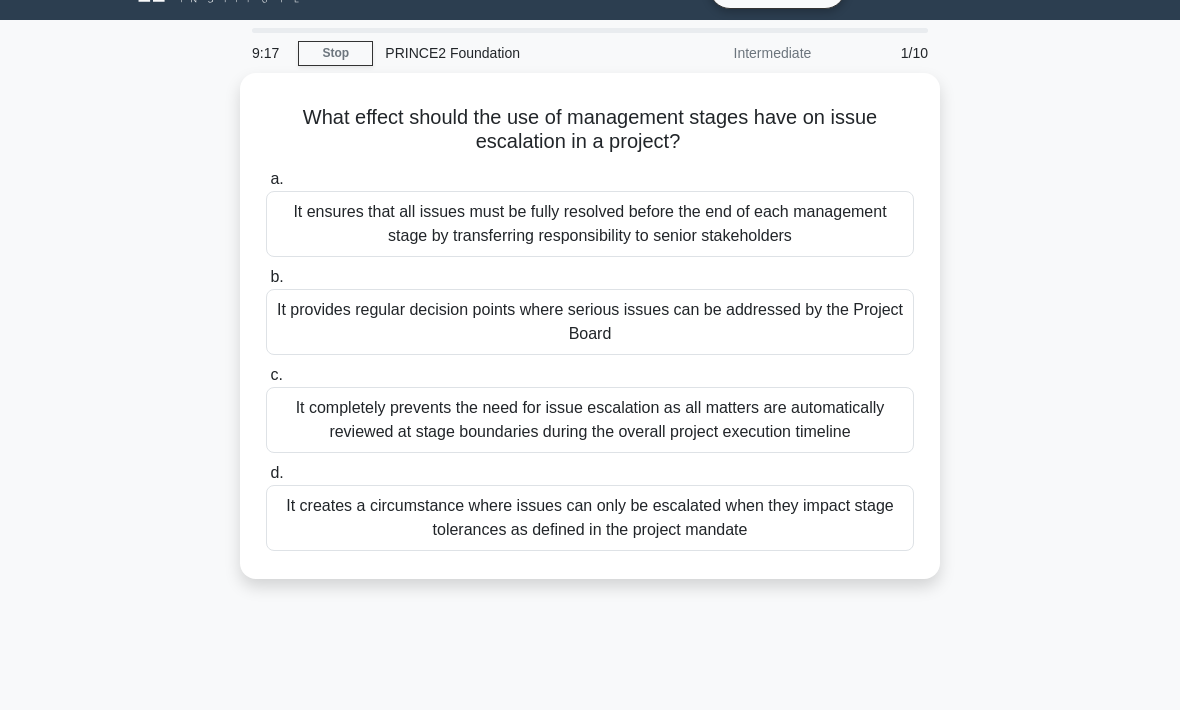 click on "What effect should the use of management stages have on issue escalation in a project?
.spinner_0XTQ{transform-origin:center;animation:spinner_y6GP .75s linear infinite}@keyframes spinner_y6GP{100%{transform:rotate(360deg)}}
a.
It ensures that all issues must be fully resolved before the end of each management stage by transferring responsibility to senior stakeholders
b." at bounding box center [590, 338] 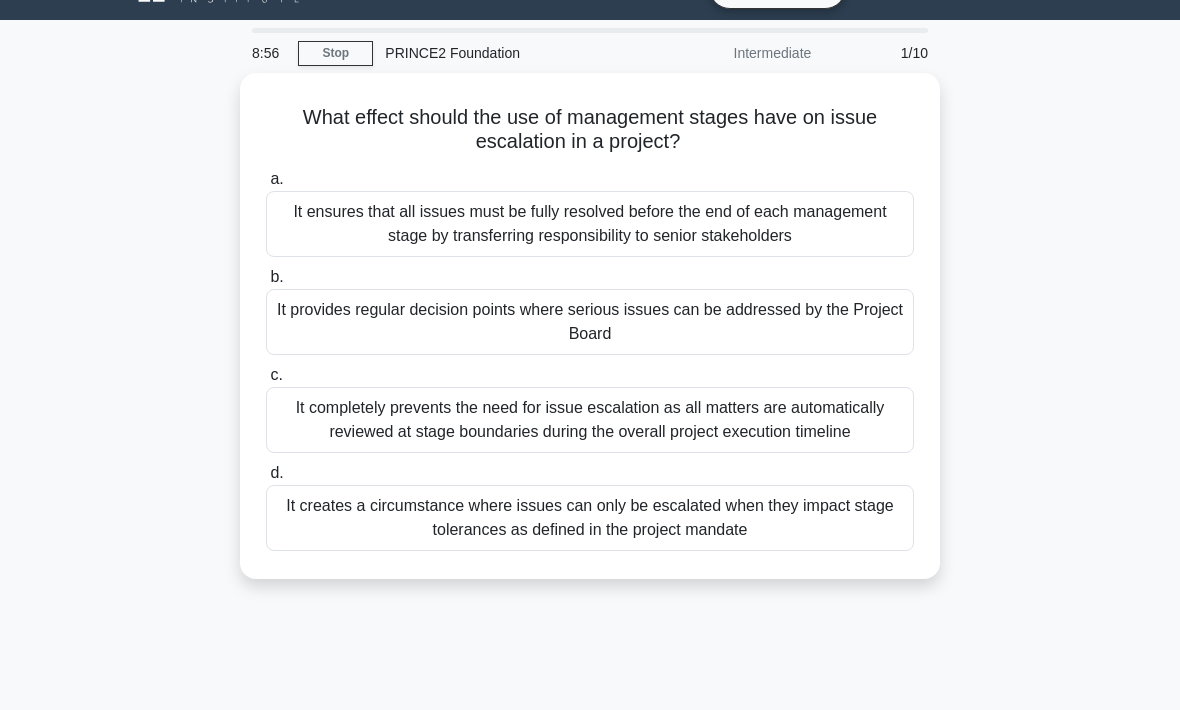 scroll, scrollTop: 43, scrollLeft: 0, axis: vertical 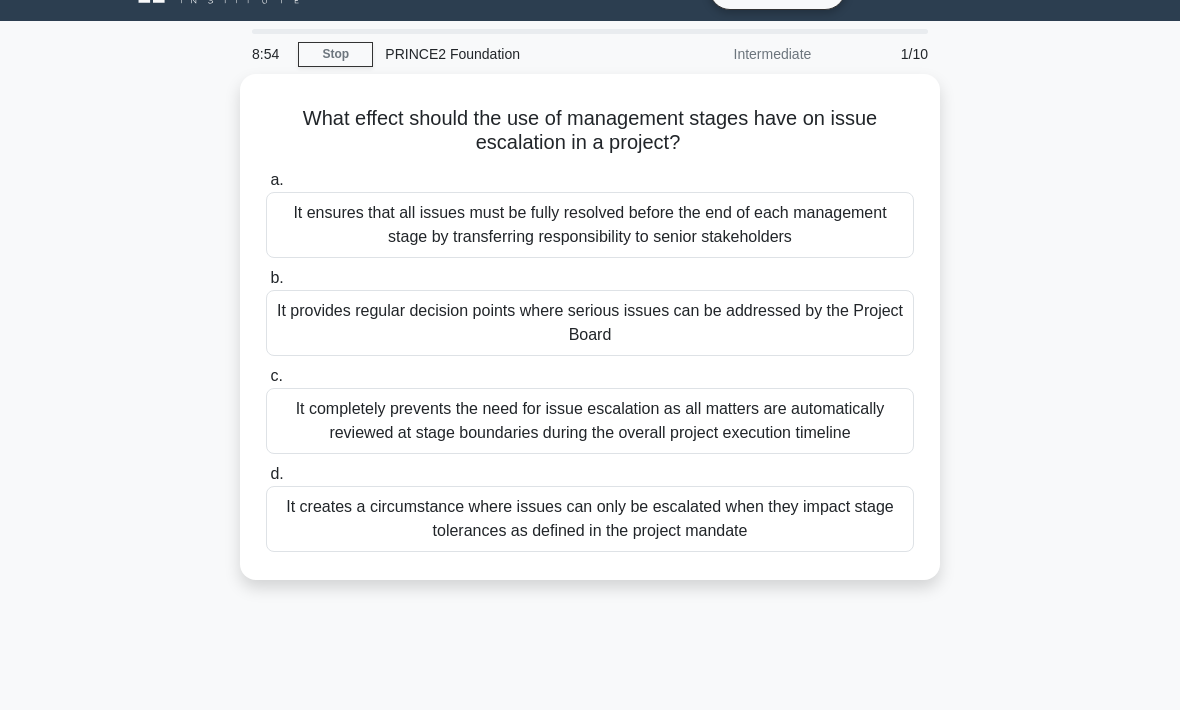 click on "It creates a circumstance where issues can only be escalated when they impact stage tolerances as defined in the project mandate" at bounding box center [590, 519] 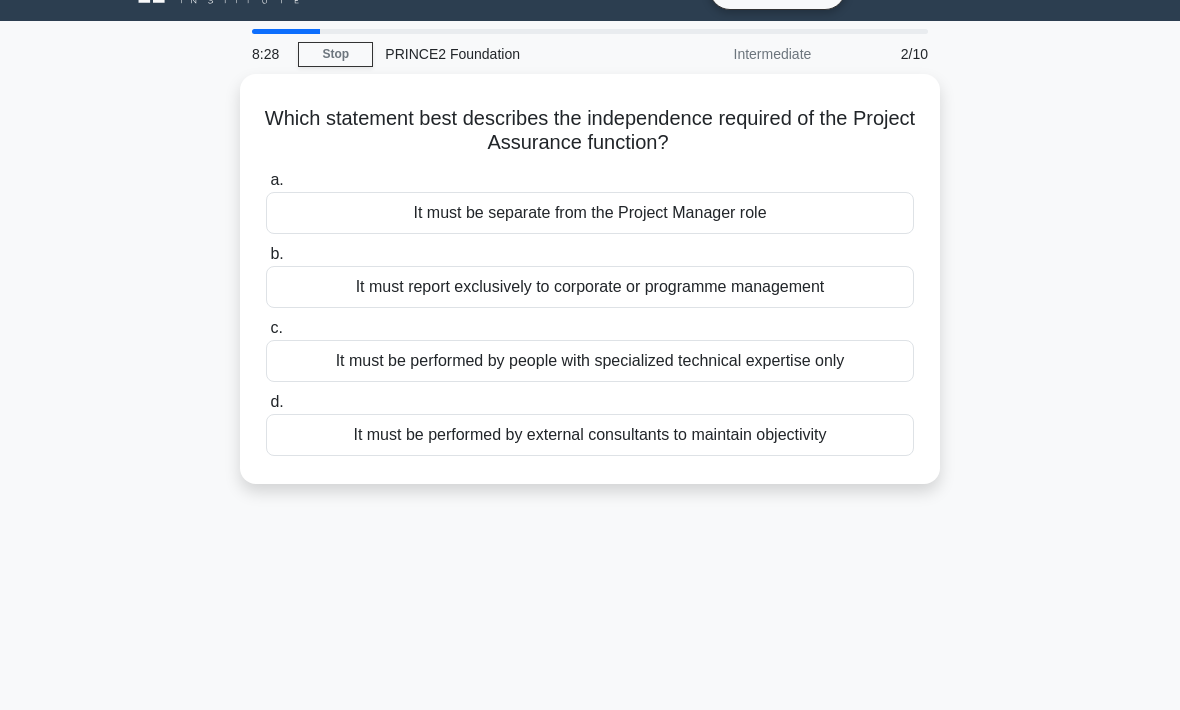 click on "It must be separate from the Project Manager role" at bounding box center [590, 213] 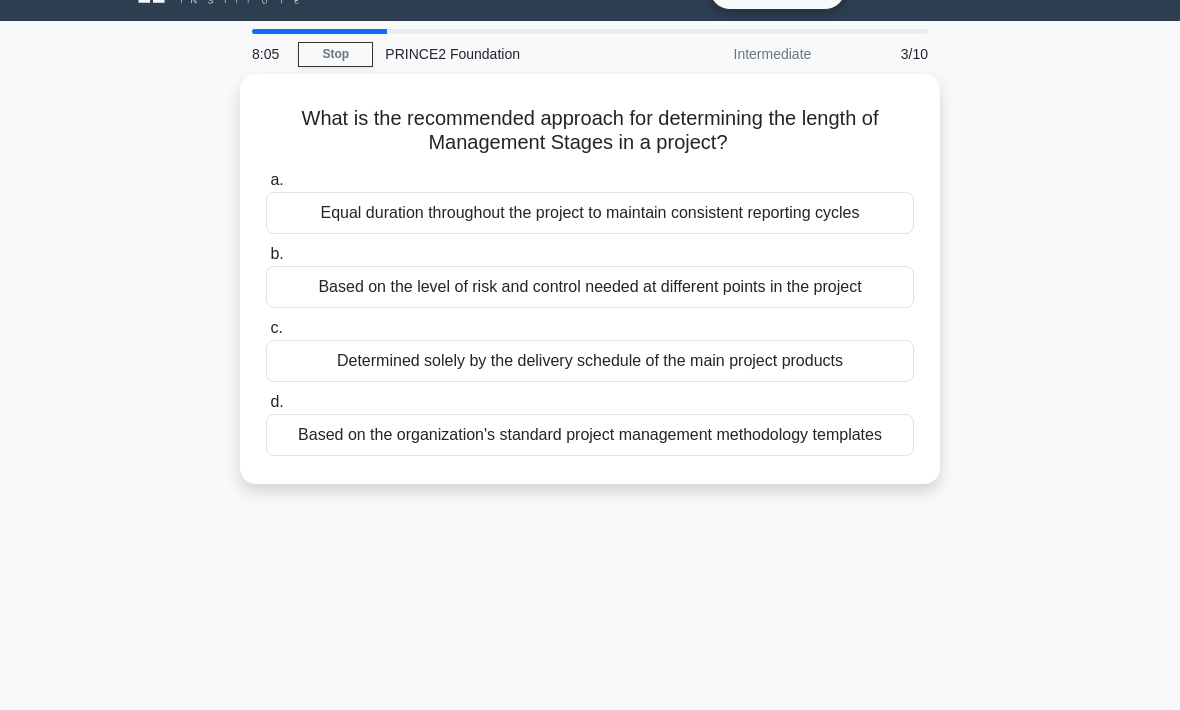 click on "Based on the organization's standard project management methodology templates" at bounding box center (590, 435) 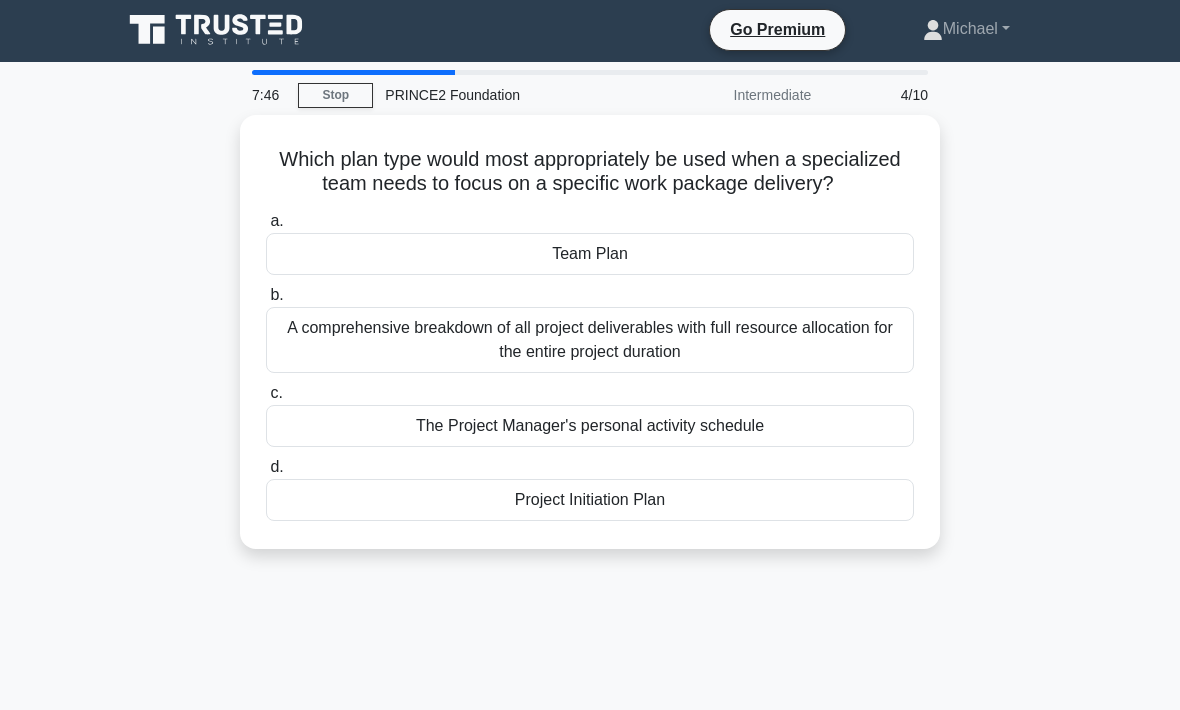 scroll, scrollTop: 0, scrollLeft: 0, axis: both 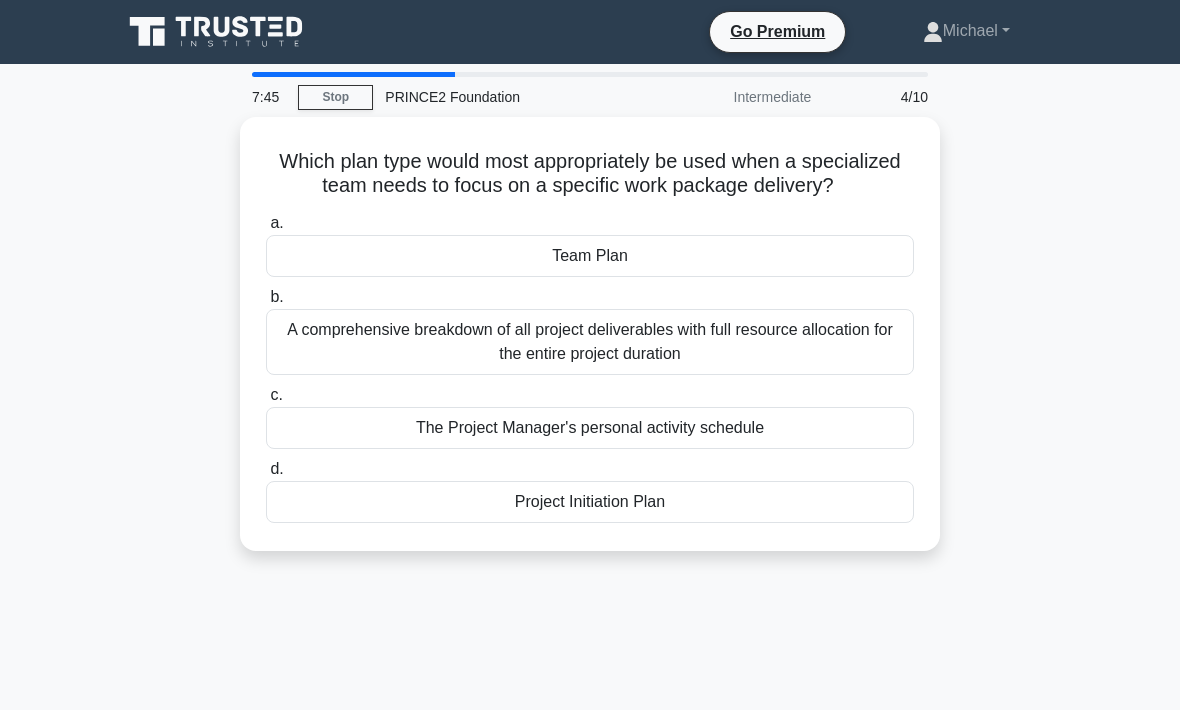 click on "Team Plan" at bounding box center [590, 256] 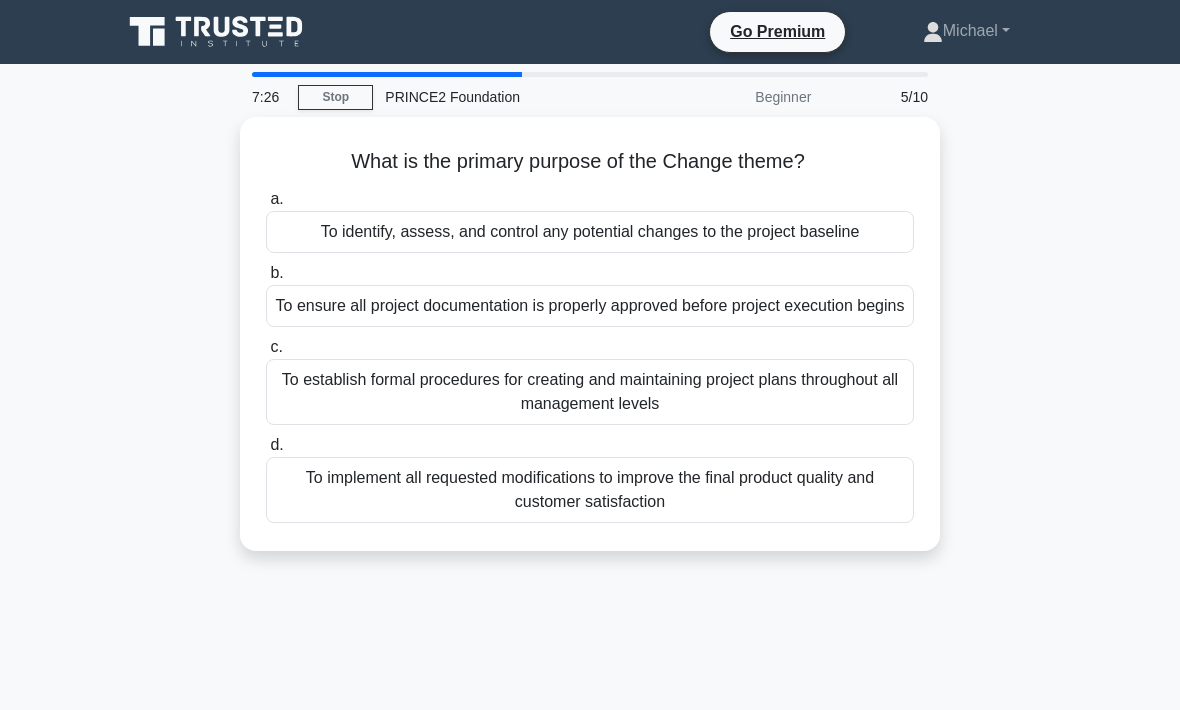 click on "To identify, assess, and control any potential changes to the project baseline" at bounding box center [590, 232] 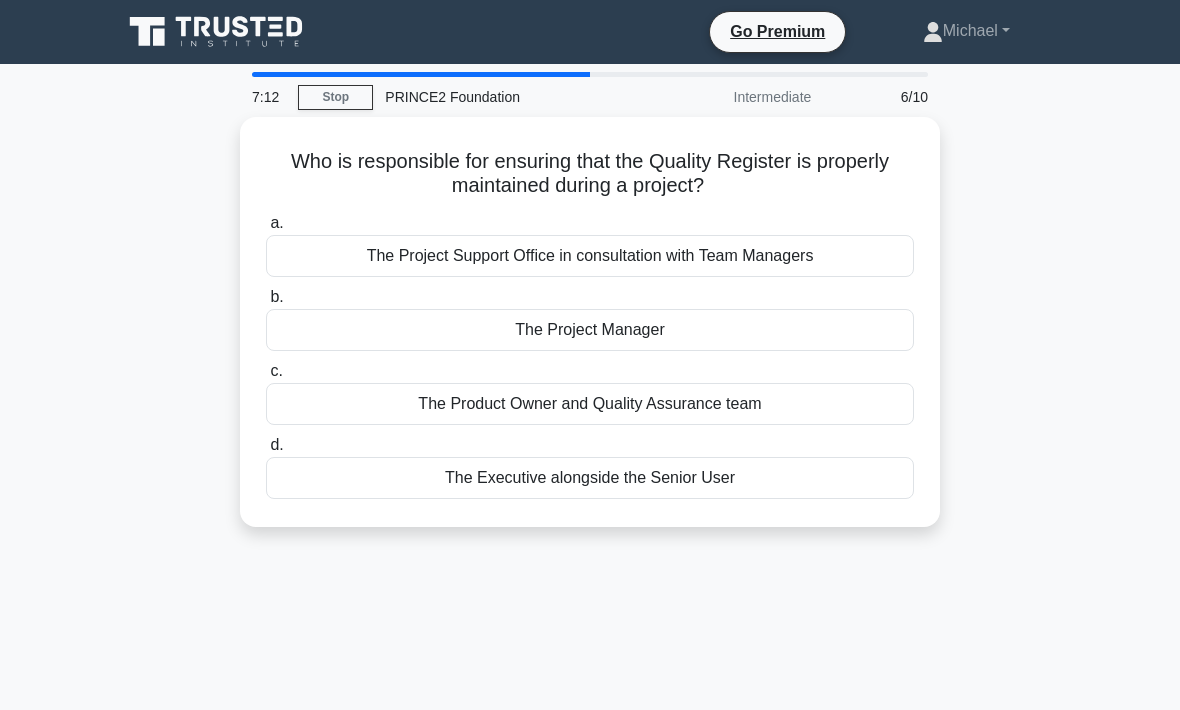 click on "The Project Manager" at bounding box center [590, 330] 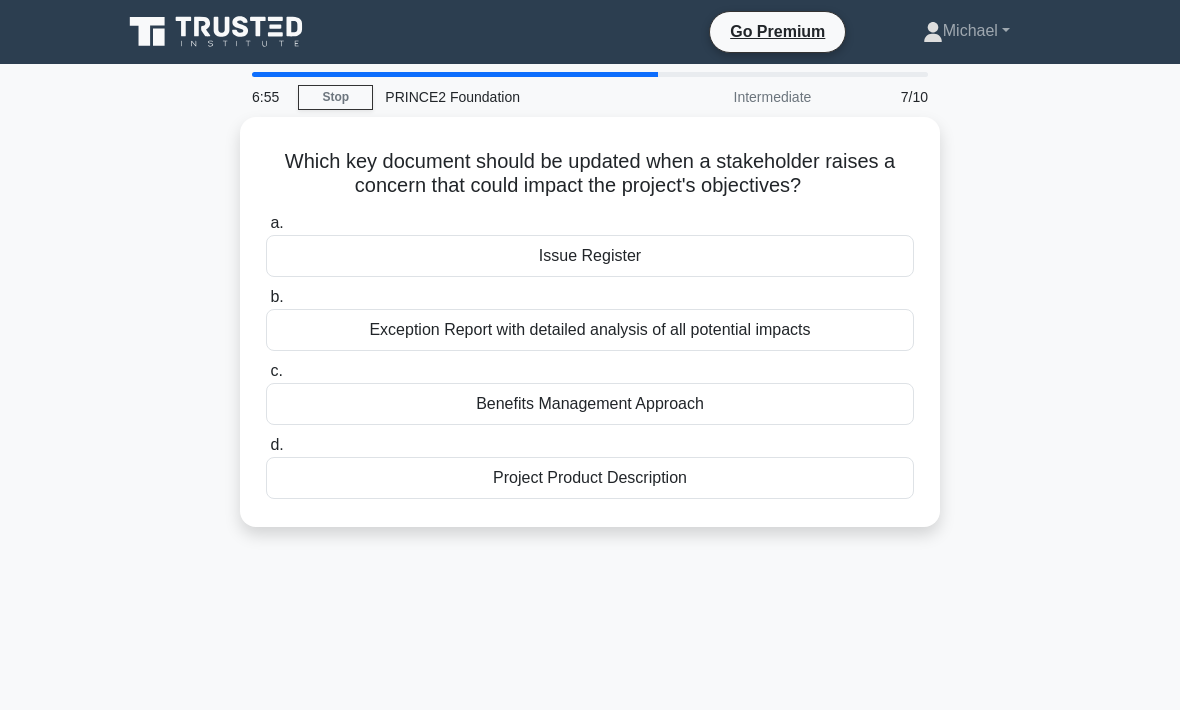 click on "Issue Register" at bounding box center (590, 256) 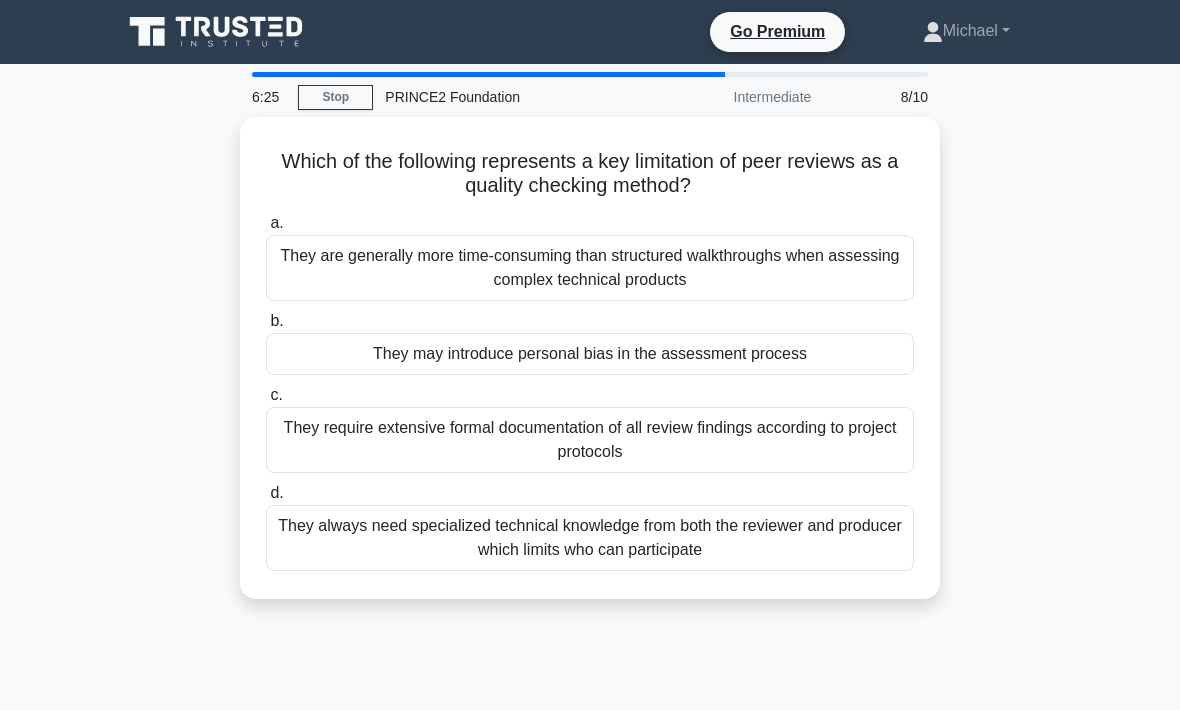 click on "They may introduce personal bias in the assessment process" at bounding box center [590, 354] 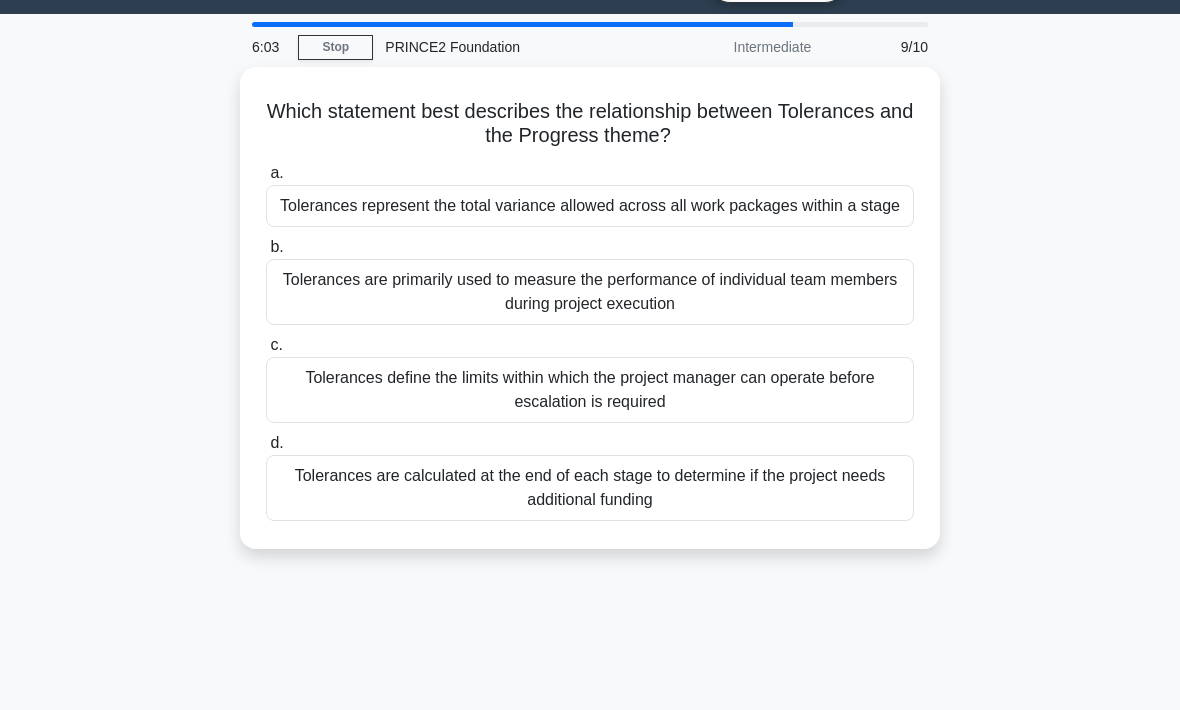 scroll, scrollTop: 55, scrollLeft: 0, axis: vertical 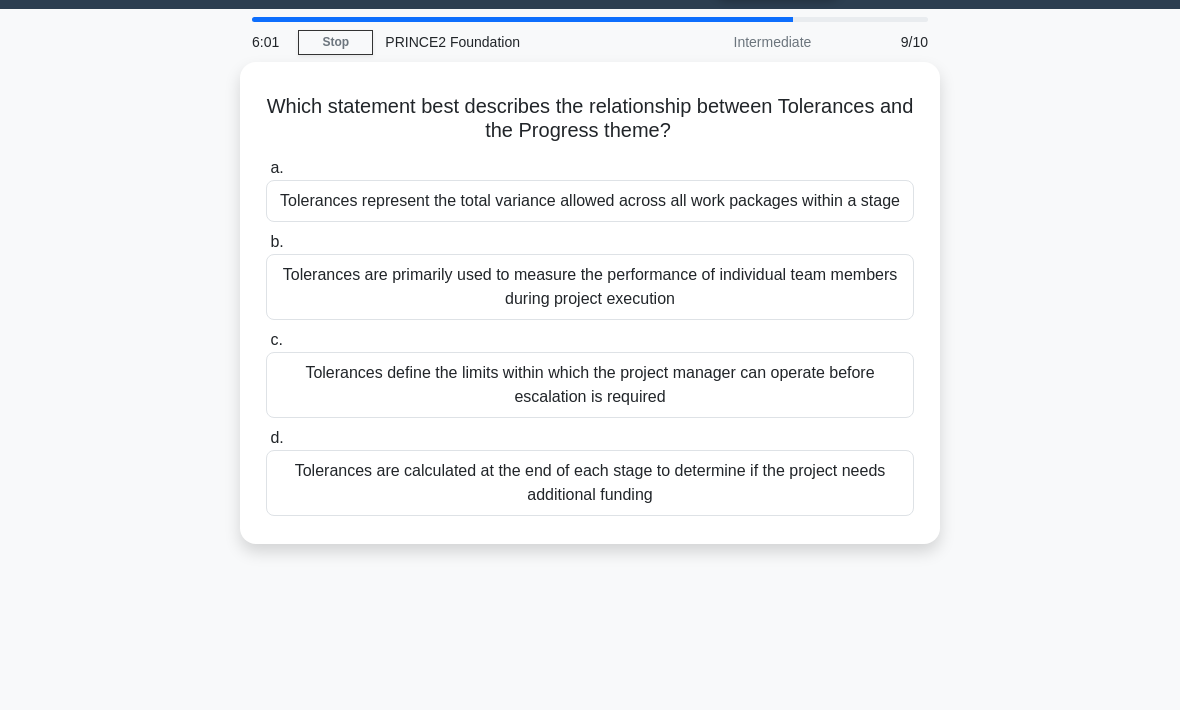 click on "Tolerances define the limits within which the project manager can operate before escalation is required" at bounding box center (590, 385) 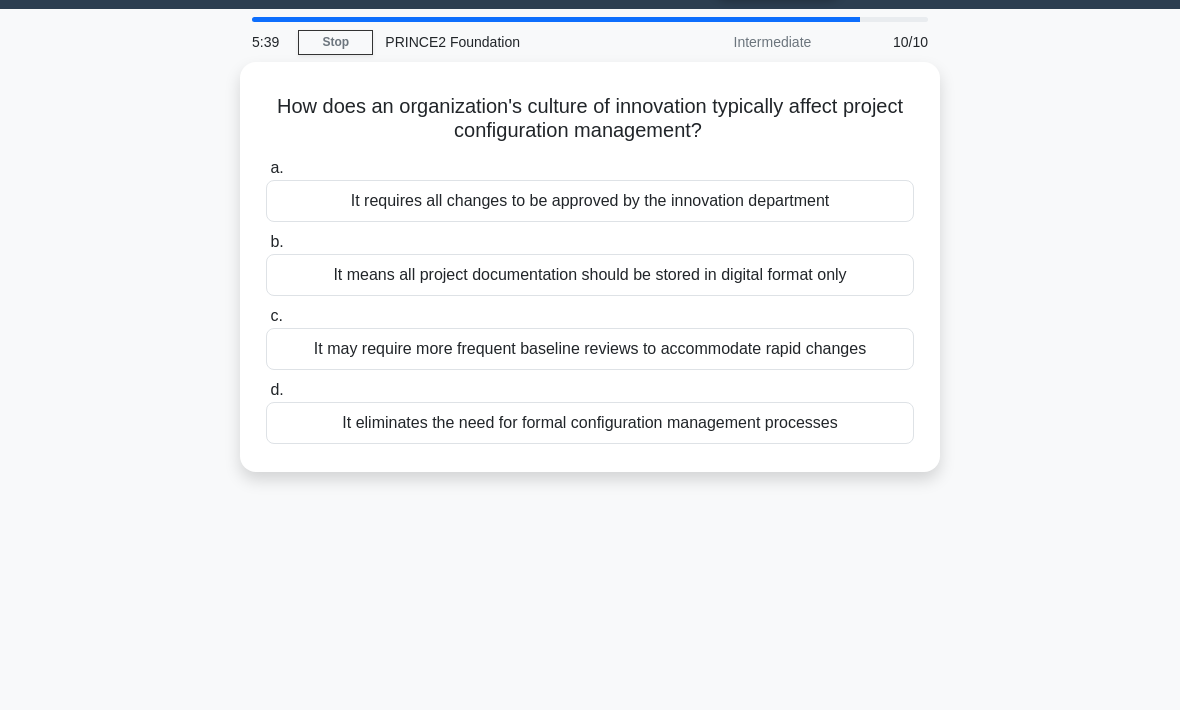 click on "It means all project documentation should be stored in digital format only" at bounding box center [590, 275] 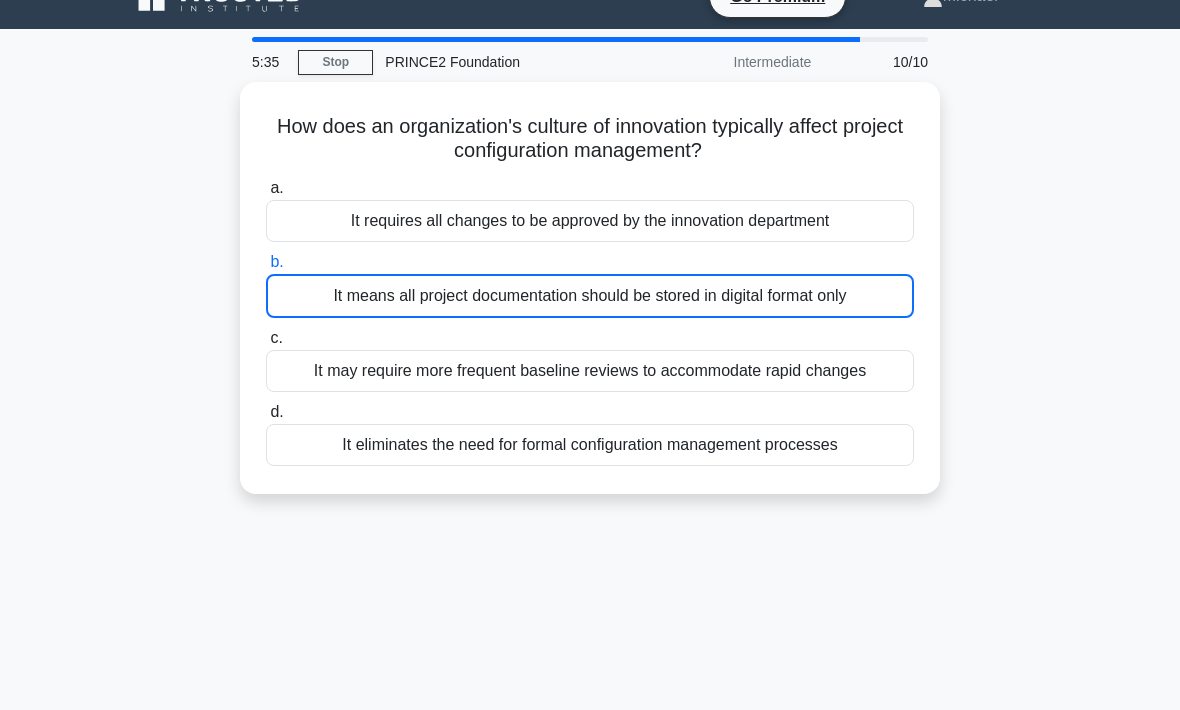 scroll, scrollTop: 36, scrollLeft: 0, axis: vertical 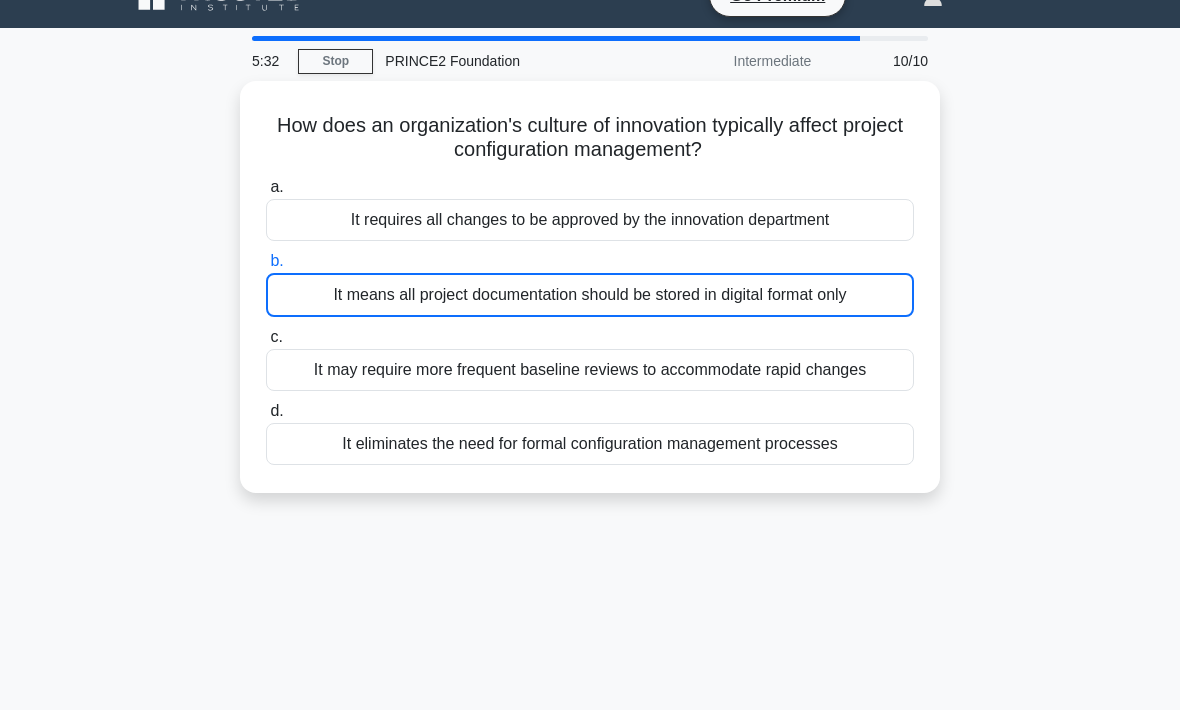 click on "It may require more frequent baseline reviews to accommodate rapid changes" at bounding box center [590, 370] 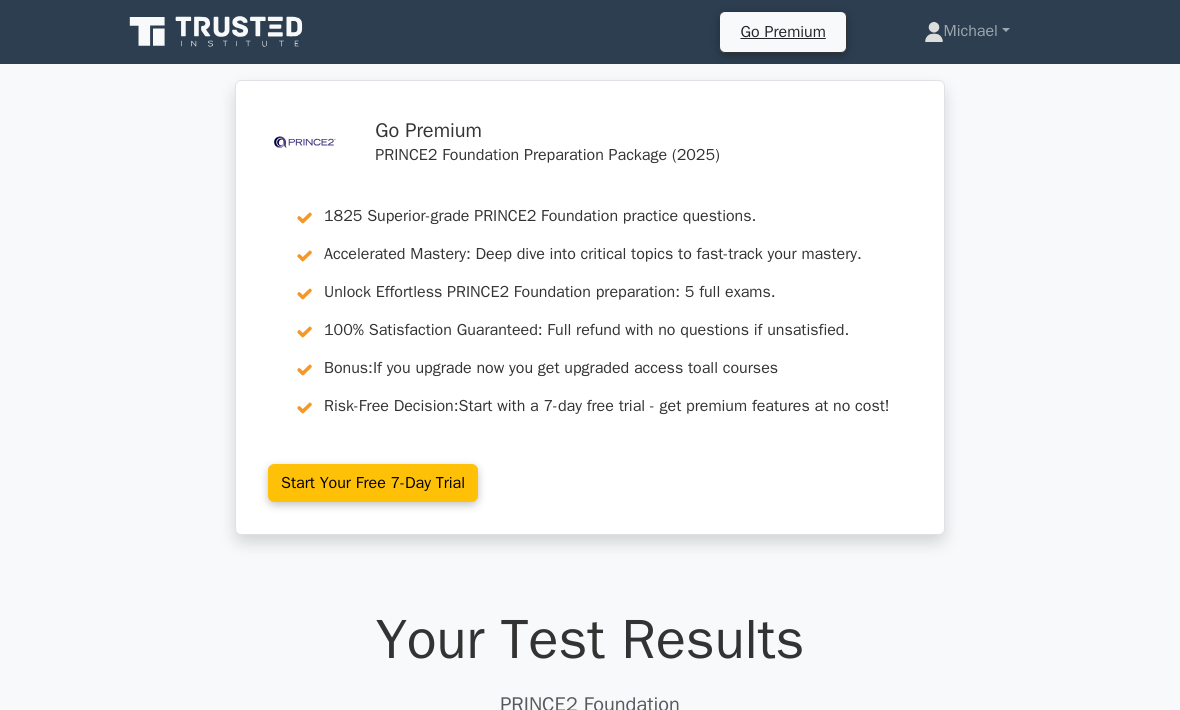 scroll, scrollTop: 0, scrollLeft: 0, axis: both 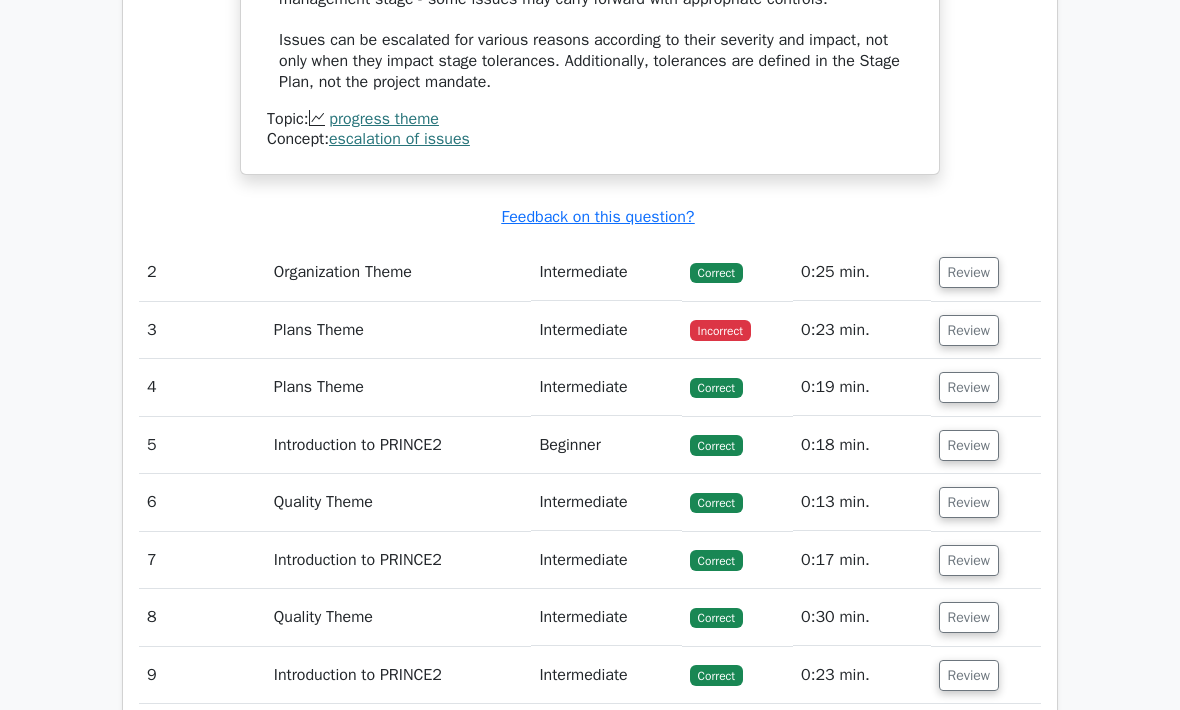click on "Review" at bounding box center [969, 330] 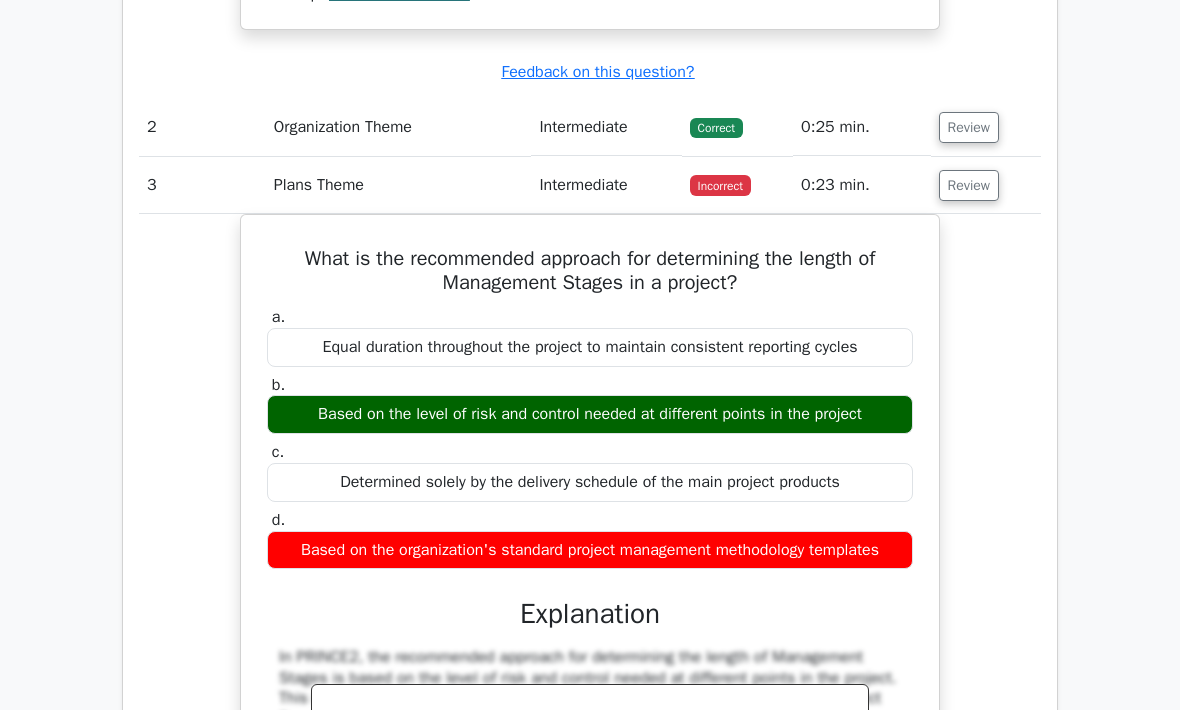 scroll, scrollTop: 2570, scrollLeft: 0, axis: vertical 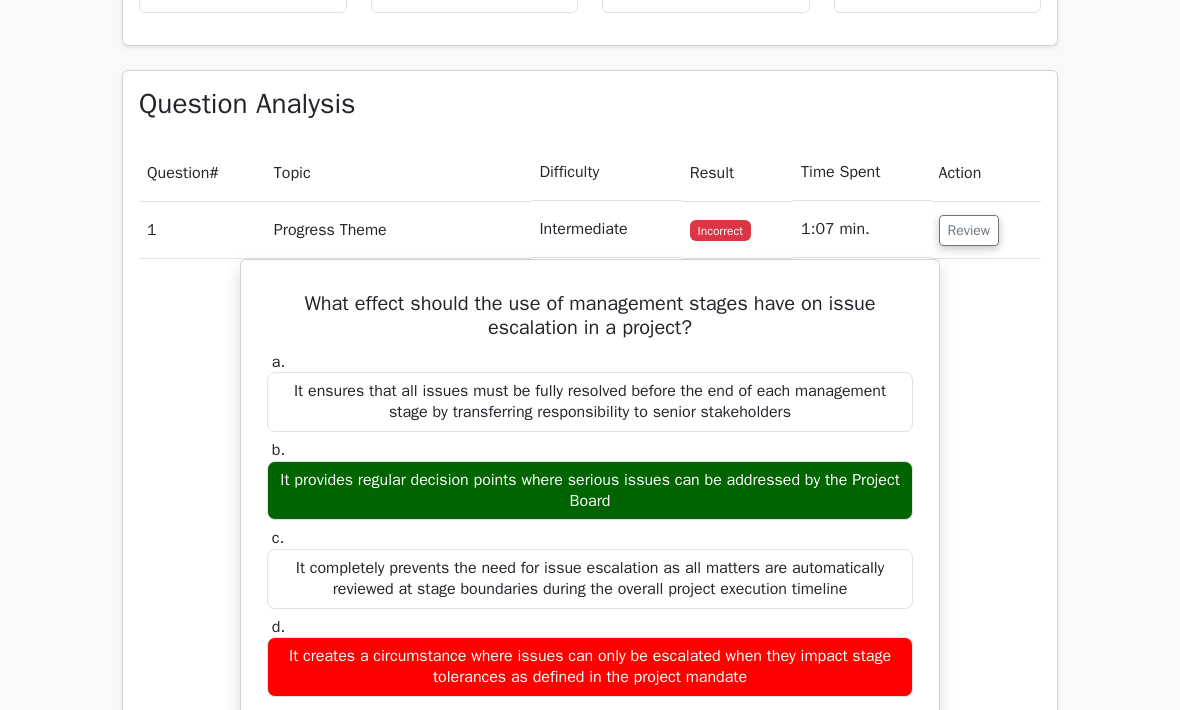 click on "Review" at bounding box center (969, 230) 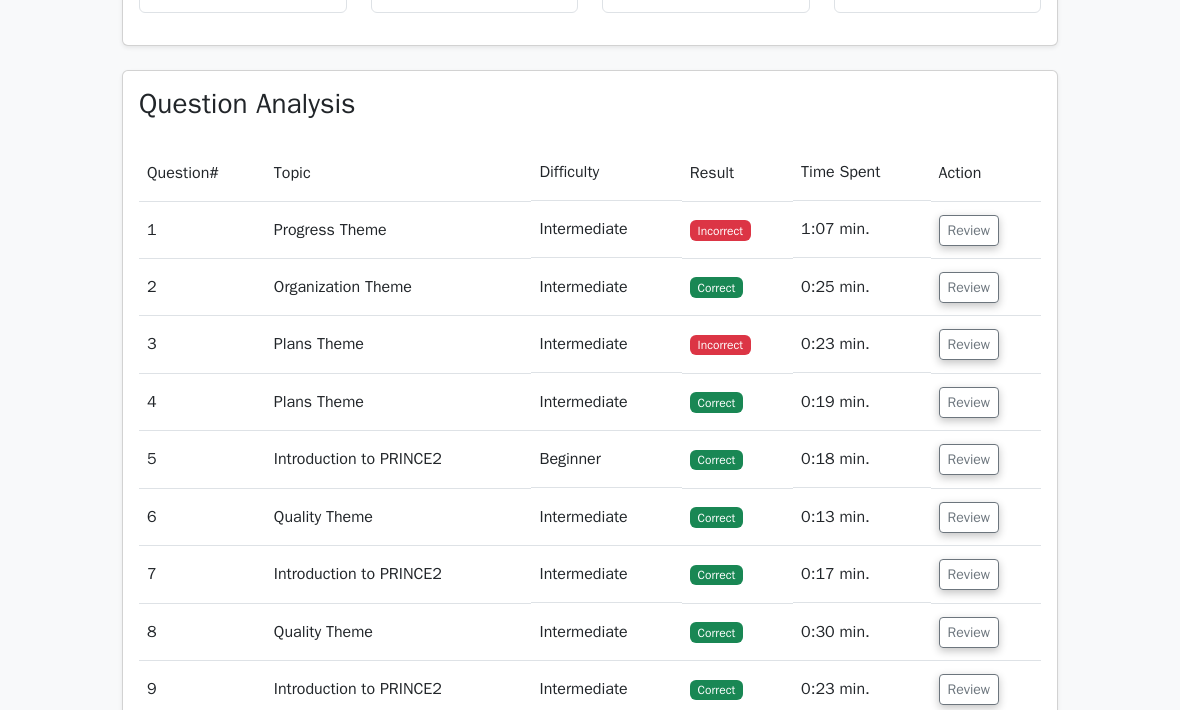 click on "Review" at bounding box center [969, 344] 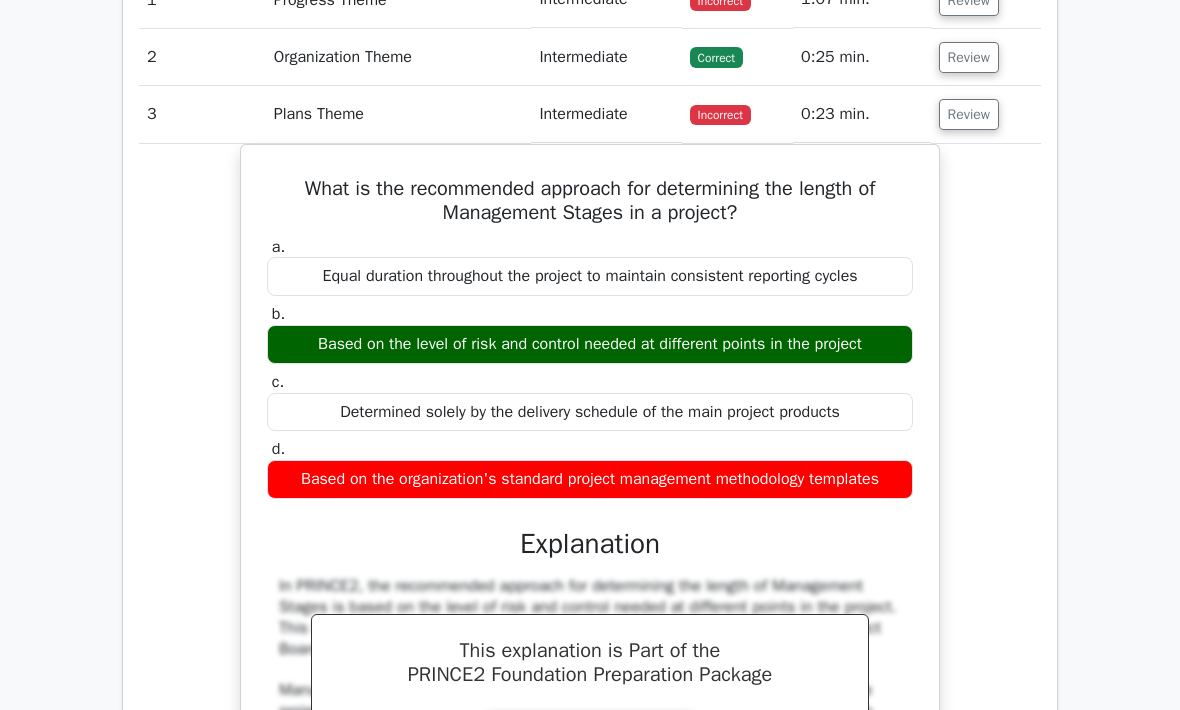 scroll, scrollTop: 1579, scrollLeft: 0, axis: vertical 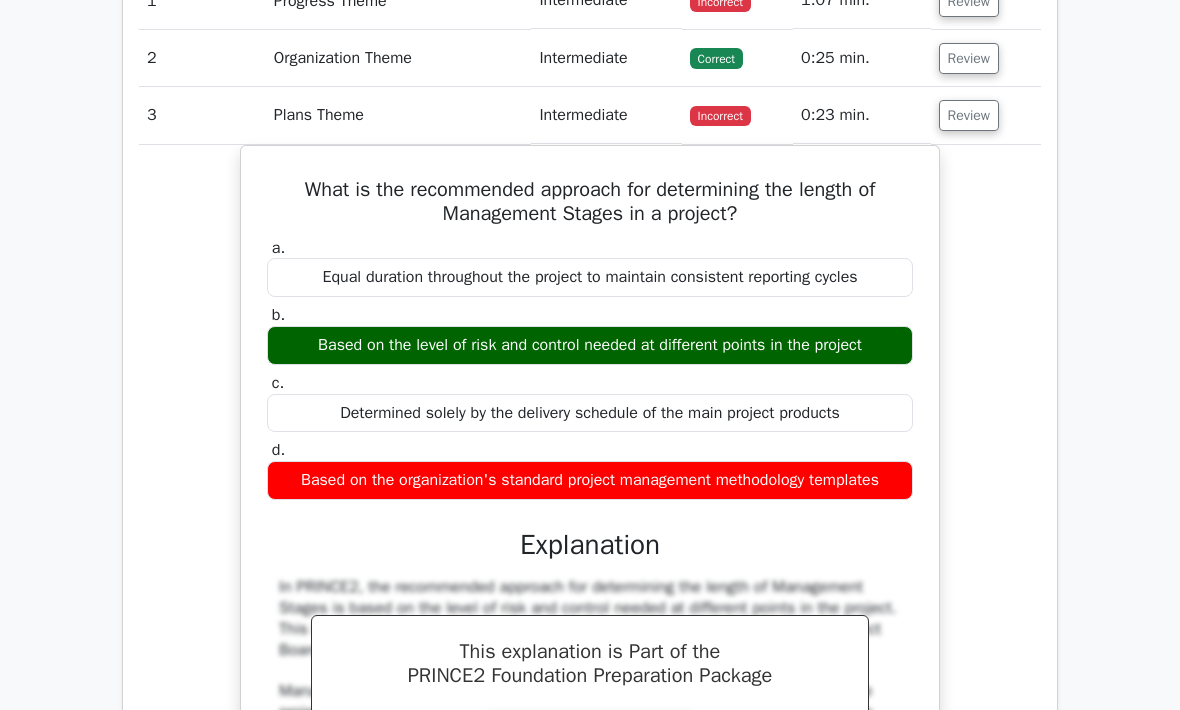 click on "Review" at bounding box center [969, 115] 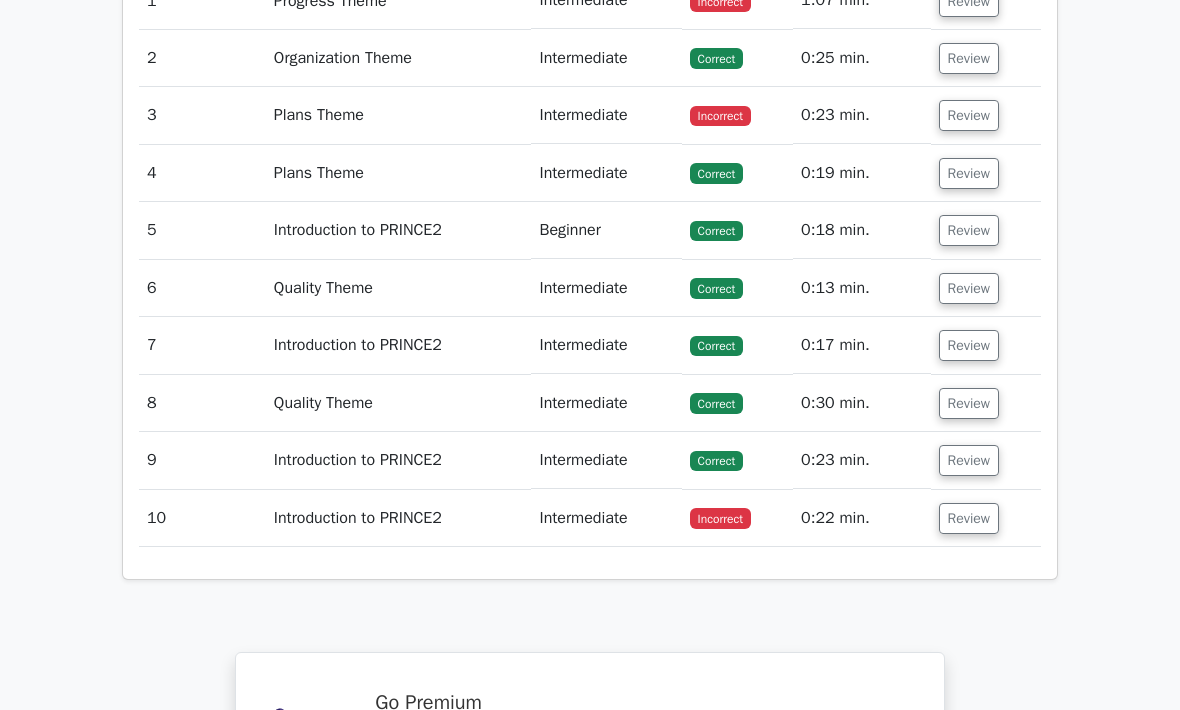click on "Review" at bounding box center [969, 518] 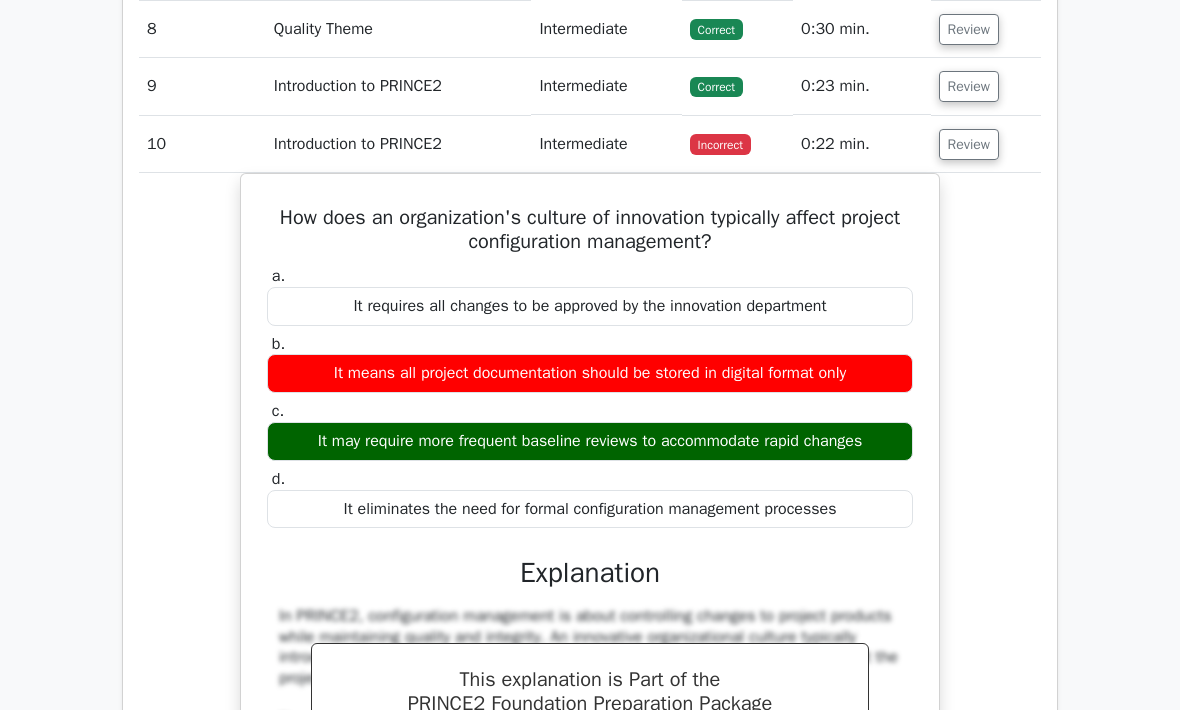 scroll, scrollTop: 2002, scrollLeft: 0, axis: vertical 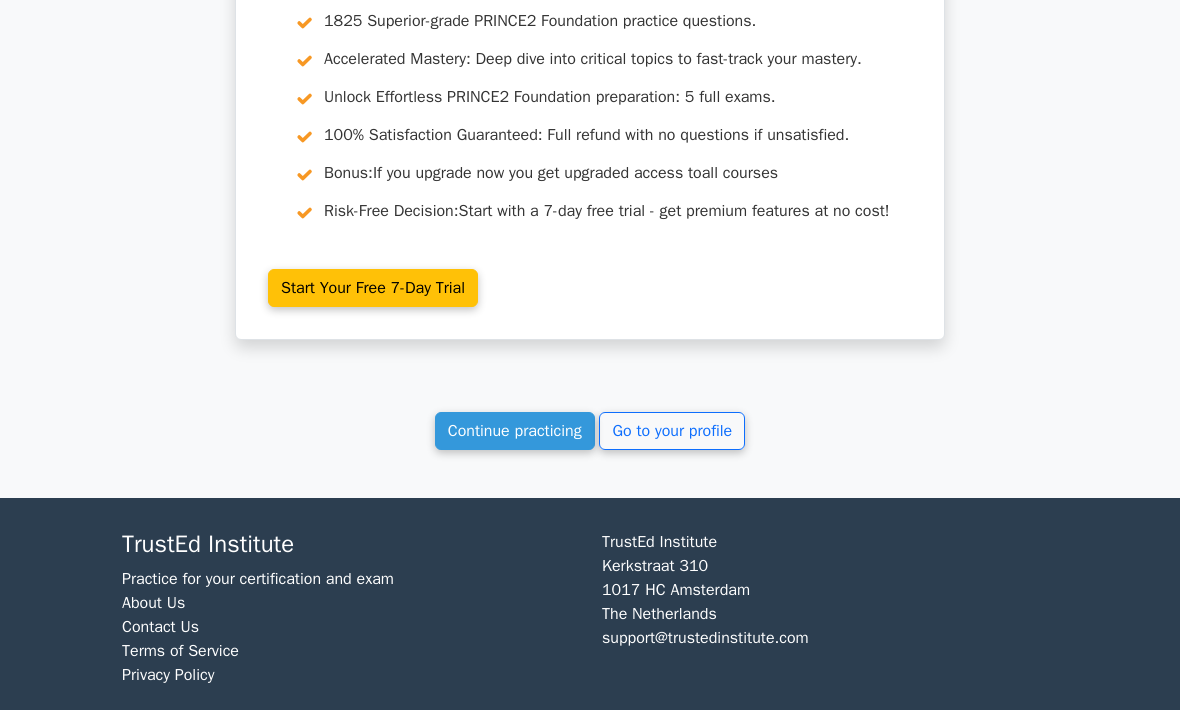 click on "Continue practicing" at bounding box center (515, 432) 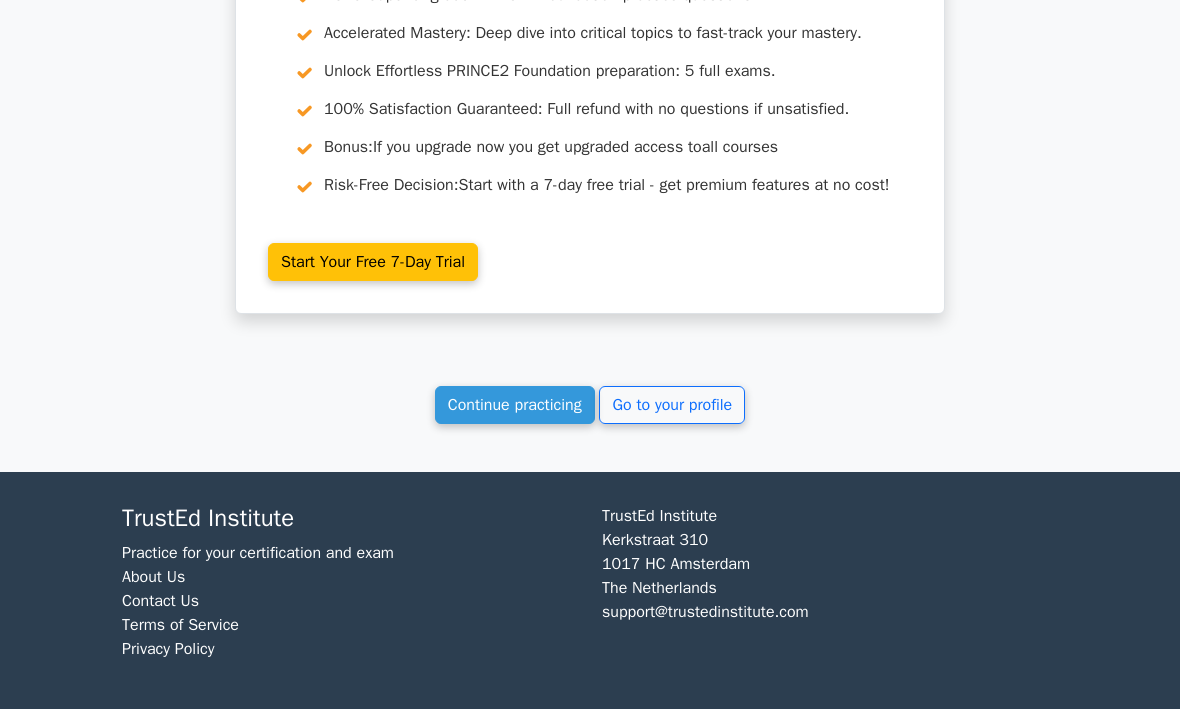 click on "Continue practicing" at bounding box center [515, 406] 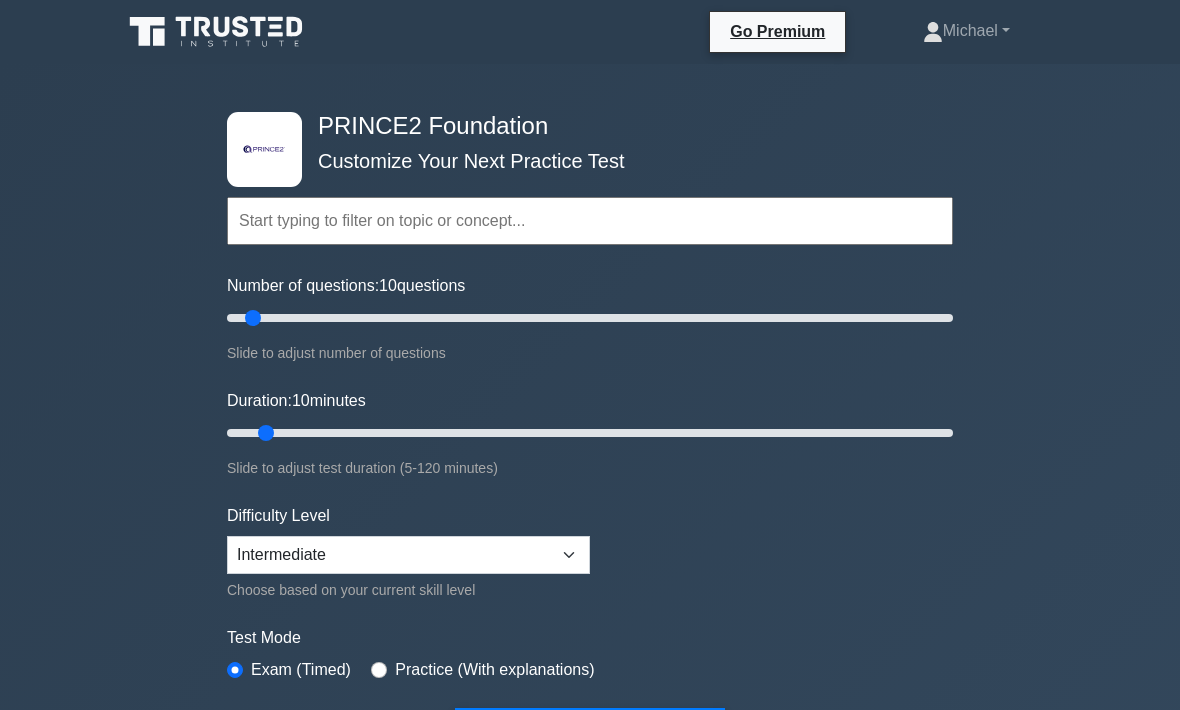 scroll, scrollTop: 0, scrollLeft: 0, axis: both 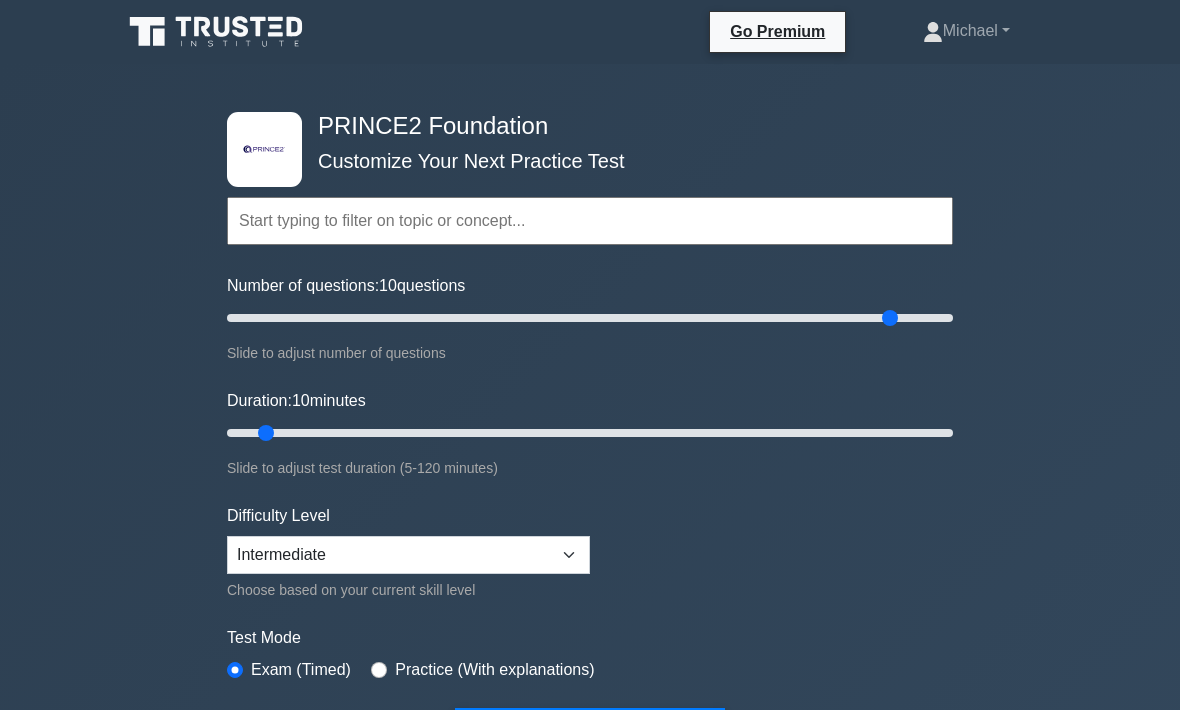 click on "Number of questions:  10  questions" at bounding box center [590, 318] 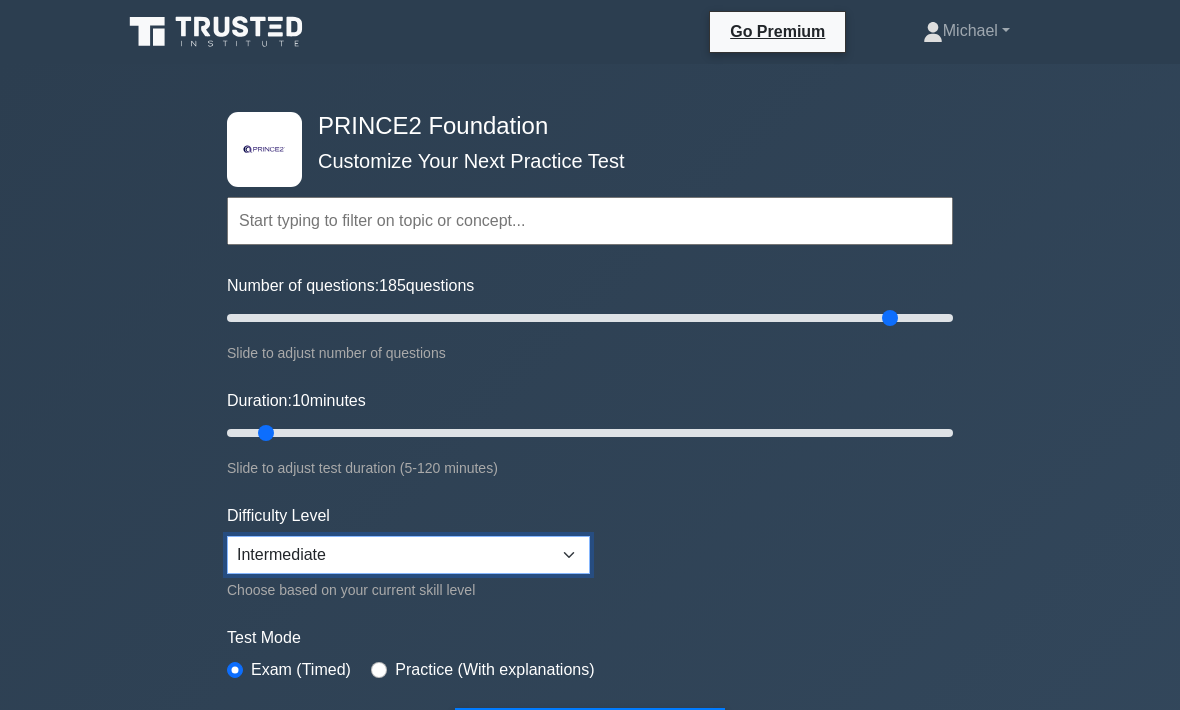 click on "Beginner
Intermediate
Expert" at bounding box center (408, 555) 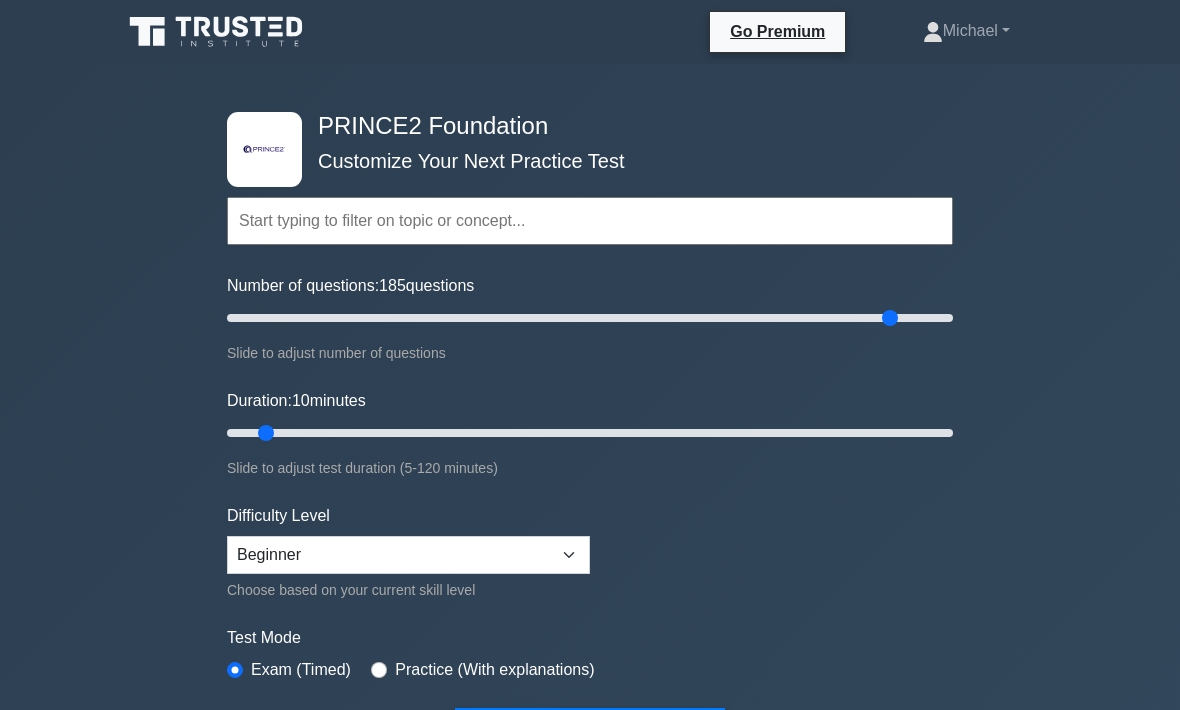 click at bounding box center (590, 221) 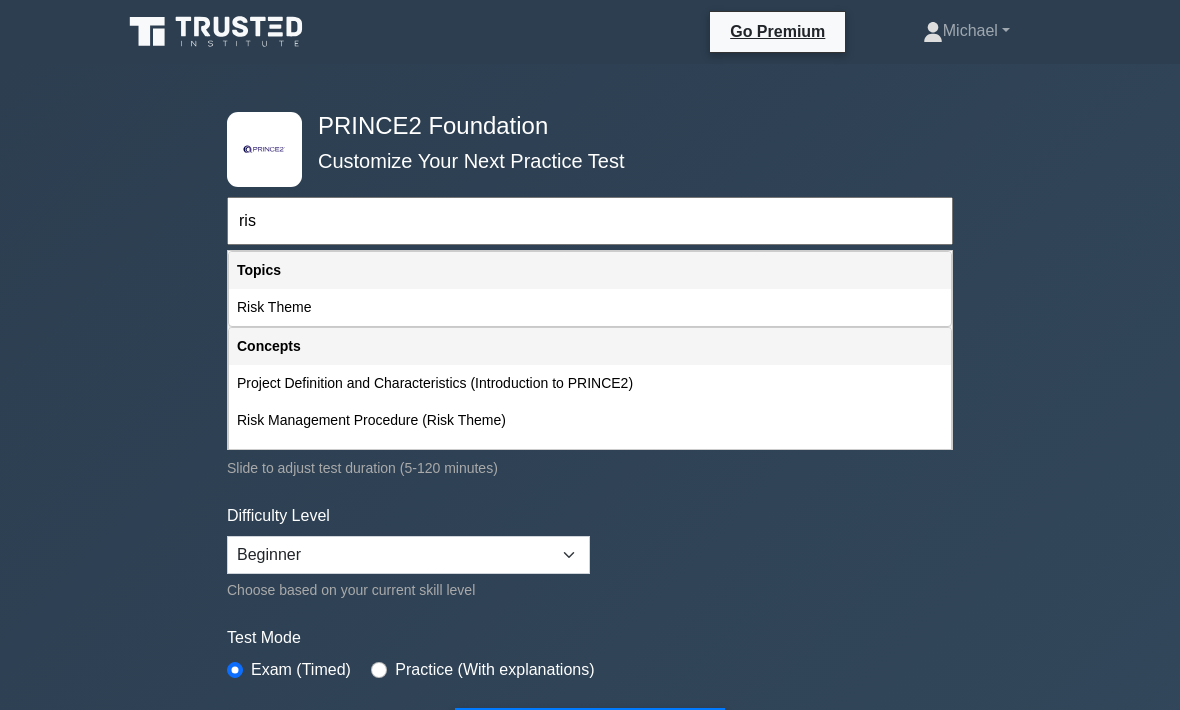 type on "risk" 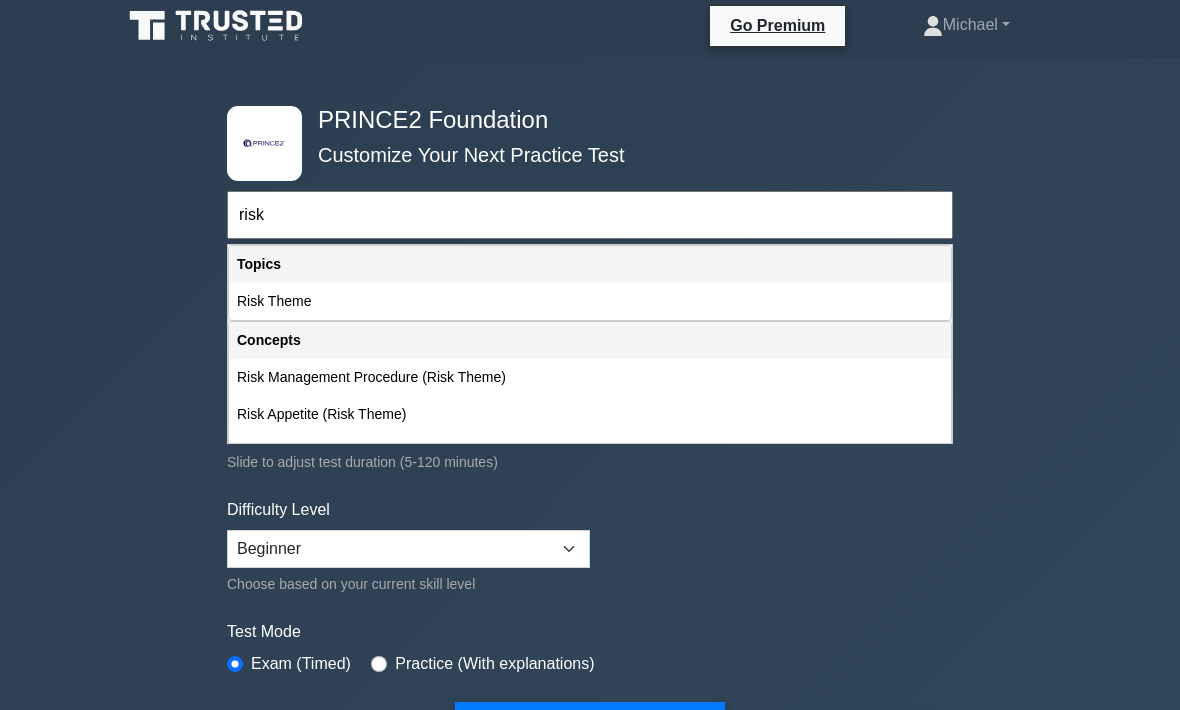 scroll, scrollTop: 0, scrollLeft: 0, axis: both 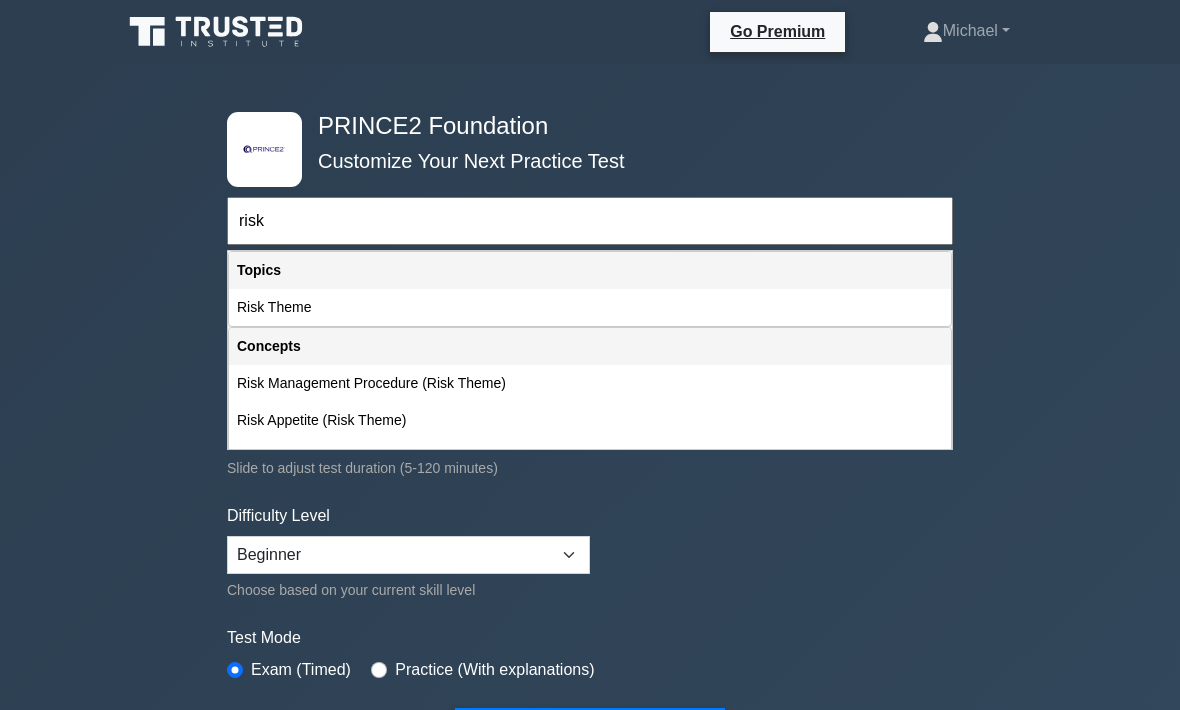 click on "risk" at bounding box center (590, 221) 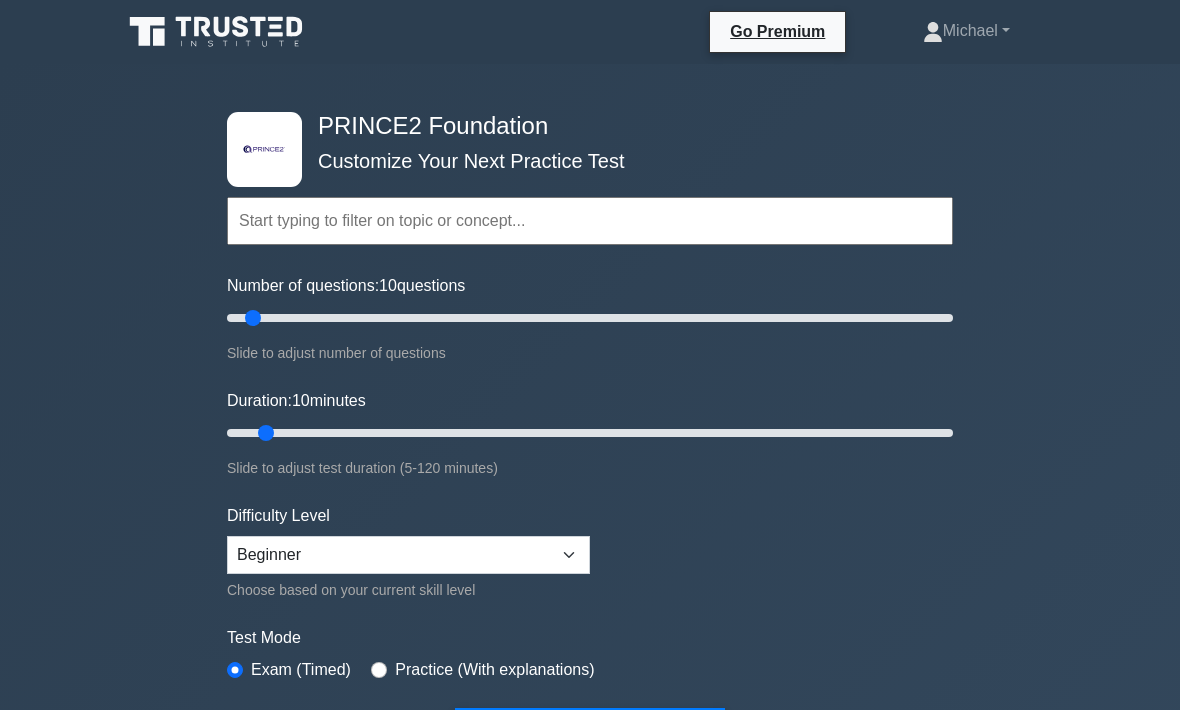 scroll, scrollTop: 0, scrollLeft: 0, axis: both 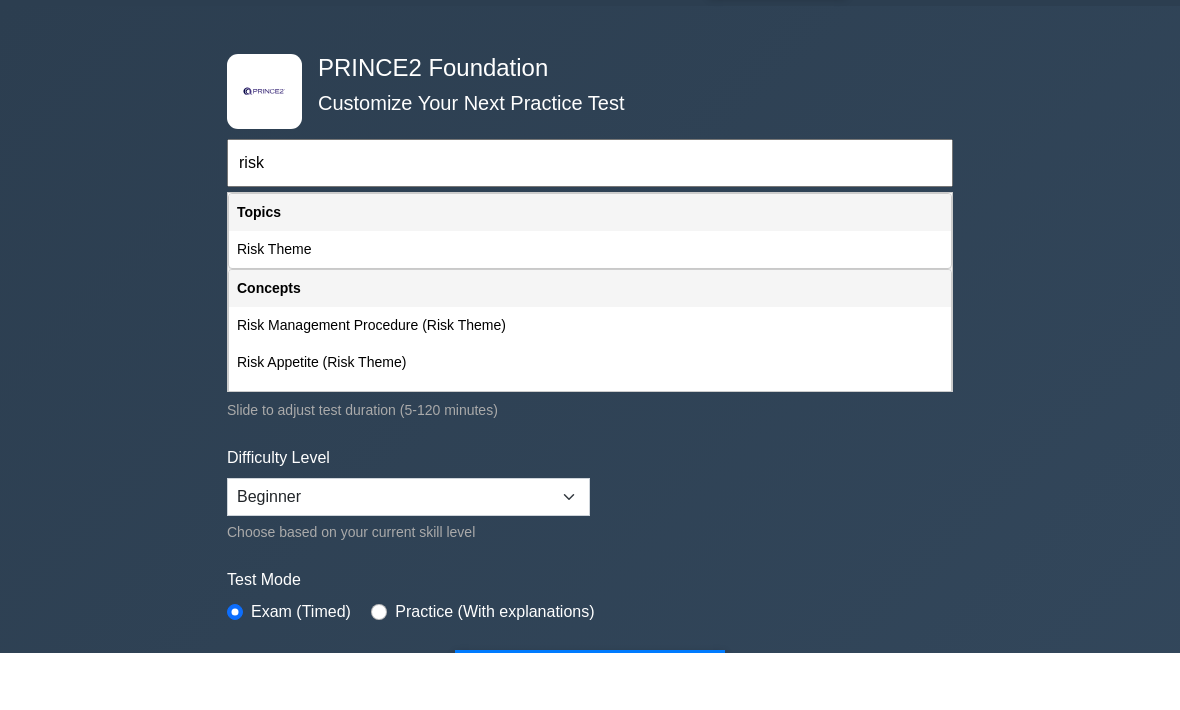click on "Risk Management Procedure (Risk Theme)" at bounding box center [590, 383] 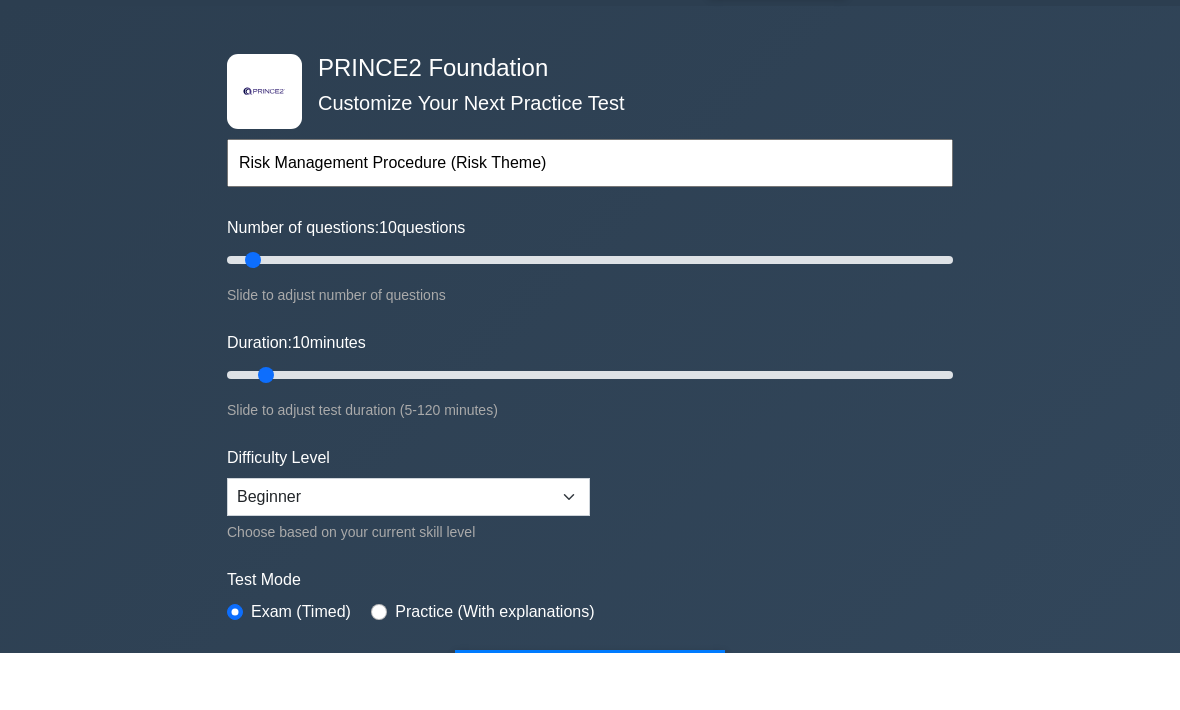 scroll, scrollTop: 57, scrollLeft: 0, axis: vertical 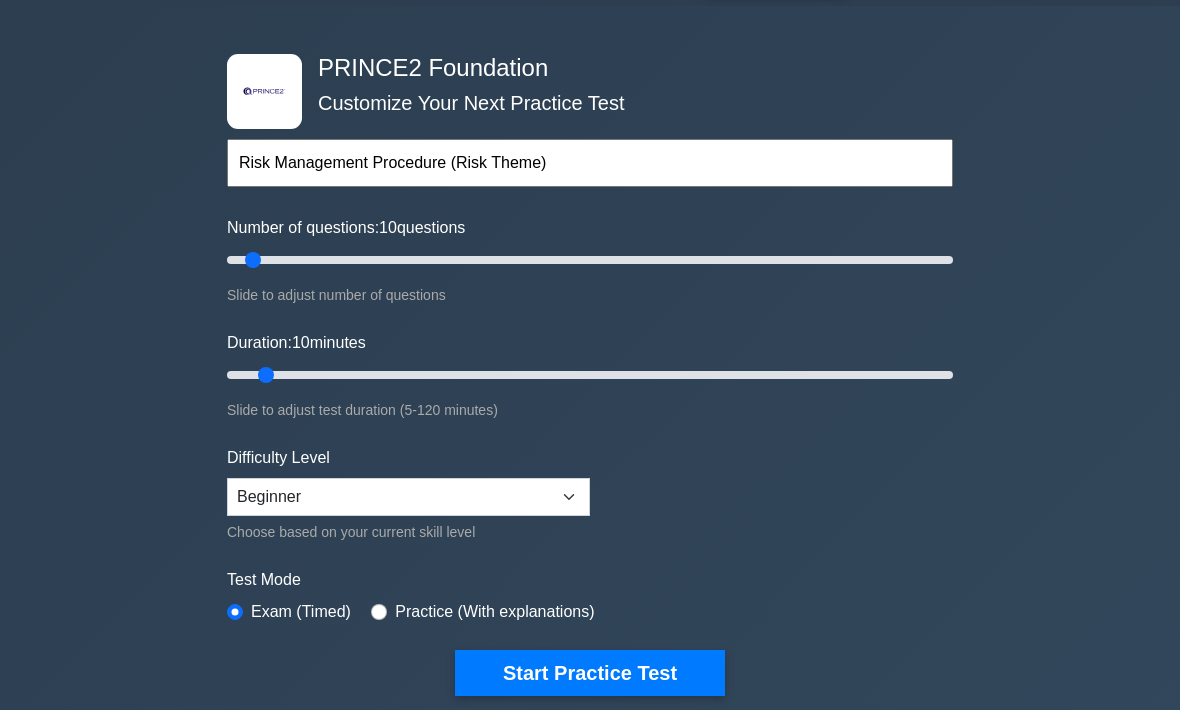 click on "Start Practice Test" at bounding box center (590, 674) 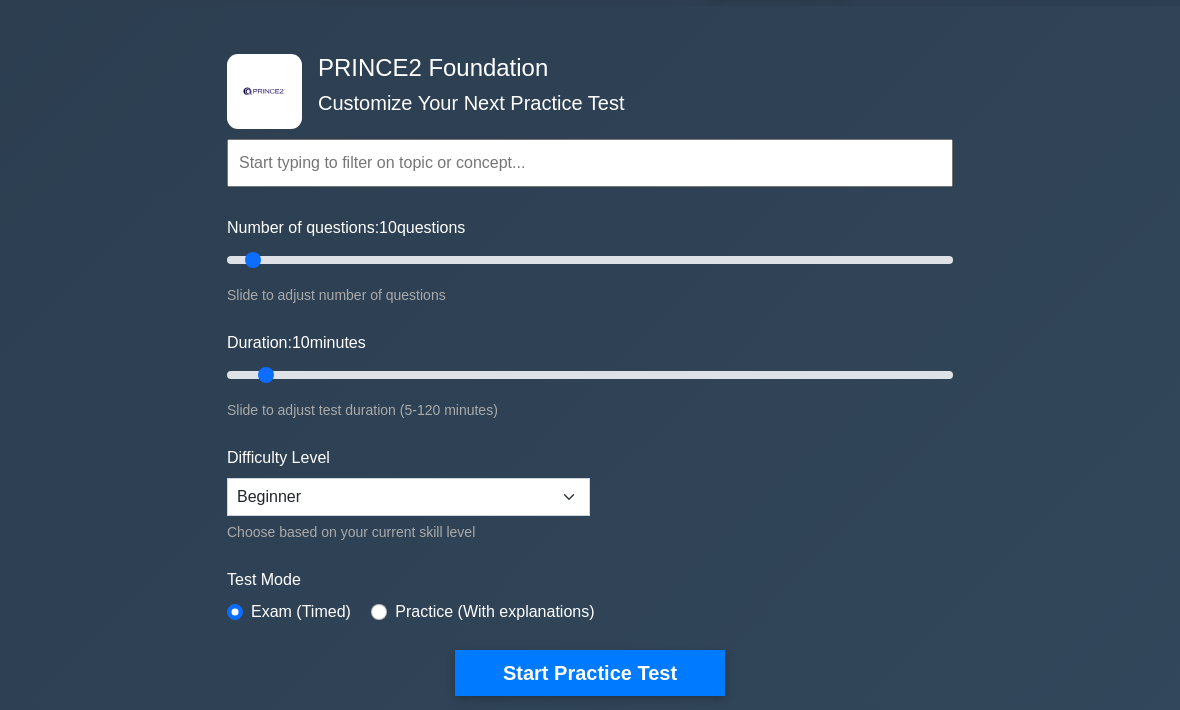 scroll, scrollTop: 58, scrollLeft: 0, axis: vertical 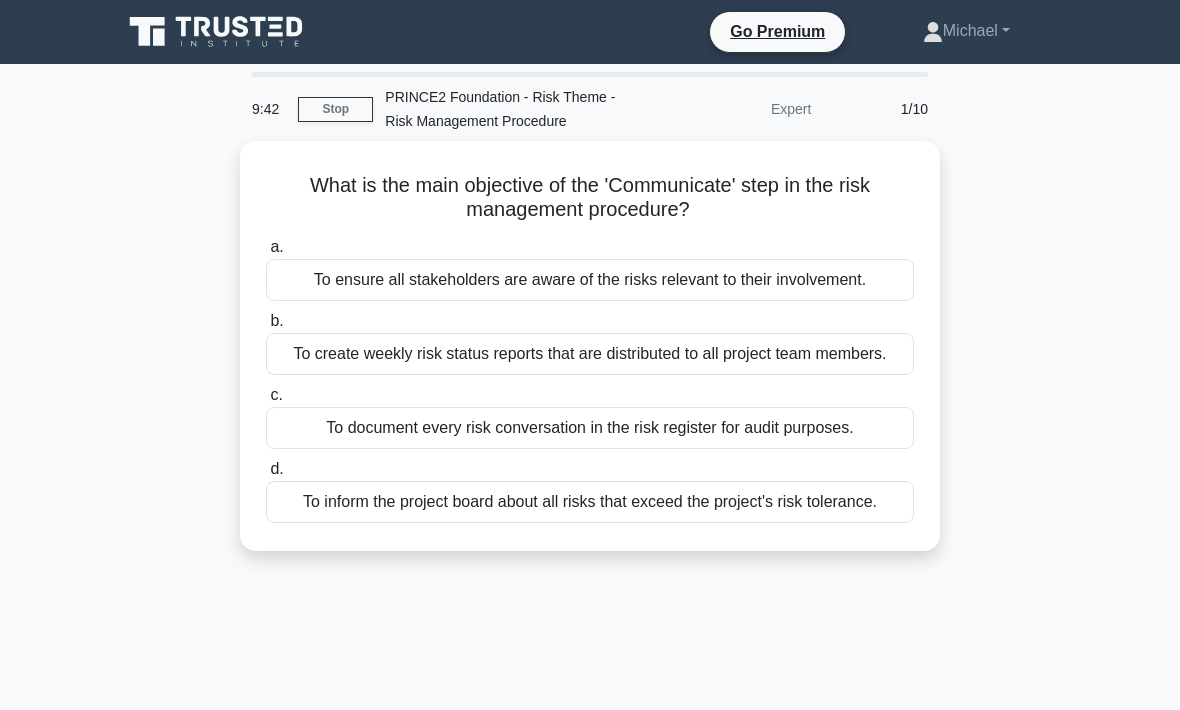 click on "To inform the project board about all risks that exceed the project's risk tolerance." at bounding box center (590, 502) 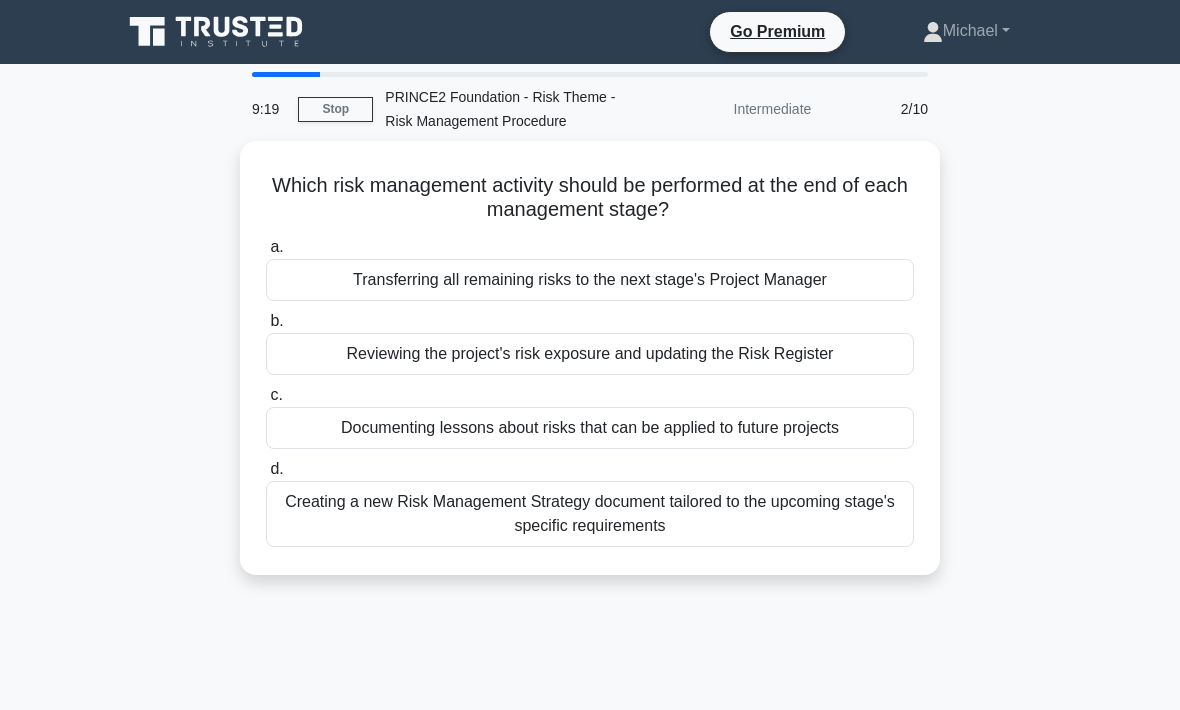 click on "Reviewing the project's risk exposure and updating the Risk Register" at bounding box center (590, 354) 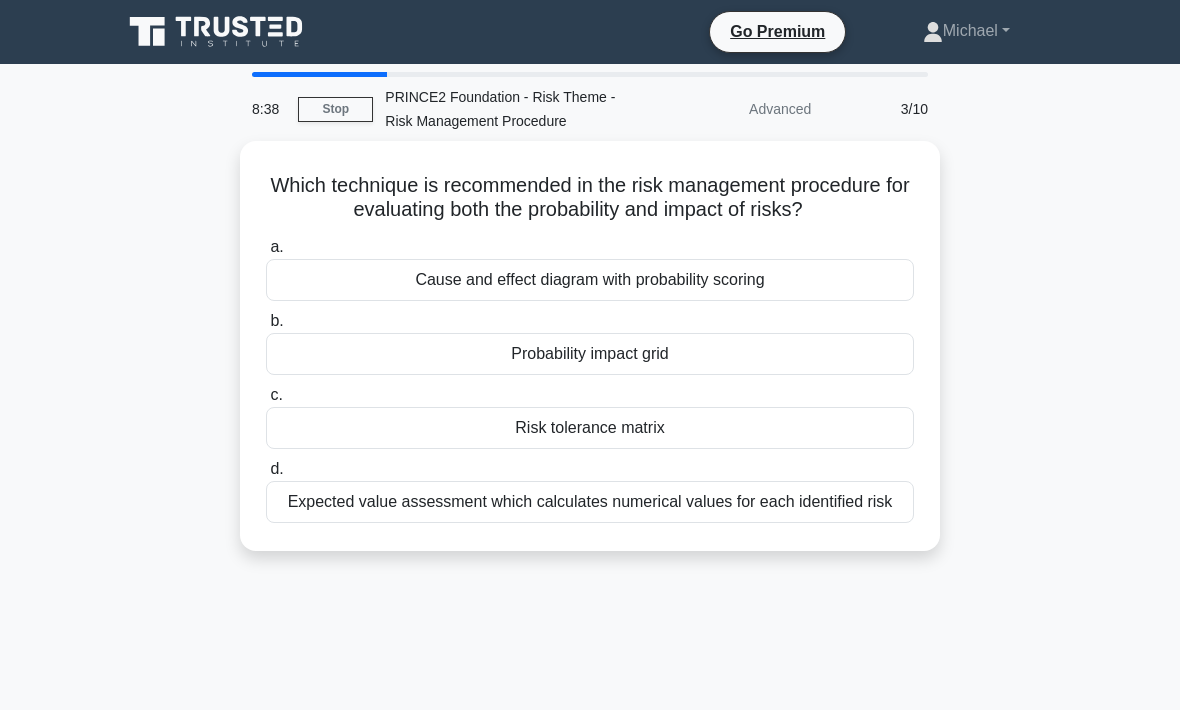 click on "Risk tolerance matrix" at bounding box center (590, 428) 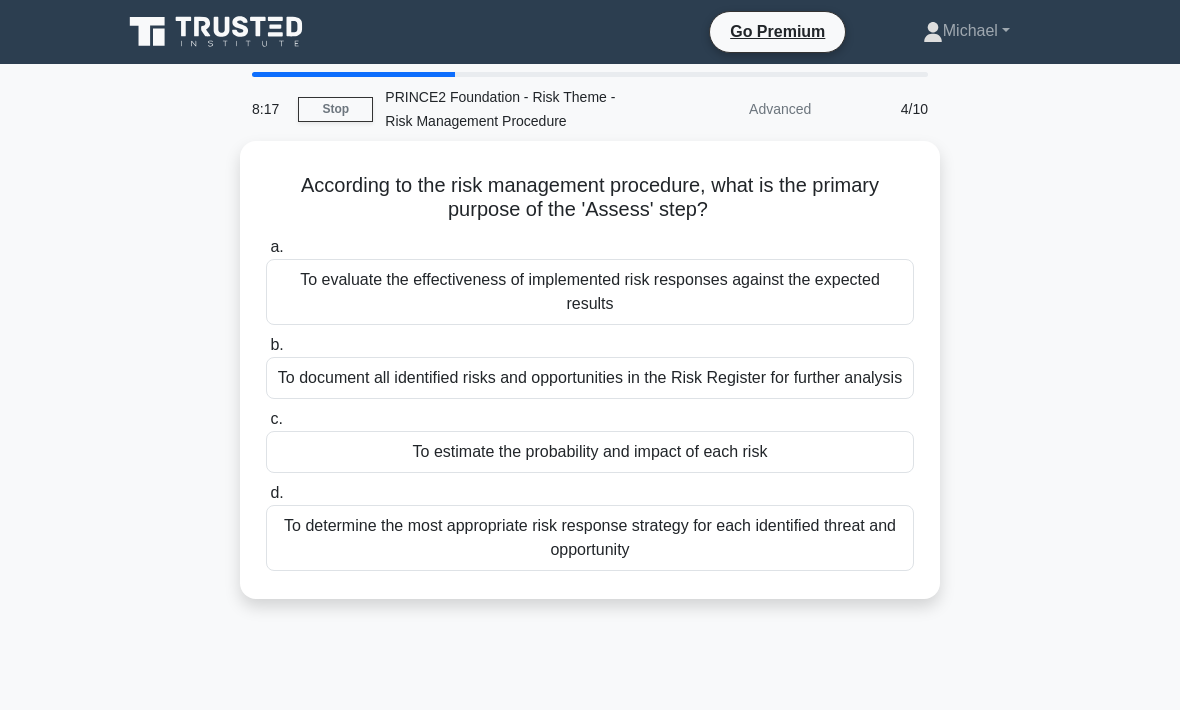 click on "To estimate the probability and impact of each risk" at bounding box center (590, 452) 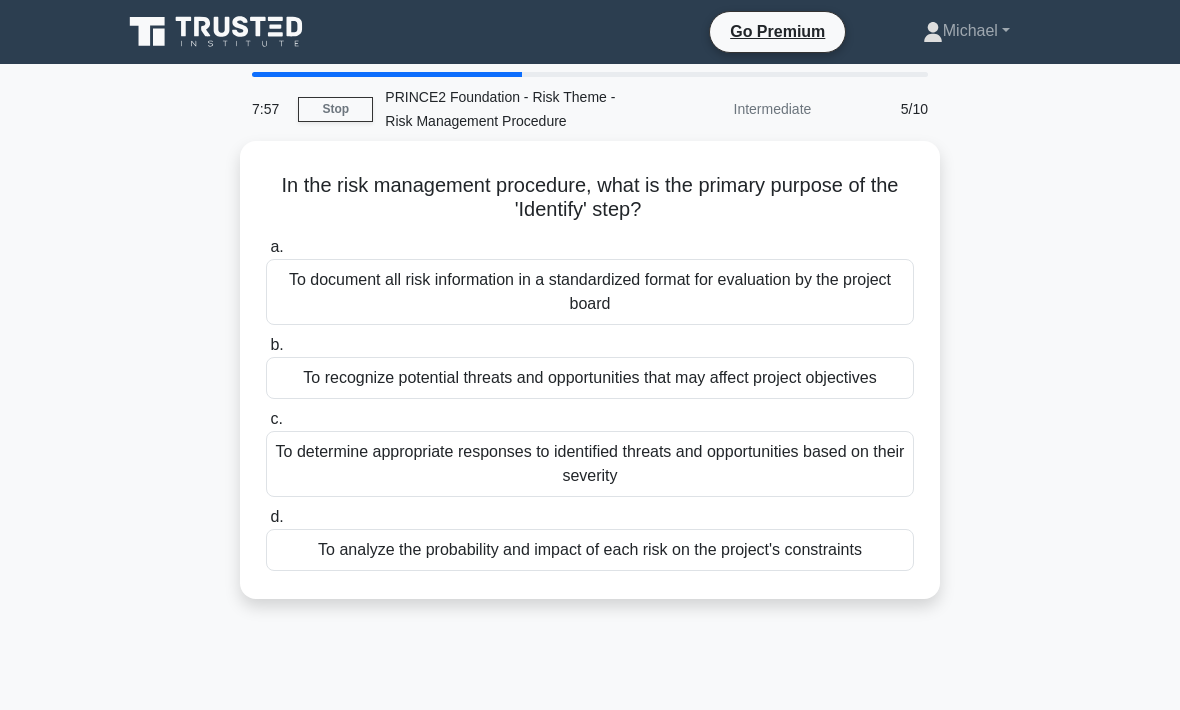 click on "To recognize potential threats and opportunities that may affect project objectives" at bounding box center (590, 378) 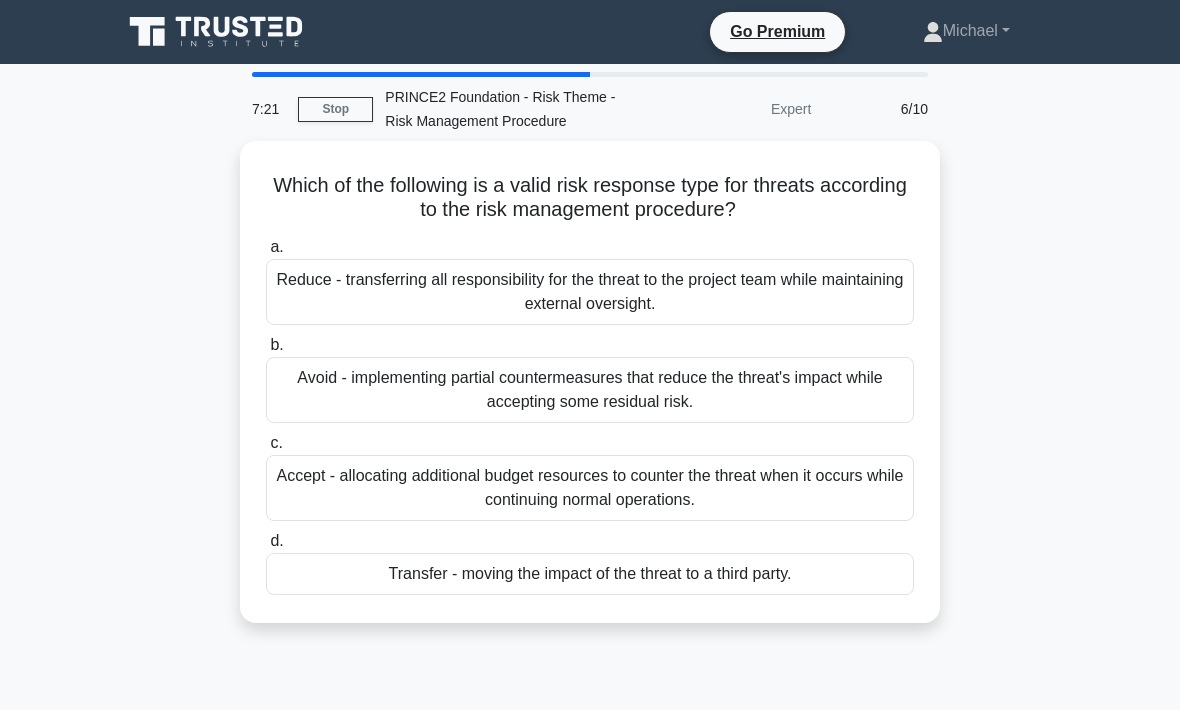 click on "Avoid - implementing partial countermeasures that reduce the threat's impact while accepting some residual risk." at bounding box center (590, 390) 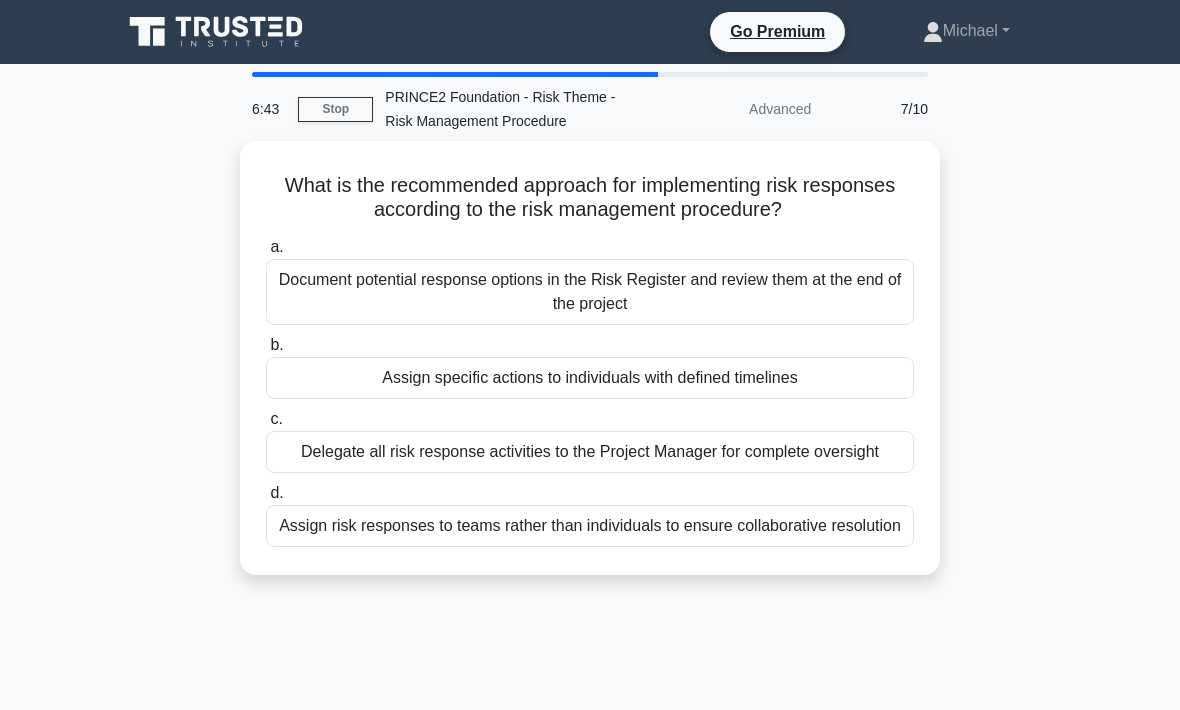 click on "Document potential response options in the Risk Register and review them at the end of the project" at bounding box center (590, 292) 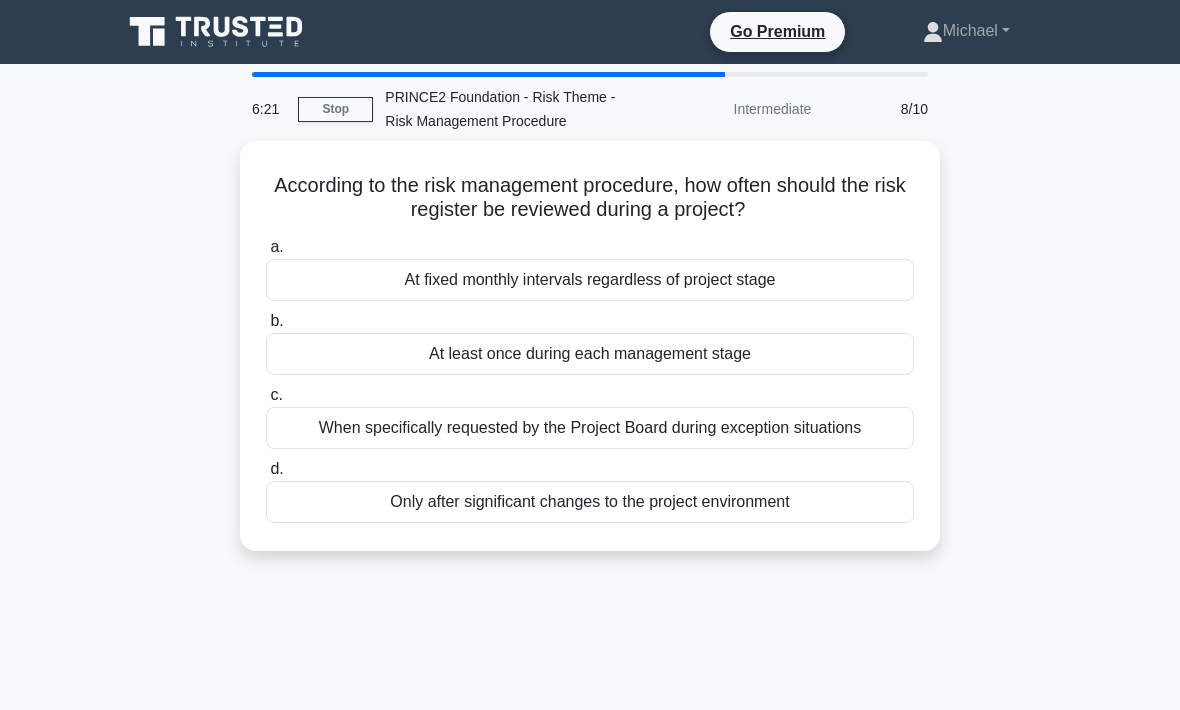 click on "At fixed monthly intervals regardless of project stage" at bounding box center [590, 280] 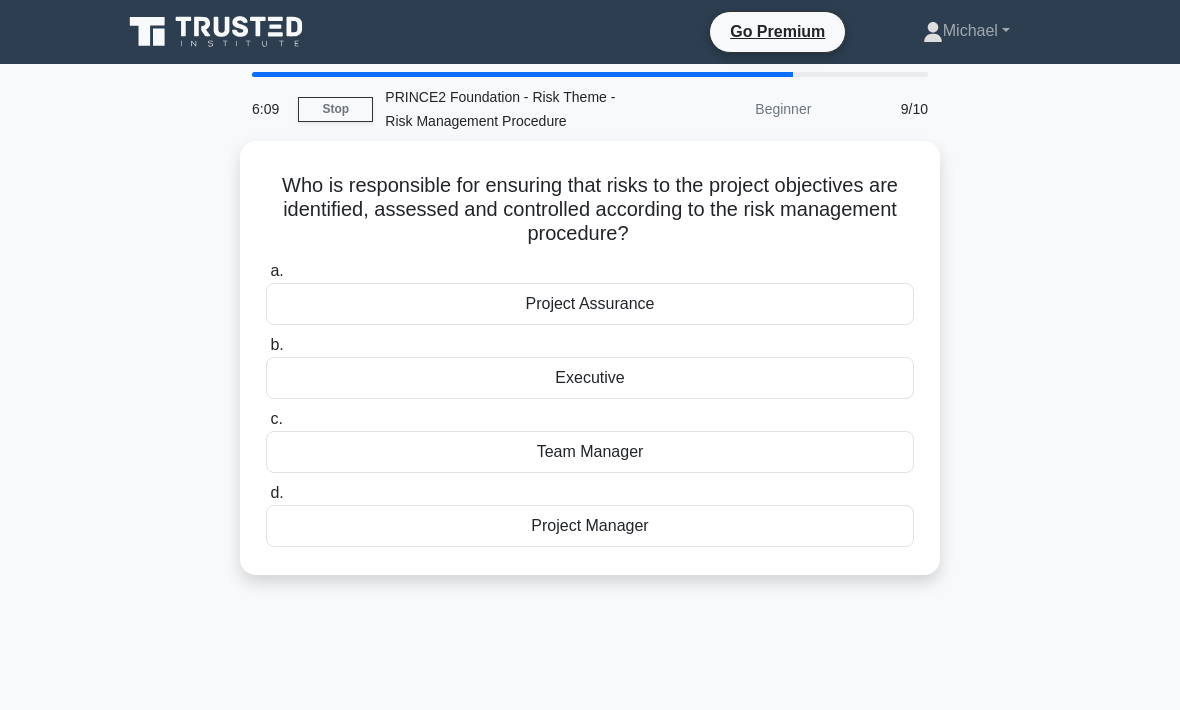 scroll, scrollTop: 9, scrollLeft: 0, axis: vertical 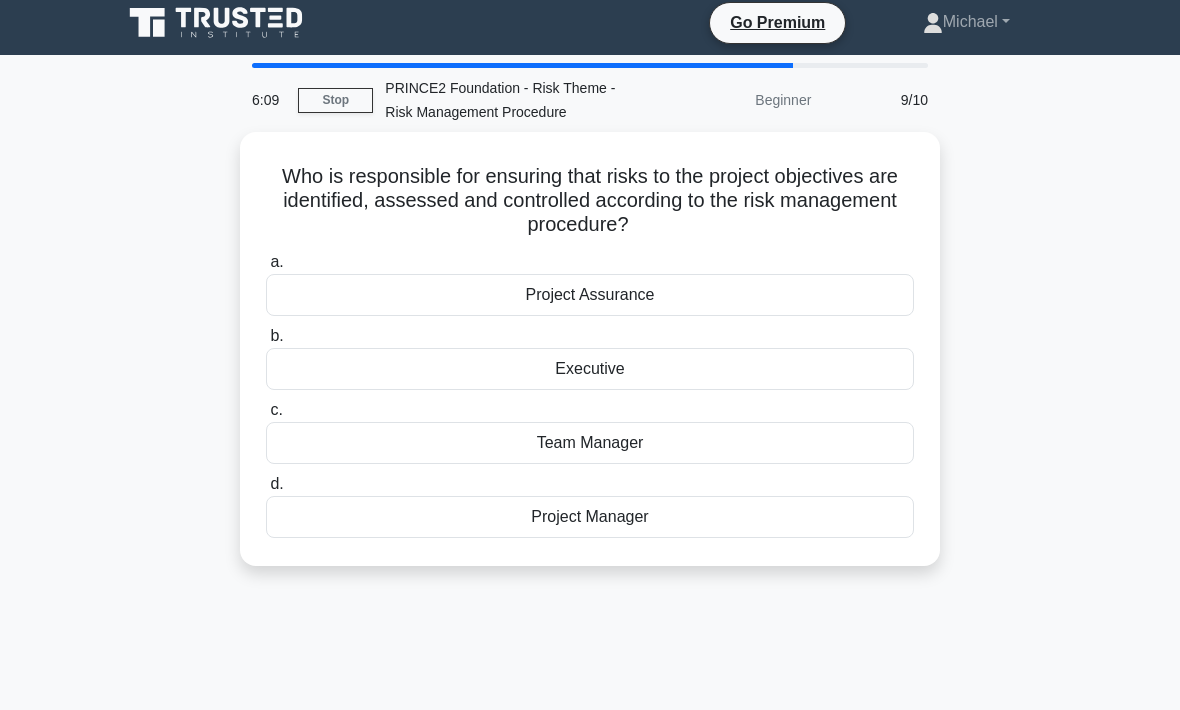 click on "Project Manager" at bounding box center [590, 517] 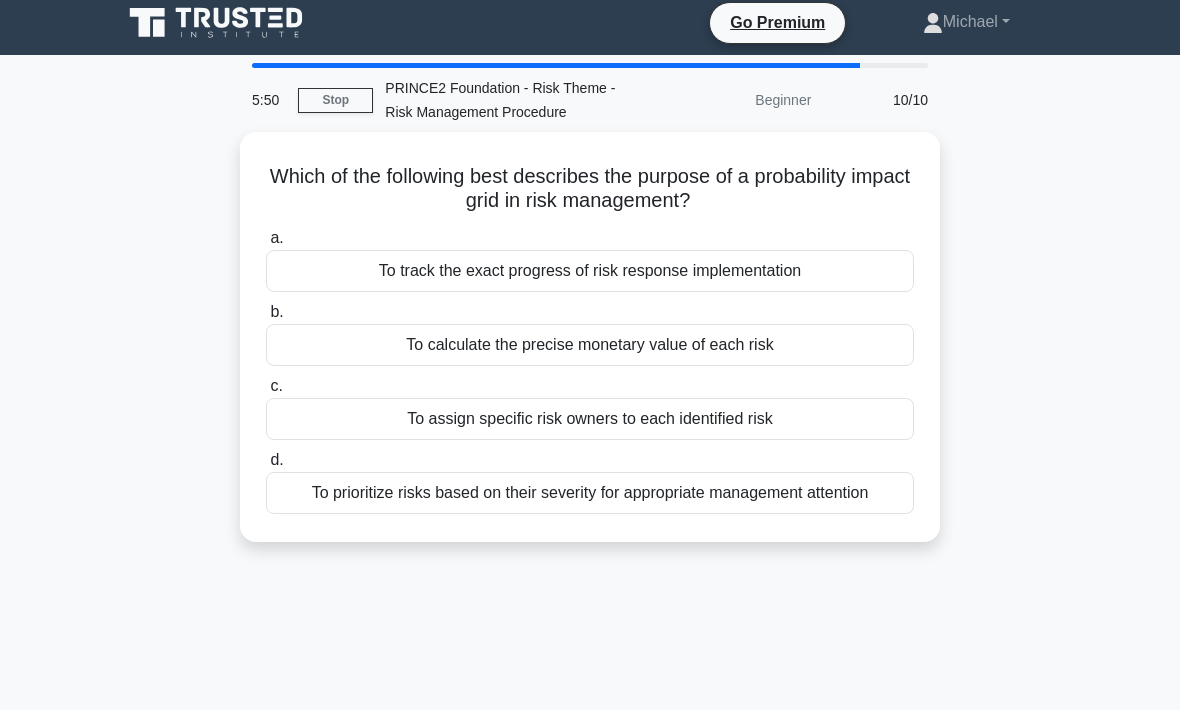 click on "To track the exact progress of risk response implementation" at bounding box center [590, 271] 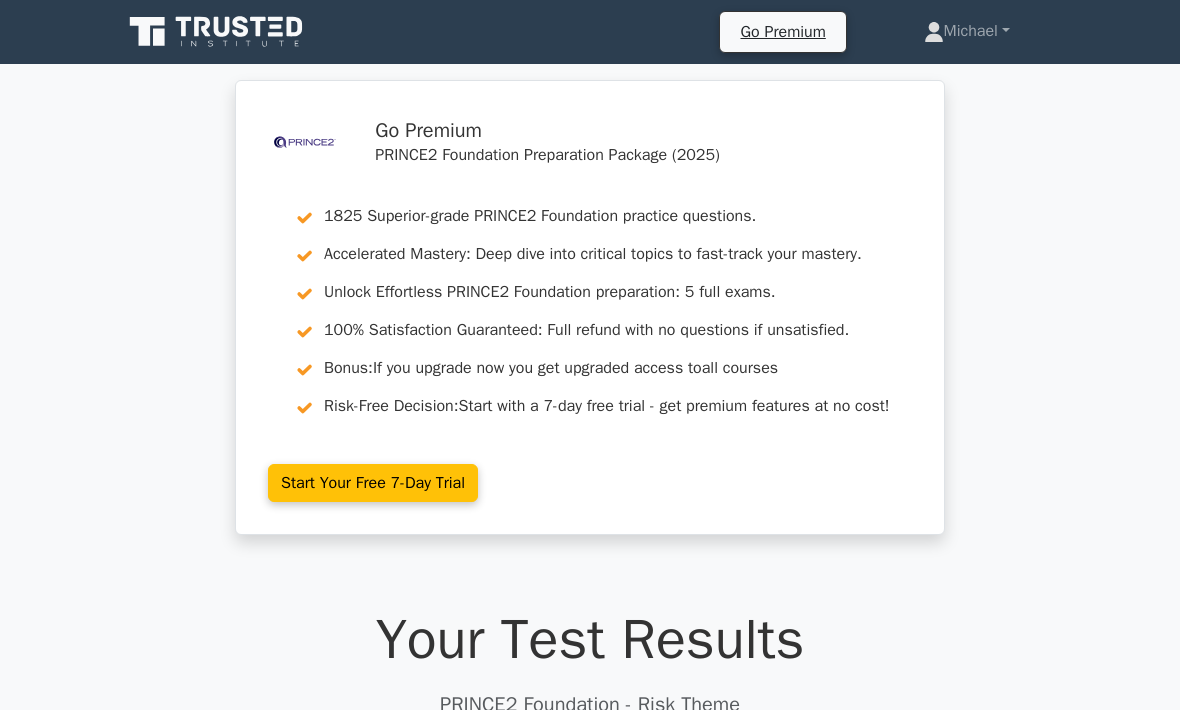 scroll, scrollTop: 0, scrollLeft: 0, axis: both 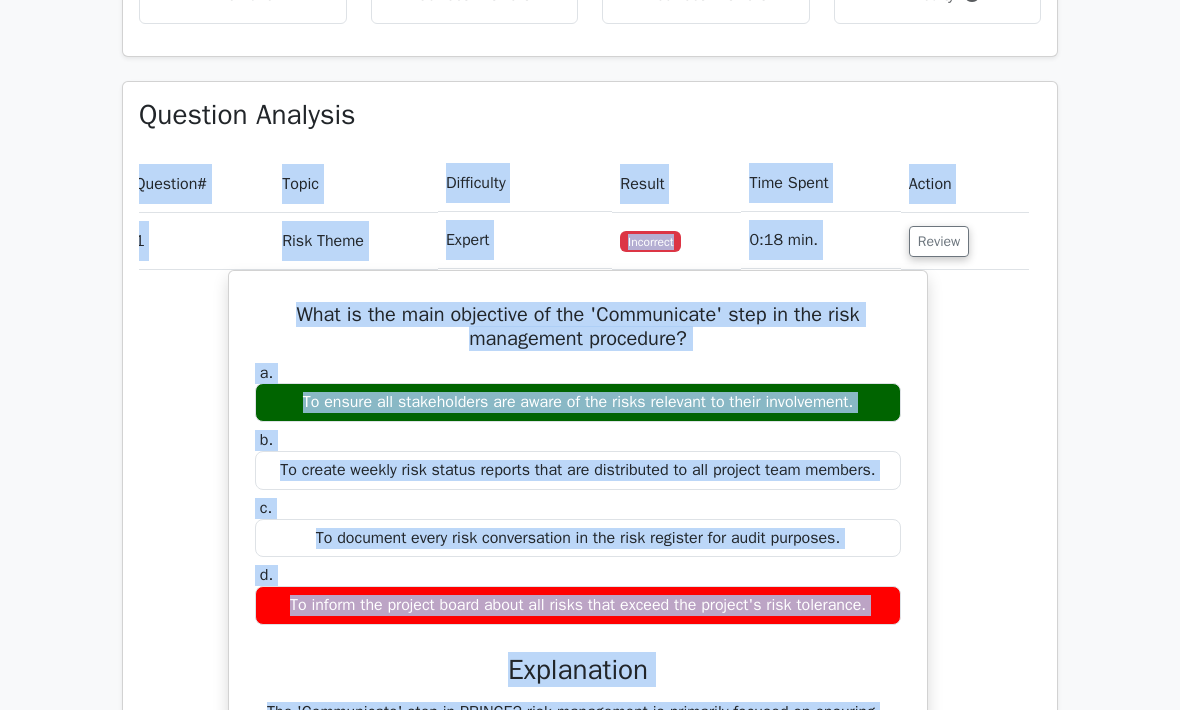 click on "Review" at bounding box center [939, 241] 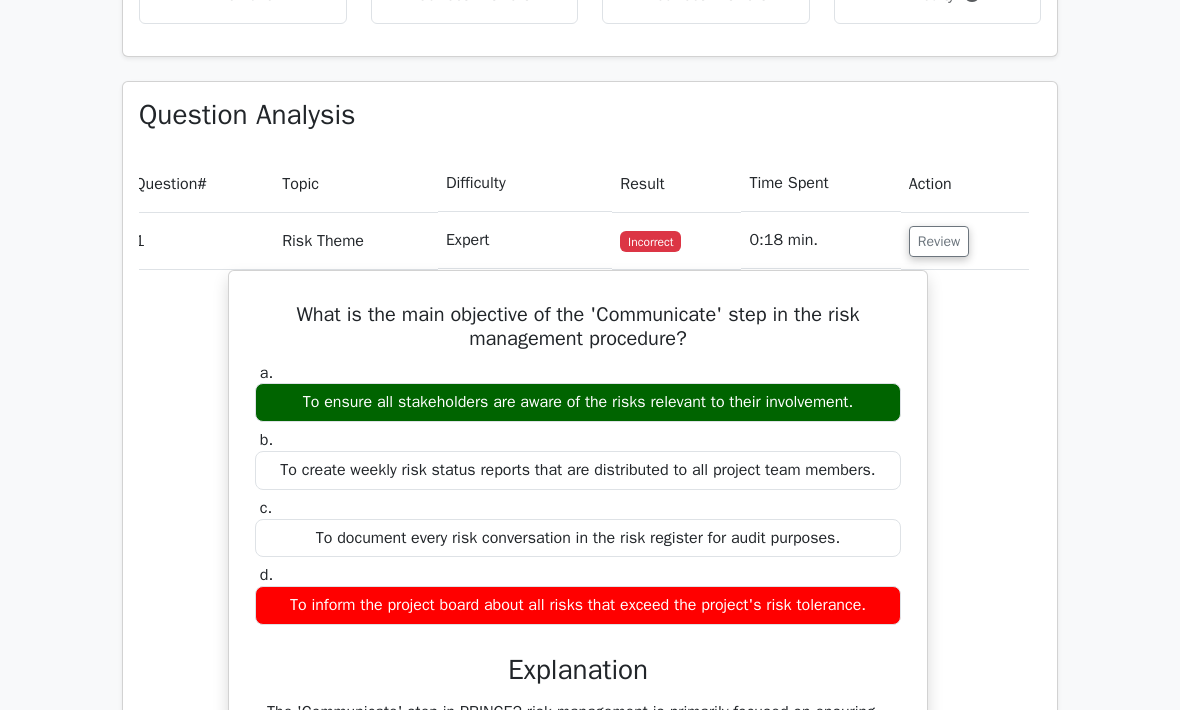 scroll, scrollTop: 0, scrollLeft: 0, axis: both 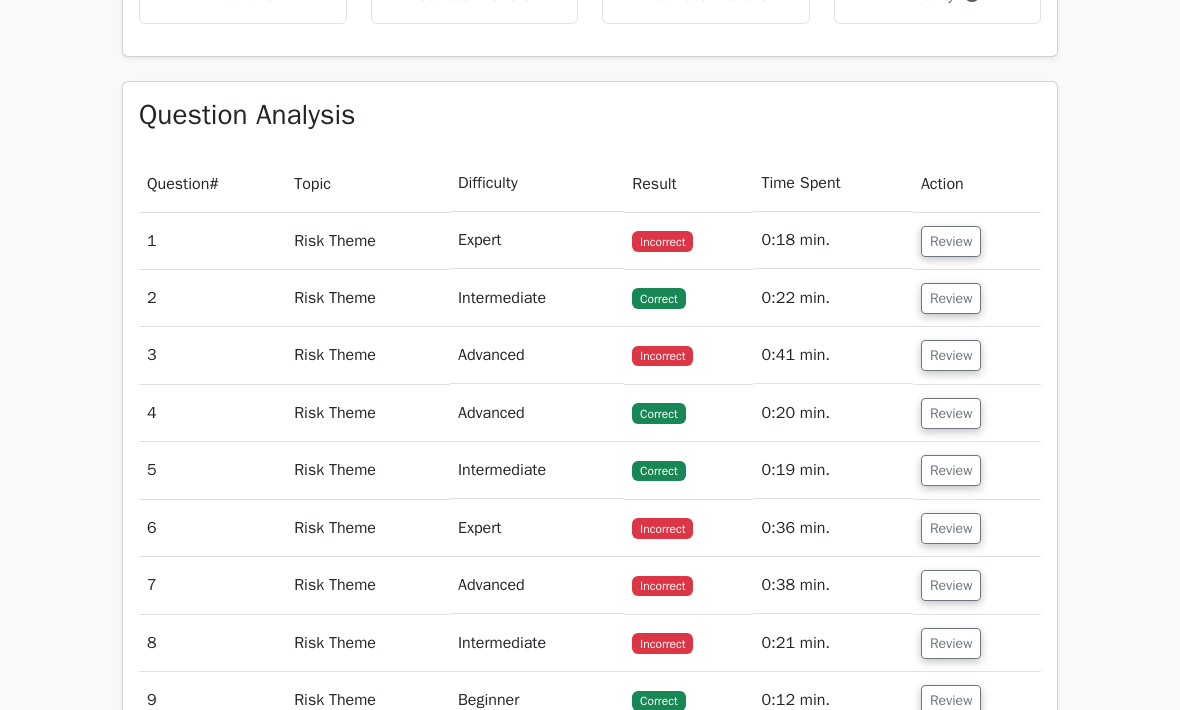 click on "Review" at bounding box center (951, 355) 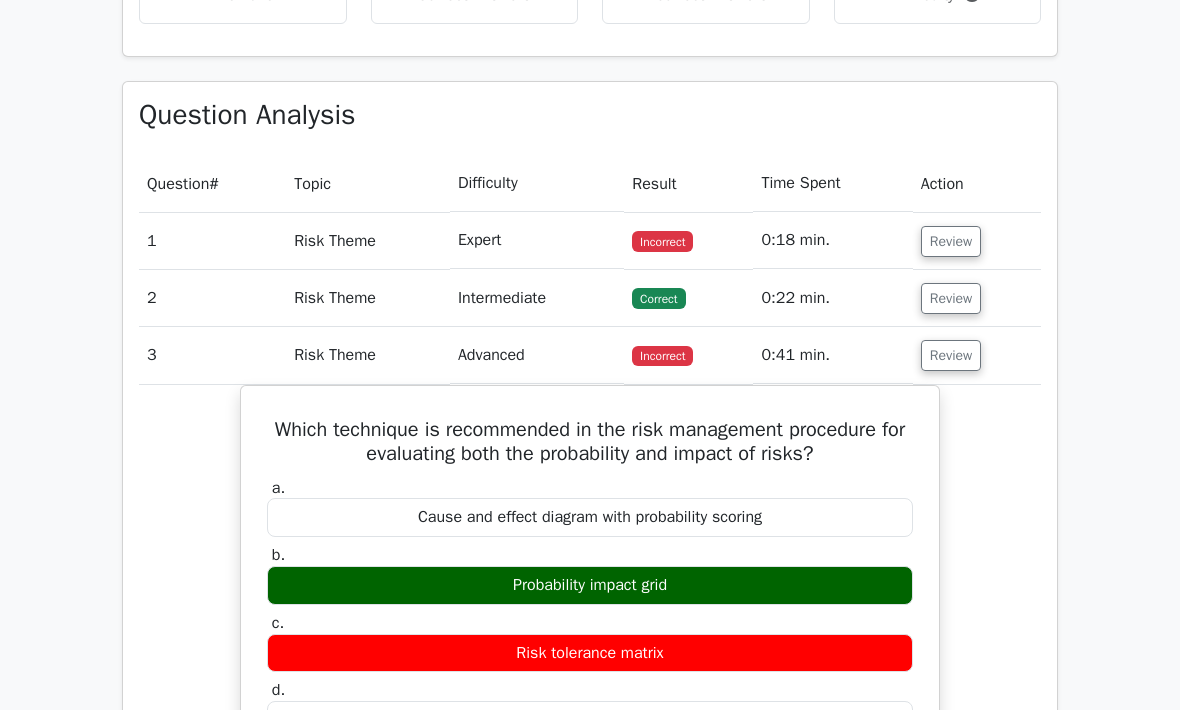 click on "Review" at bounding box center [951, 355] 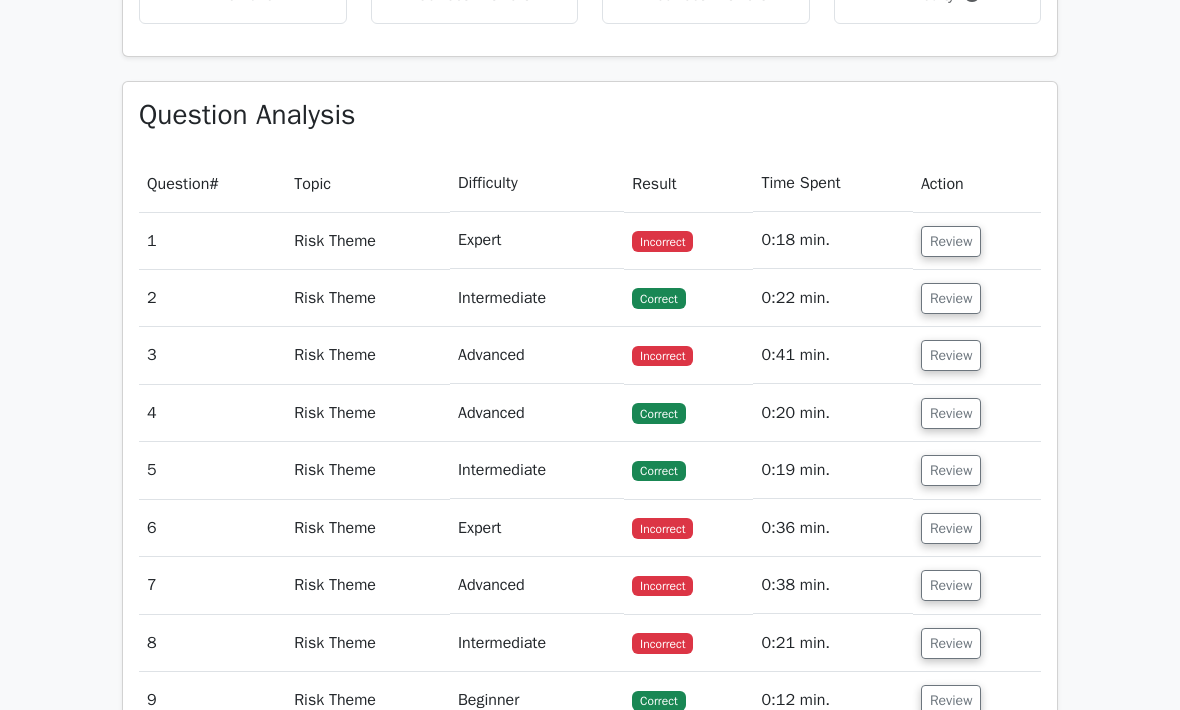 click on "Review" at bounding box center [951, 528] 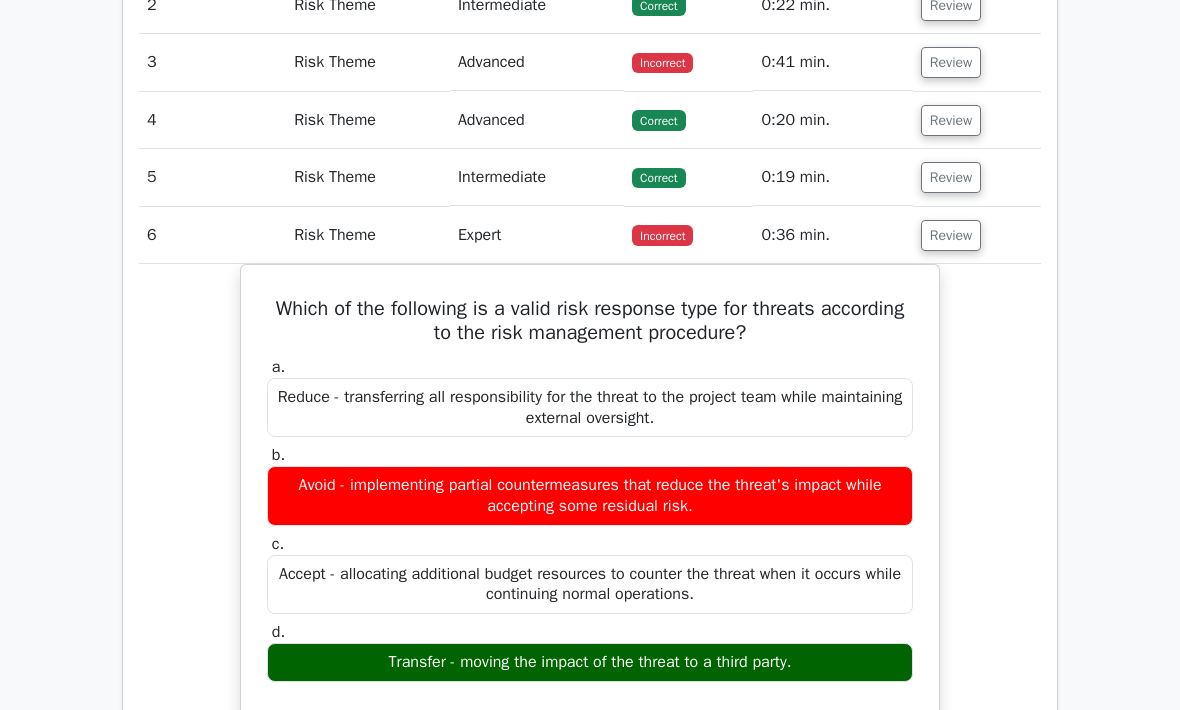 scroll, scrollTop: 1586, scrollLeft: 0, axis: vertical 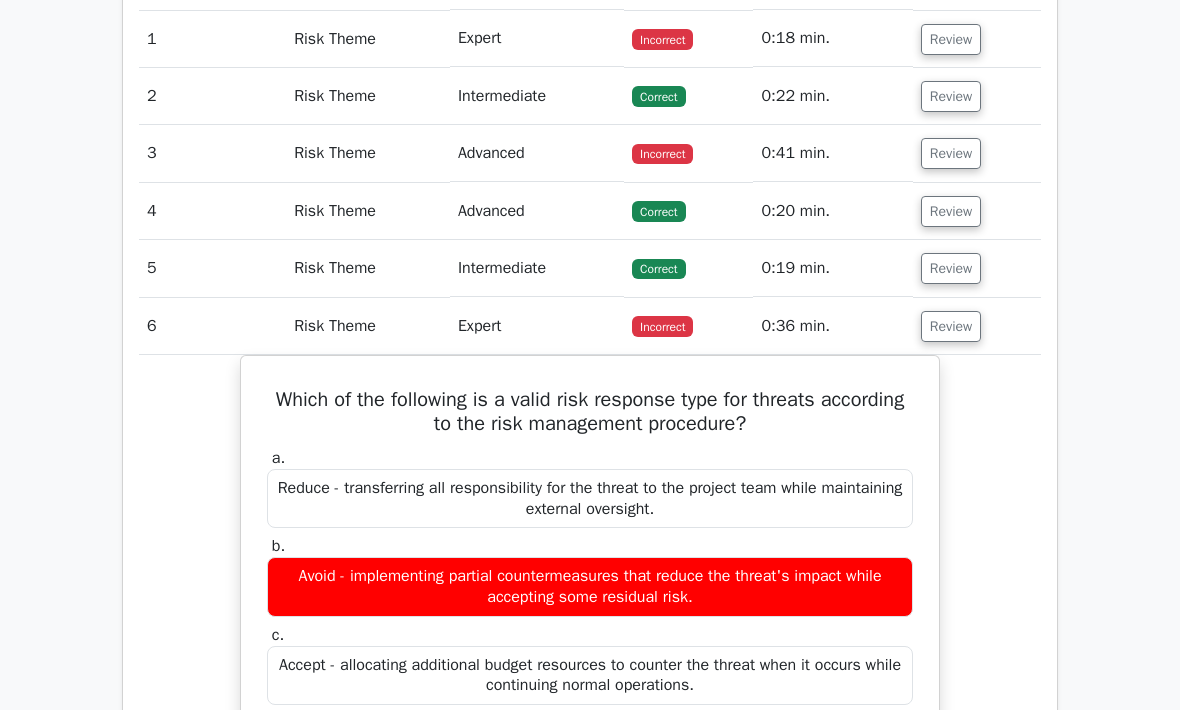 click on "Review" at bounding box center (951, 327) 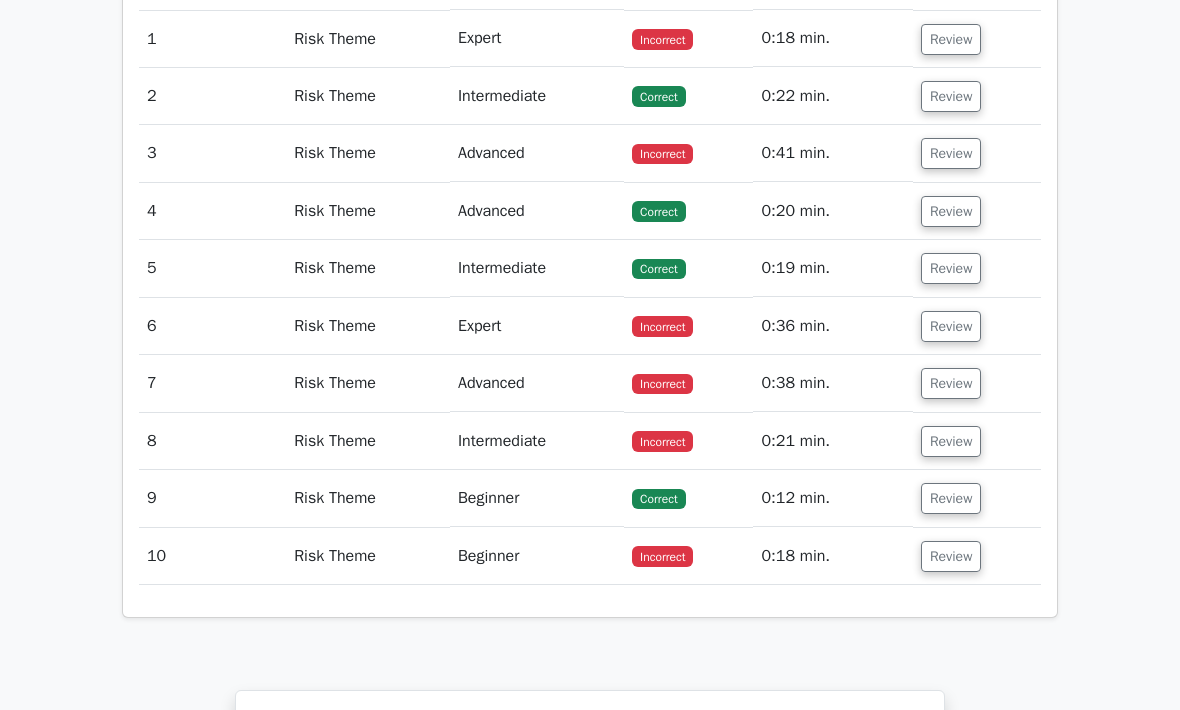 click on "Review" at bounding box center [951, 383] 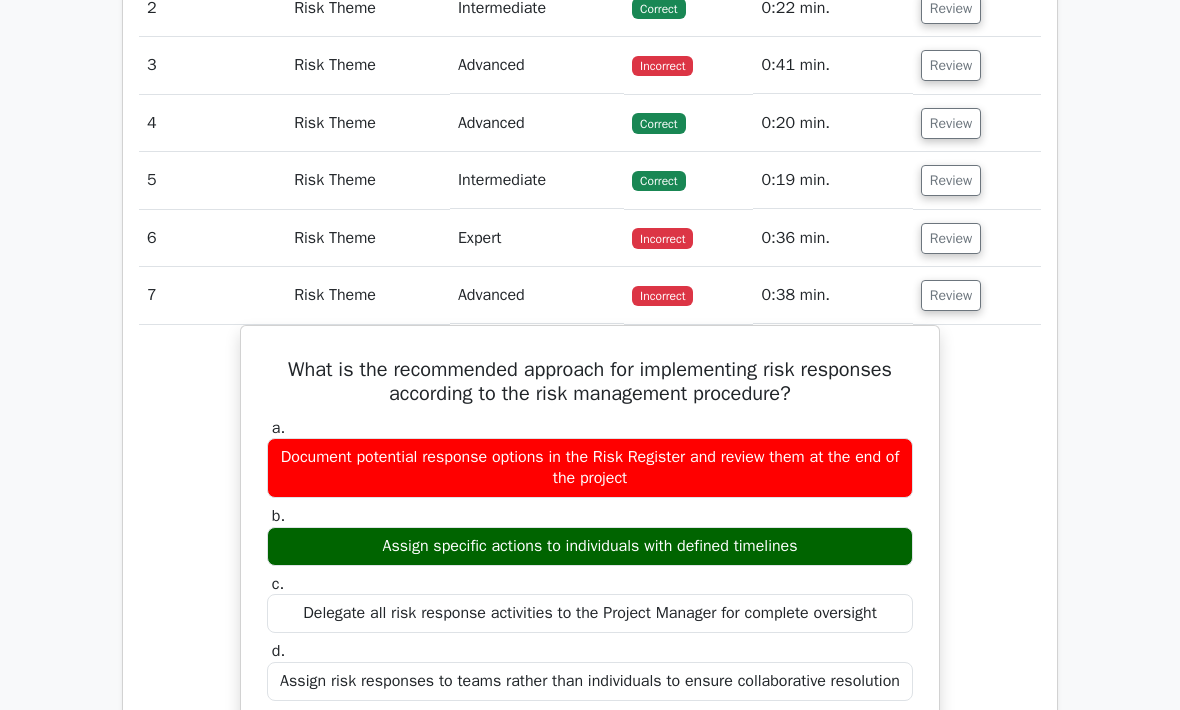 scroll, scrollTop: 1583, scrollLeft: 0, axis: vertical 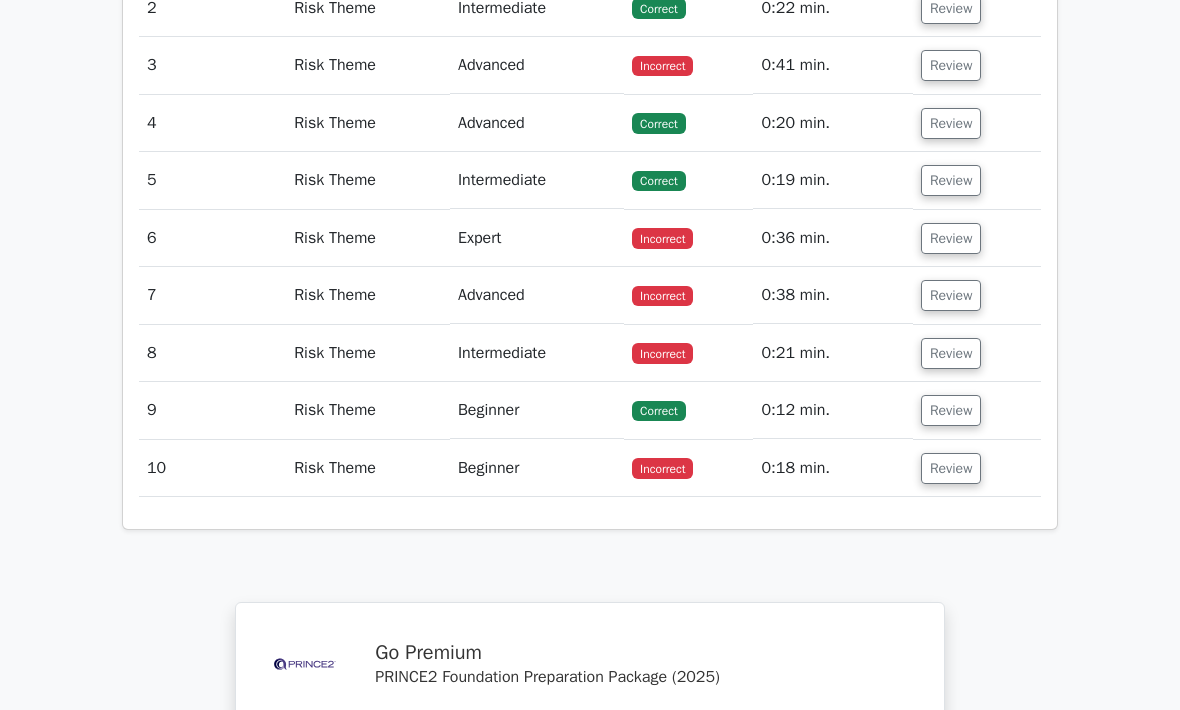 click on "Review" at bounding box center [951, 353] 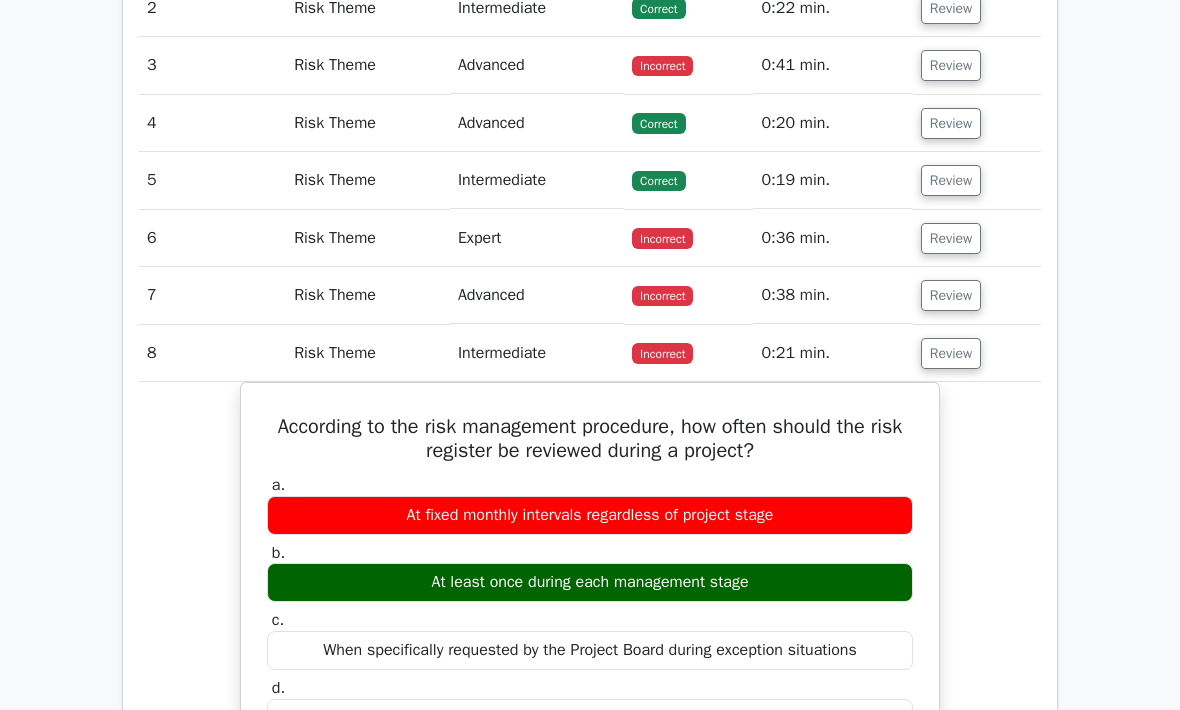 click on "Review" at bounding box center (951, 353) 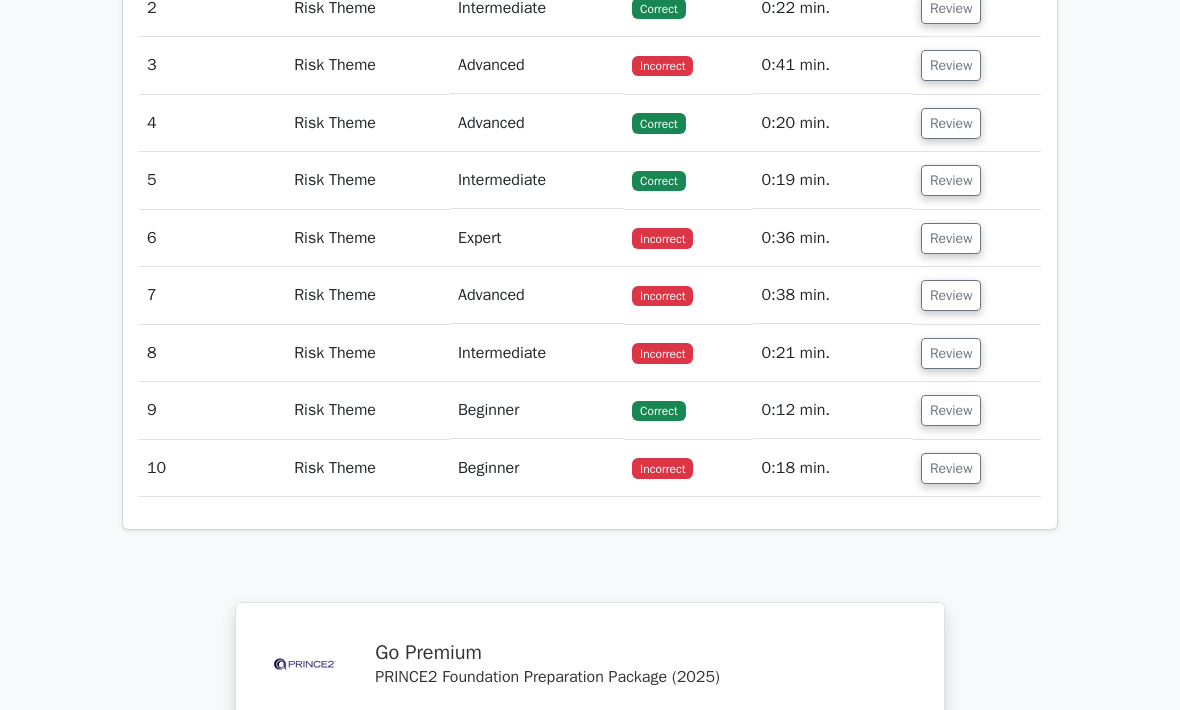 click on "Review" at bounding box center [951, 468] 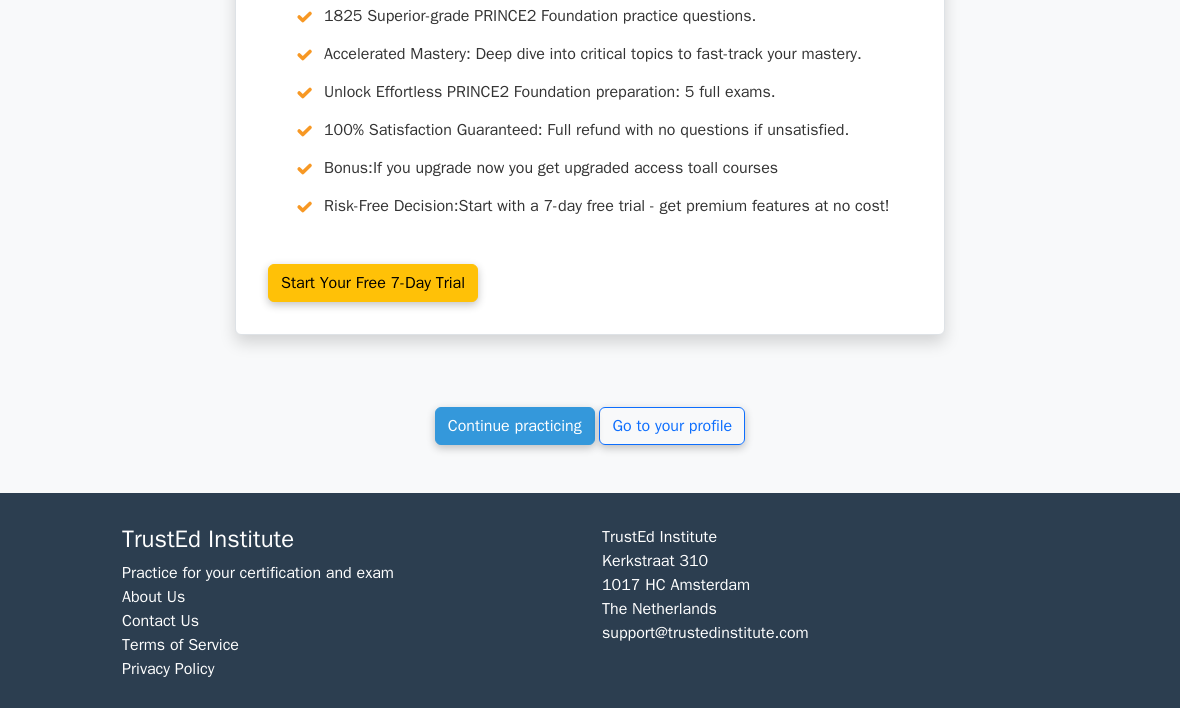 scroll, scrollTop: 3158, scrollLeft: 0, axis: vertical 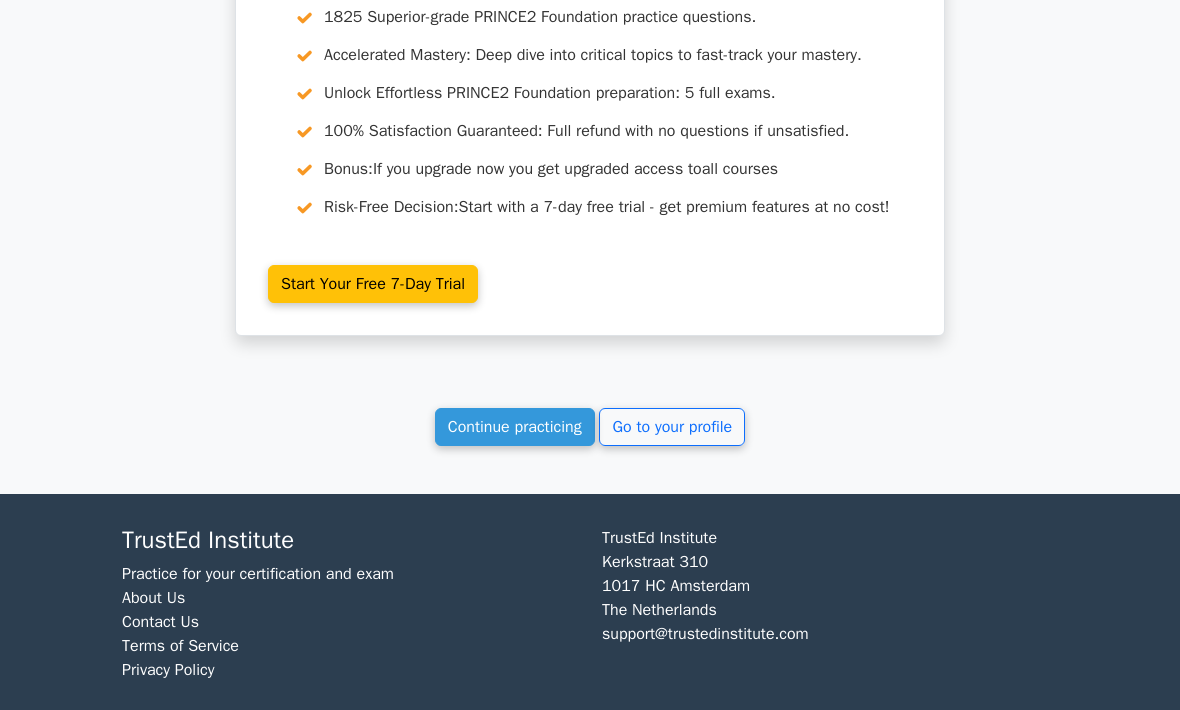 click on "Continue practicing" at bounding box center [515, 428] 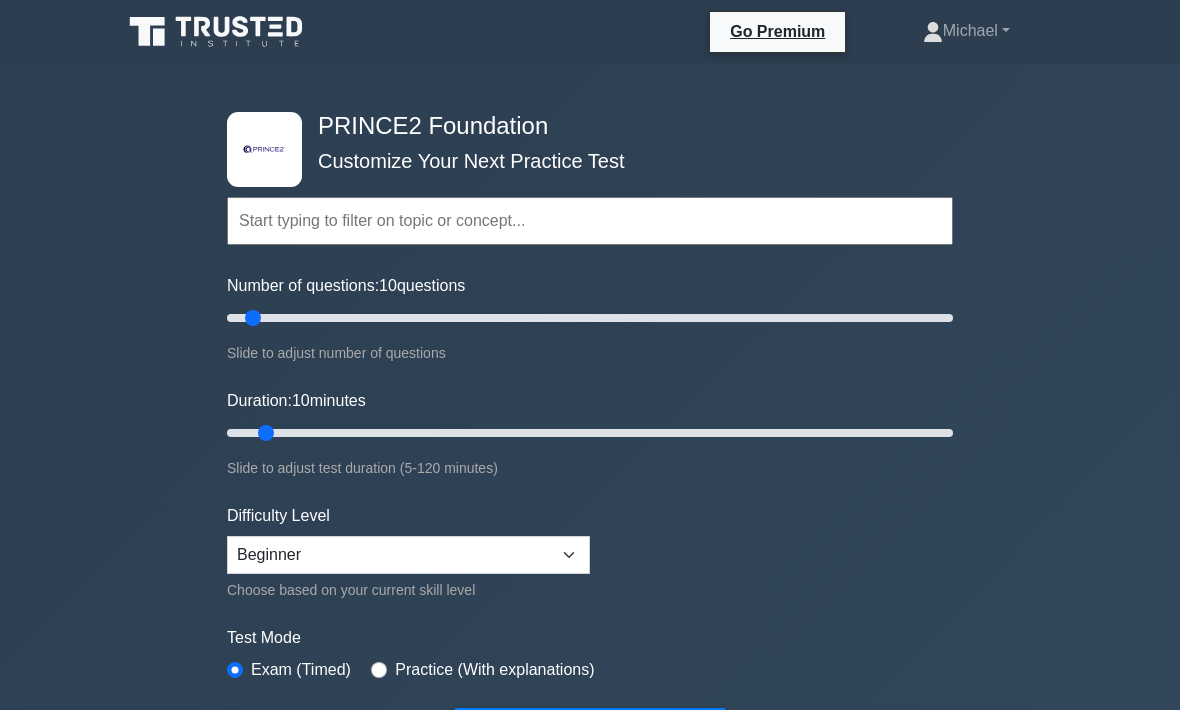 scroll, scrollTop: 0, scrollLeft: 0, axis: both 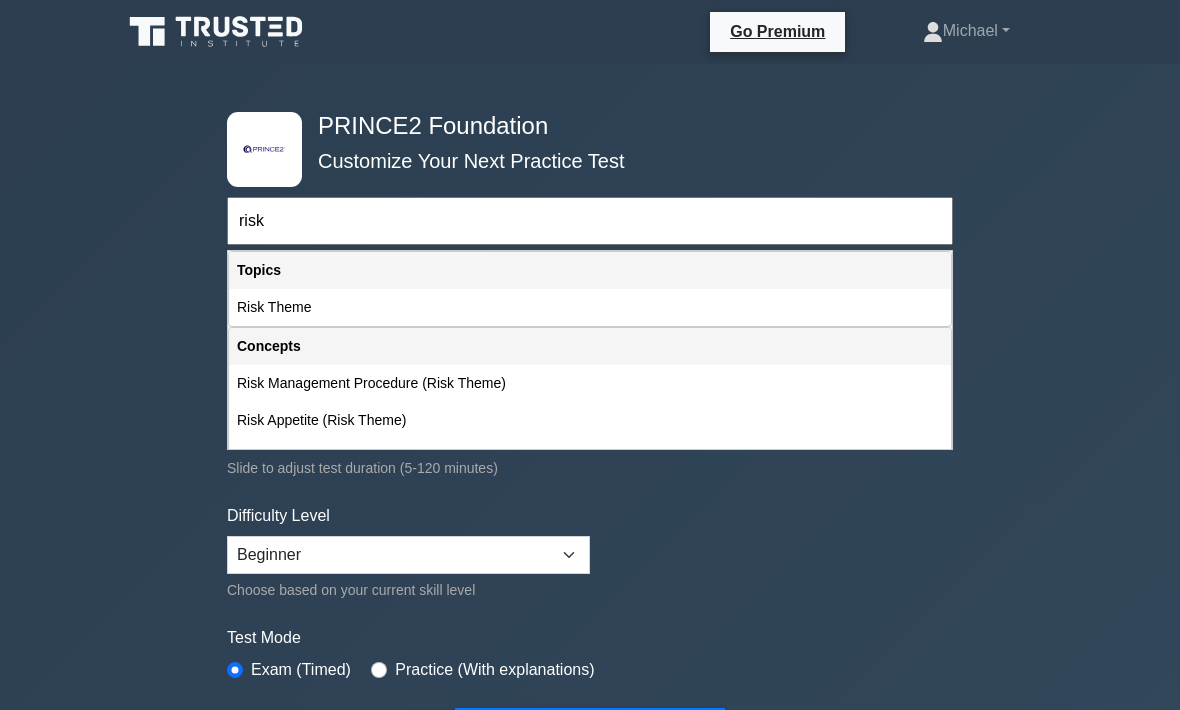 type on "risk" 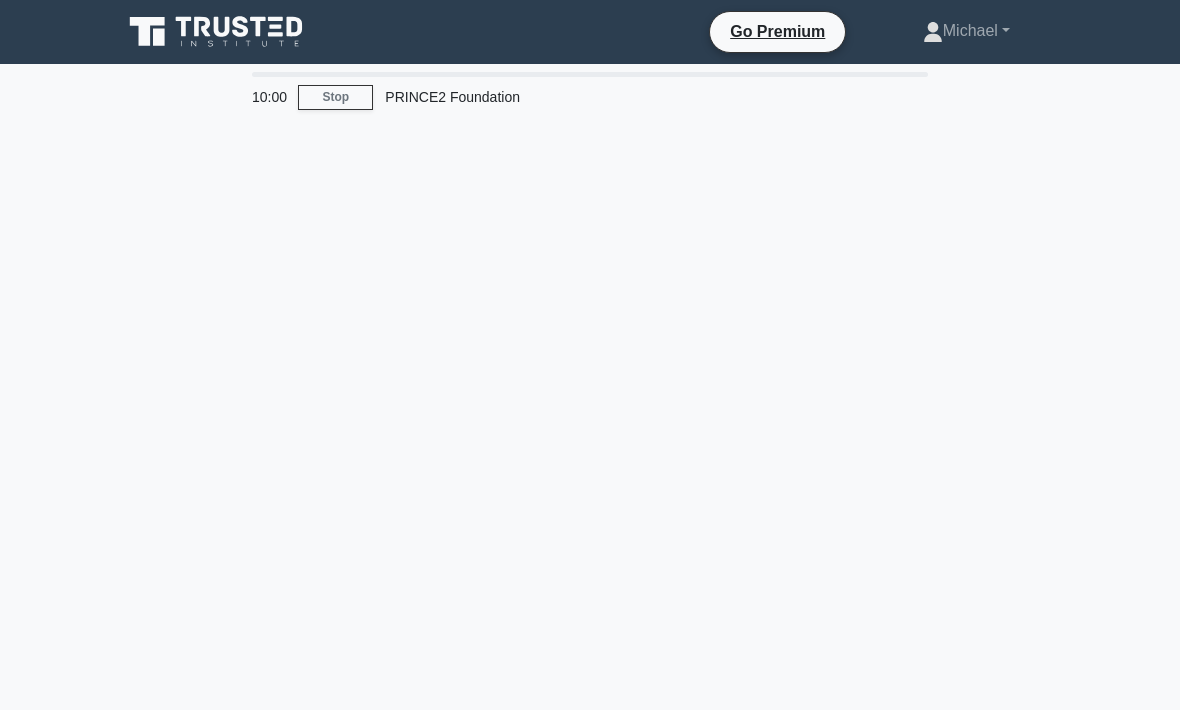 scroll, scrollTop: 0, scrollLeft: 0, axis: both 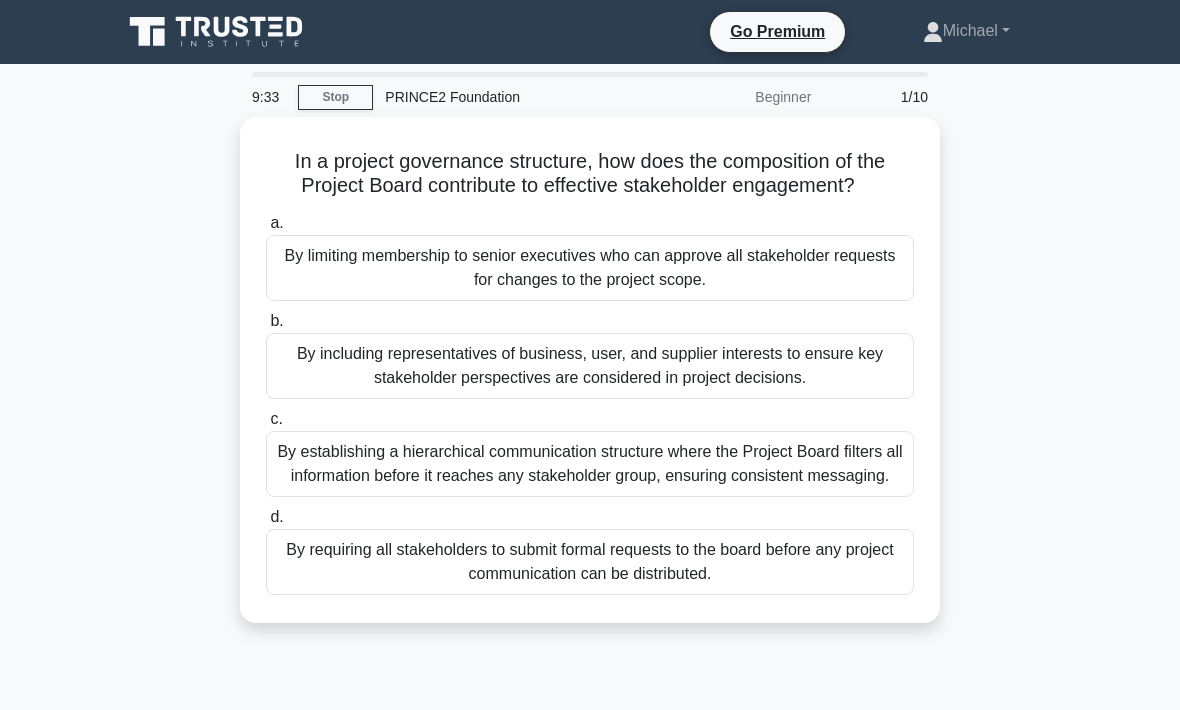 click on "By including representatives of business, user, and supplier interests to ensure key stakeholder perspectives are considered in project decisions." at bounding box center (590, 366) 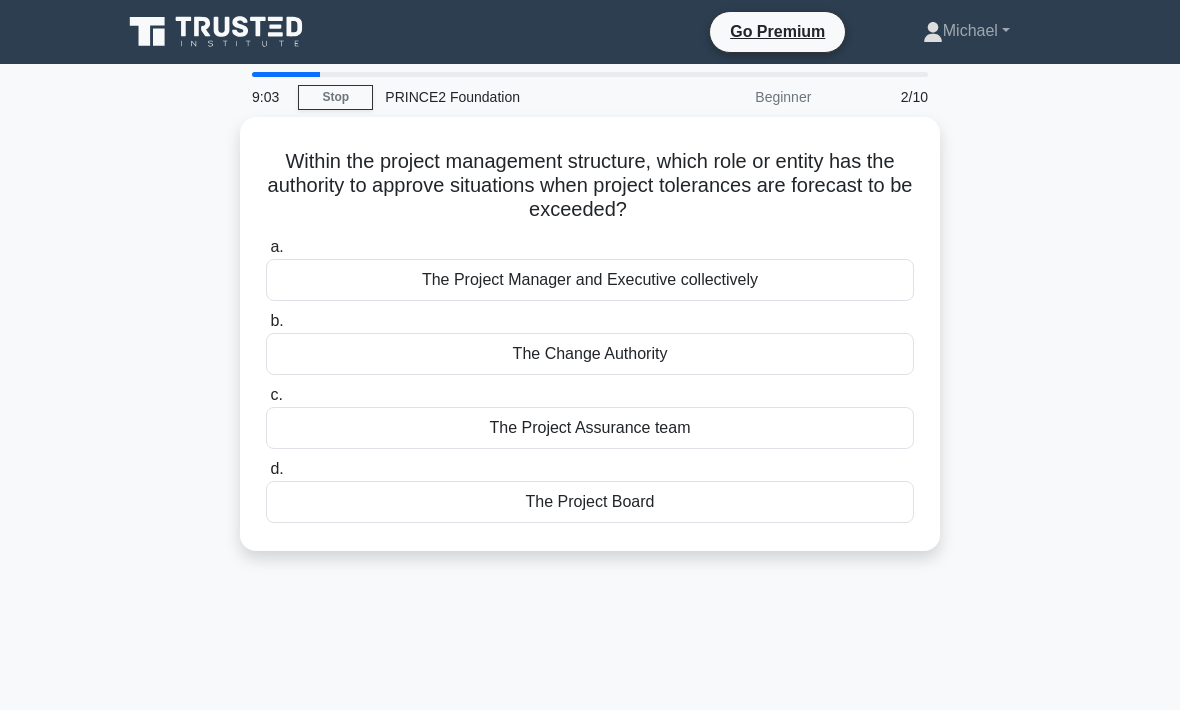 click on "The Project Board" at bounding box center (590, 502) 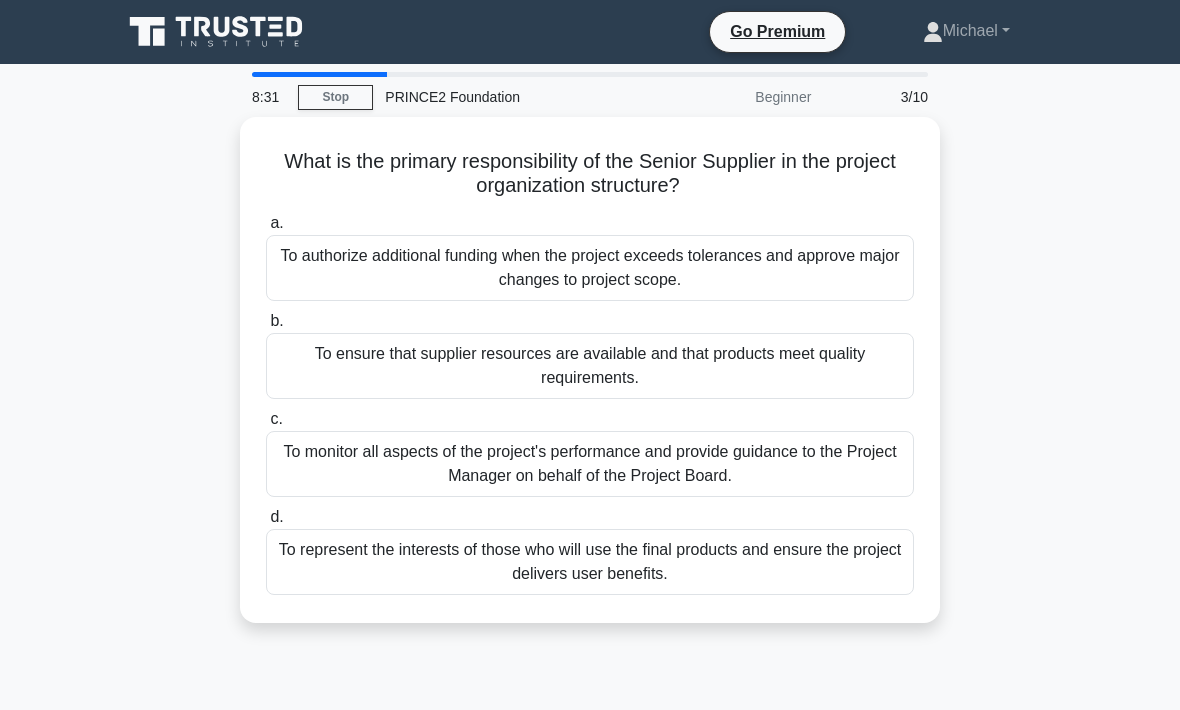 click on "To ensure that supplier resources are available and that products meet quality requirements." at bounding box center [590, 366] 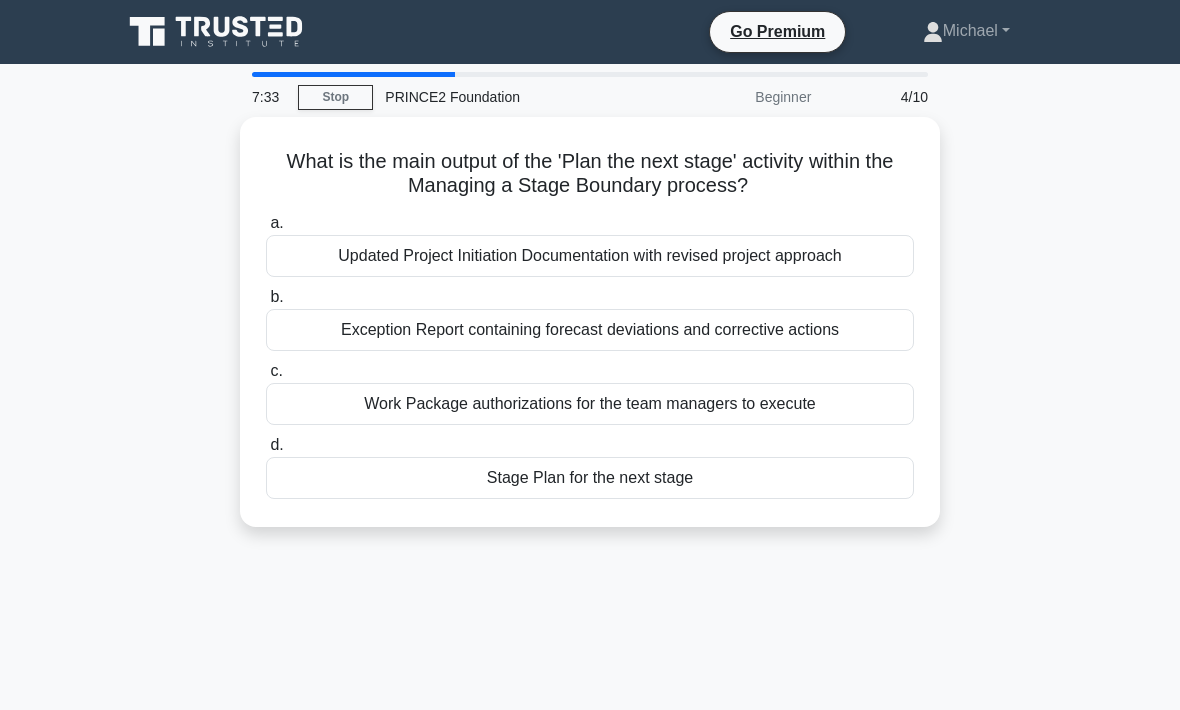 click on "Exception Report containing forecast deviations and corrective actions" at bounding box center [590, 330] 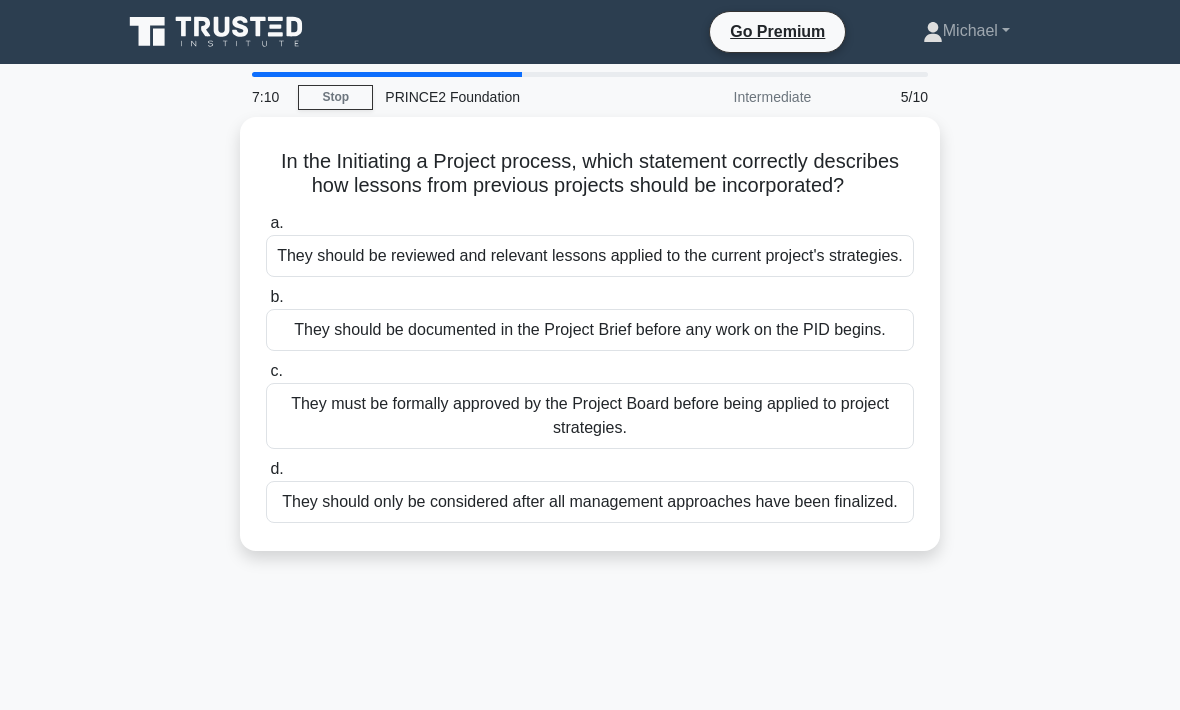 click on "They should be reviewed and relevant lessons applied to the current project's strategies." at bounding box center [590, 256] 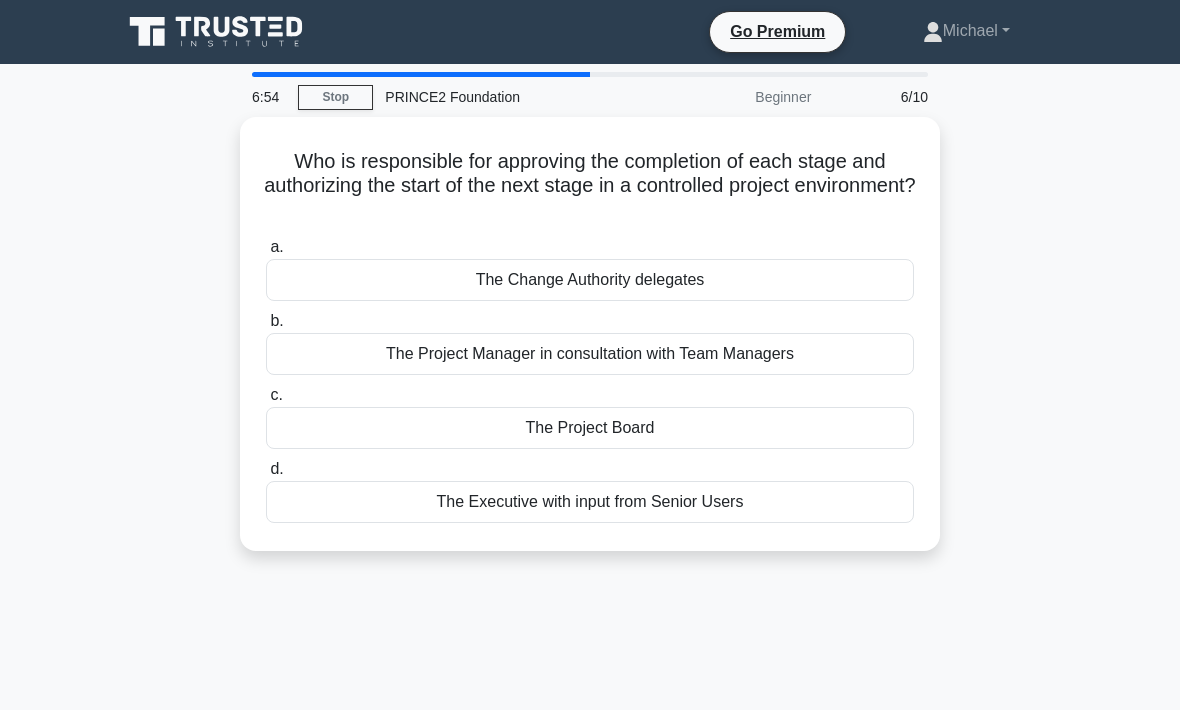 click on "The Project Board" at bounding box center (590, 428) 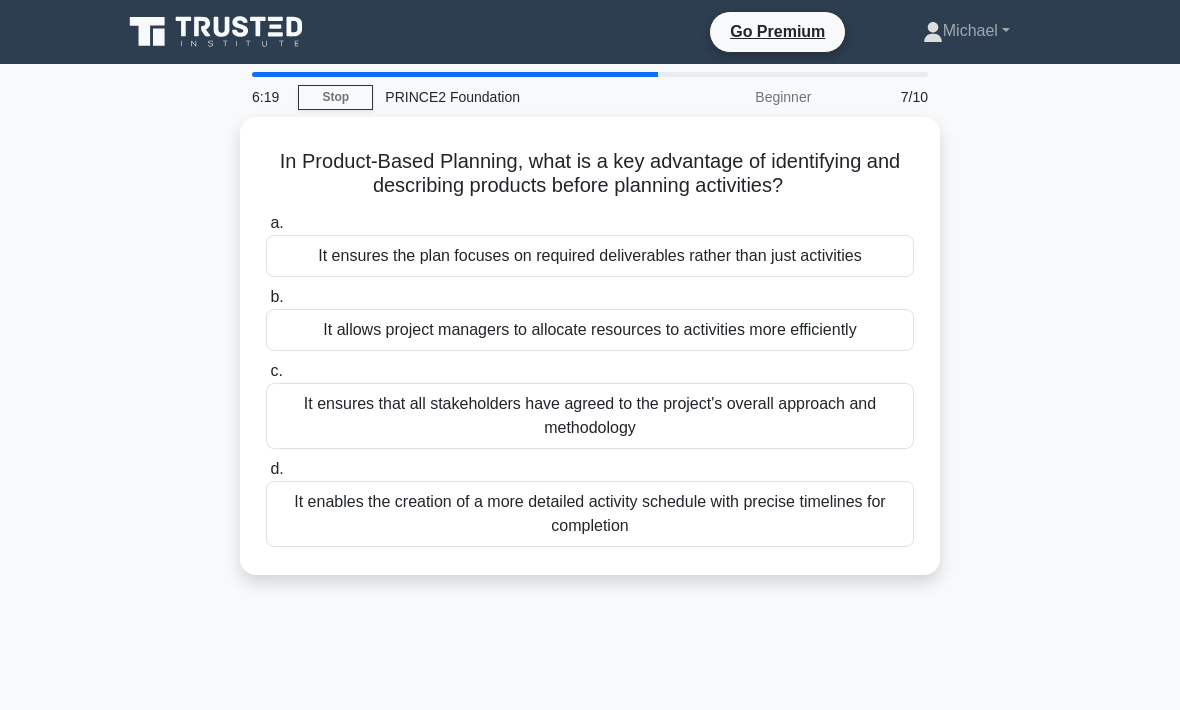 click on "It ensures the plan focuses on required deliverables rather than just activities" at bounding box center (590, 256) 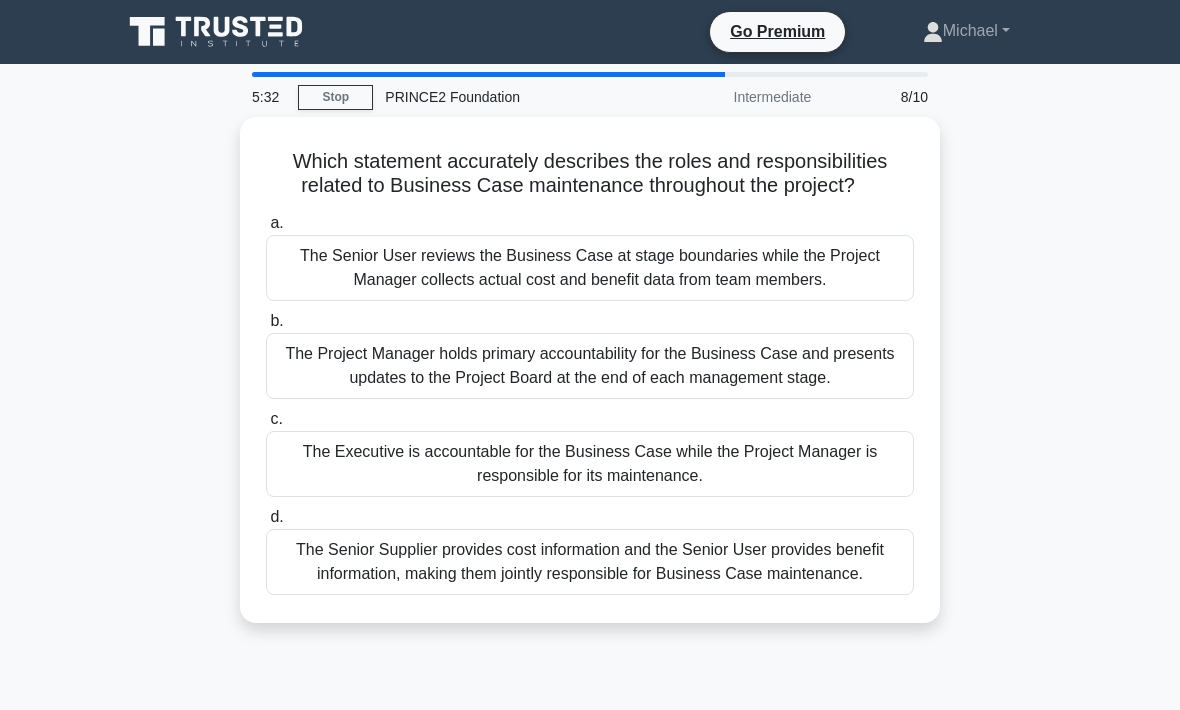 click on "The Project Manager holds primary accountability for the Business Case and presents updates to the Project Board at the end of each management stage." at bounding box center [590, 366] 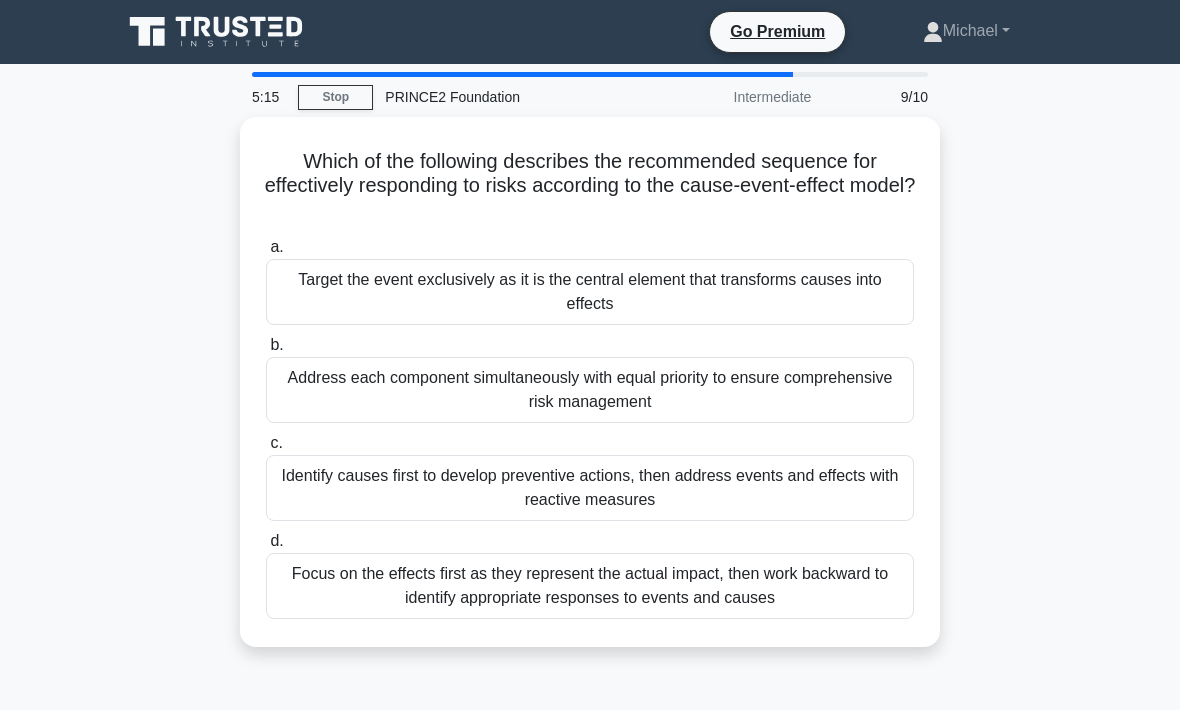 click on "Focus on the effects first as they represent the actual impact, then work backward to identify appropriate responses to events and causes" at bounding box center (590, 586) 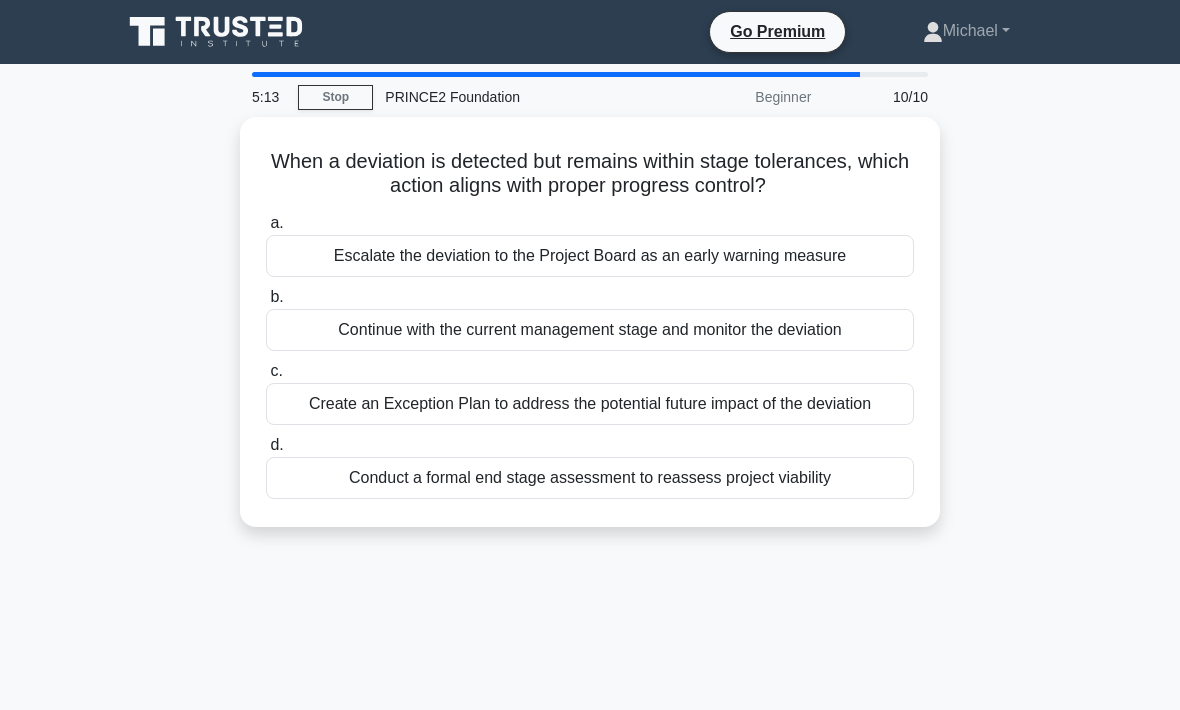 click on "Conduct a formal end stage assessment to reassess project viability" at bounding box center (590, 478) 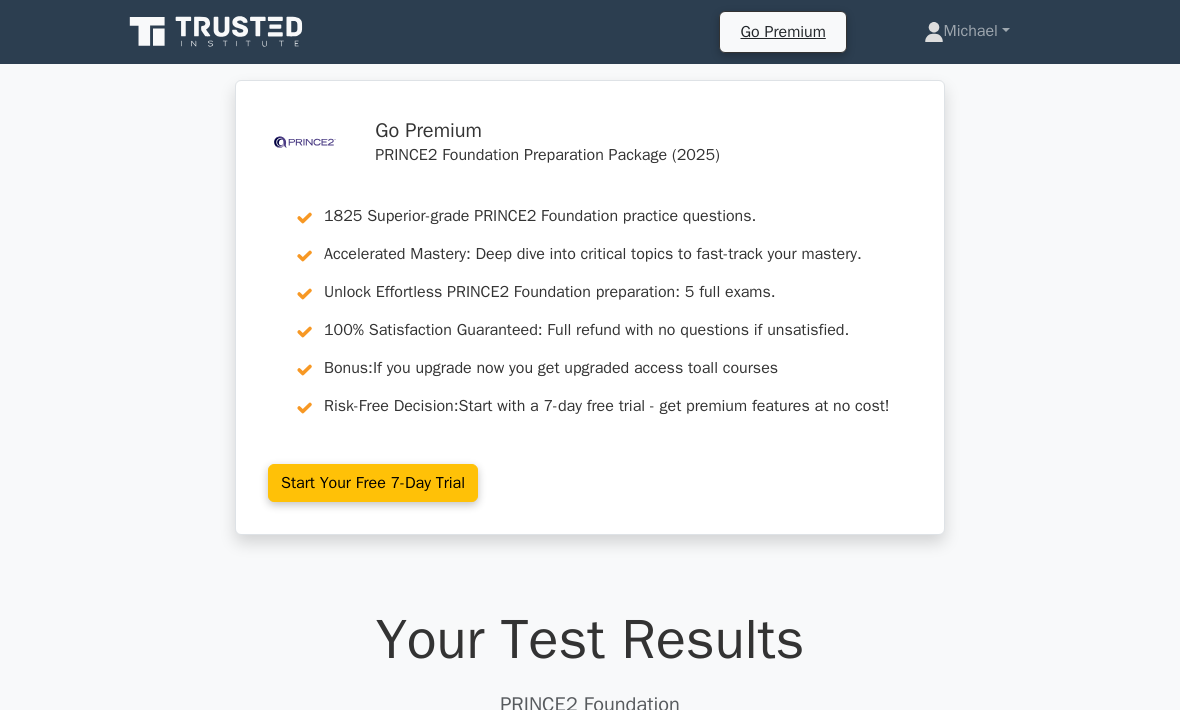 scroll, scrollTop: 0, scrollLeft: 0, axis: both 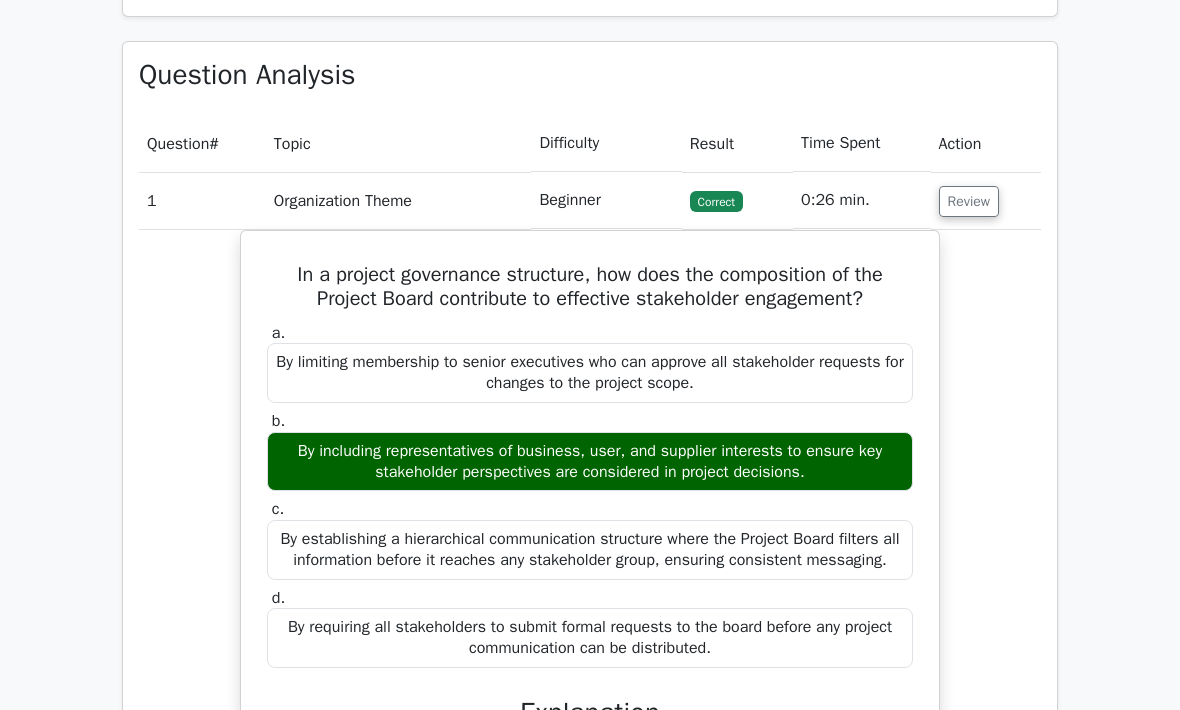 click on "Review" at bounding box center [969, 201] 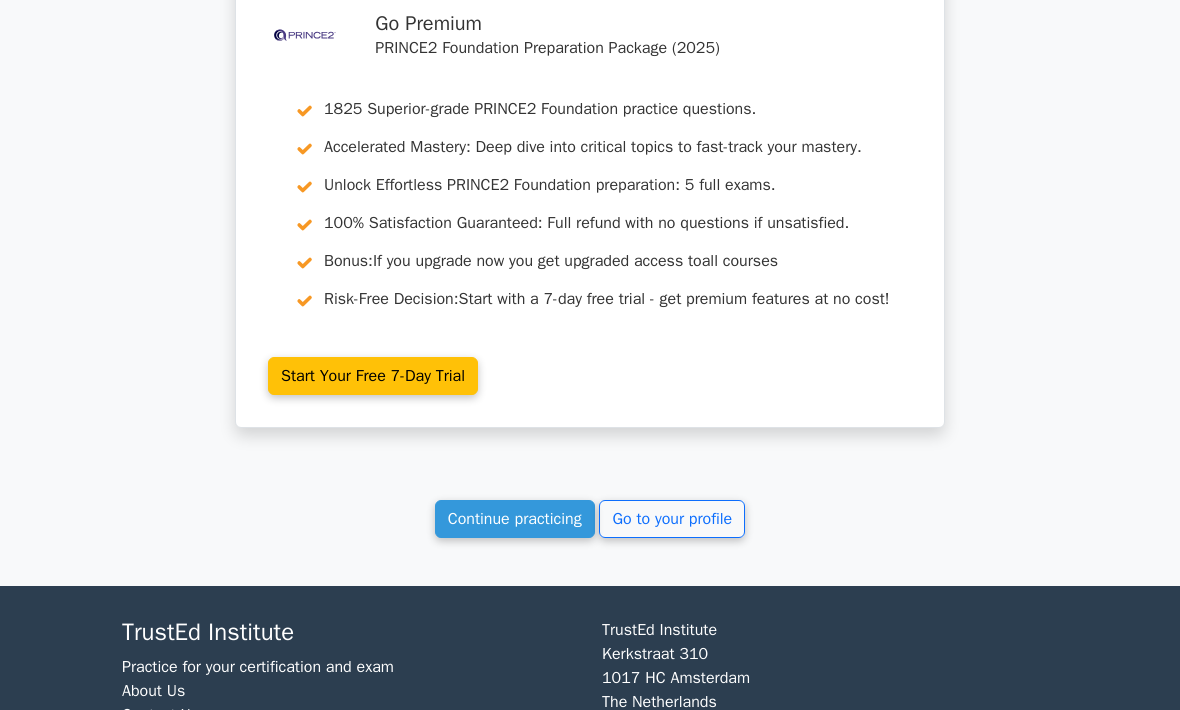 scroll, scrollTop: 2457, scrollLeft: 0, axis: vertical 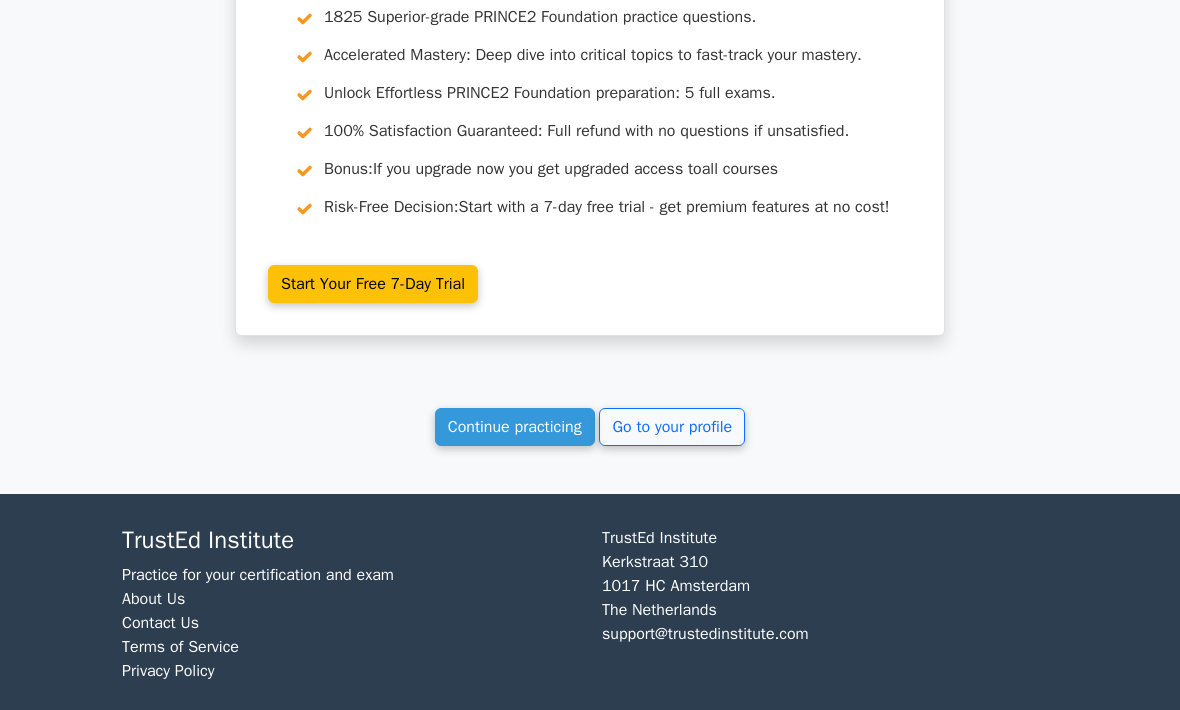 click on "Continue practicing" at bounding box center [515, 428] 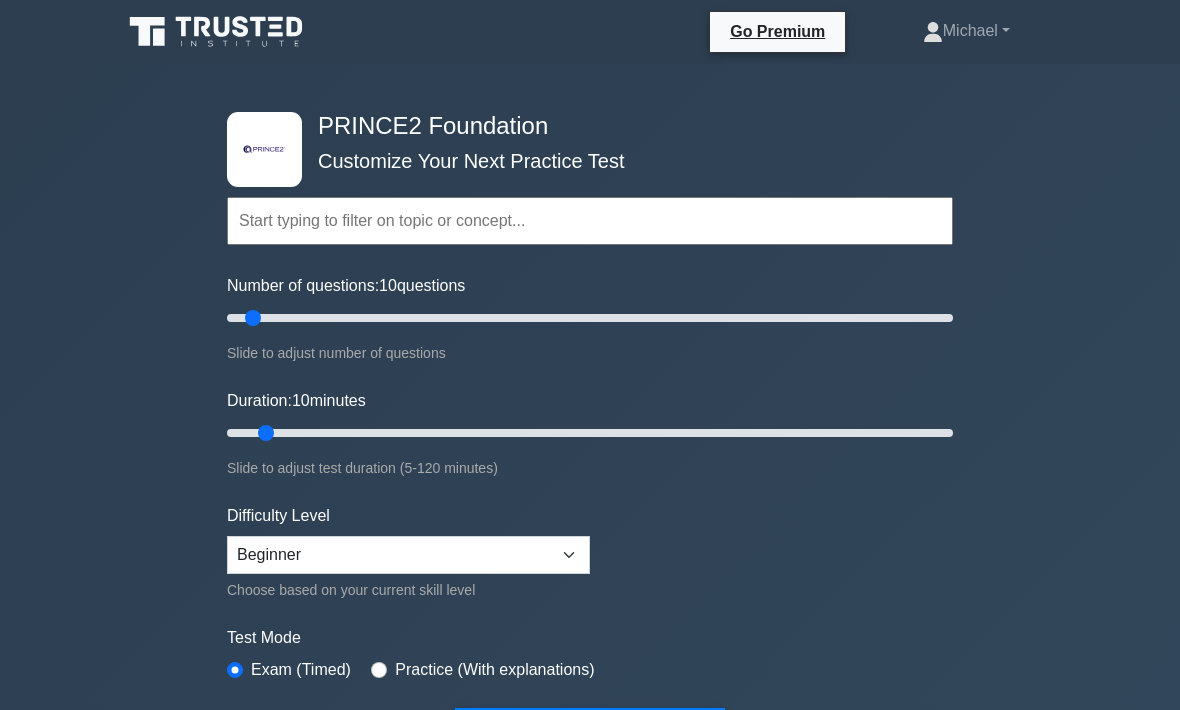 scroll, scrollTop: 0, scrollLeft: 0, axis: both 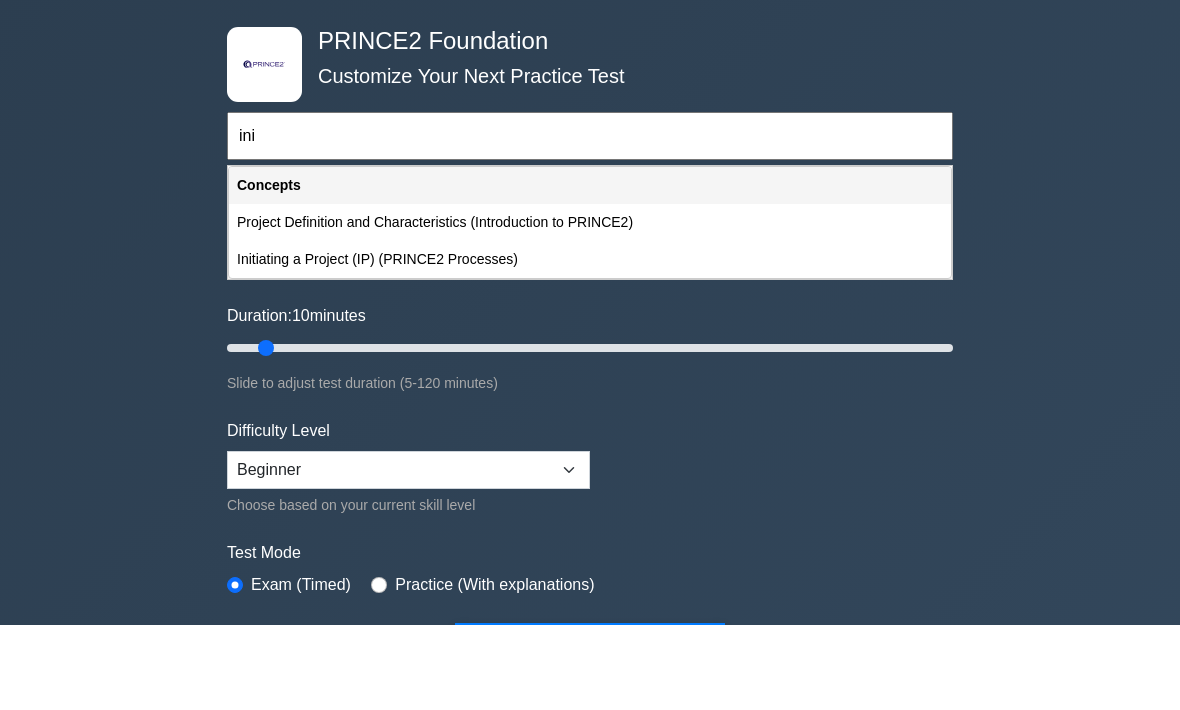 click on "Initiating a Project (IP) (PRINCE2 Processes)" at bounding box center (590, 344) 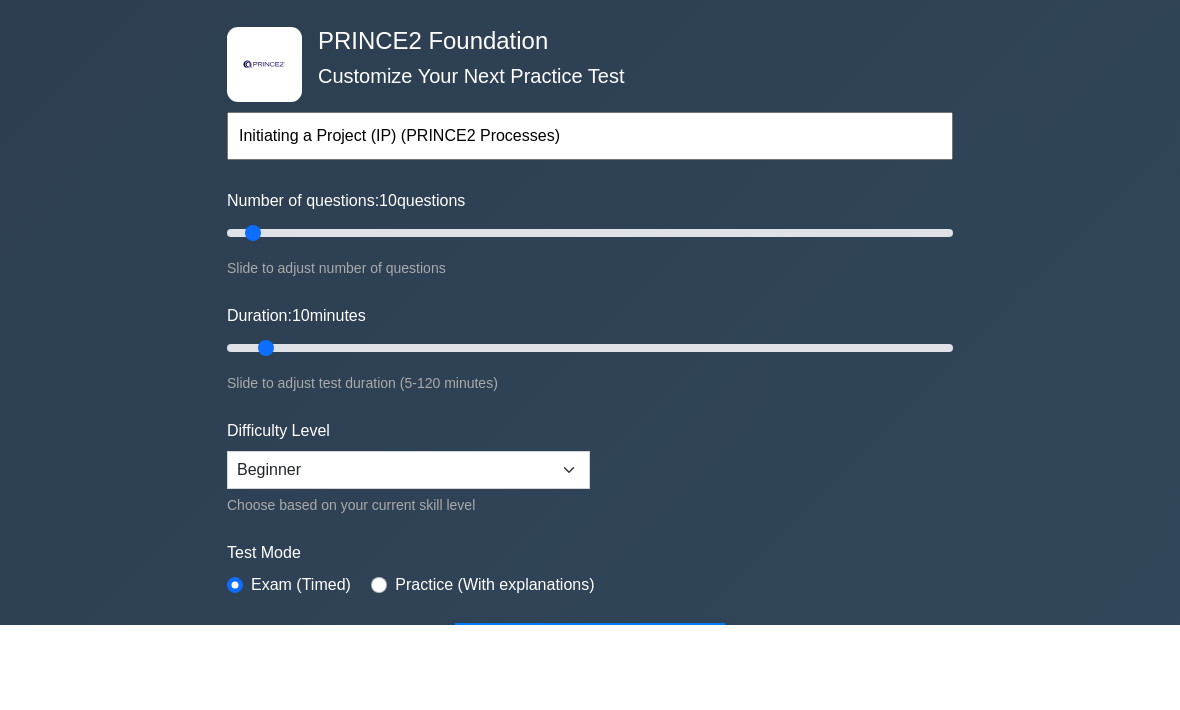 scroll, scrollTop: 85, scrollLeft: 0, axis: vertical 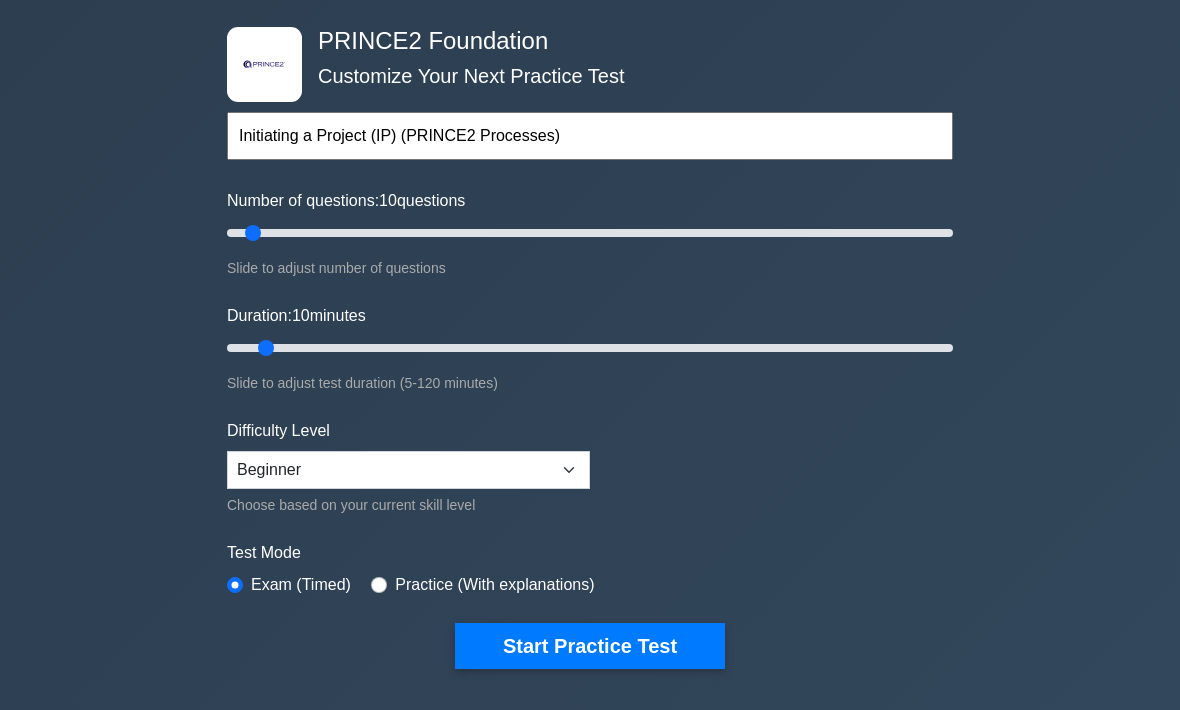 click on "Start Practice Test" at bounding box center [590, 646] 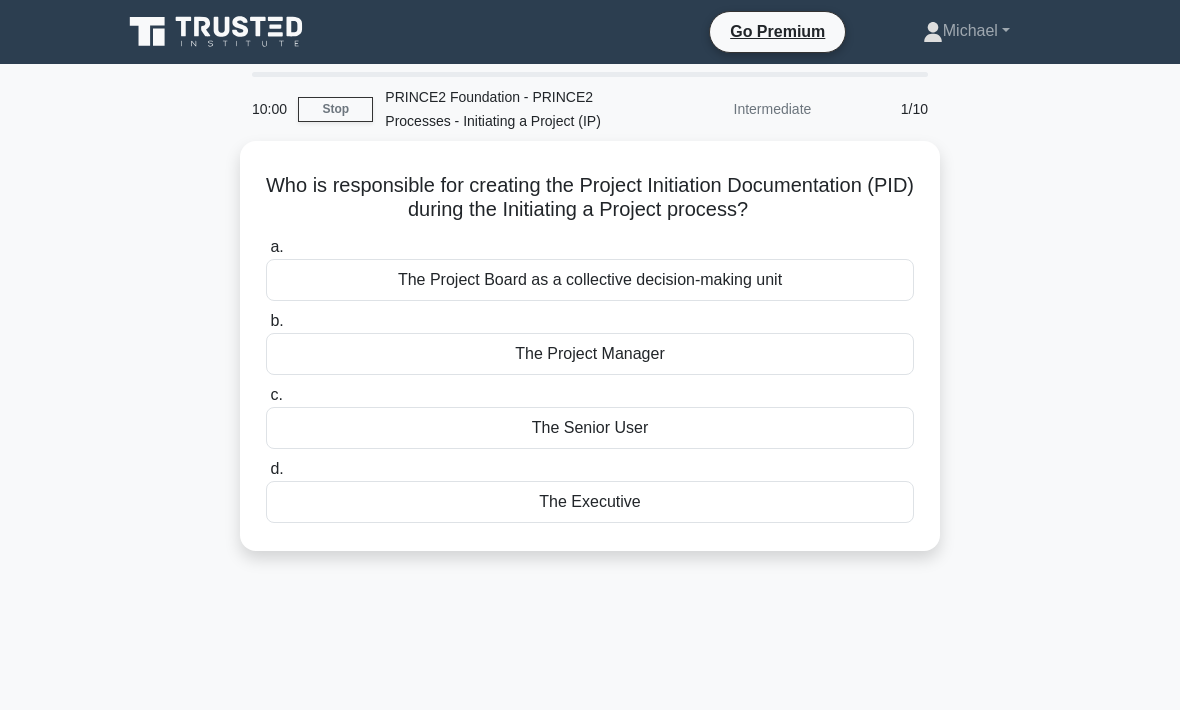 scroll, scrollTop: 0, scrollLeft: 0, axis: both 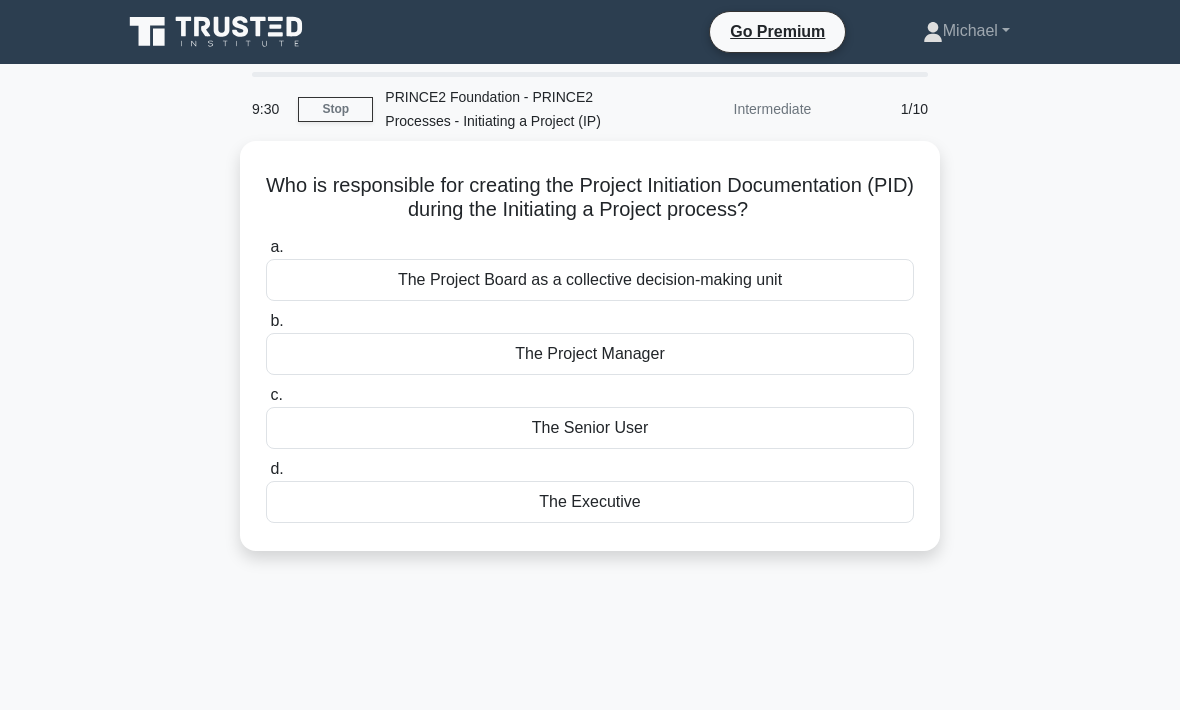 click on "The Senior User" at bounding box center (590, 428) 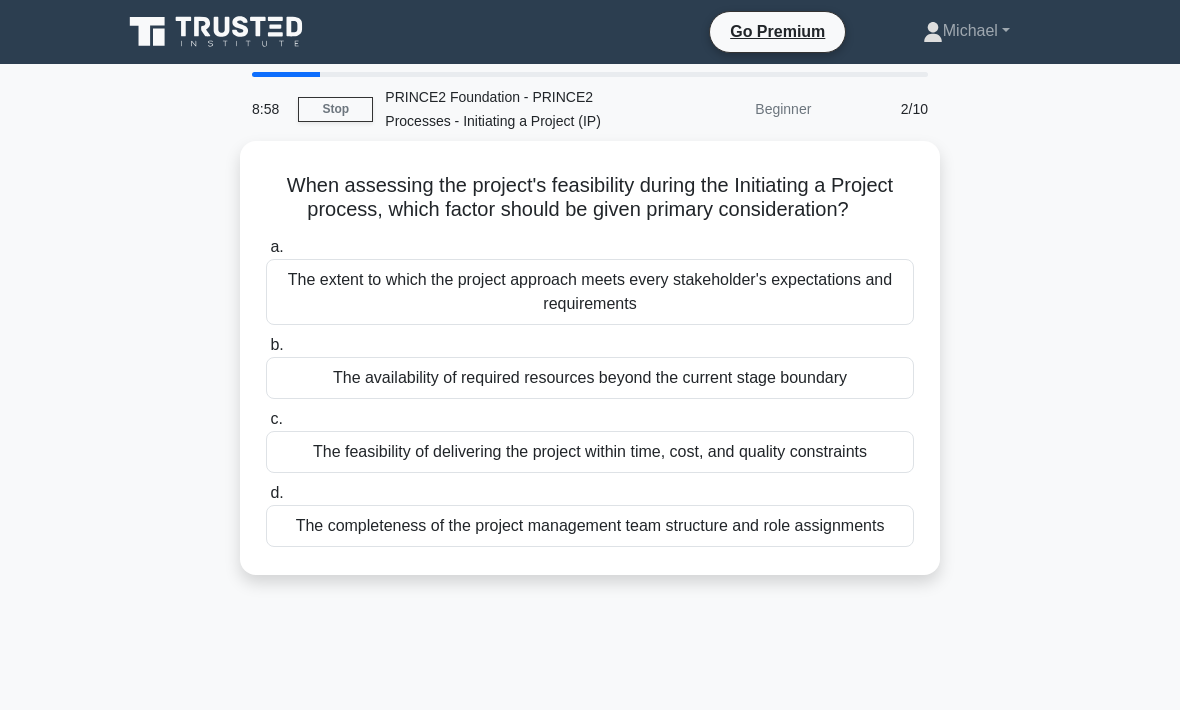 click on "The feasibility of delivering the project within time, cost, and quality constraints" at bounding box center (590, 452) 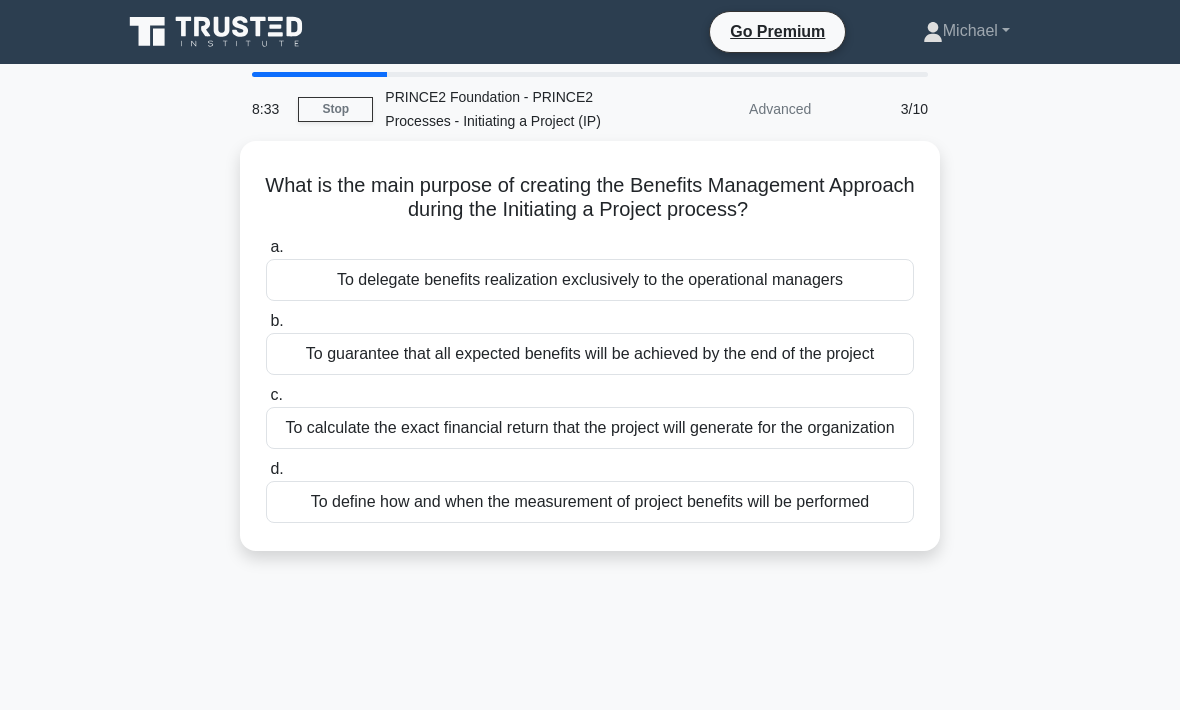 click on "To delegate benefits realization exclusively to the operational managers" at bounding box center (590, 280) 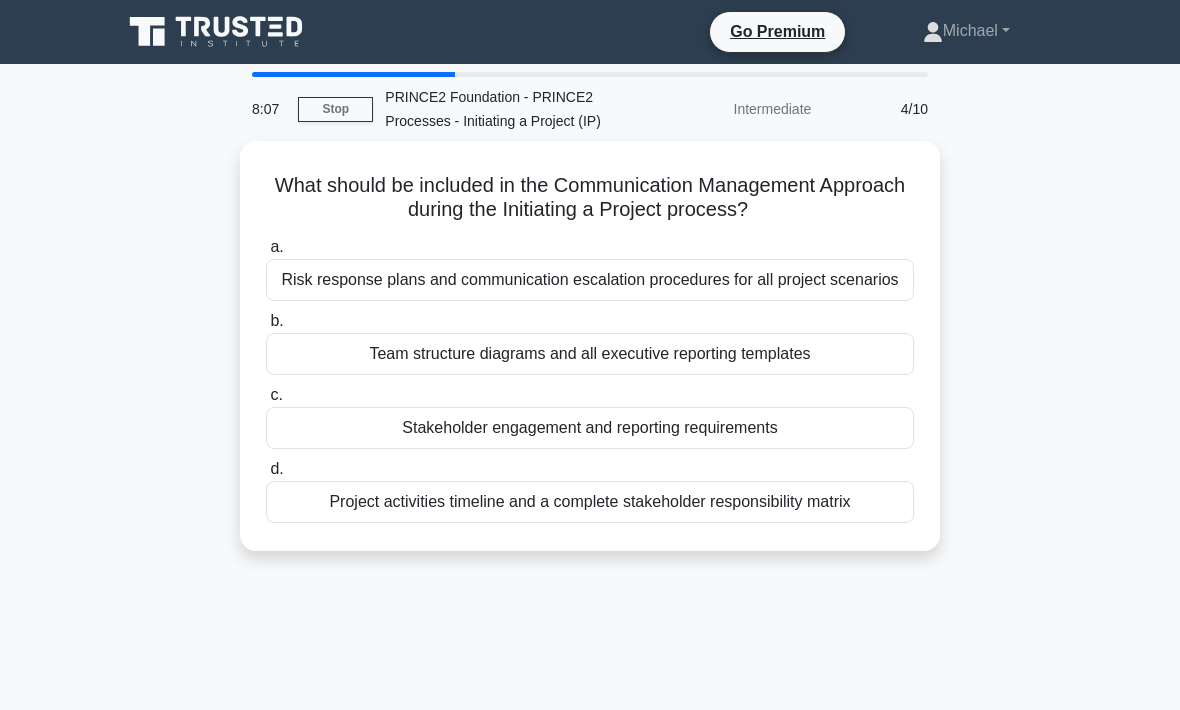 click on "Risk response plans and communication escalation procedures for all project scenarios" at bounding box center [590, 280] 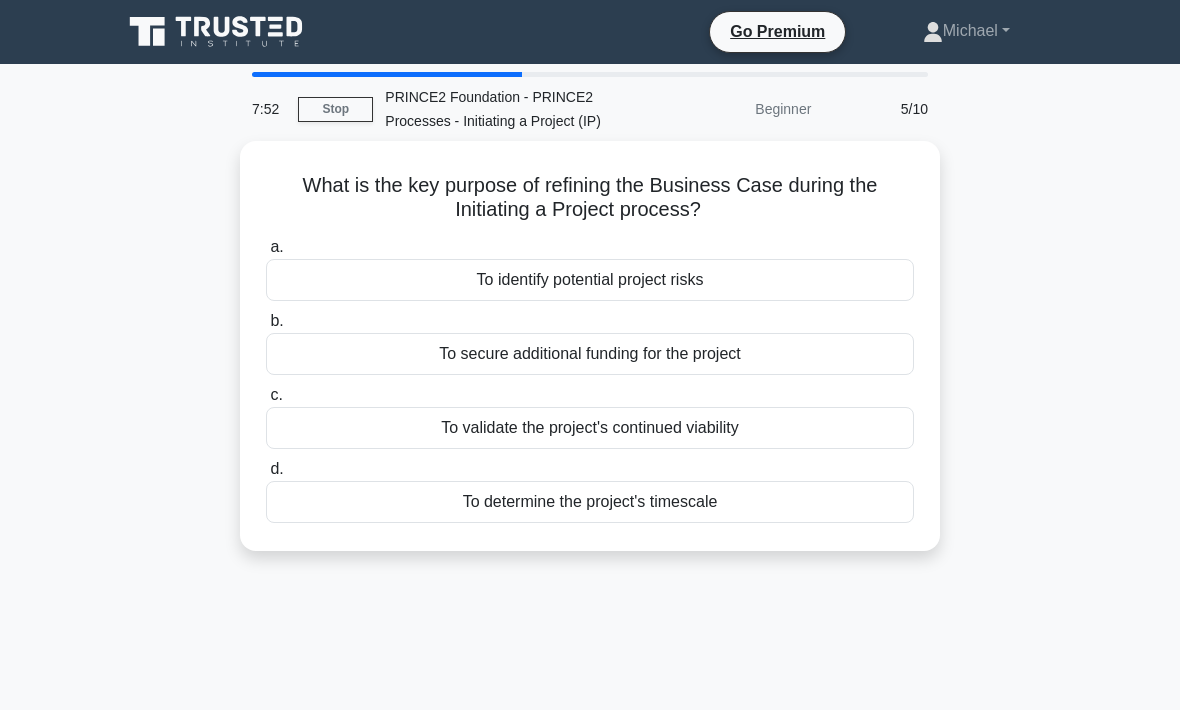 click on "To validate the project's continued viability" at bounding box center (590, 428) 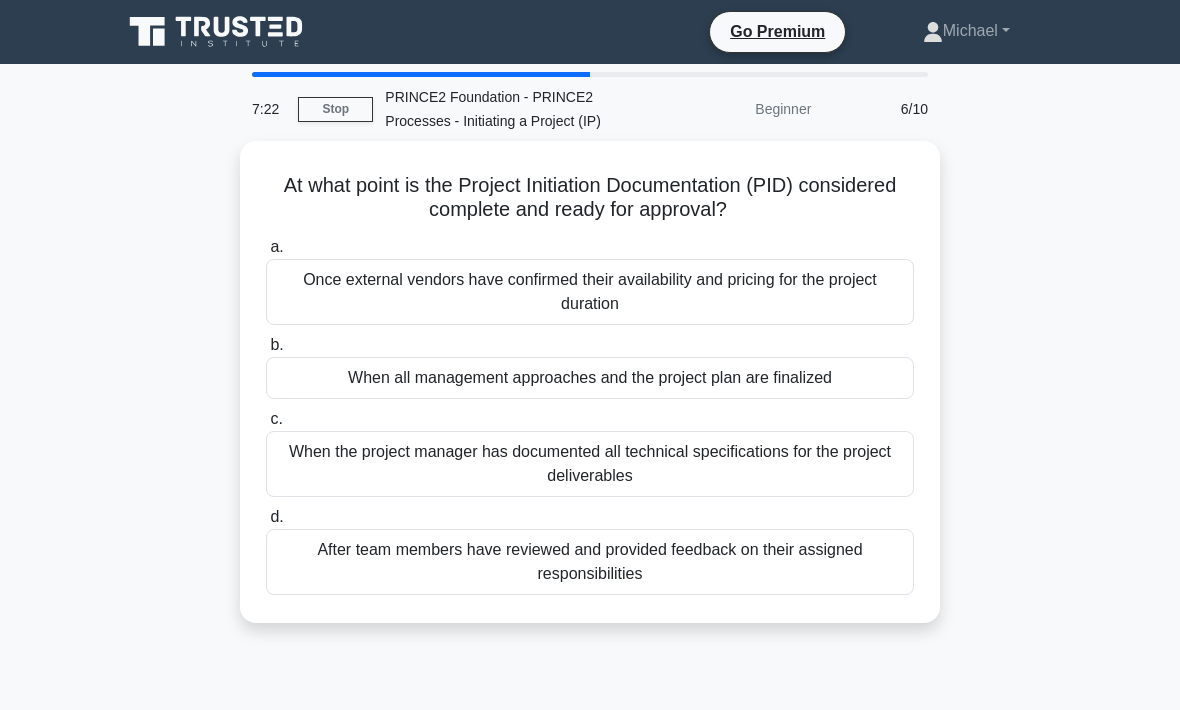 click on "When the project manager has documented all technical specifications for the project deliverables" at bounding box center [590, 464] 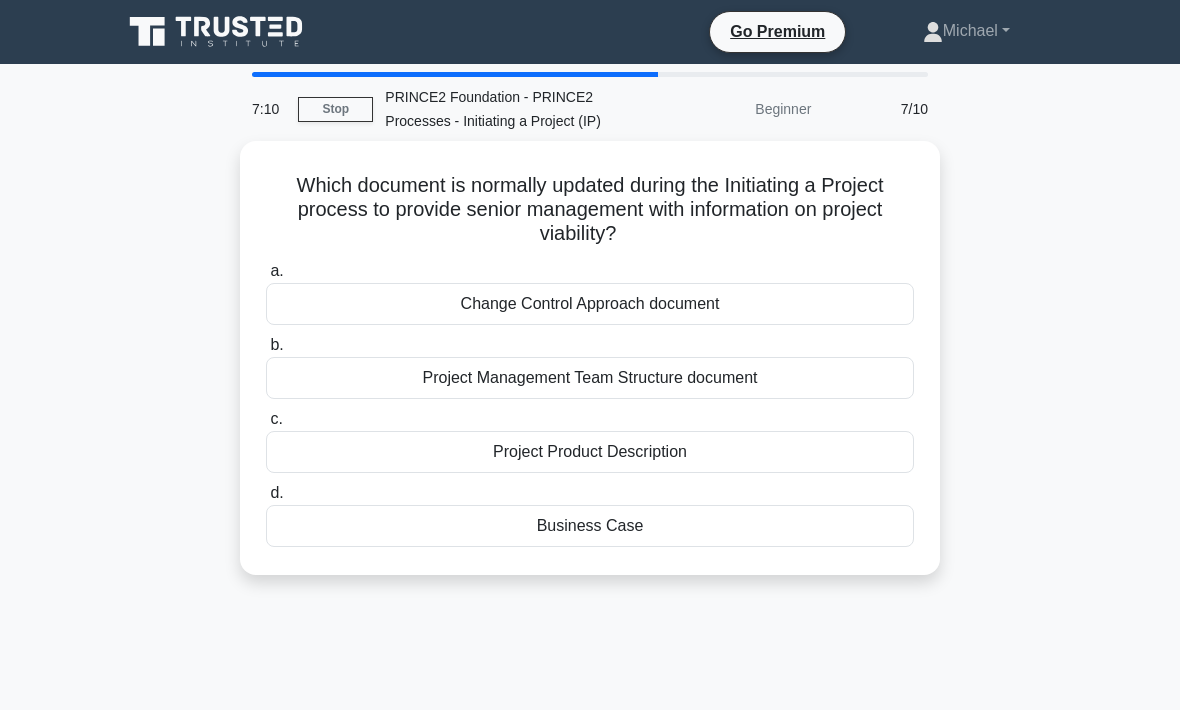 click on "Business Case" at bounding box center (590, 526) 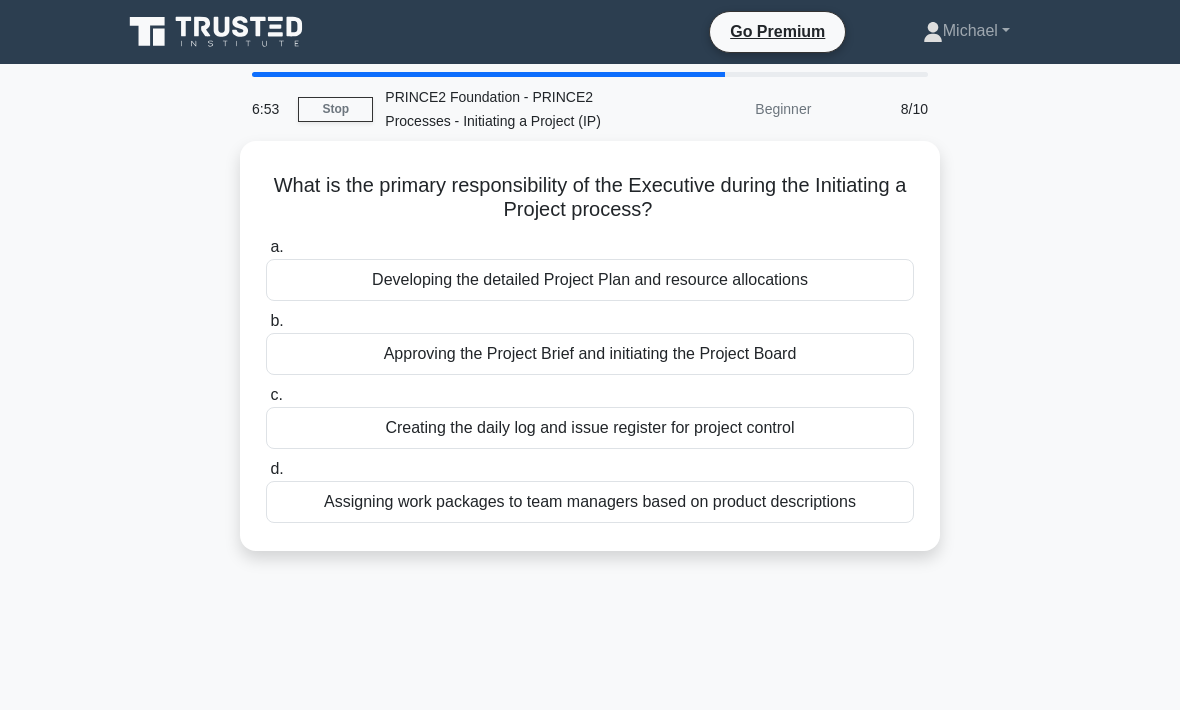 click on "Approving the Project Brief and initiating the Project Board" at bounding box center (590, 354) 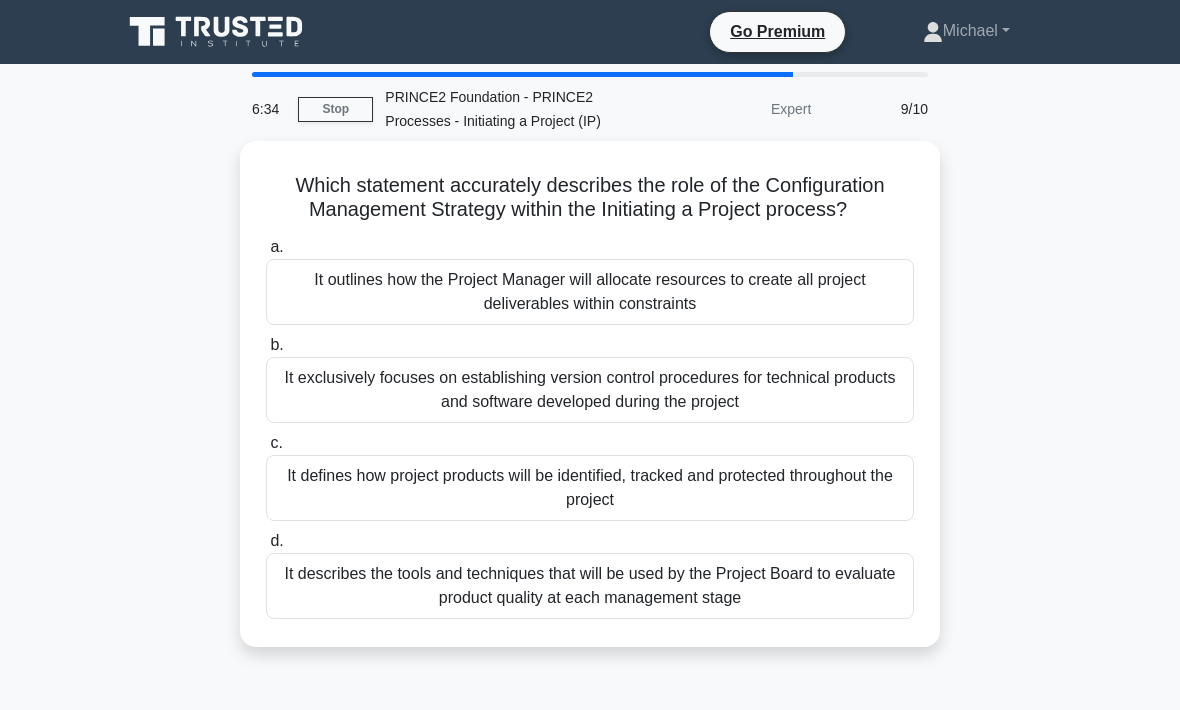 click on "It exclusively focuses on establishing version control procedures for technical products and software developed during the project" at bounding box center [590, 390] 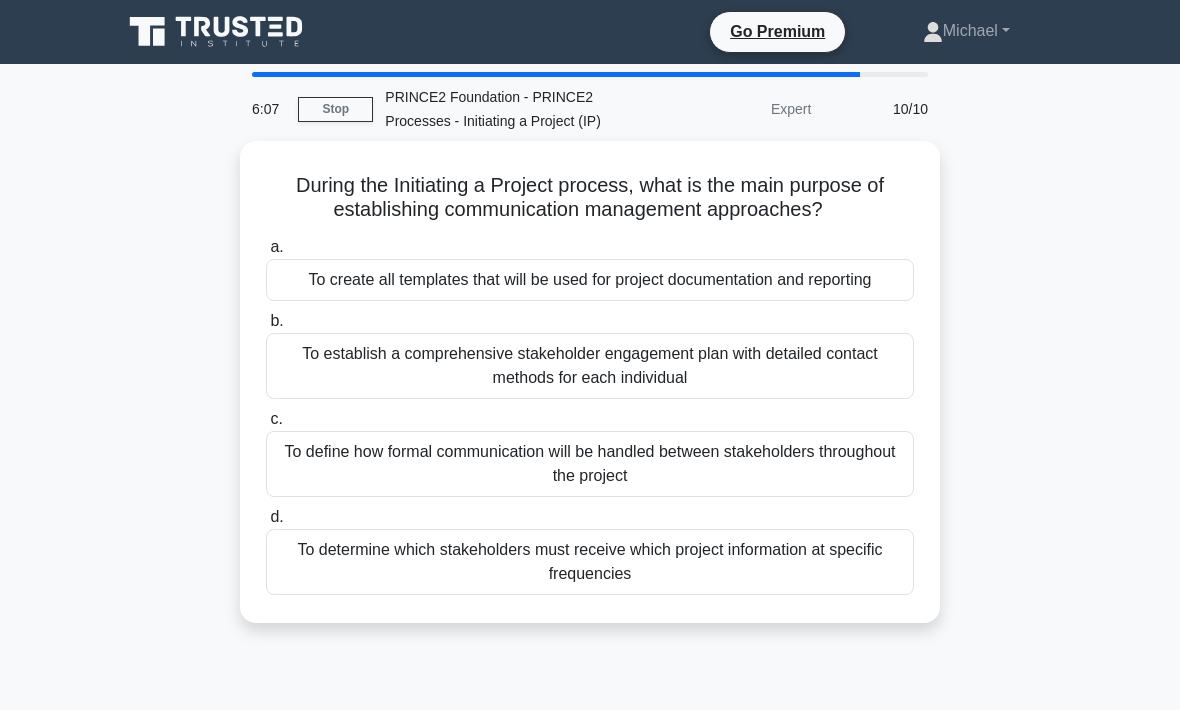 click on "To create all templates that will be used for project documentation and reporting" at bounding box center [590, 280] 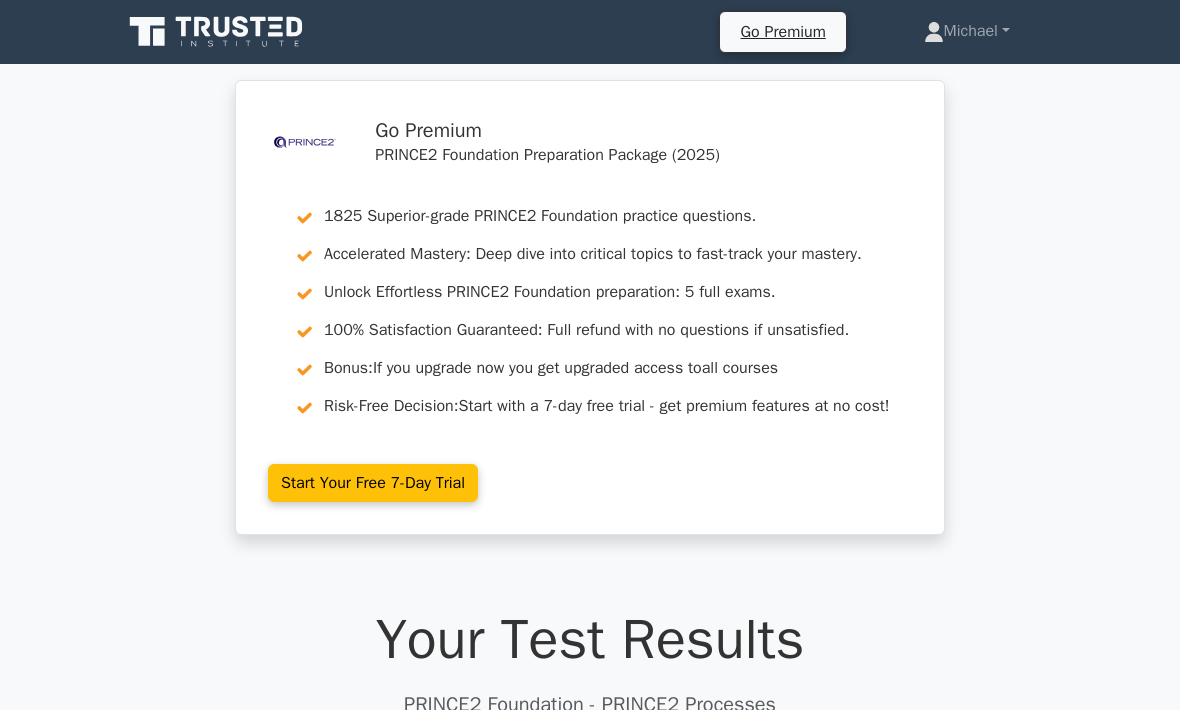 scroll, scrollTop: 0, scrollLeft: 0, axis: both 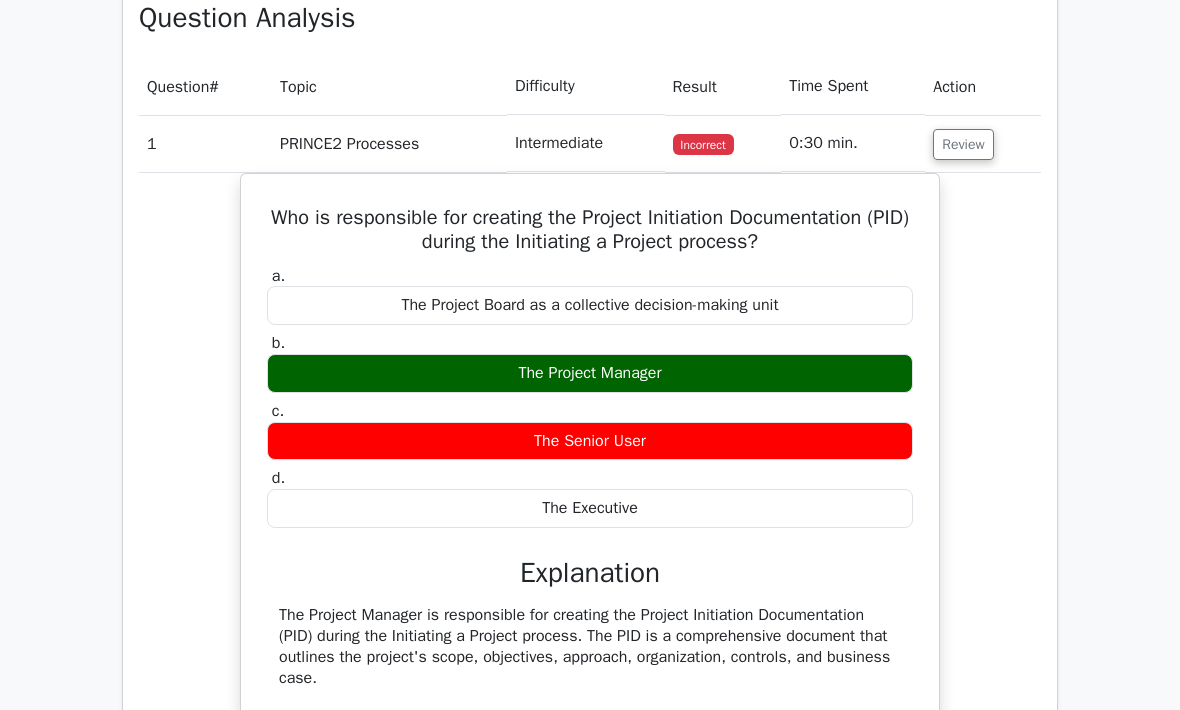 click on "Review" at bounding box center (963, 145) 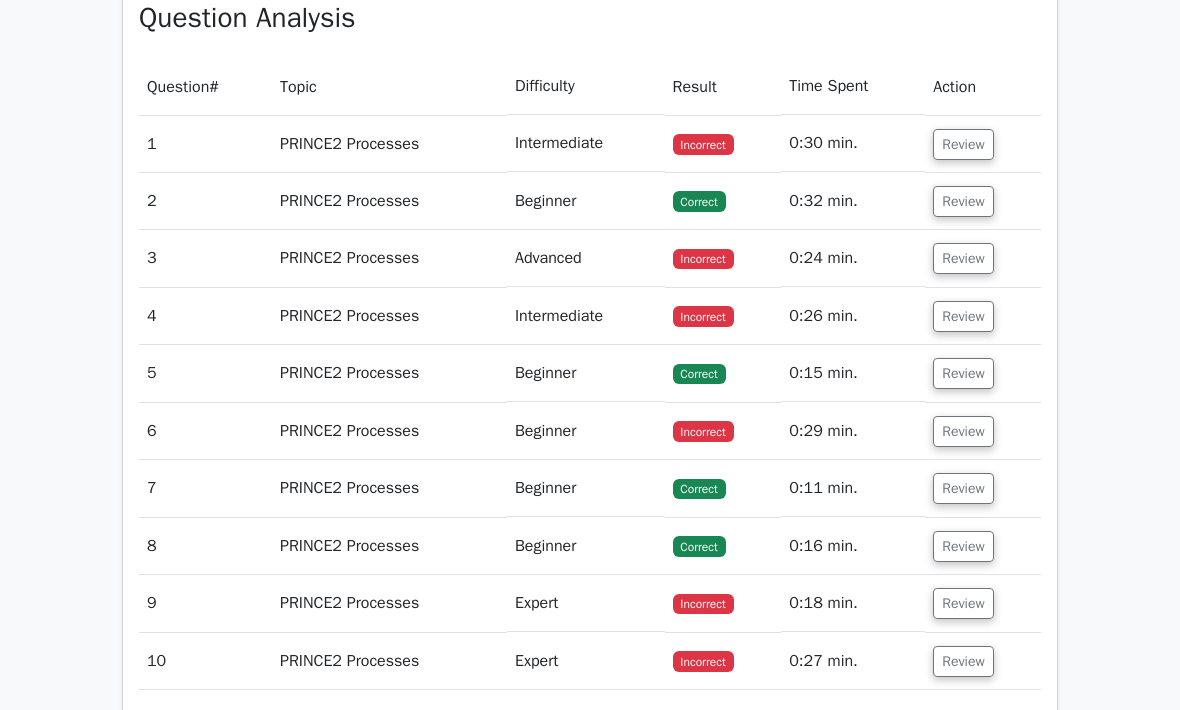 click on "Review" at bounding box center (963, 258) 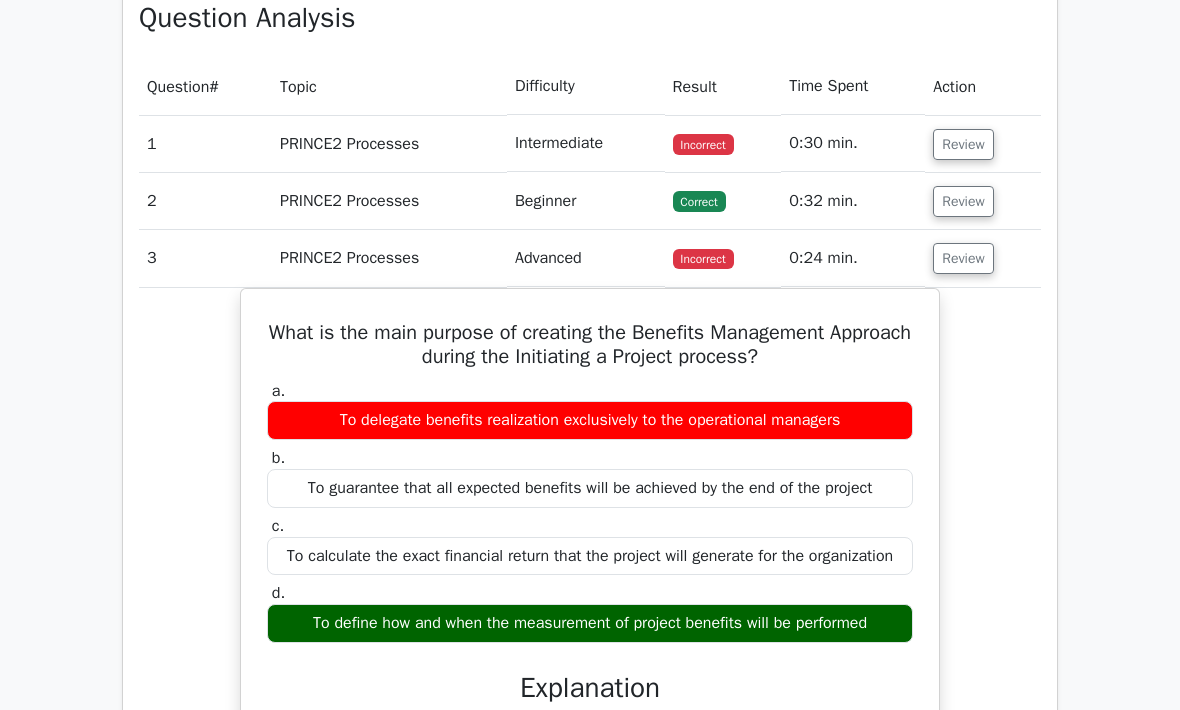 click on "Review" at bounding box center [963, 258] 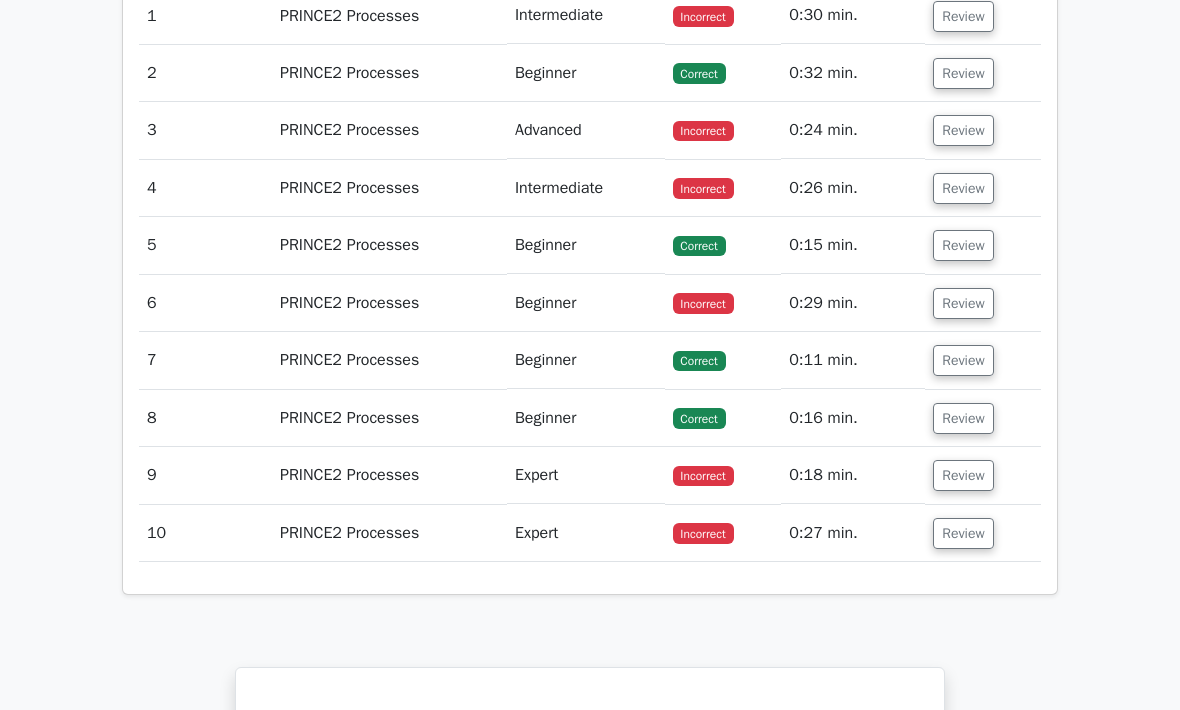 scroll, scrollTop: 1520, scrollLeft: 0, axis: vertical 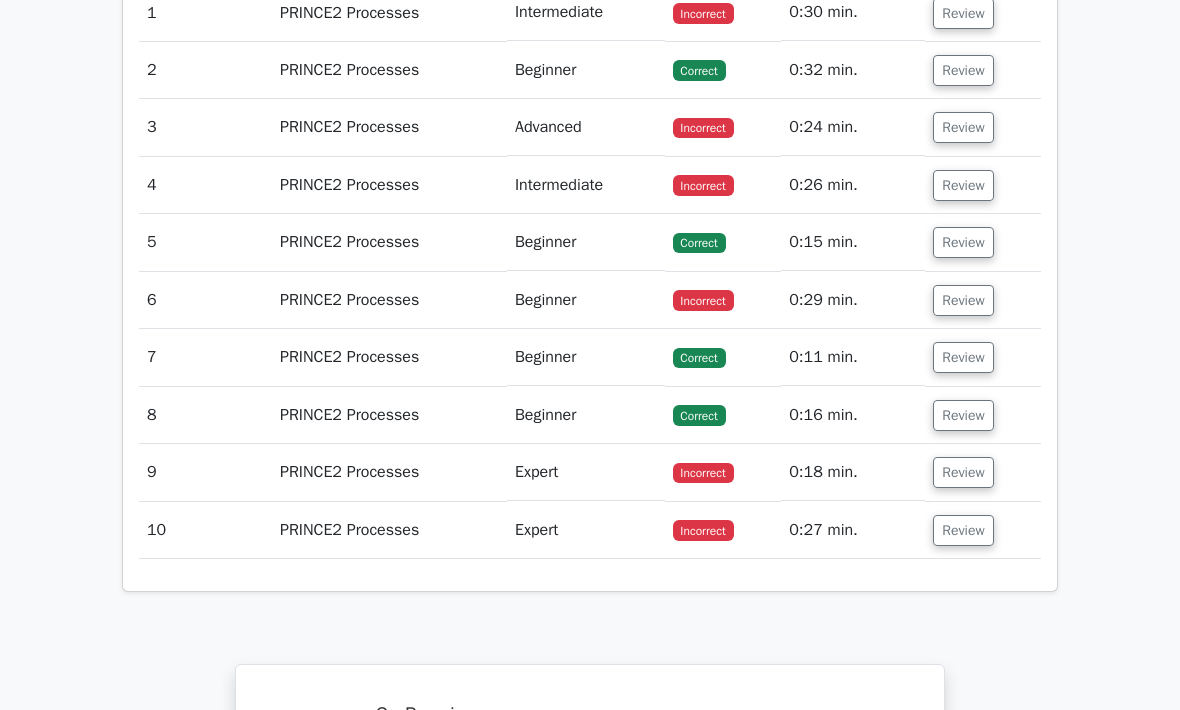 click on "Review" at bounding box center [963, 186] 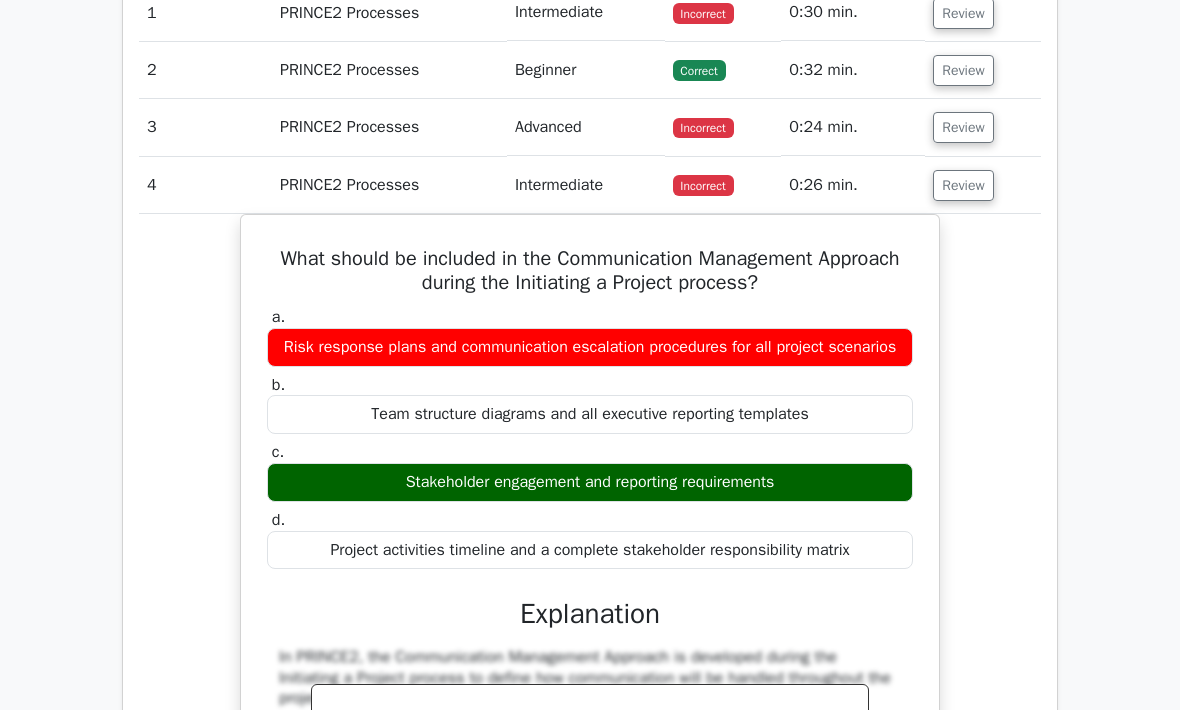click on "Review" at bounding box center [963, 185] 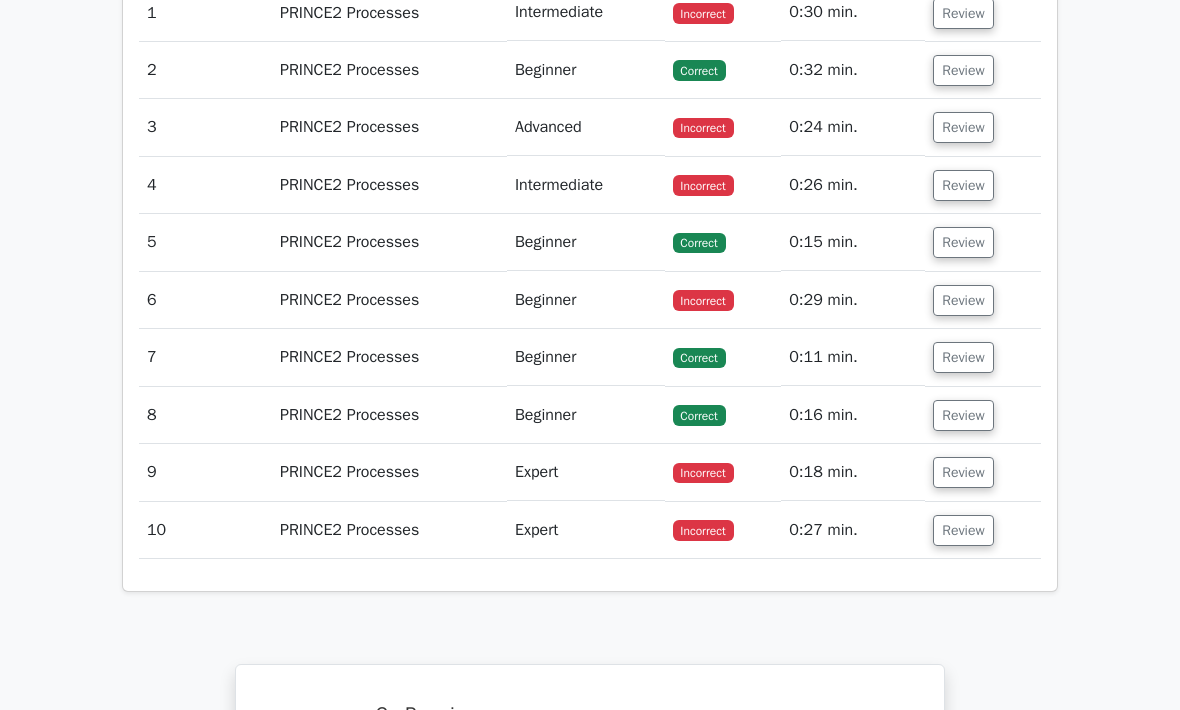 click on "Review" at bounding box center [963, 300] 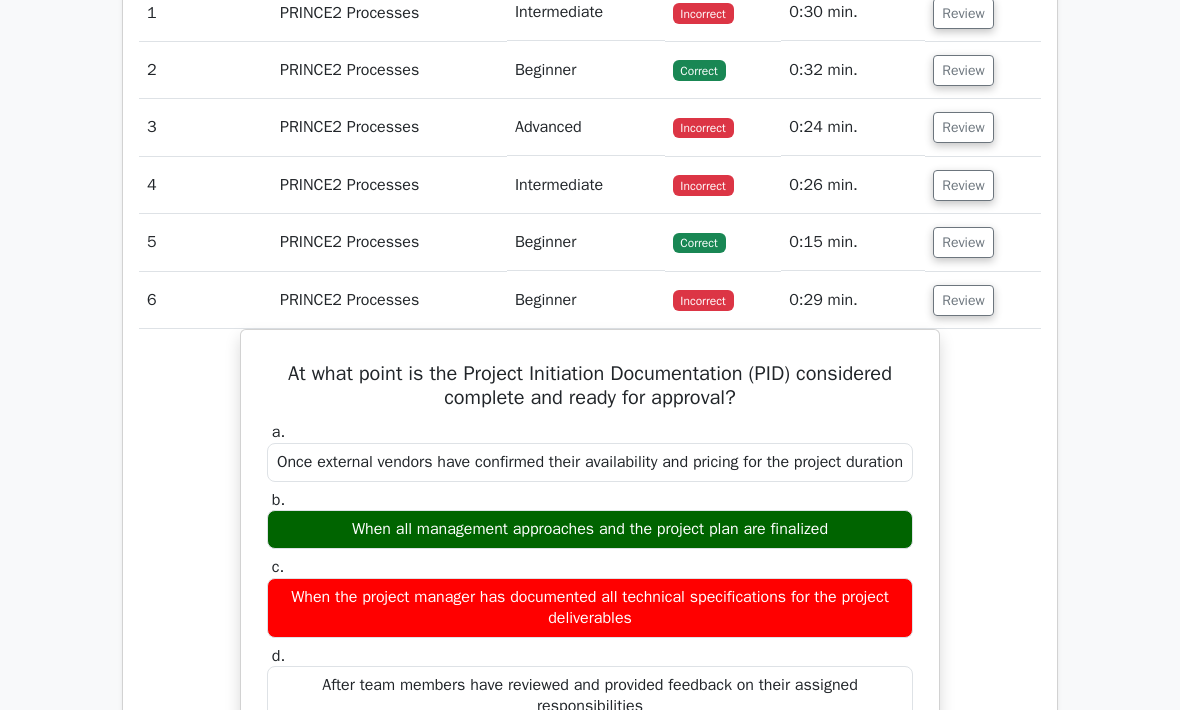 click on "Review" at bounding box center (963, 300) 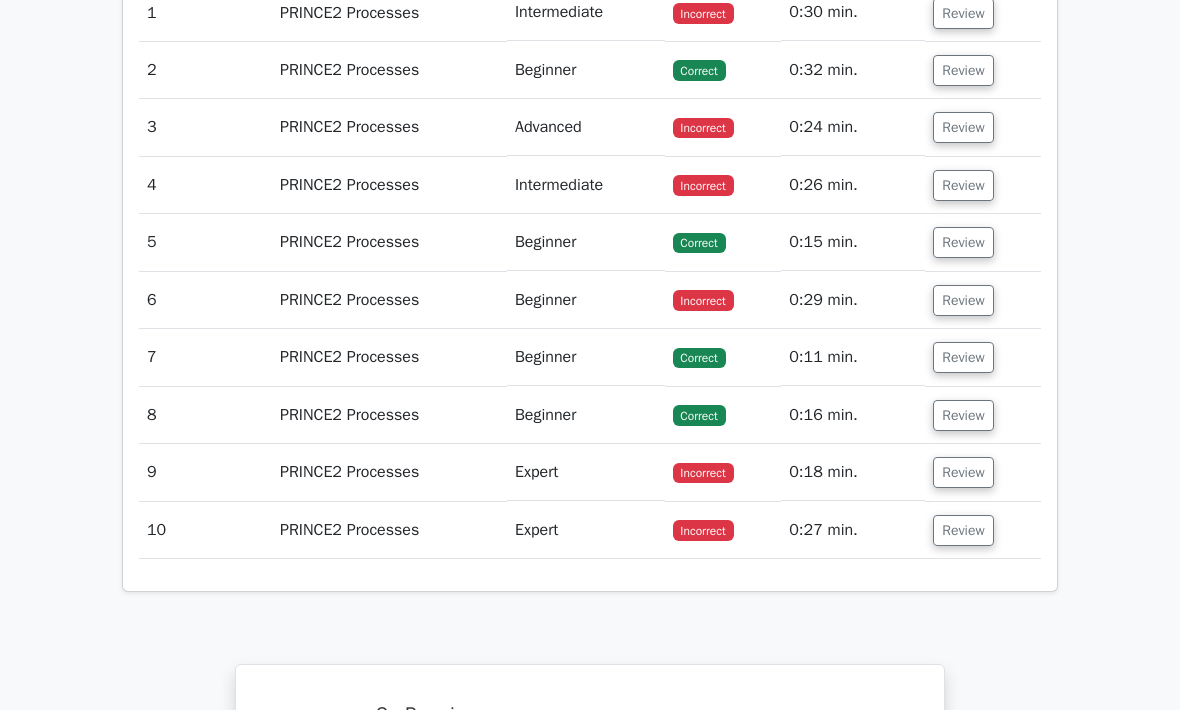click on "Review" at bounding box center [963, 472] 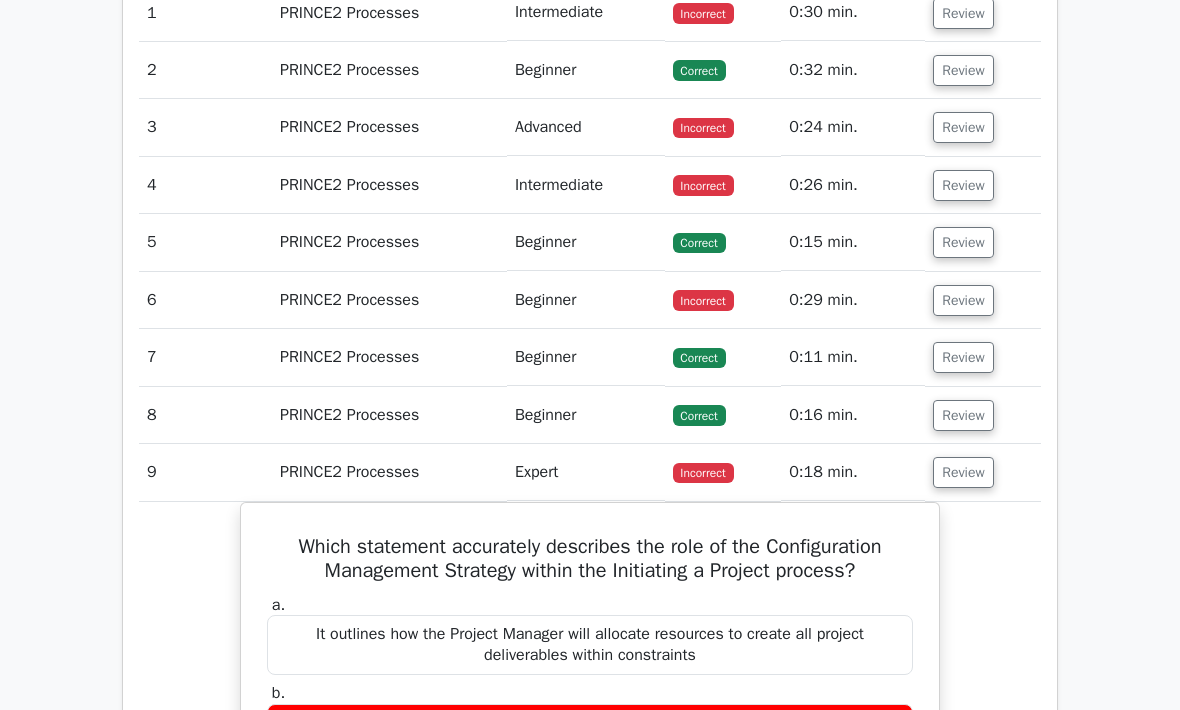 click on "Review" at bounding box center [963, 472] 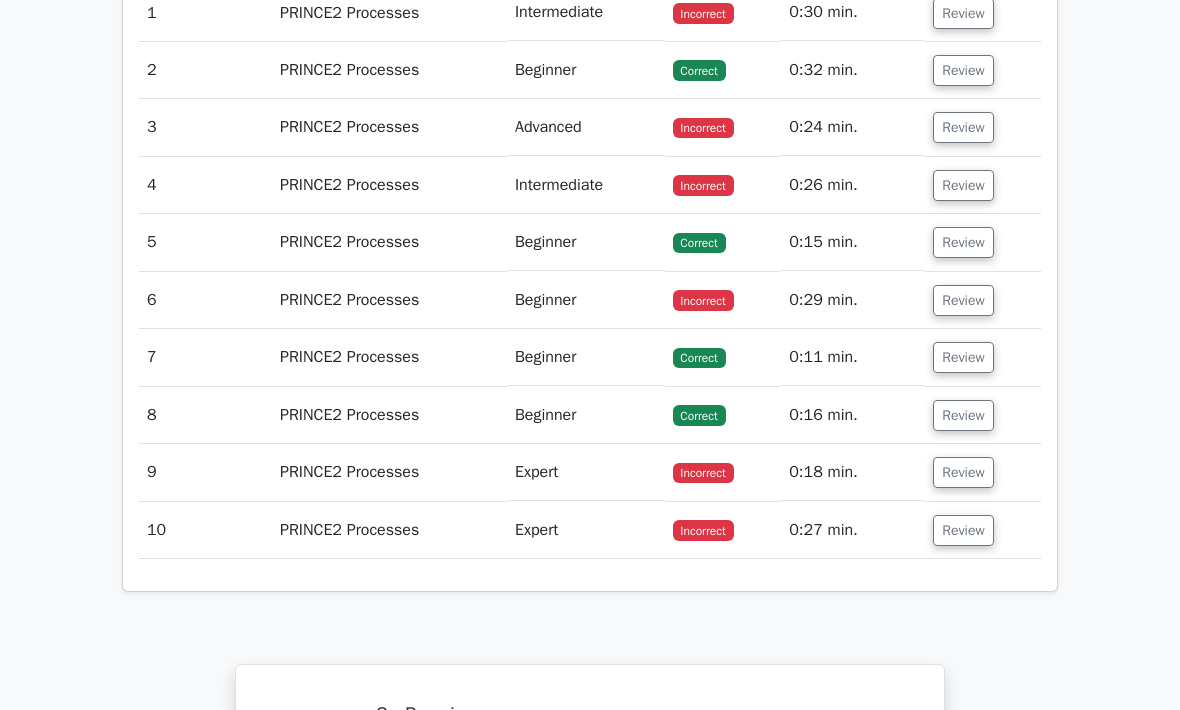 click on "Review" at bounding box center [983, 530] 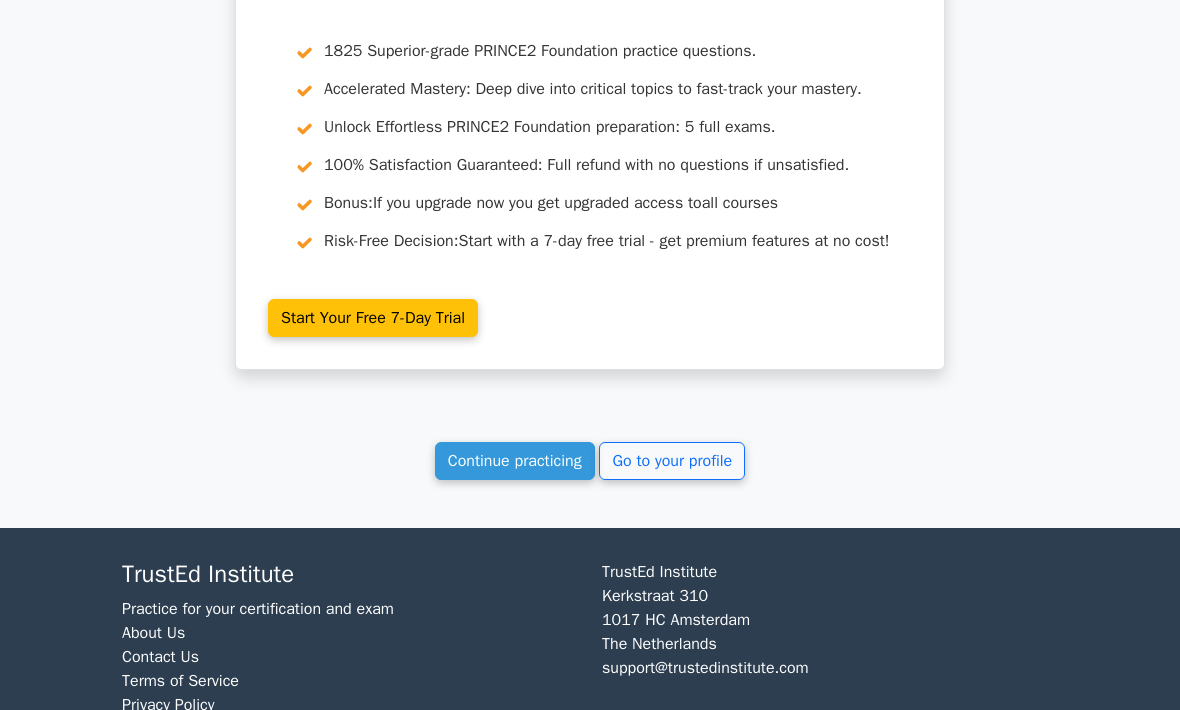 scroll, scrollTop: 2303, scrollLeft: 0, axis: vertical 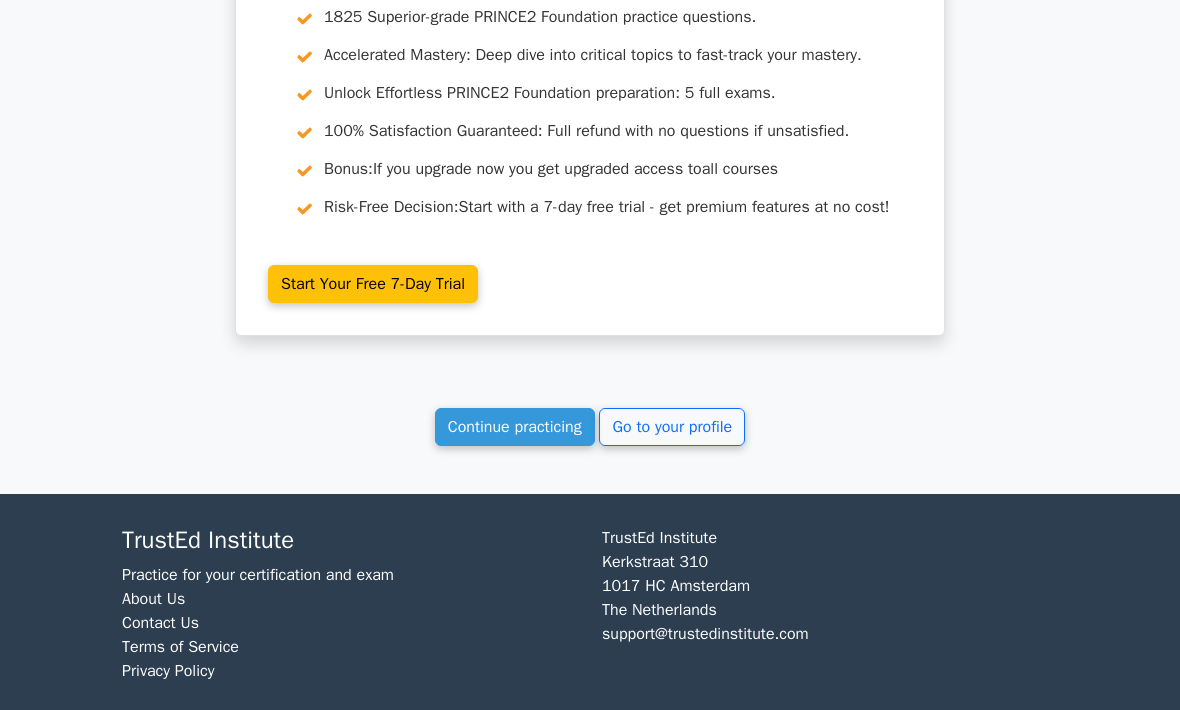 click on "Continue practicing" at bounding box center [515, 428] 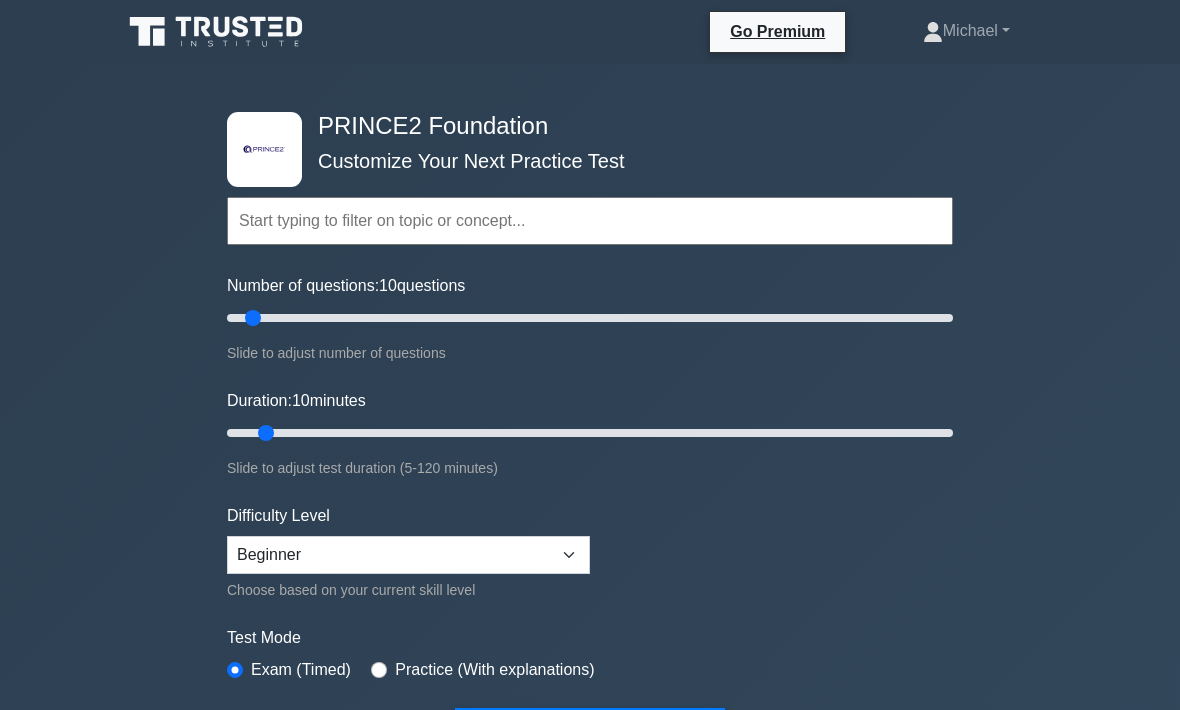 scroll, scrollTop: 0, scrollLeft: 0, axis: both 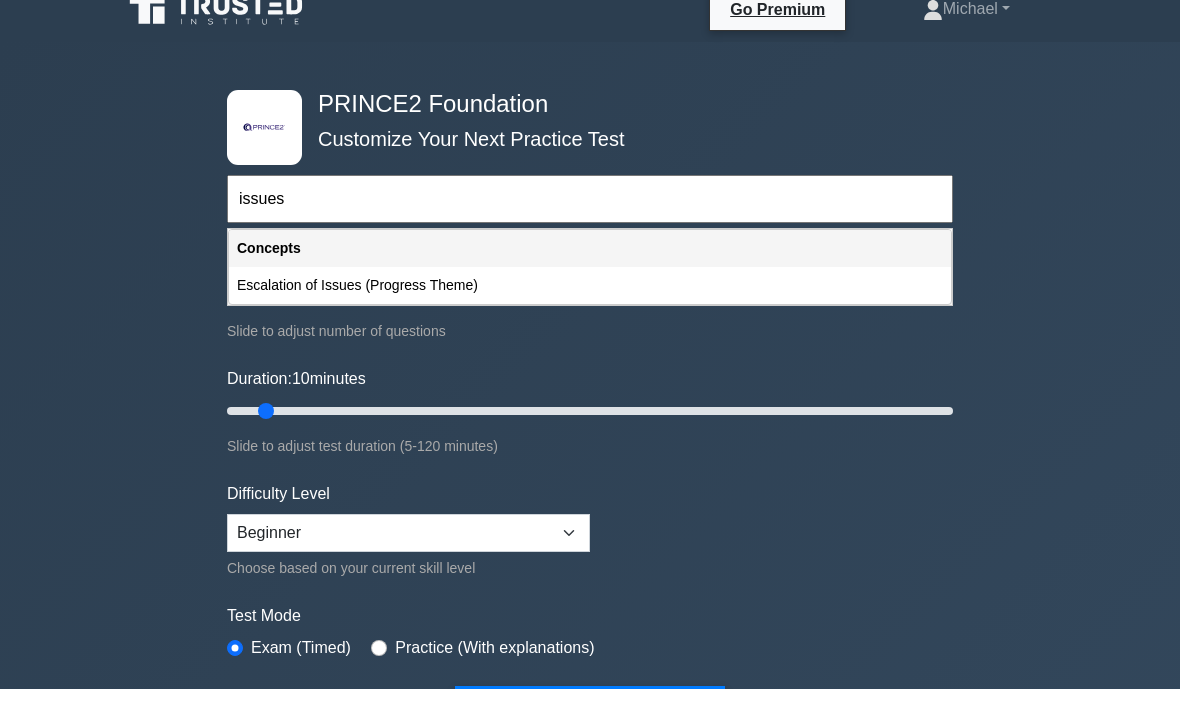 click on "Escalation of Issues (Progress Theme)" at bounding box center [590, 307] 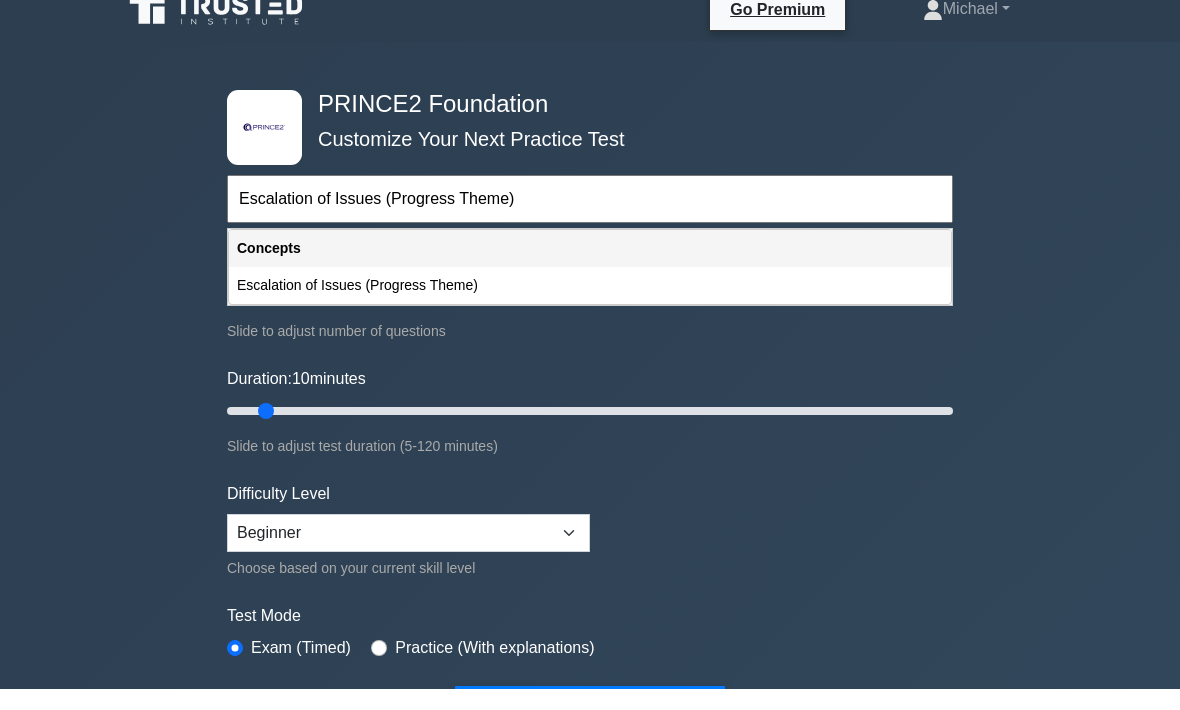 scroll, scrollTop: 21, scrollLeft: 0, axis: vertical 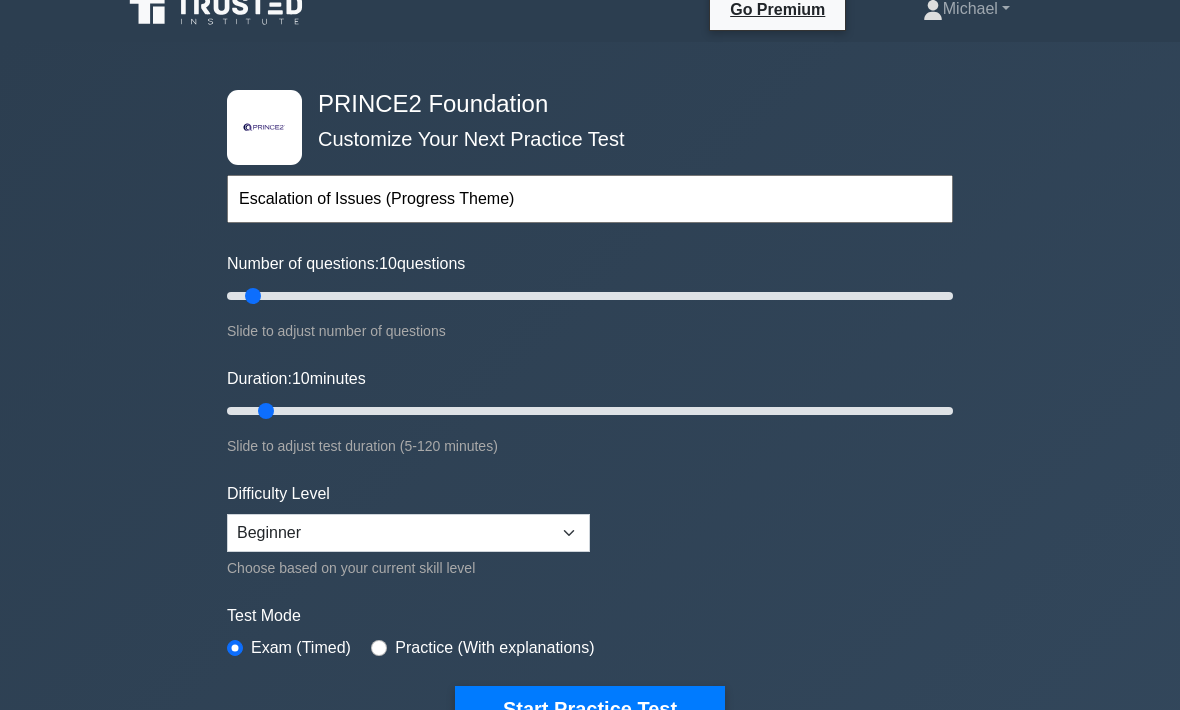 click on "Start Practice Test" at bounding box center (590, 710) 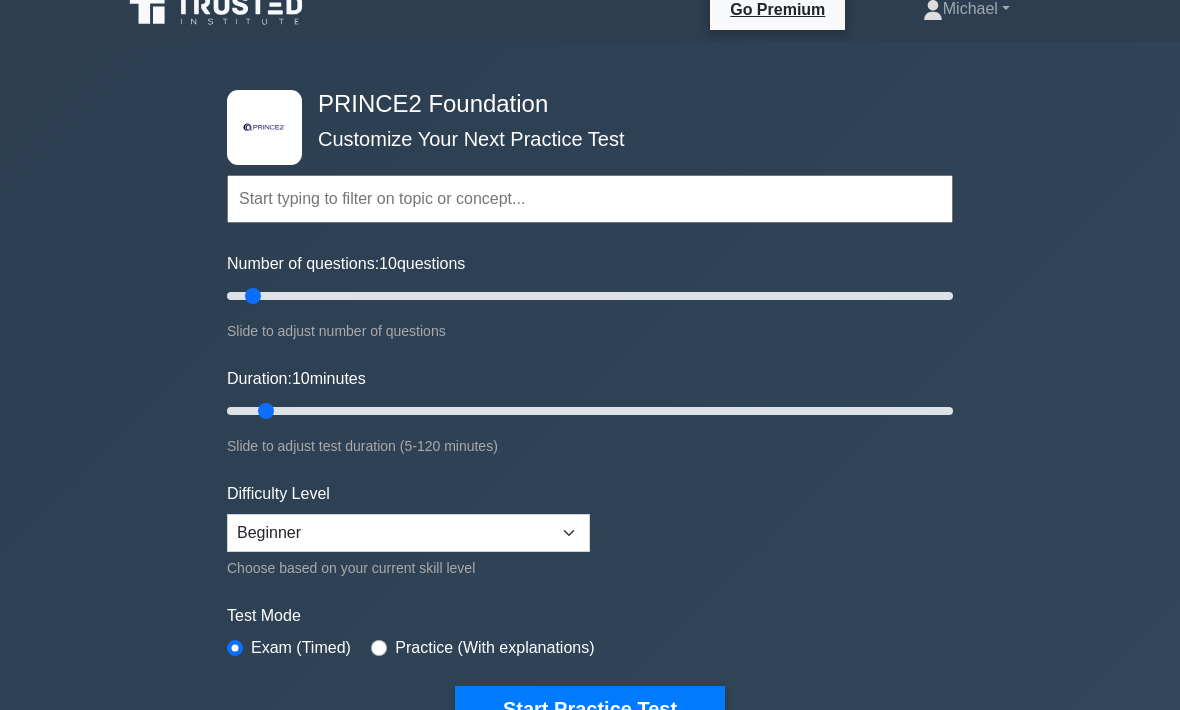 scroll, scrollTop: 22, scrollLeft: 0, axis: vertical 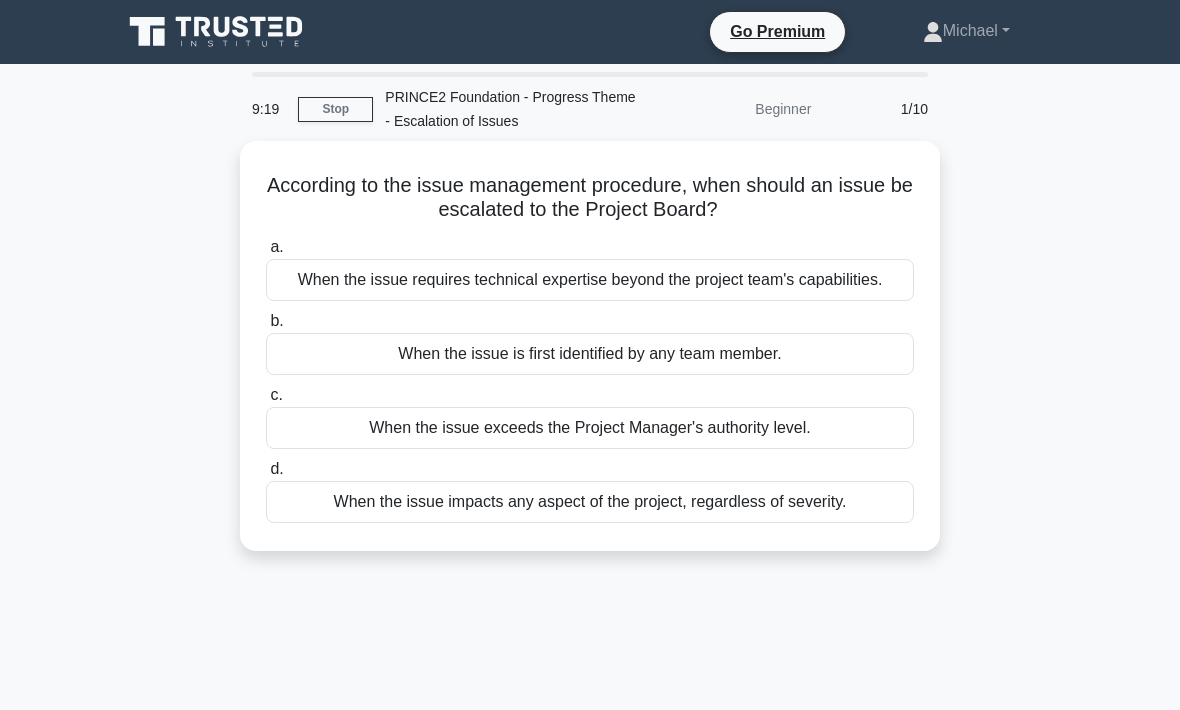 click on "When the issue exceeds the Project Manager's authority level." at bounding box center (590, 428) 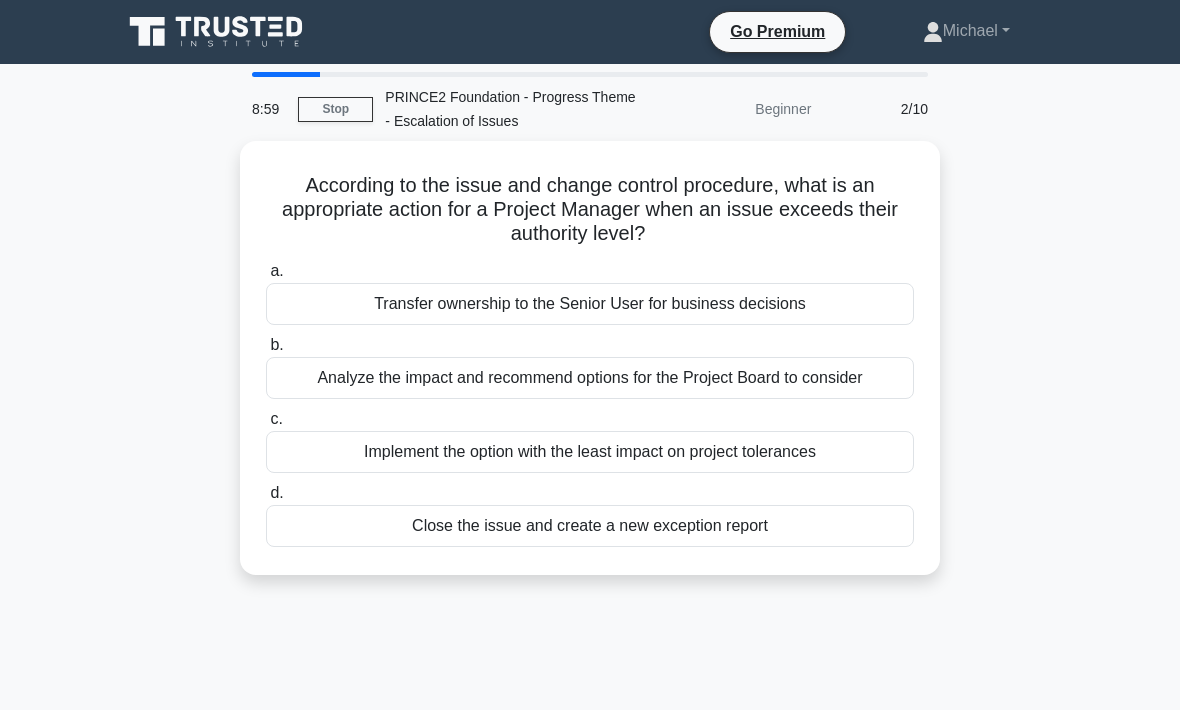 click on "Analyze the impact and recommend options for the Project Board to consider" at bounding box center (590, 378) 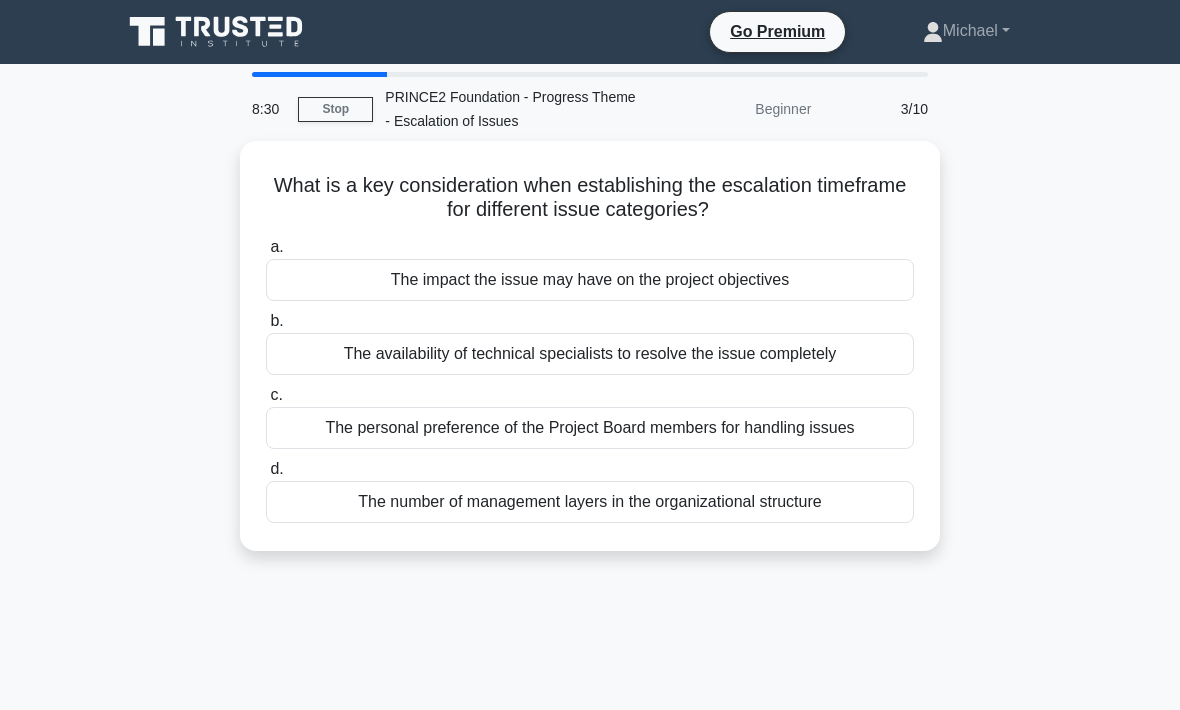 click on "The impact the issue may have on the project objectives" at bounding box center [590, 280] 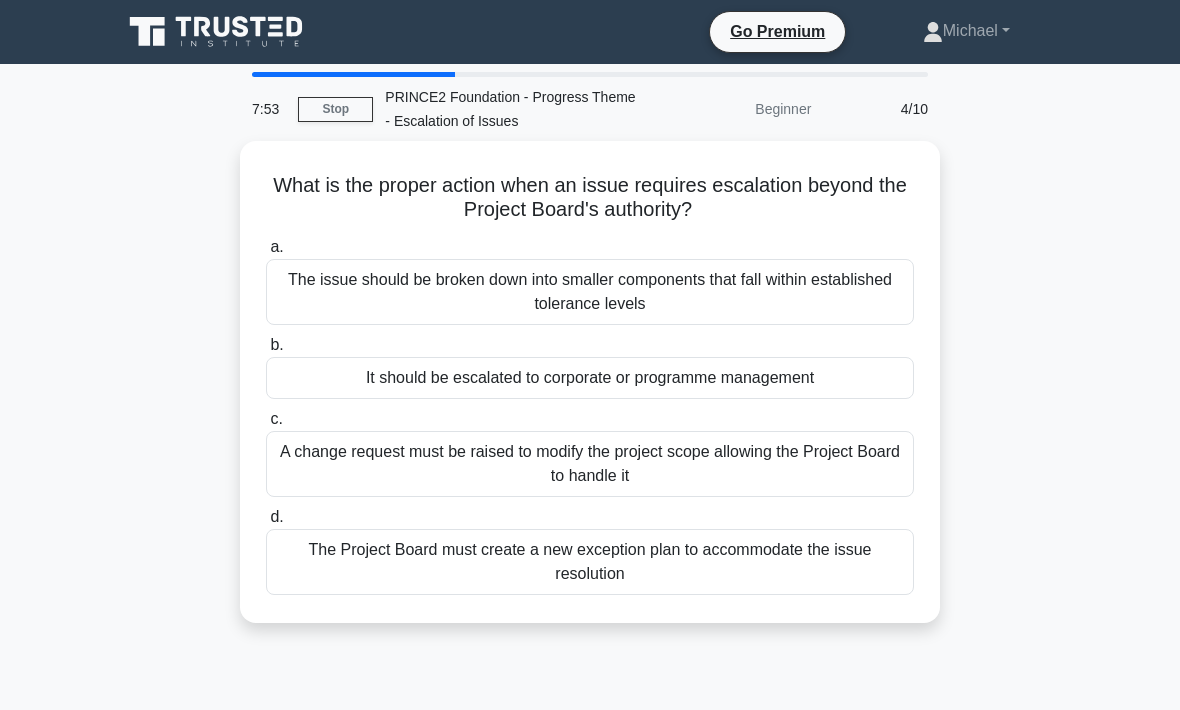 click on "It should be escalated to corporate or programme management" at bounding box center (590, 378) 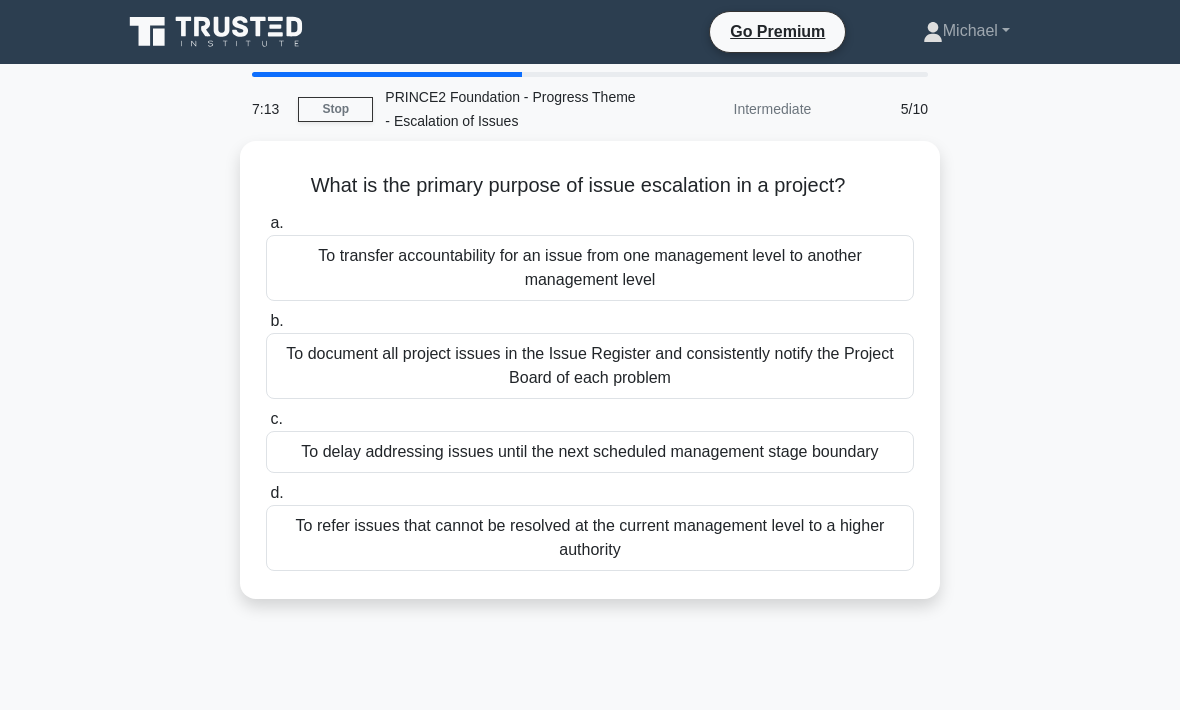 click on "To transfer accountability for an issue from one management level to another management level" at bounding box center [590, 268] 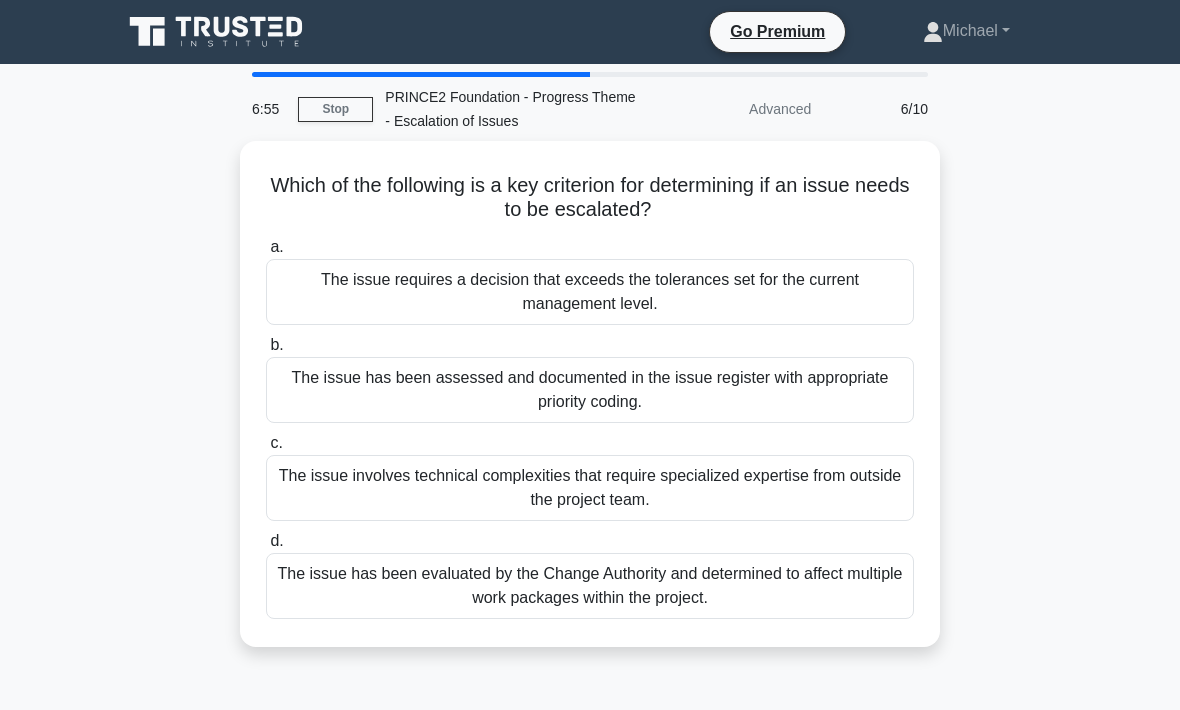 click on "The issue requires a decision that exceeds the tolerances set for the current management level." at bounding box center (590, 292) 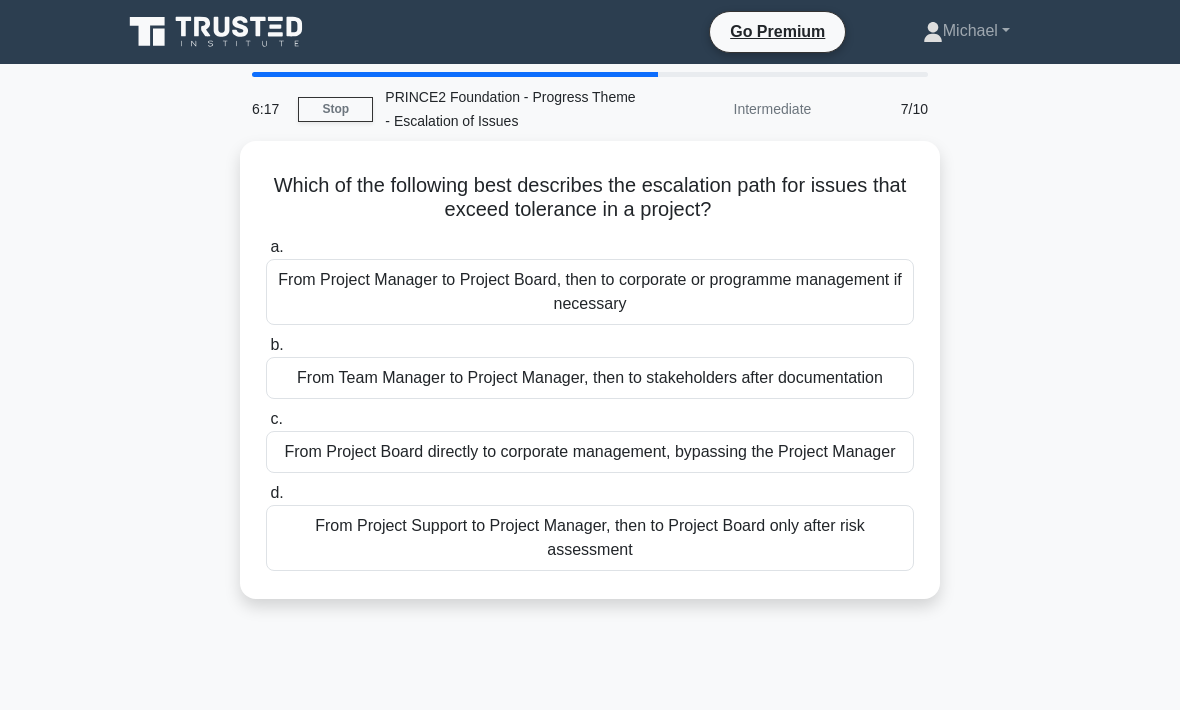 click on "From Project Support to Project Manager, then to Project Board only after risk assessment" at bounding box center (590, 538) 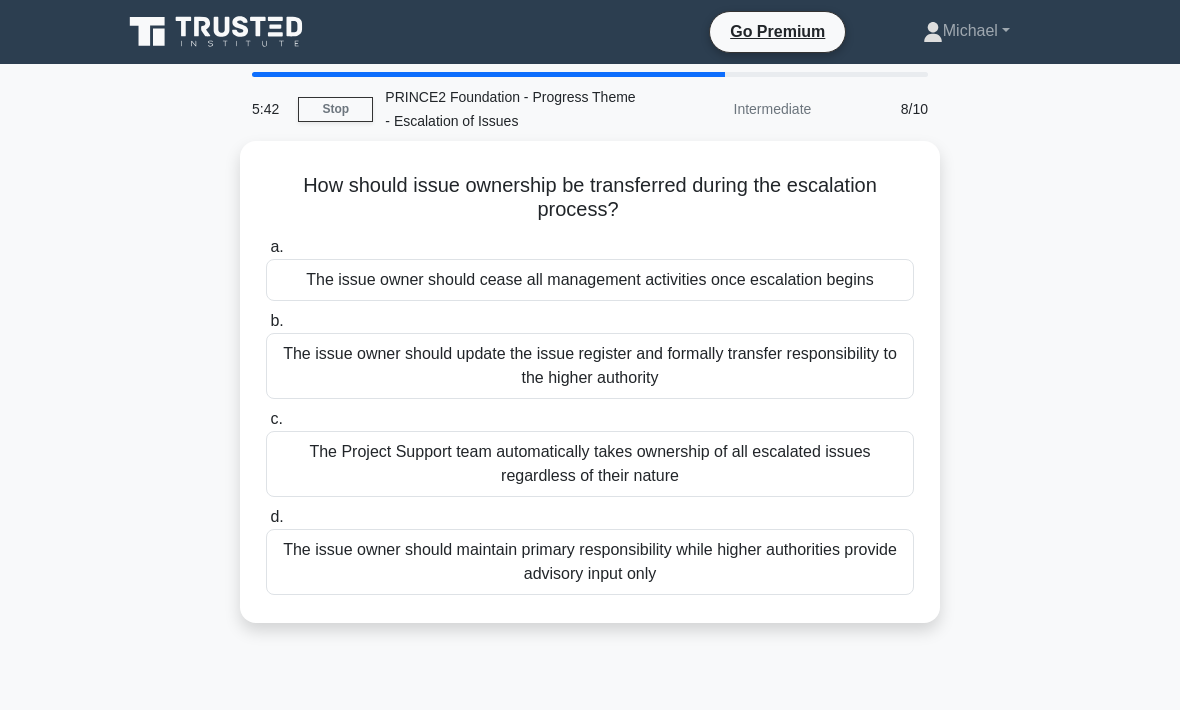 click on "The issue owner should maintain primary responsibility while higher authorities provide advisory input only" at bounding box center (590, 562) 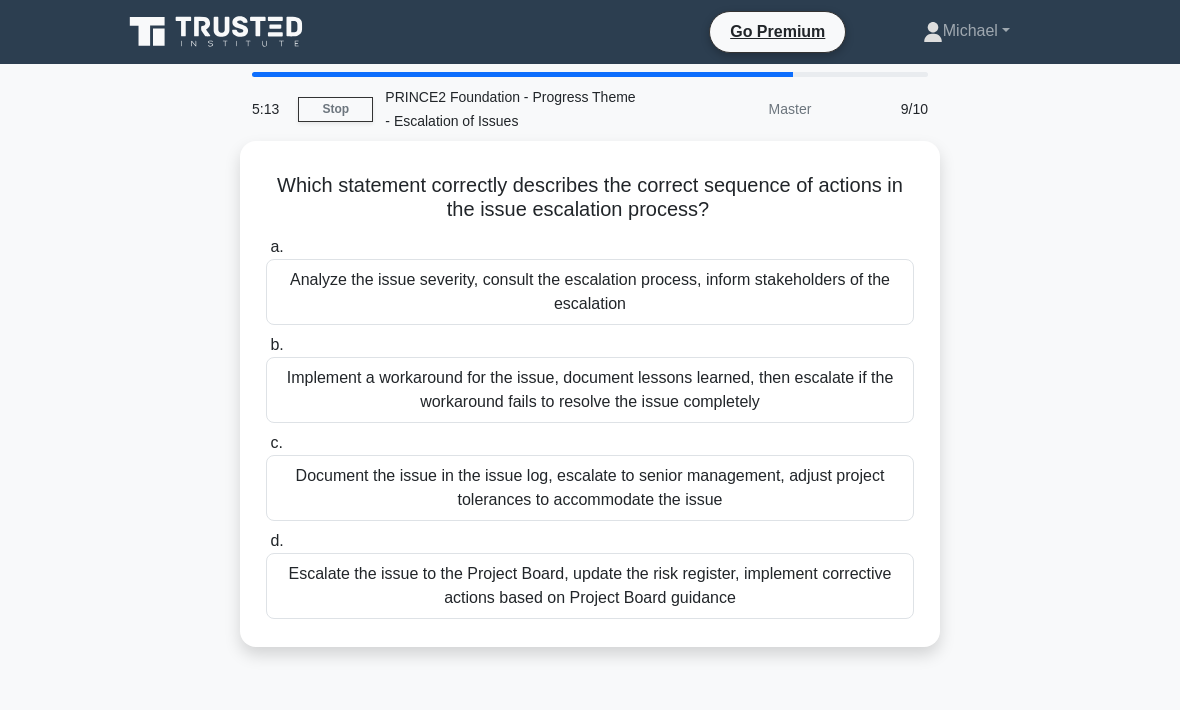 click on "Escalate the issue to the Project Board, update the risk register, implement corrective actions based on Project Board guidance" at bounding box center [590, 586] 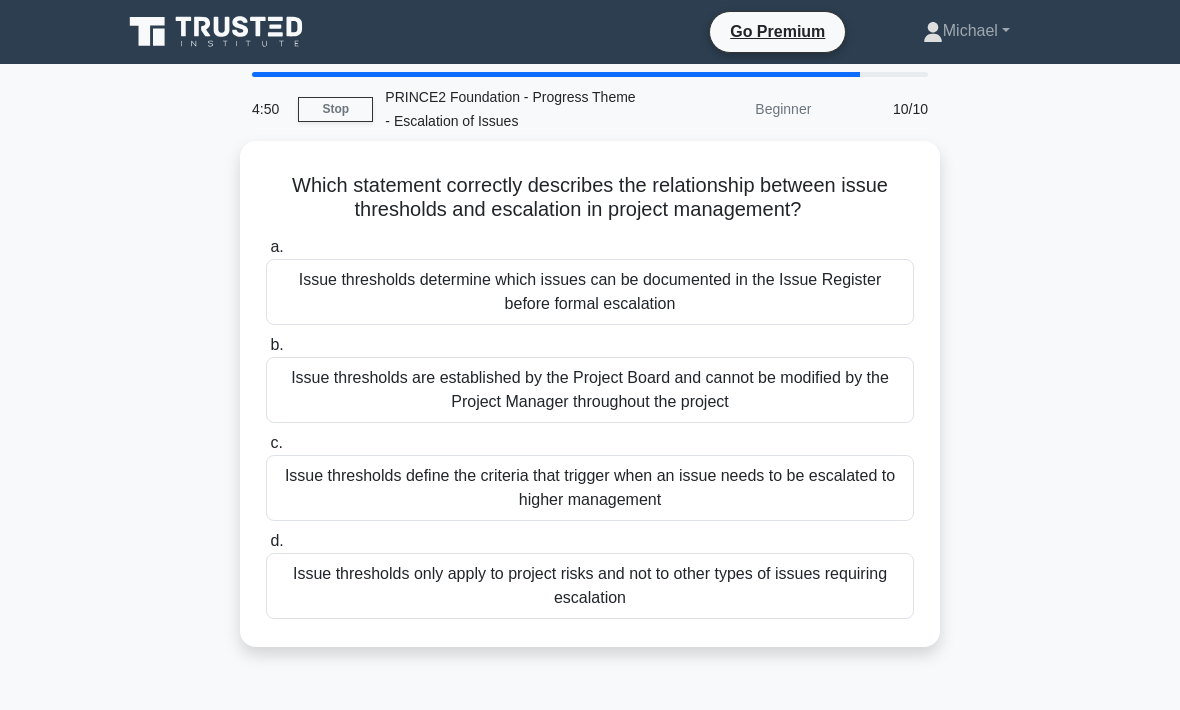 click on "Issue thresholds define the criteria that trigger when an issue needs to be escalated to higher management" at bounding box center [590, 488] 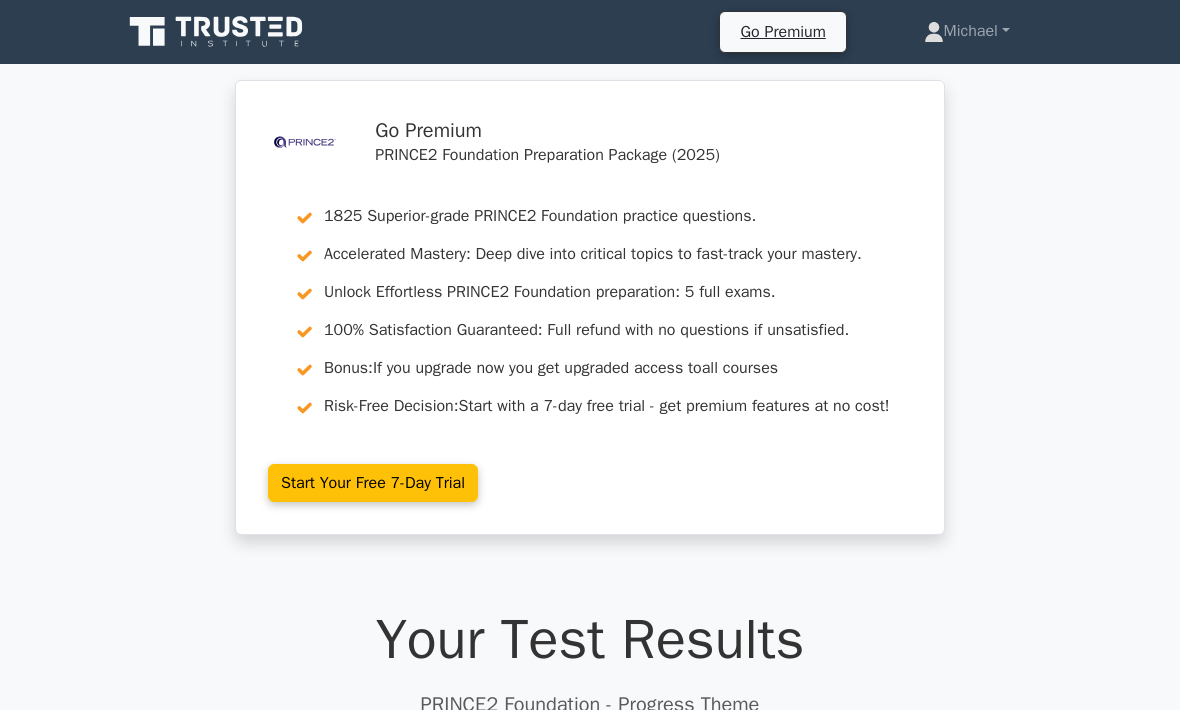 scroll, scrollTop: 0, scrollLeft: 0, axis: both 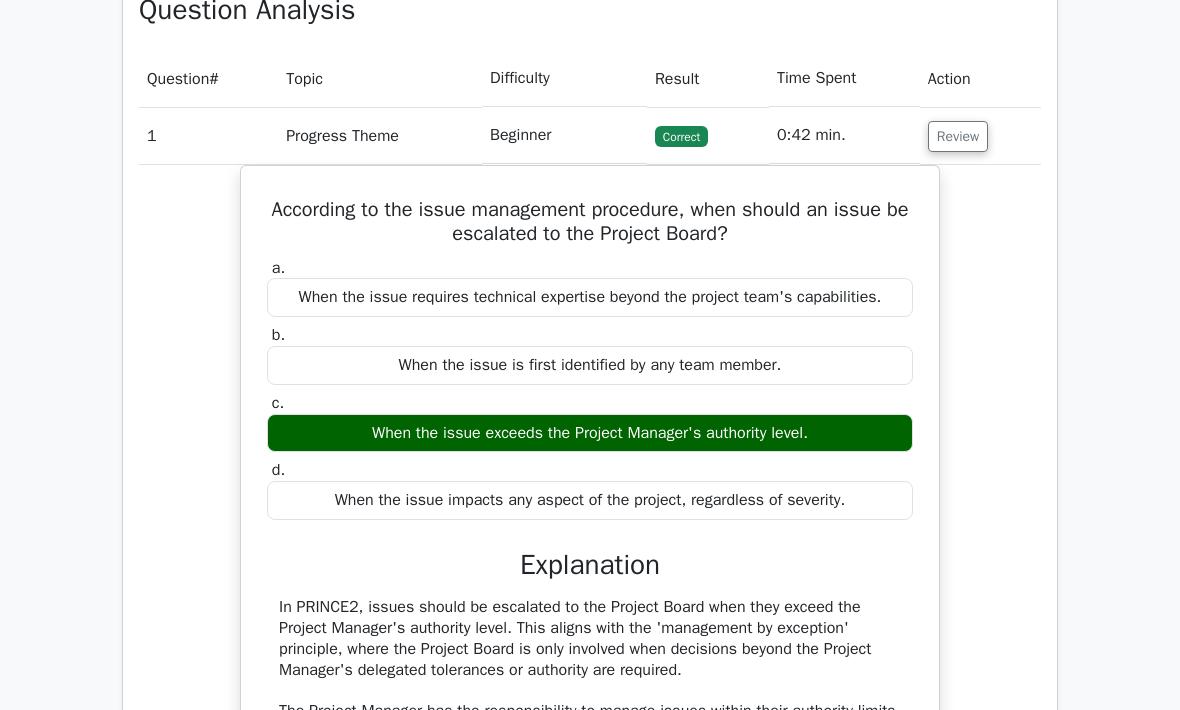 click on "Review" at bounding box center (958, 137) 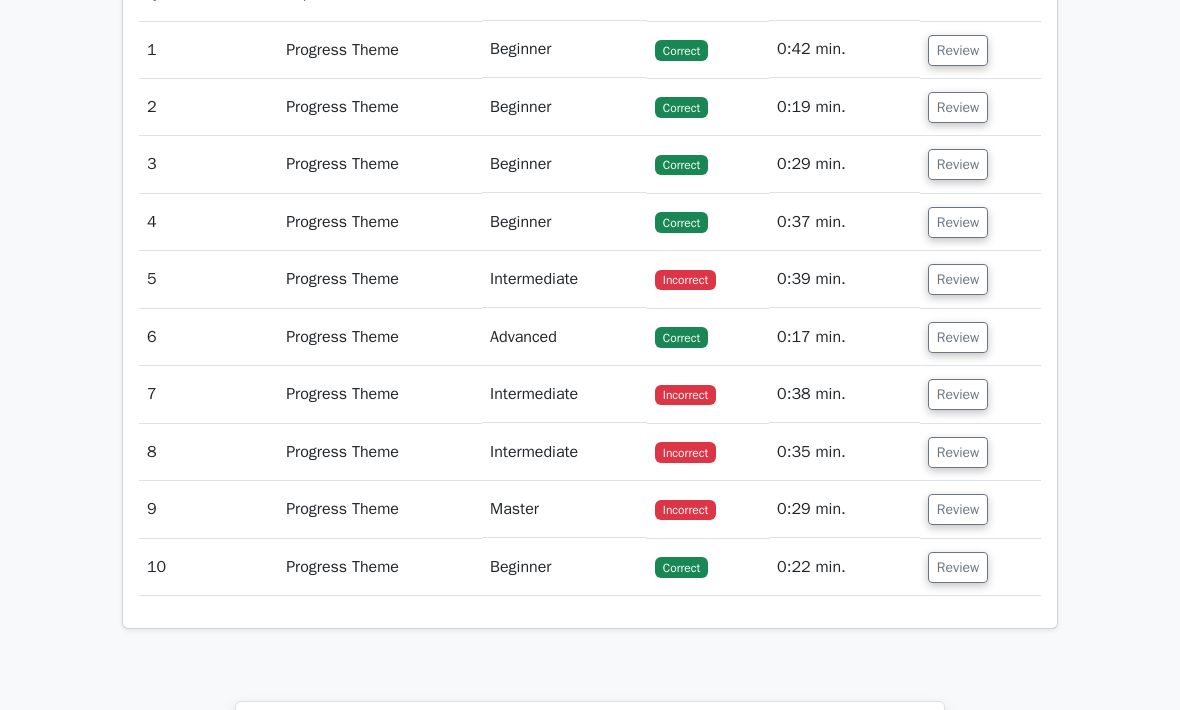 scroll, scrollTop: 1466, scrollLeft: 0, axis: vertical 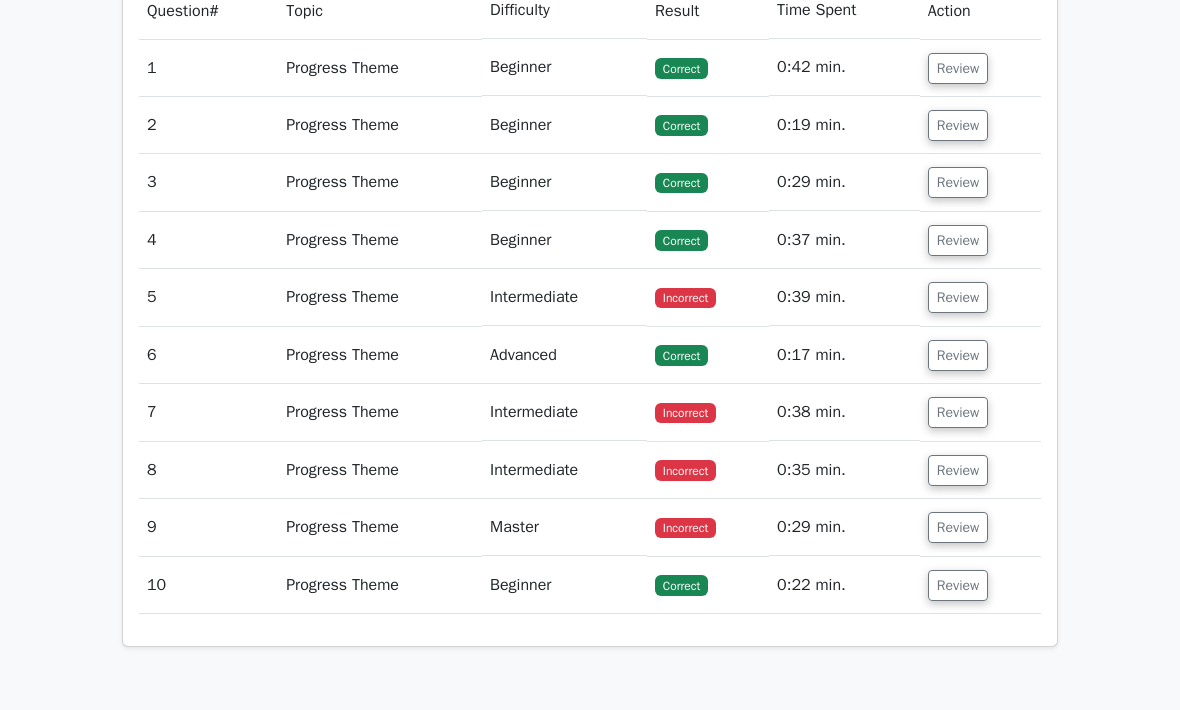 click on "Review" at bounding box center (958, 297) 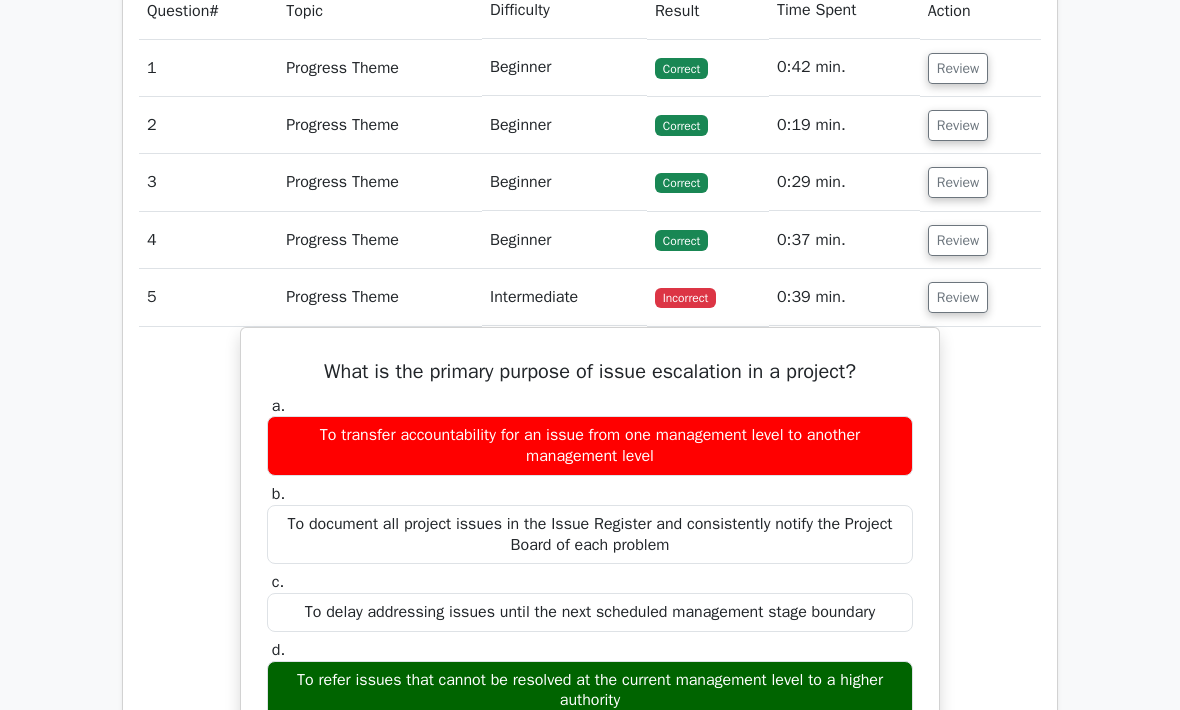 click on "Review" at bounding box center (958, 297) 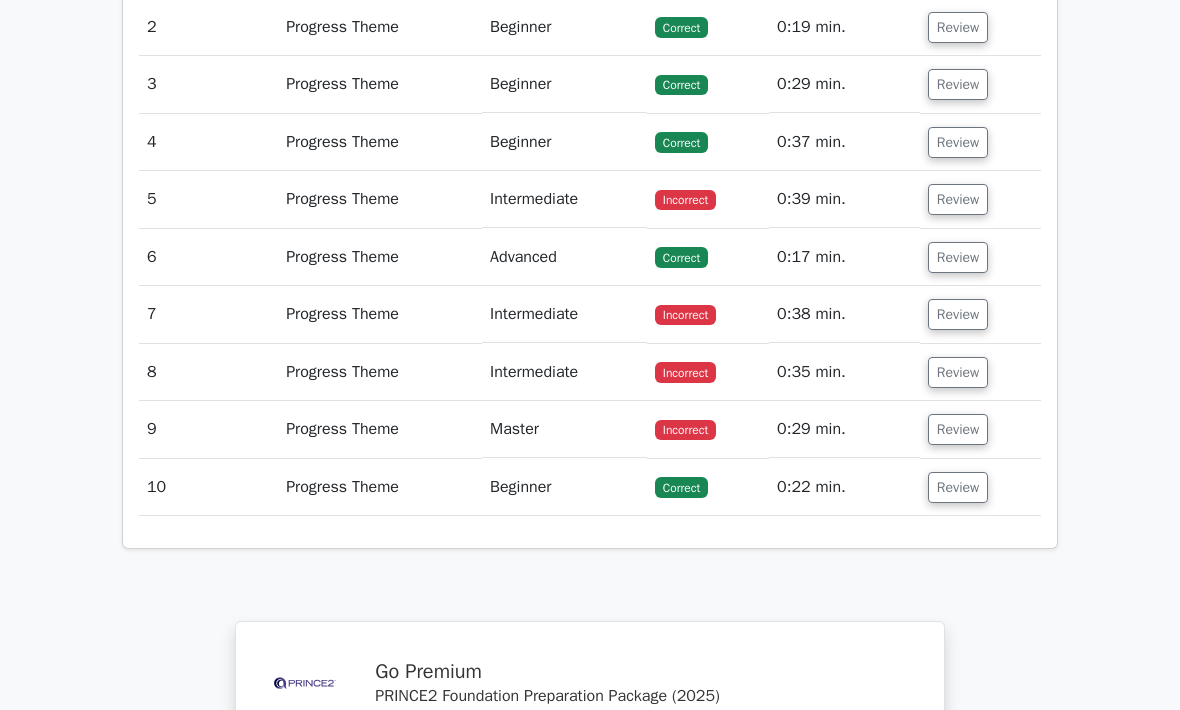 scroll, scrollTop: 1564, scrollLeft: 0, axis: vertical 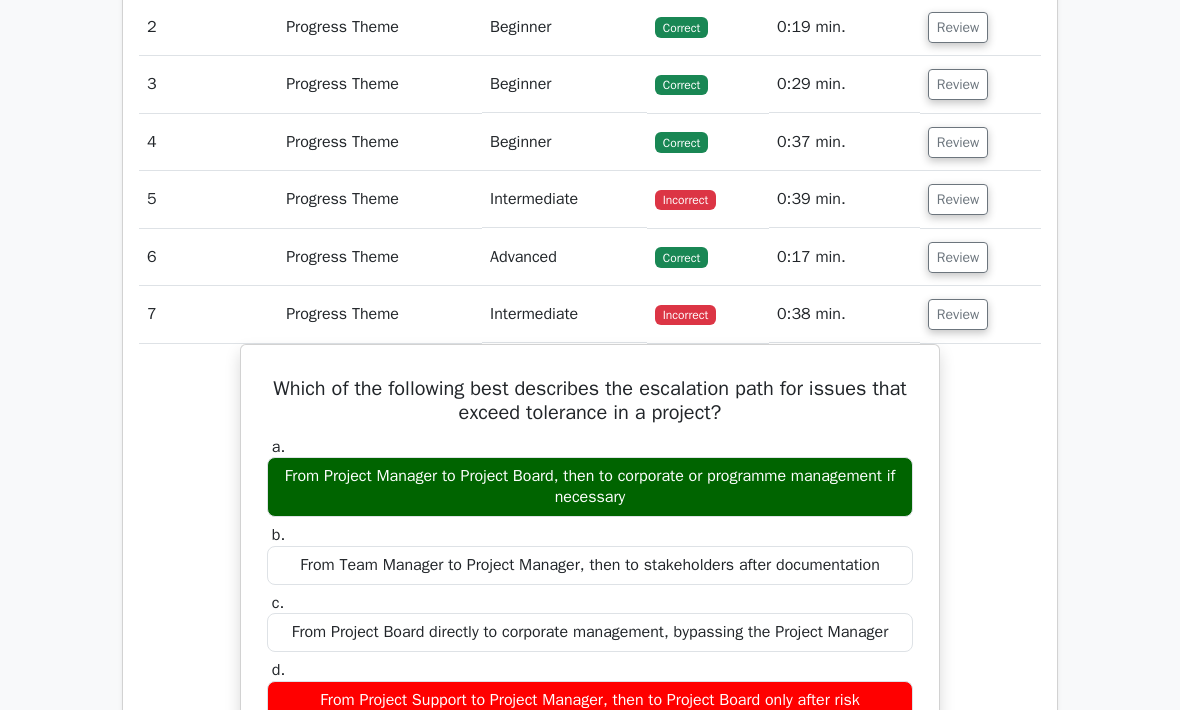 click on "Review" at bounding box center [958, 314] 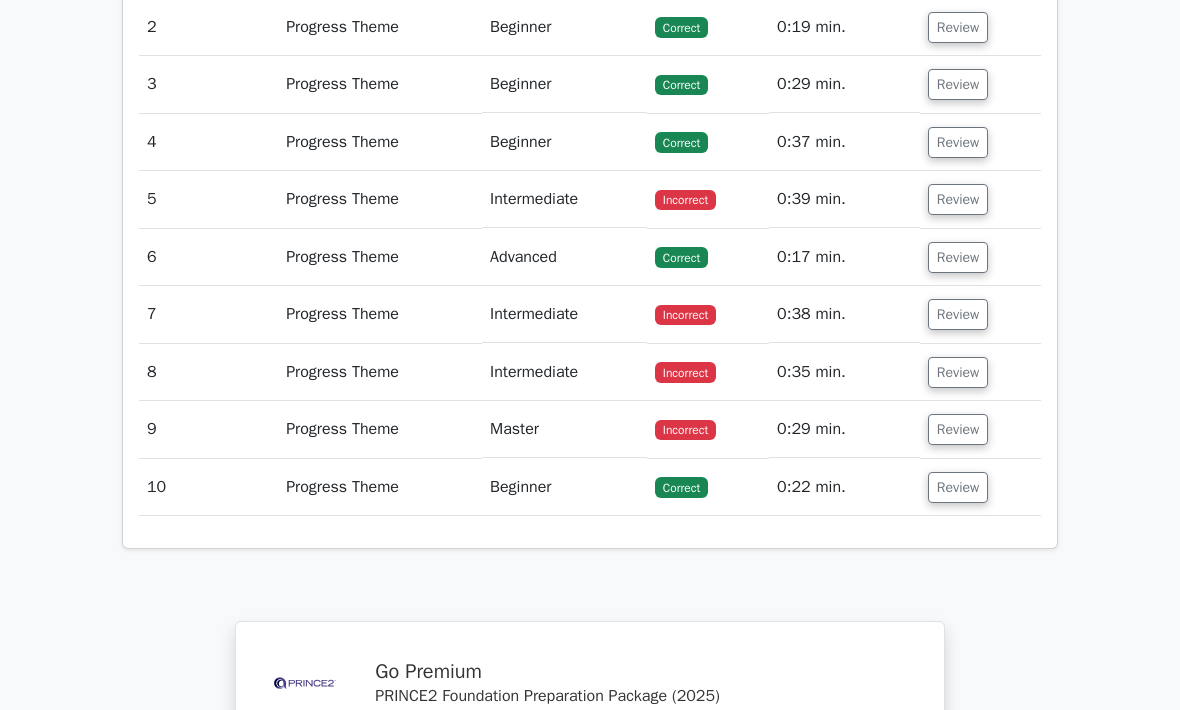 click on "Review" at bounding box center (958, 372) 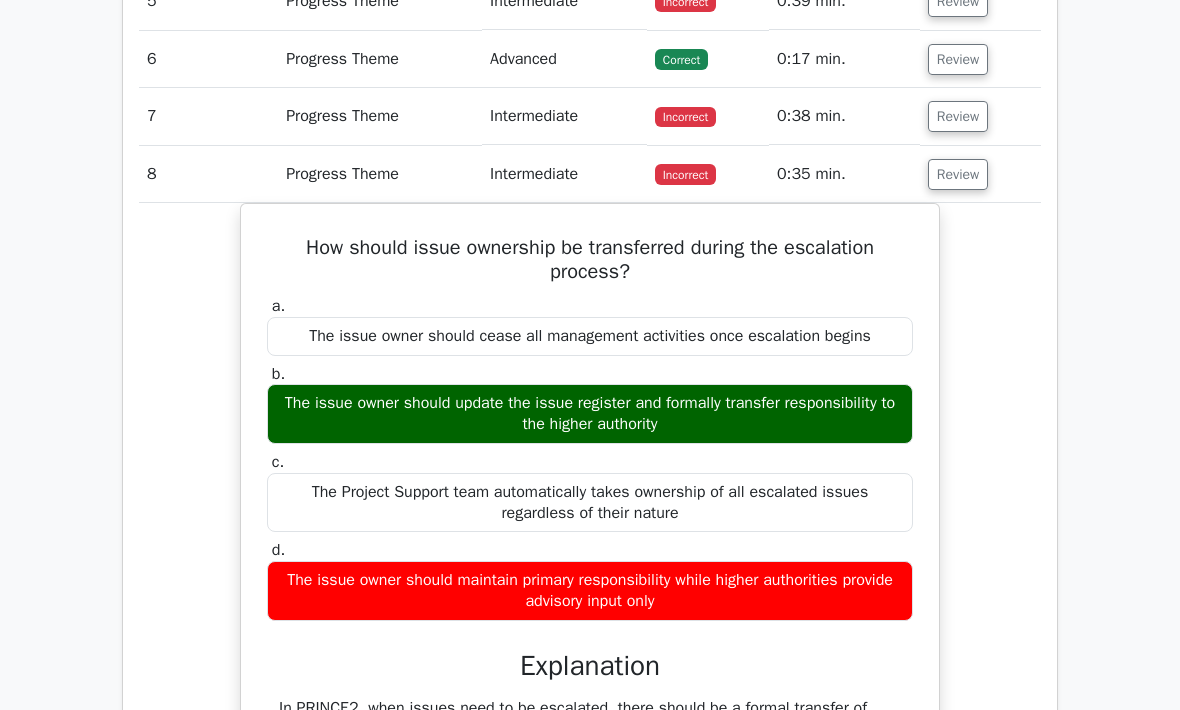 scroll, scrollTop: 1762, scrollLeft: 0, axis: vertical 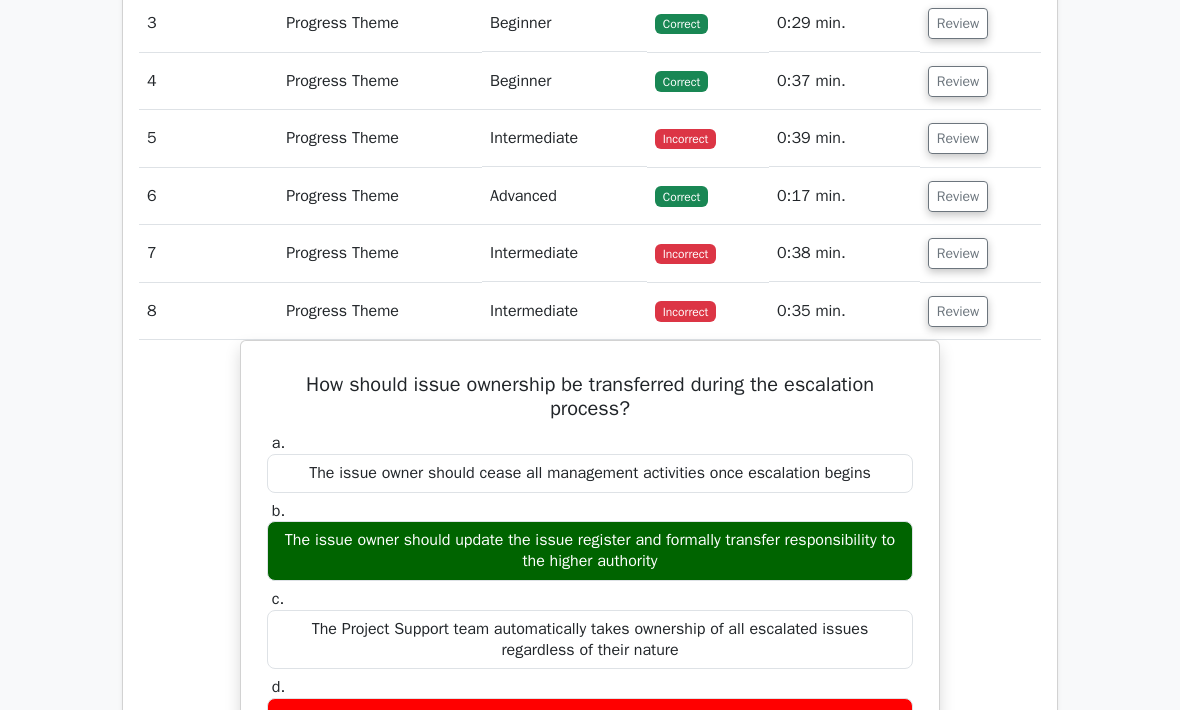 click on "Review" at bounding box center (958, 311) 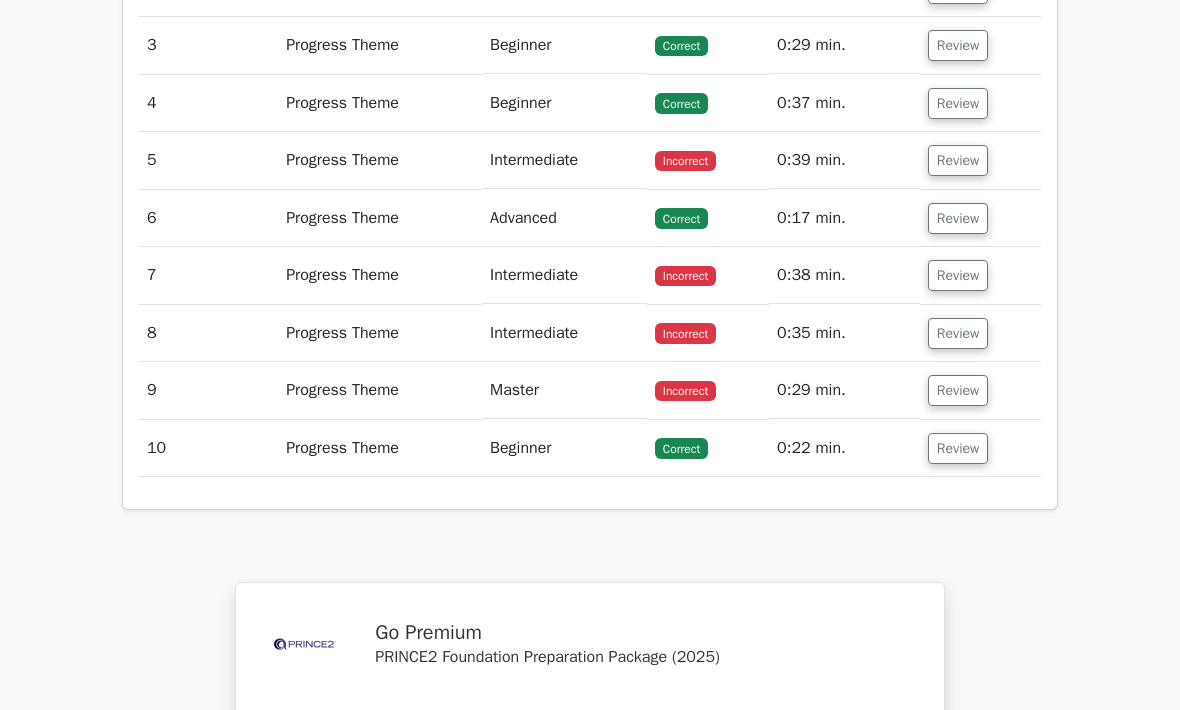 scroll, scrollTop: 1602, scrollLeft: 0, axis: vertical 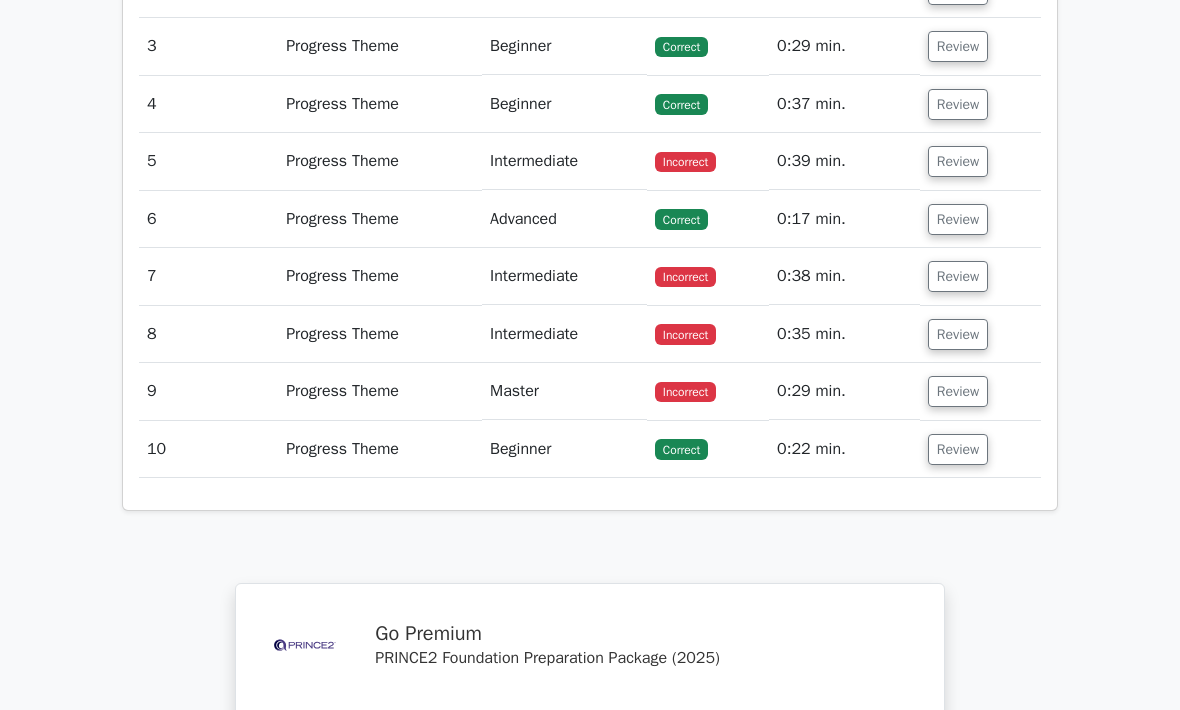 click on "Review" at bounding box center [958, 391] 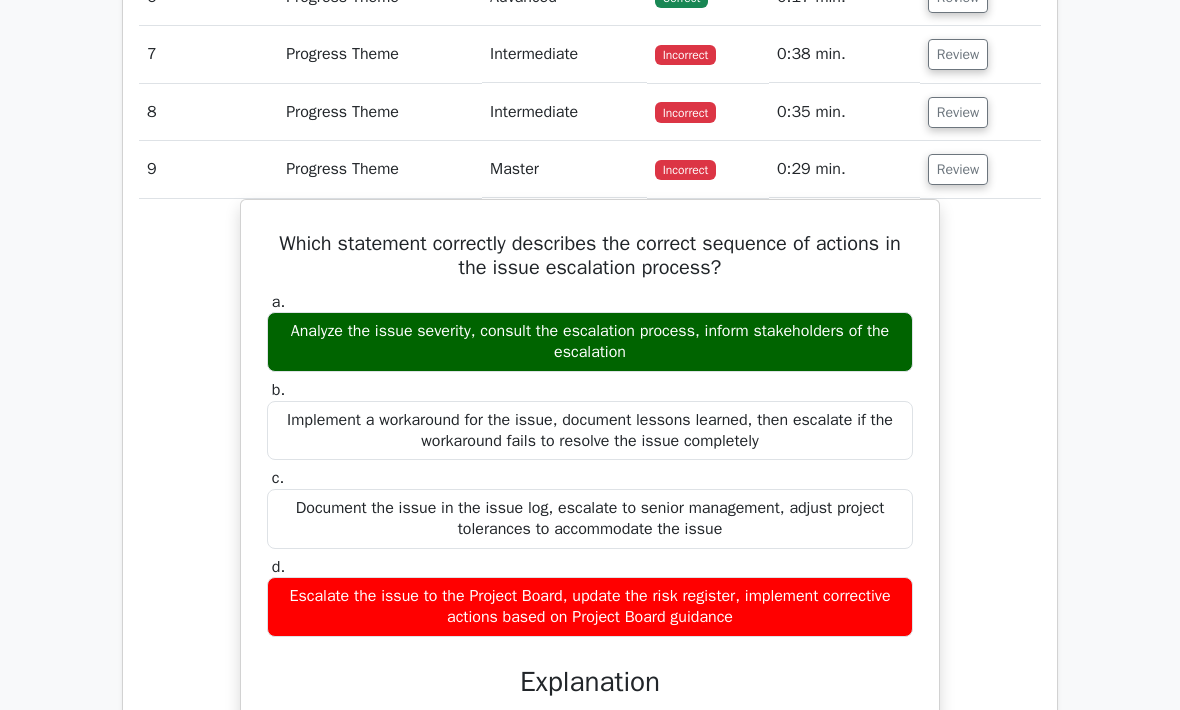 scroll, scrollTop: 1824, scrollLeft: 0, axis: vertical 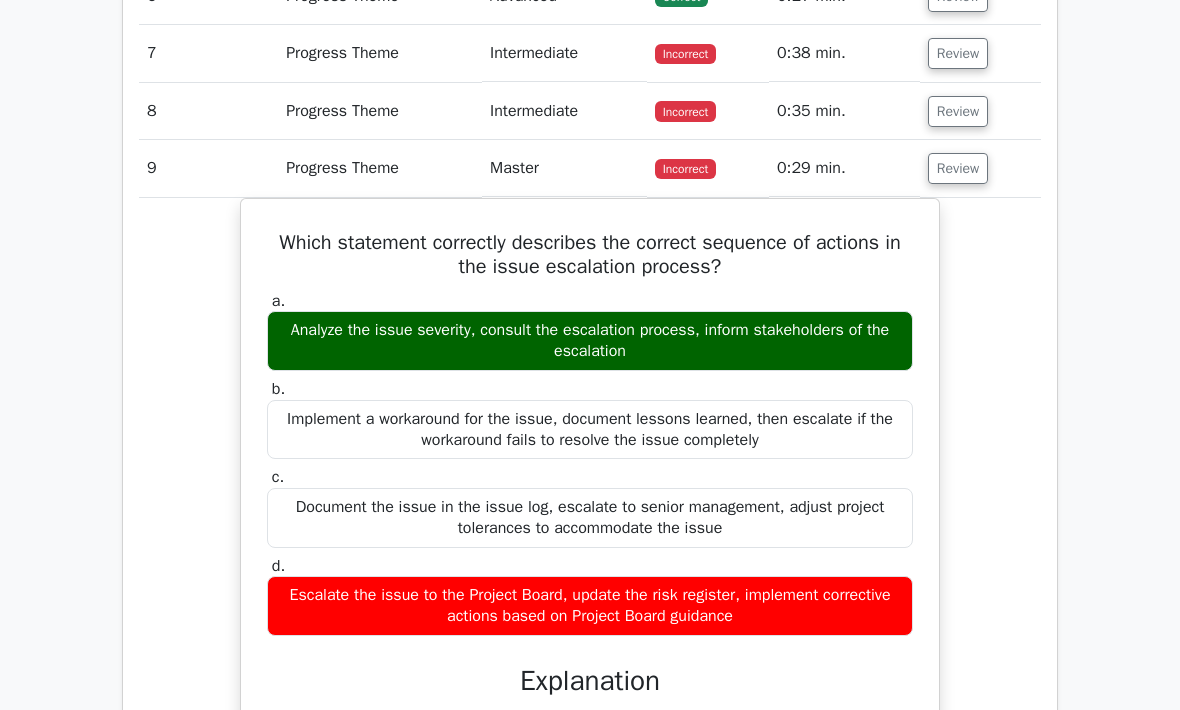 click on "Review" at bounding box center (958, 169) 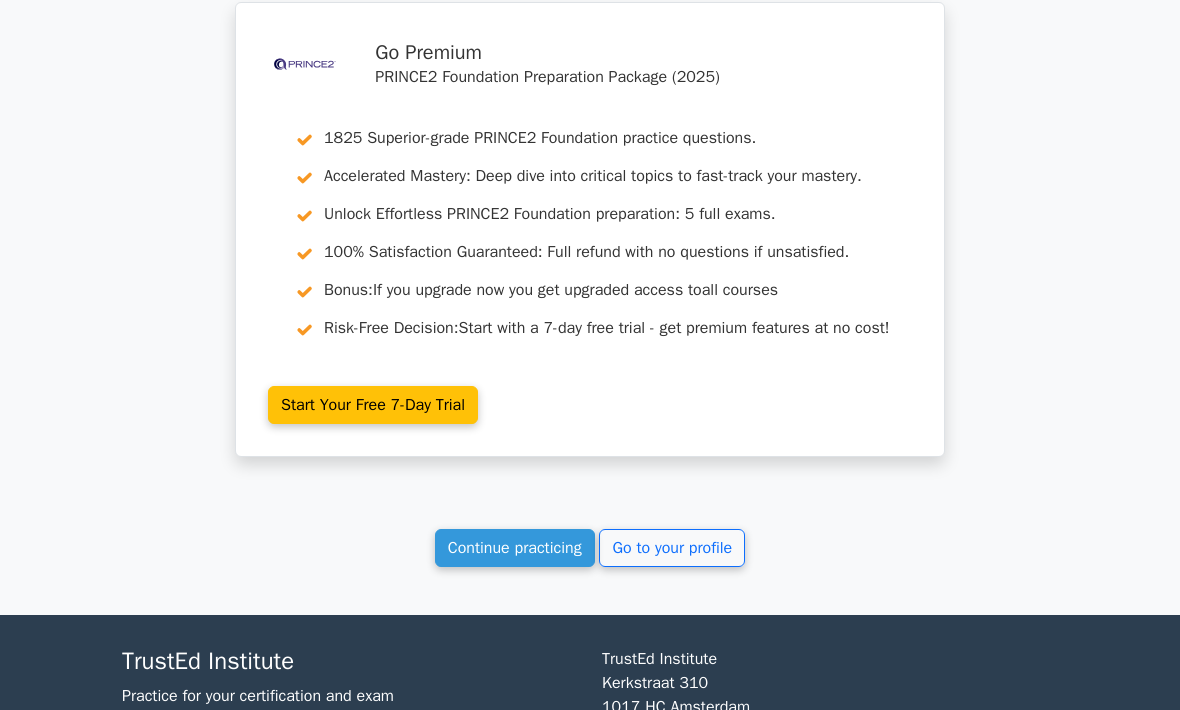 scroll, scrollTop: 2303, scrollLeft: 0, axis: vertical 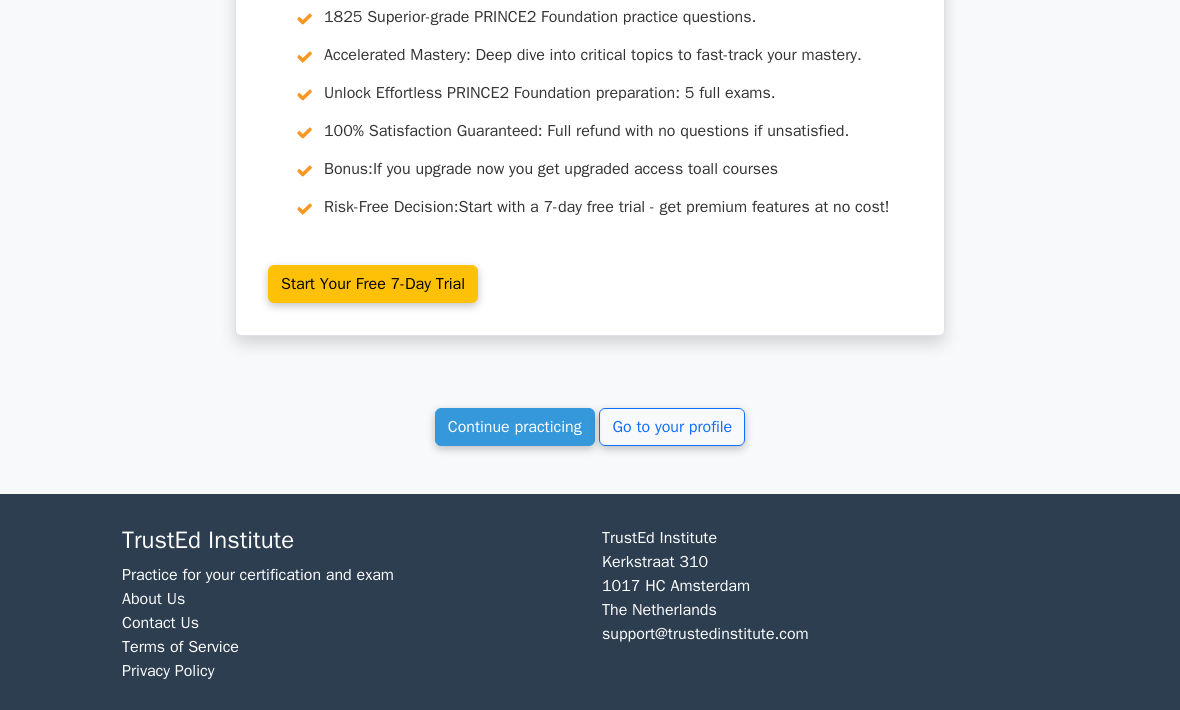 click on "Continue practicing" at bounding box center [515, 428] 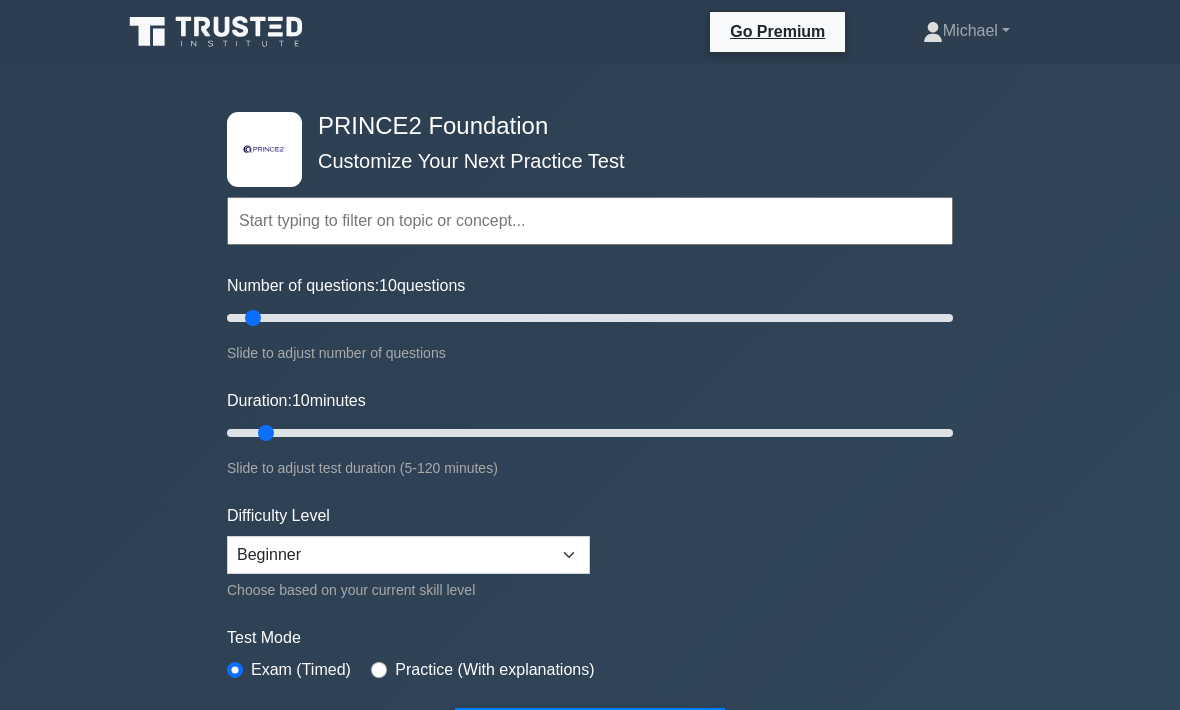scroll, scrollTop: 0, scrollLeft: 0, axis: both 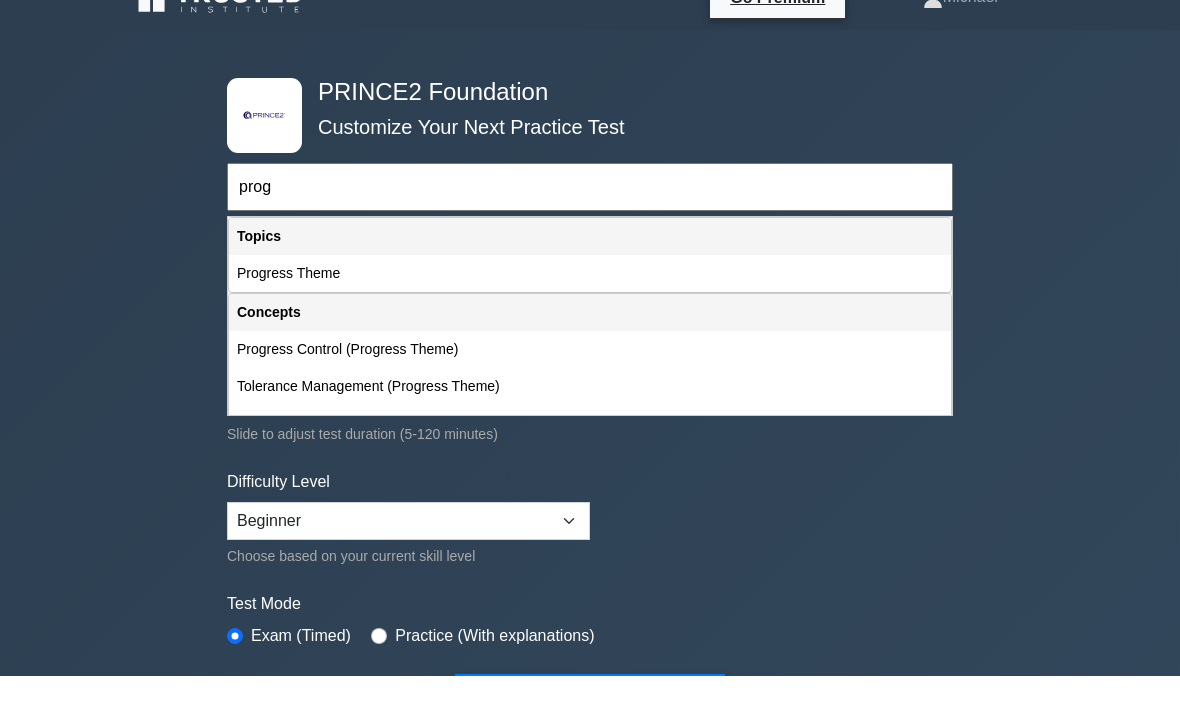 click on "Progress Theme" at bounding box center [590, 307] 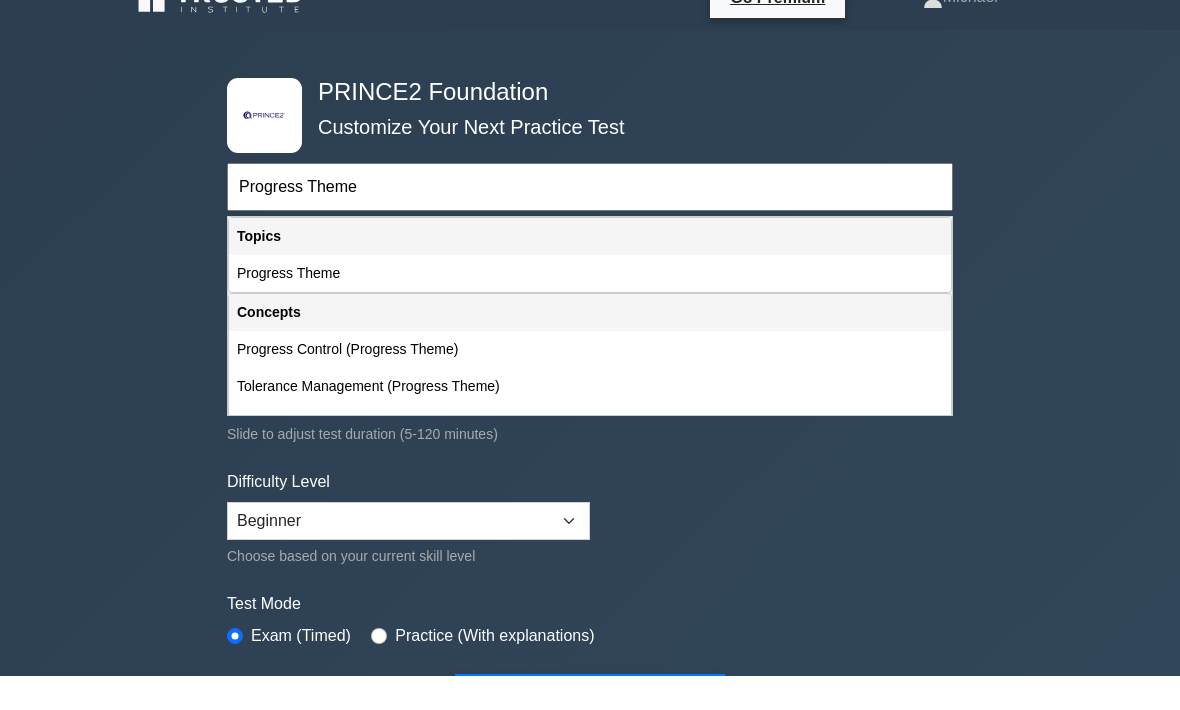 scroll, scrollTop: 34, scrollLeft: 0, axis: vertical 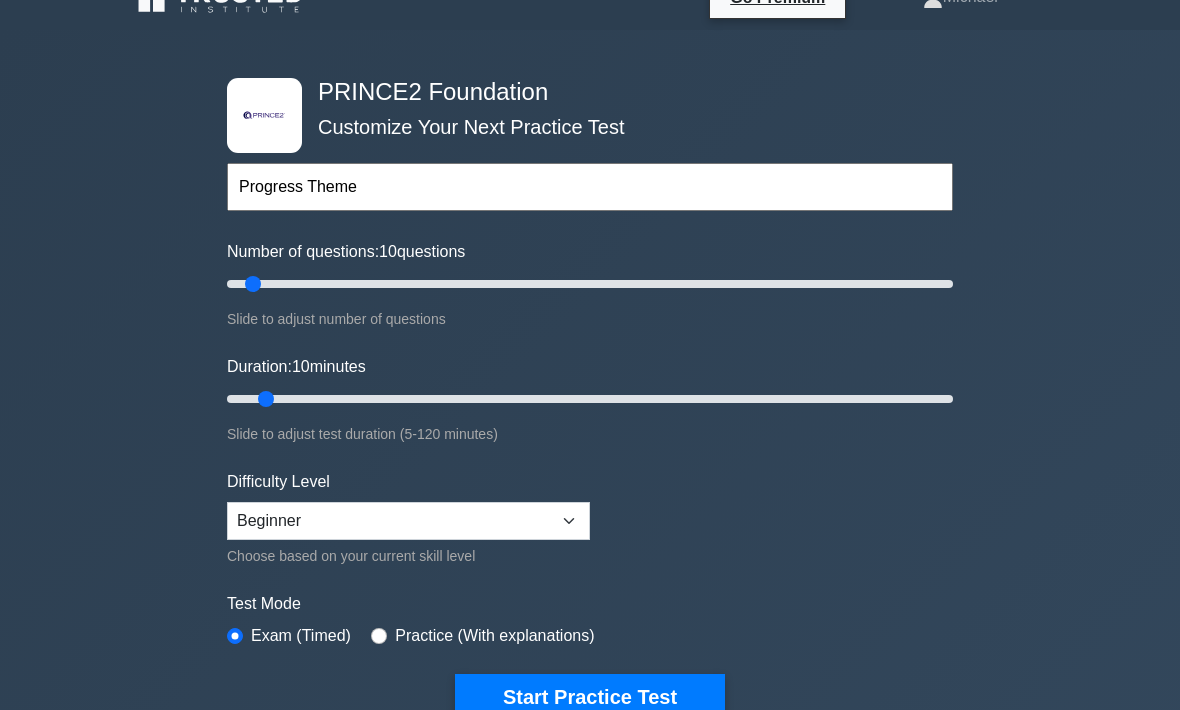 click on "Start Practice Test" at bounding box center [590, 697] 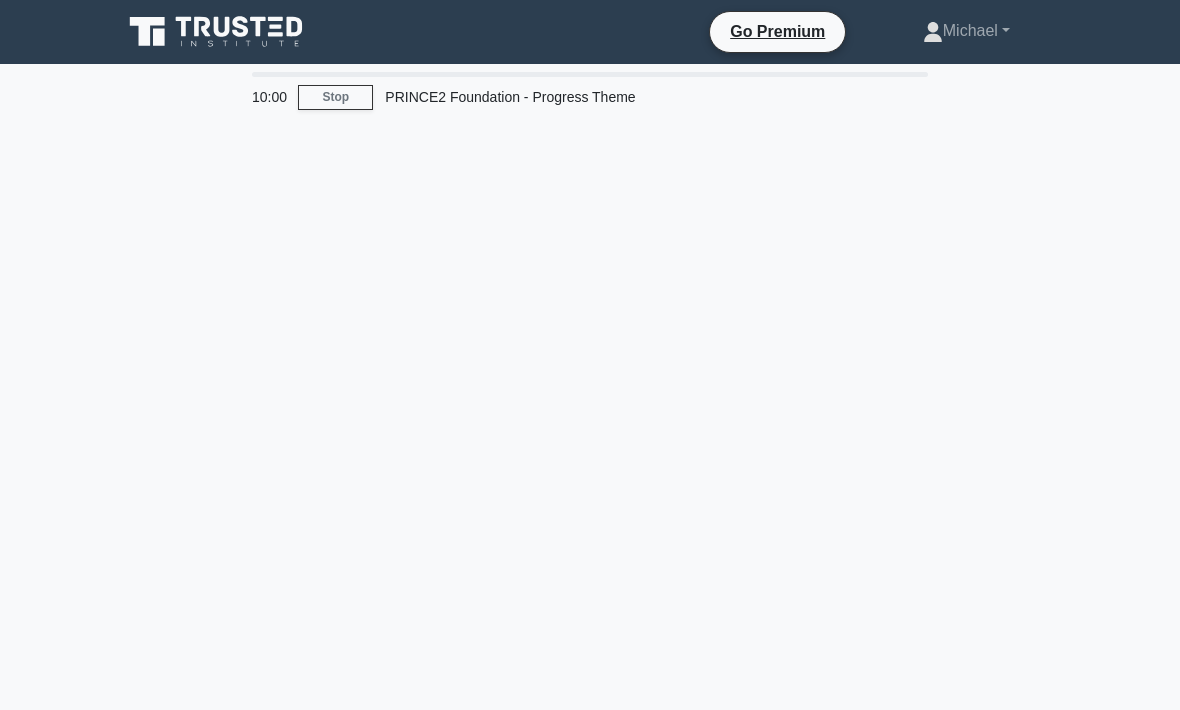 scroll, scrollTop: 0, scrollLeft: 0, axis: both 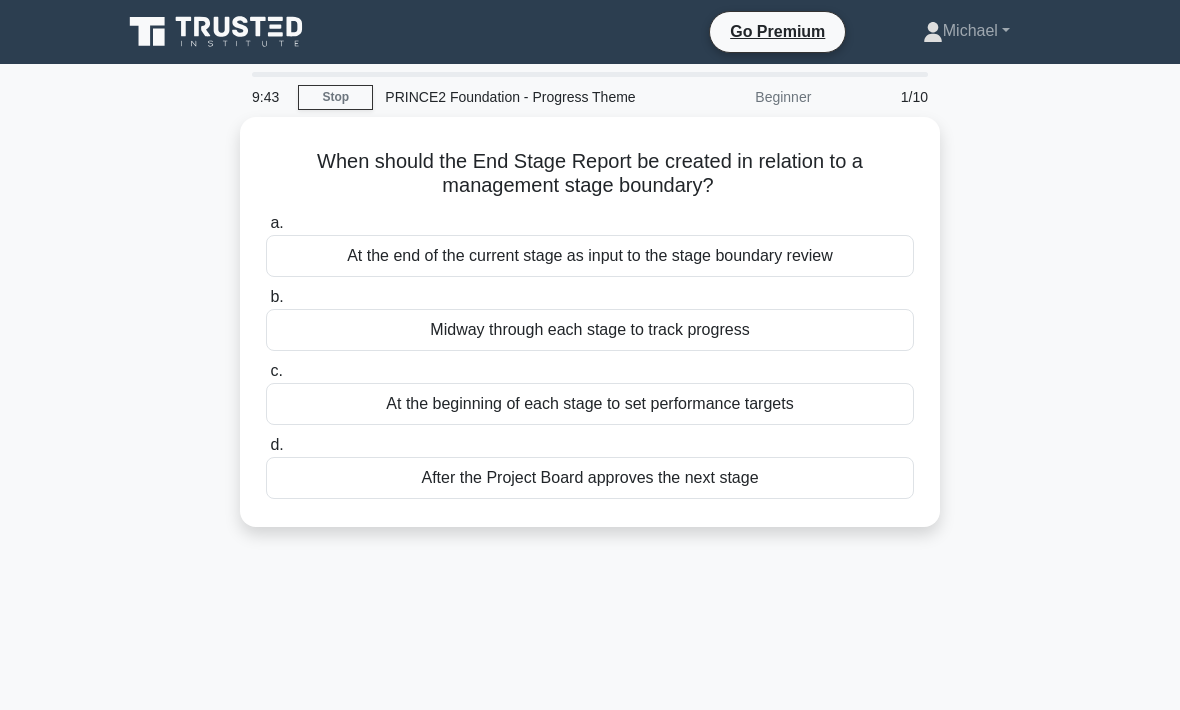 click on "At the end of the current stage as input to the stage boundary review" at bounding box center (590, 256) 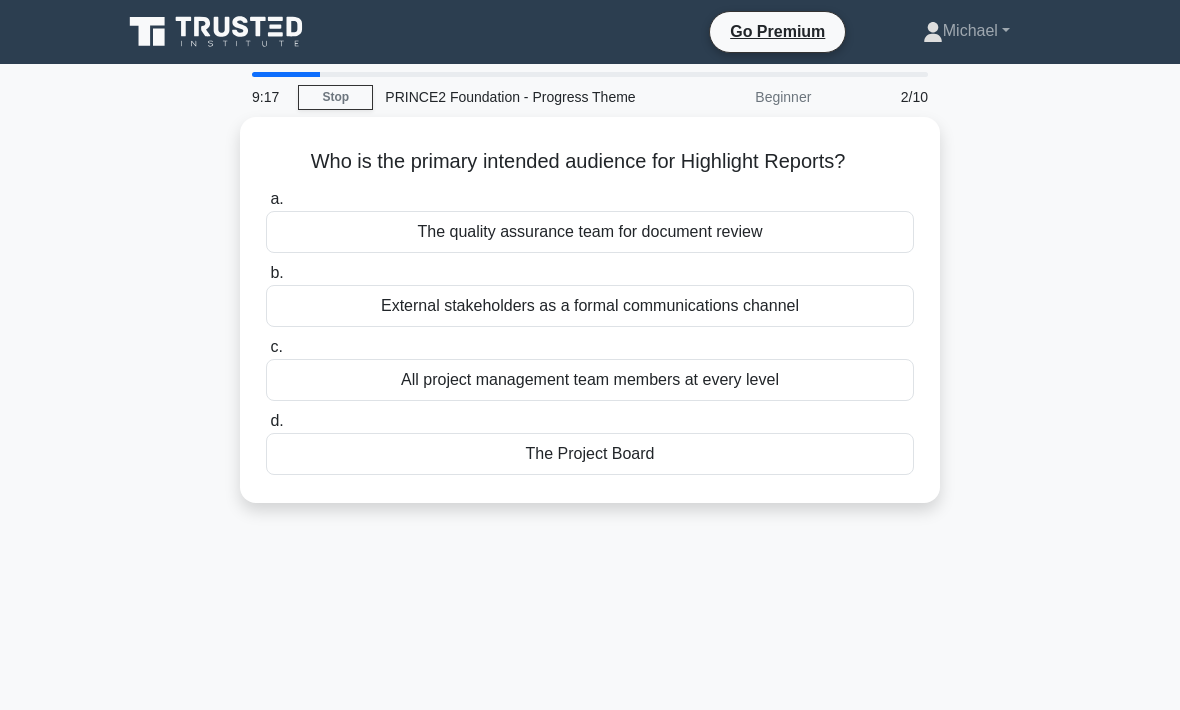 click on "The Project Board" at bounding box center (590, 454) 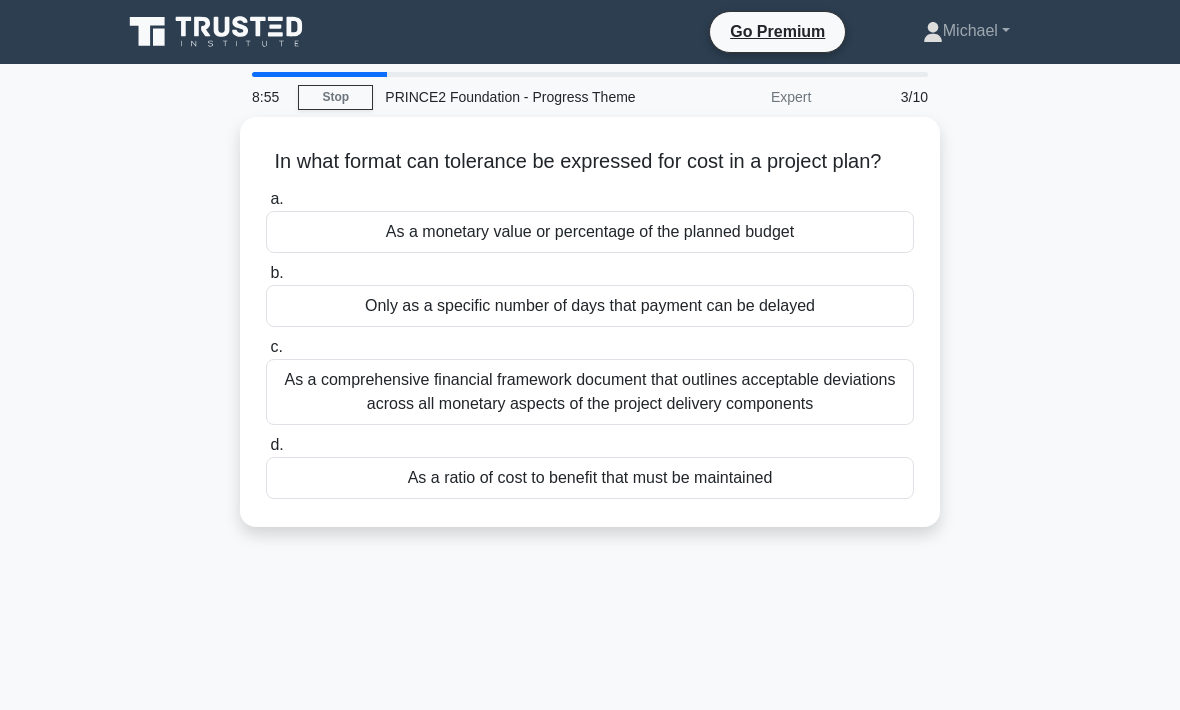 click on "As a ratio of cost to benefit that must be maintained" at bounding box center (590, 478) 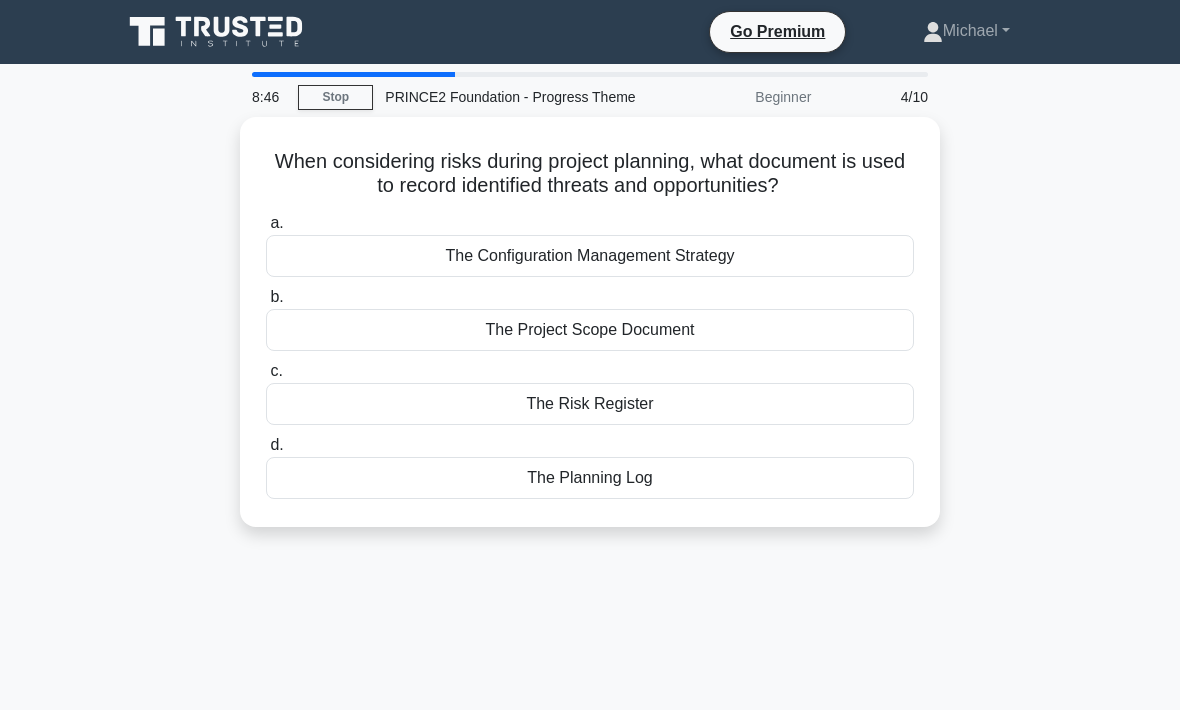 click on "The Risk Register" at bounding box center [590, 404] 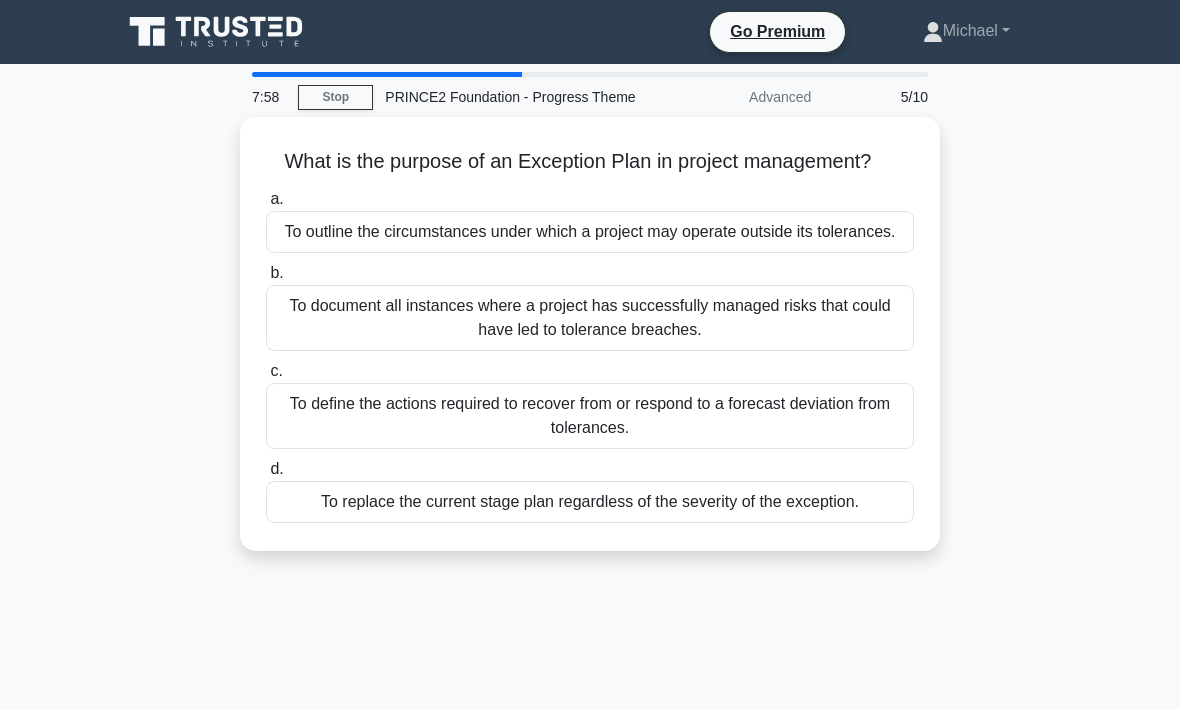 click on "To define the actions required to recover from or respond to a forecast deviation from tolerances." at bounding box center [590, 416] 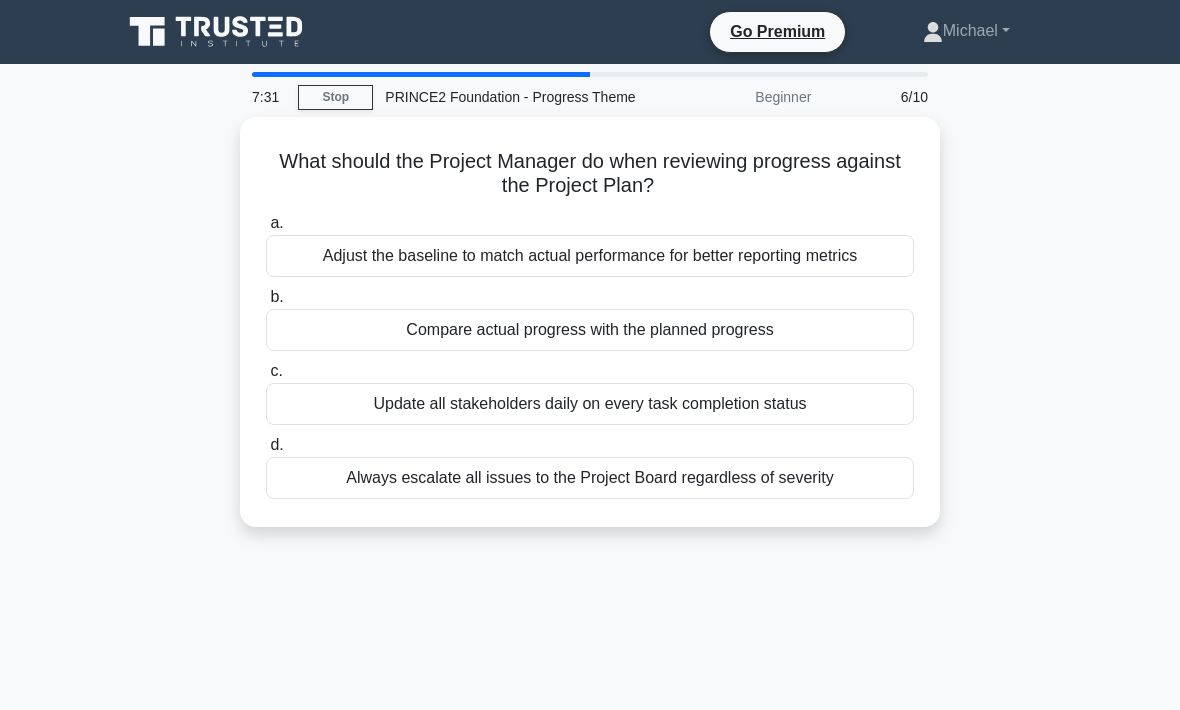 click on "Compare actual progress with the planned progress" at bounding box center (590, 330) 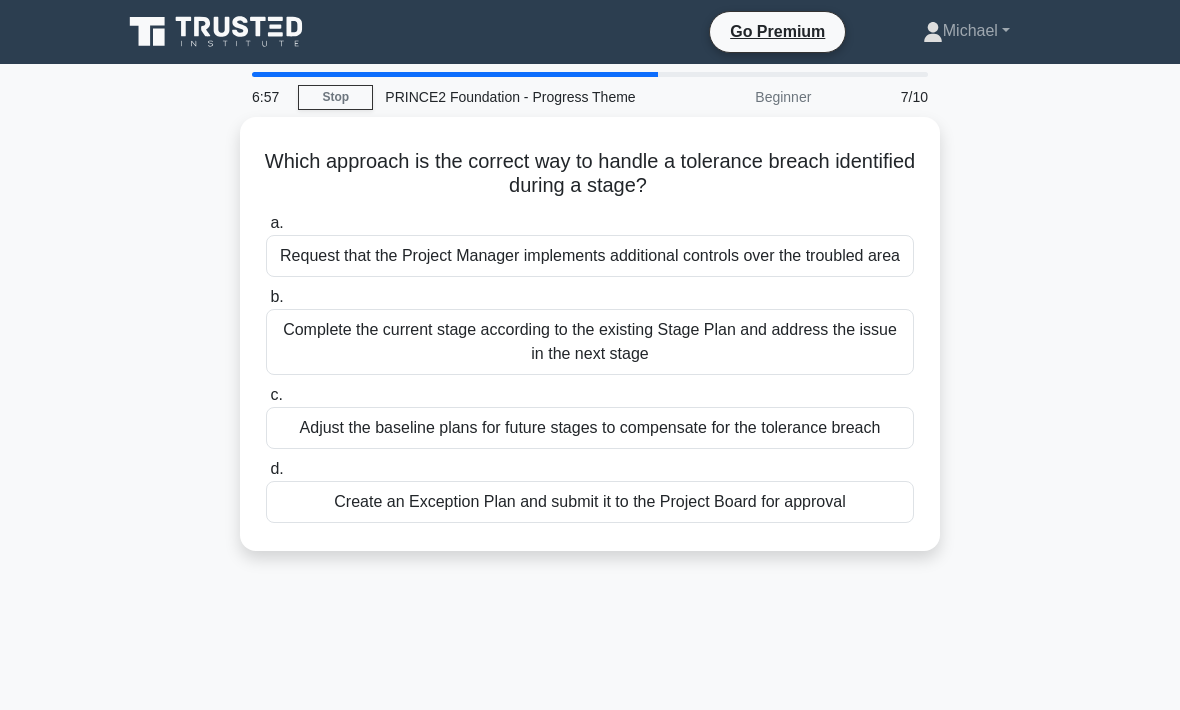 click on "Create an Exception Plan and submit it to the Project Board for approval" at bounding box center (590, 502) 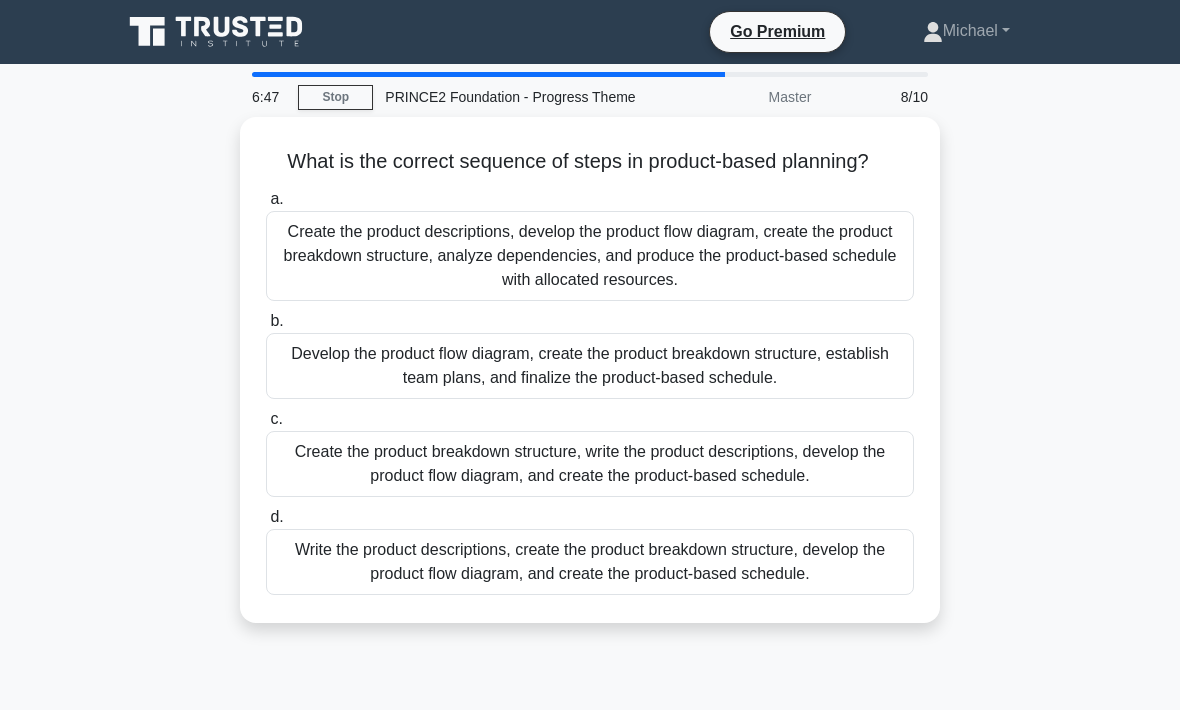 click on "Develop the product flow diagram, create the product breakdown structure, establish team plans, and finalize the product-based schedule." at bounding box center [590, 366] 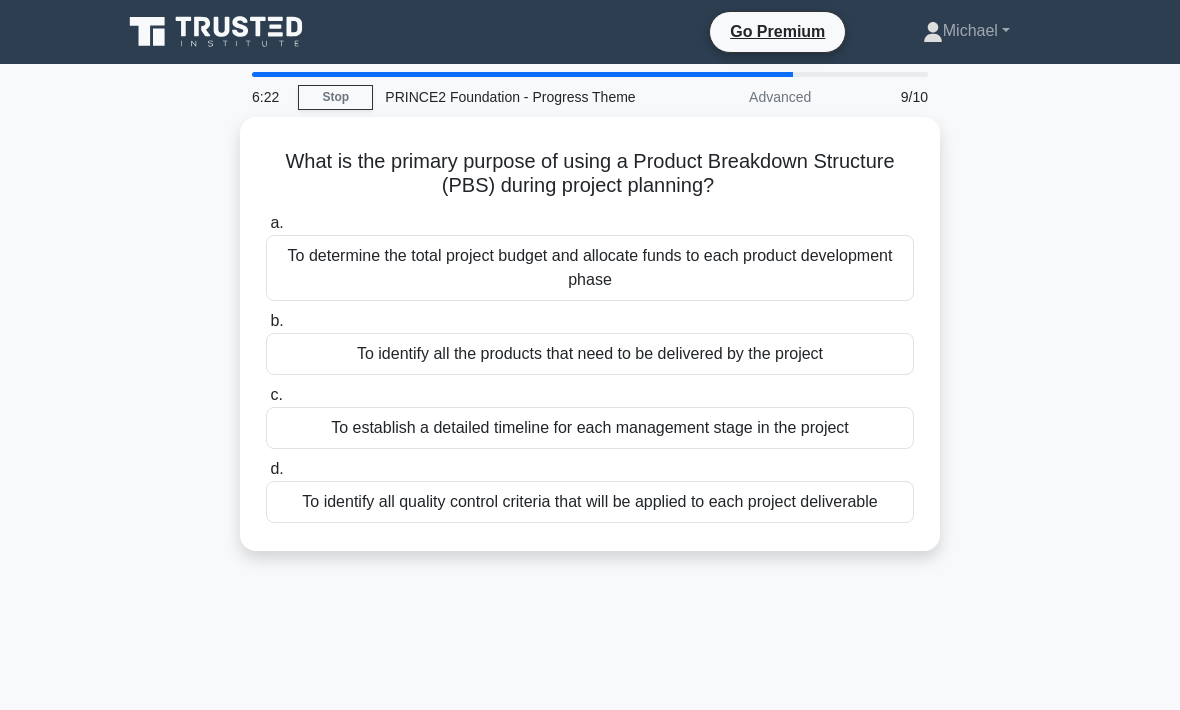 click on "To identify all quality control criteria that will be applied to each project deliverable" at bounding box center (590, 502) 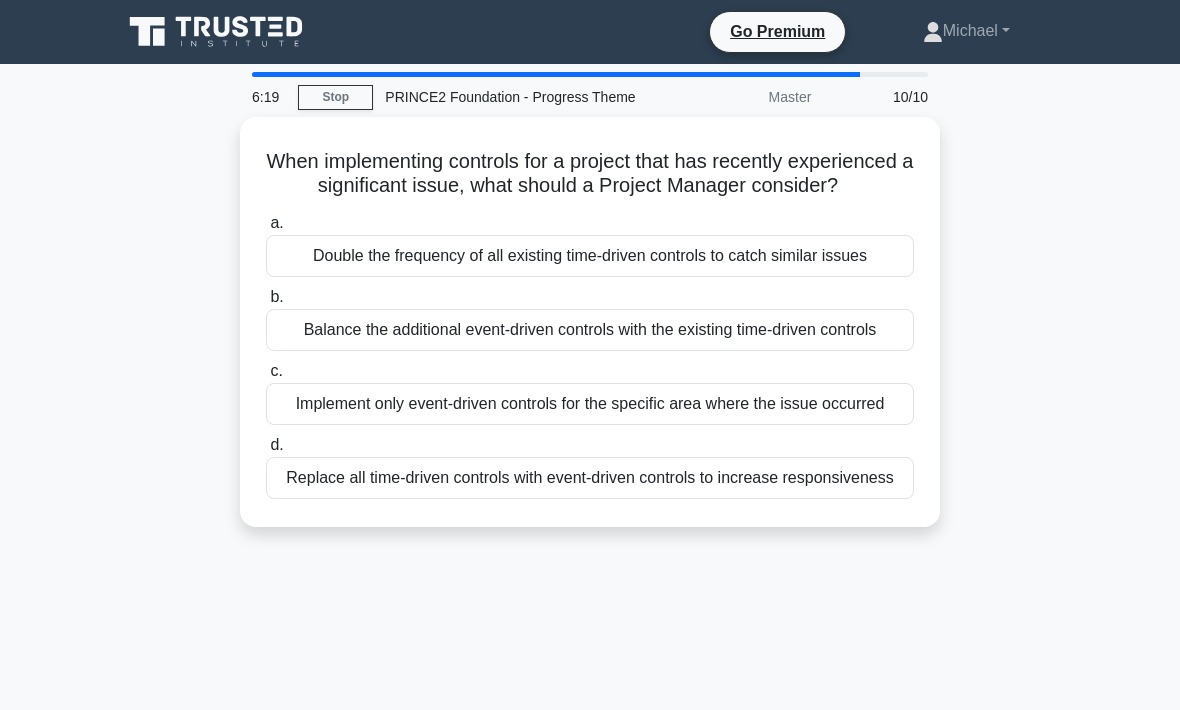 click on "Balance the additional event-driven controls with the existing time-driven controls" at bounding box center (590, 330) 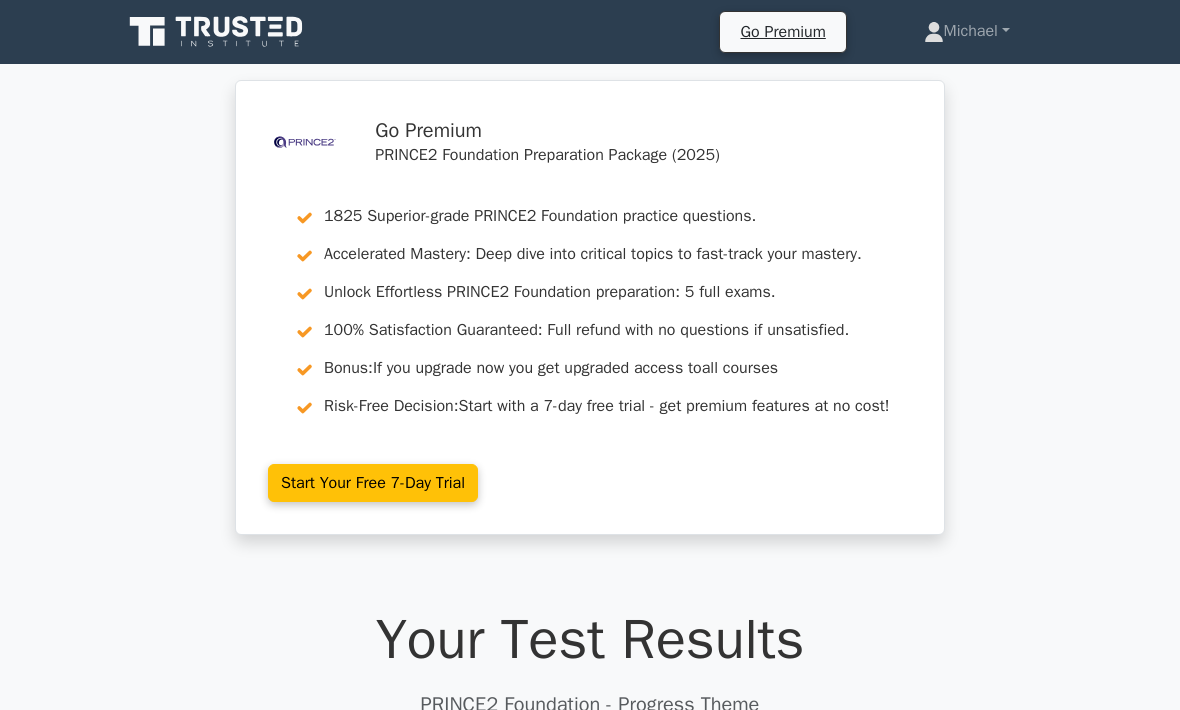 scroll, scrollTop: 0, scrollLeft: 0, axis: both 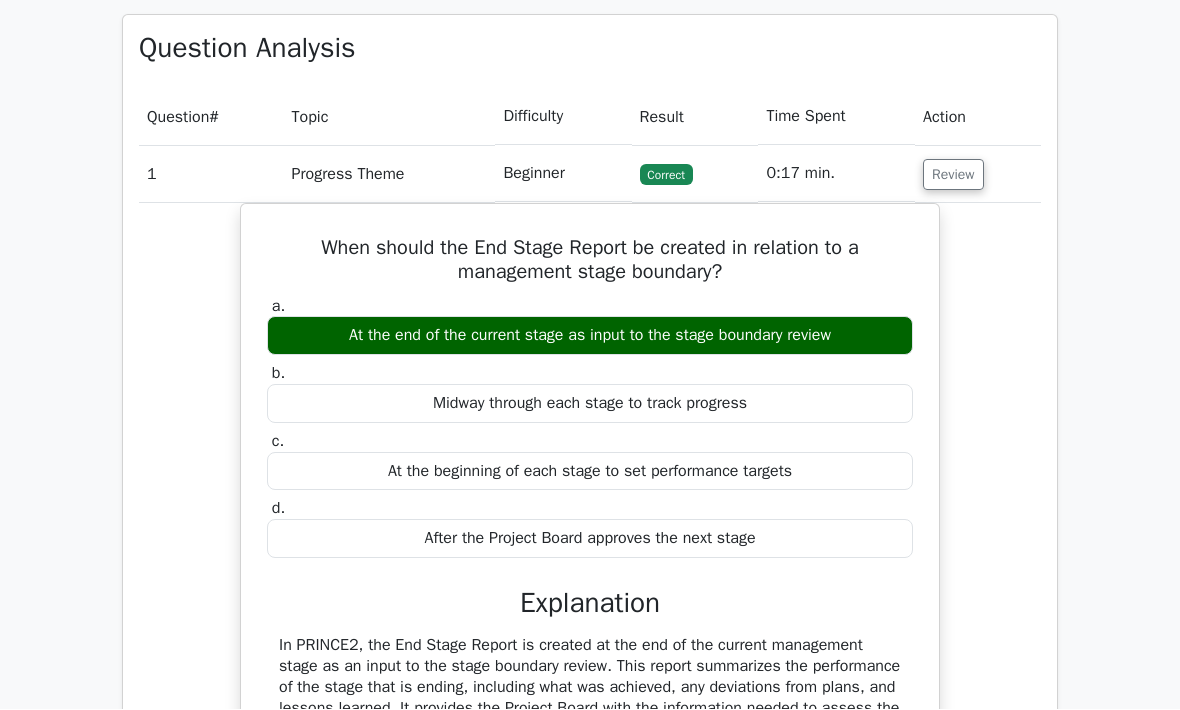 click on "Review" at bounding box center [953, 175] 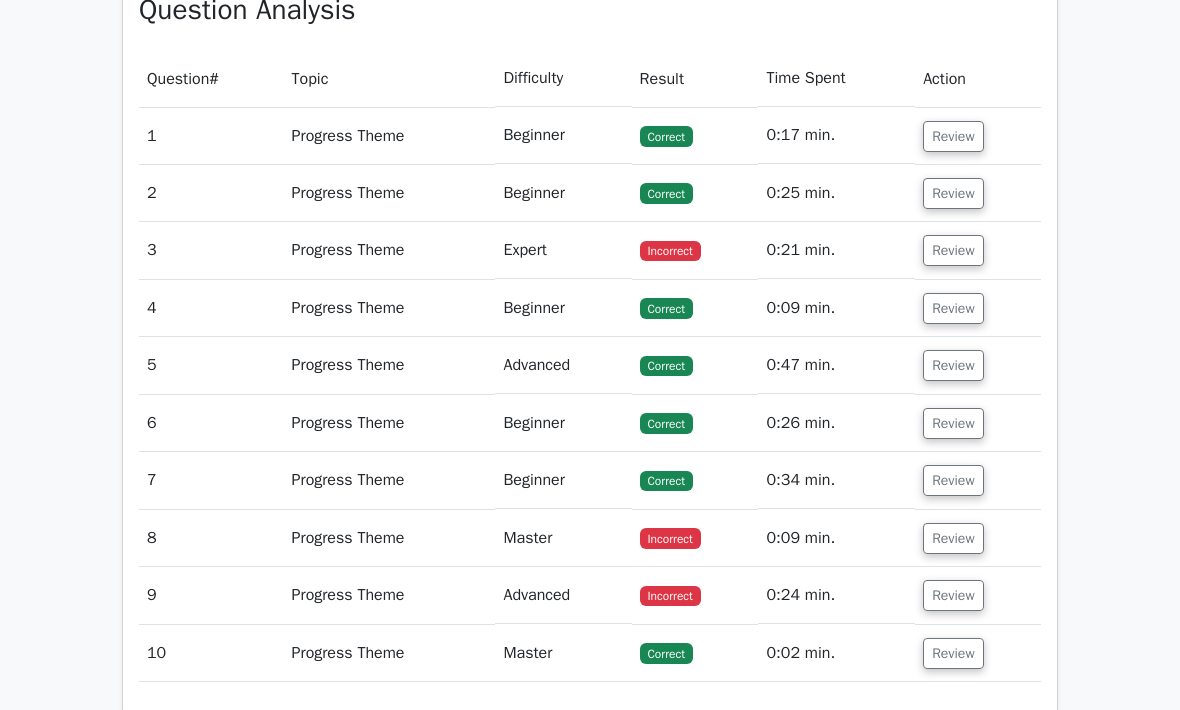 scroll, scrollTop: 1398, scrollLeft: 0, axis: vertical 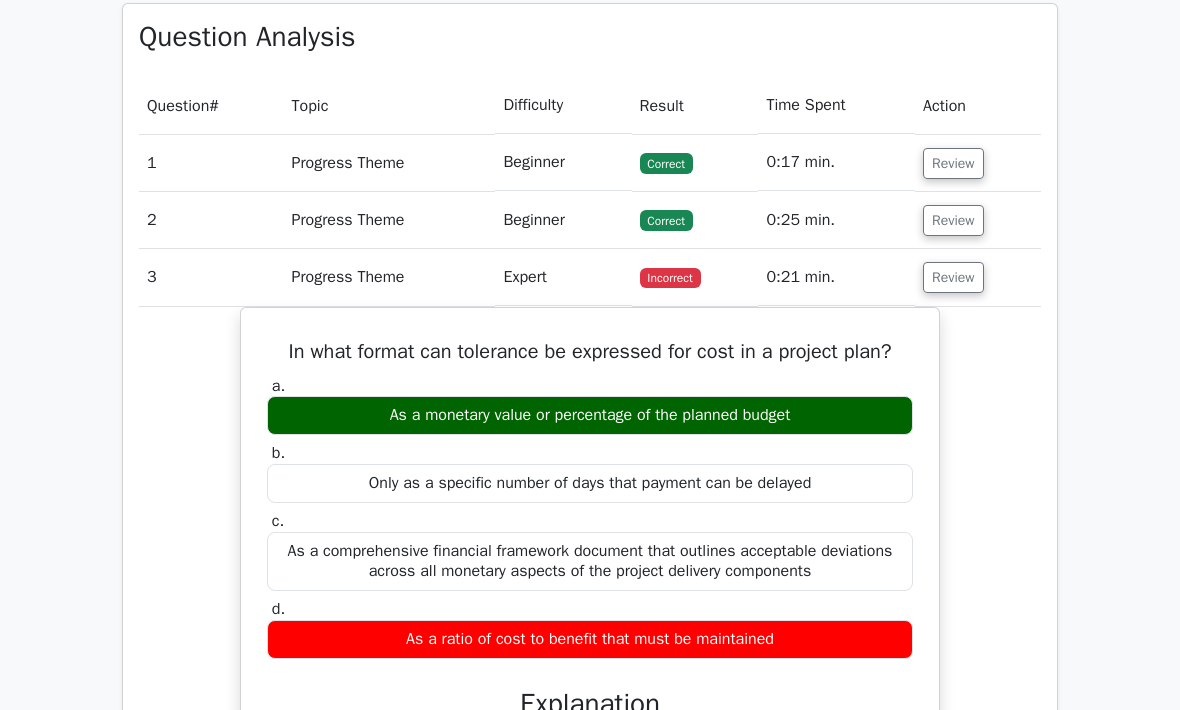 click on ".st0{fill-rule:evenodd;clip-rule:evenodd;fill:#000041;} .st1{fill-rule:evenodd;clip-rule:evenodd;fill:#4A3B83;} .st2{fill-rule:evenodd;clip-rule:evenodd;fill:#A89DC3;} .st3{fill:#4A3B83;}
Go Premium
PRINCE2 Foundation Preparation Package (2025)
1825 Superior-grade  PRINCE2 Foundation practice questions.
Accelerated Mastery: Deep dive into critical topics to fast-track your mastery.
Unlock Effortless PRINCE2 Foundation preparation: 5 full exams.
#" at bounding box center (590, 461) 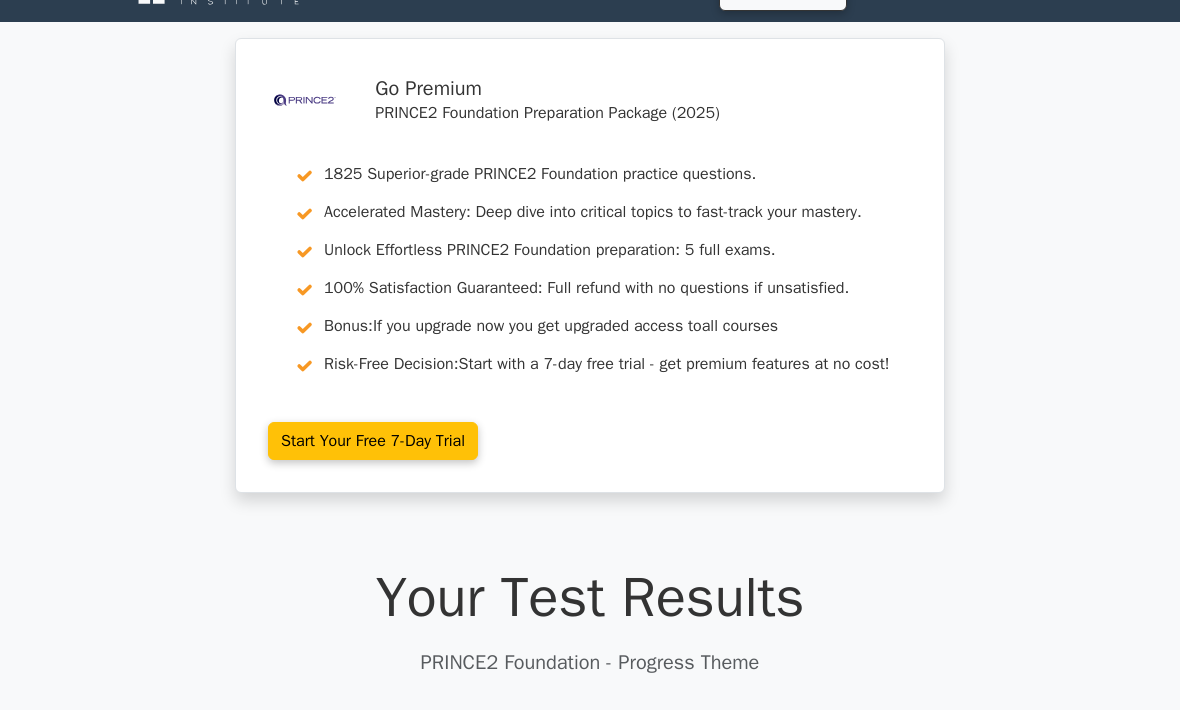 scroll, scrollTop: 41, scrollLeft: 0, axis: vertical 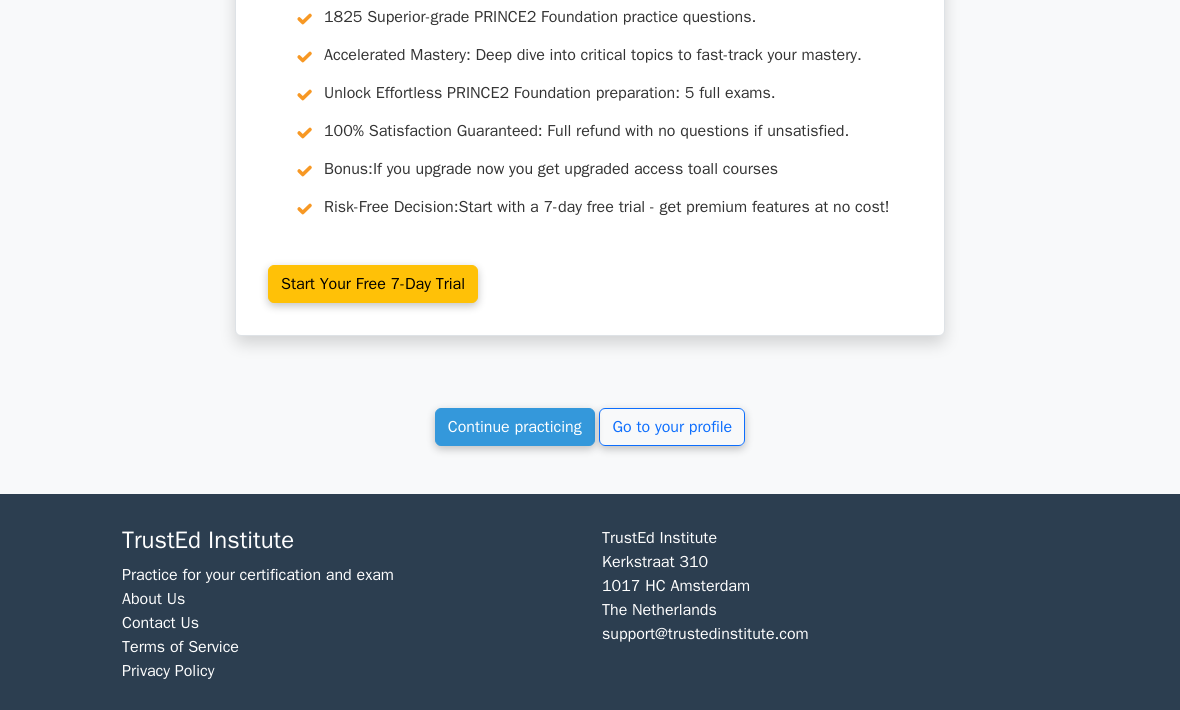 click on "Continue practicing" at bounding box center [515, 428] 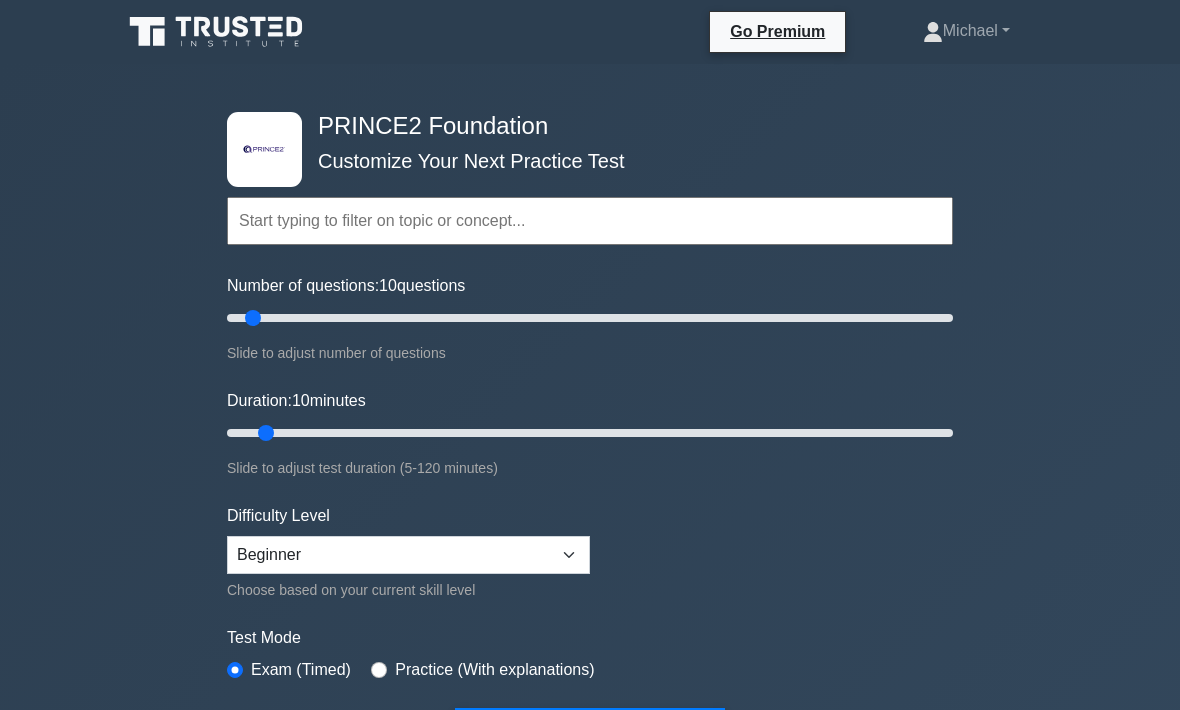 scroll, scrollTop: 0, scrollLeft: 0, axis: both 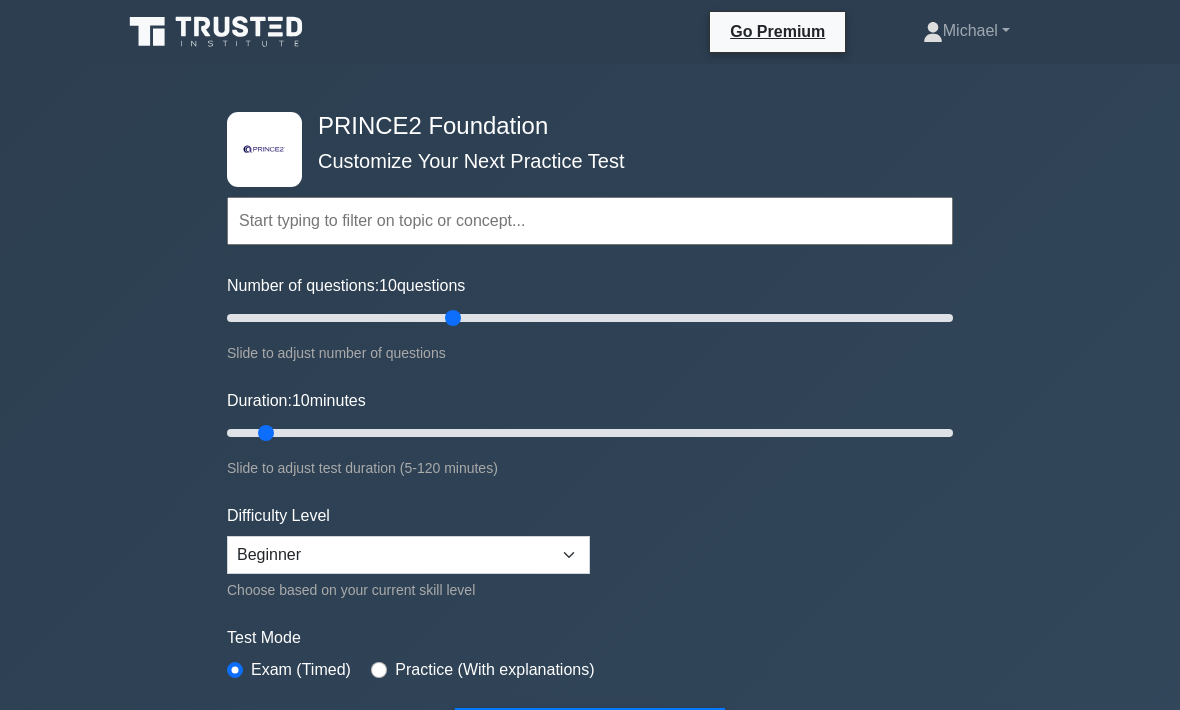 click on "Number of questions:  10  questions" at bounding box center (590, 318) 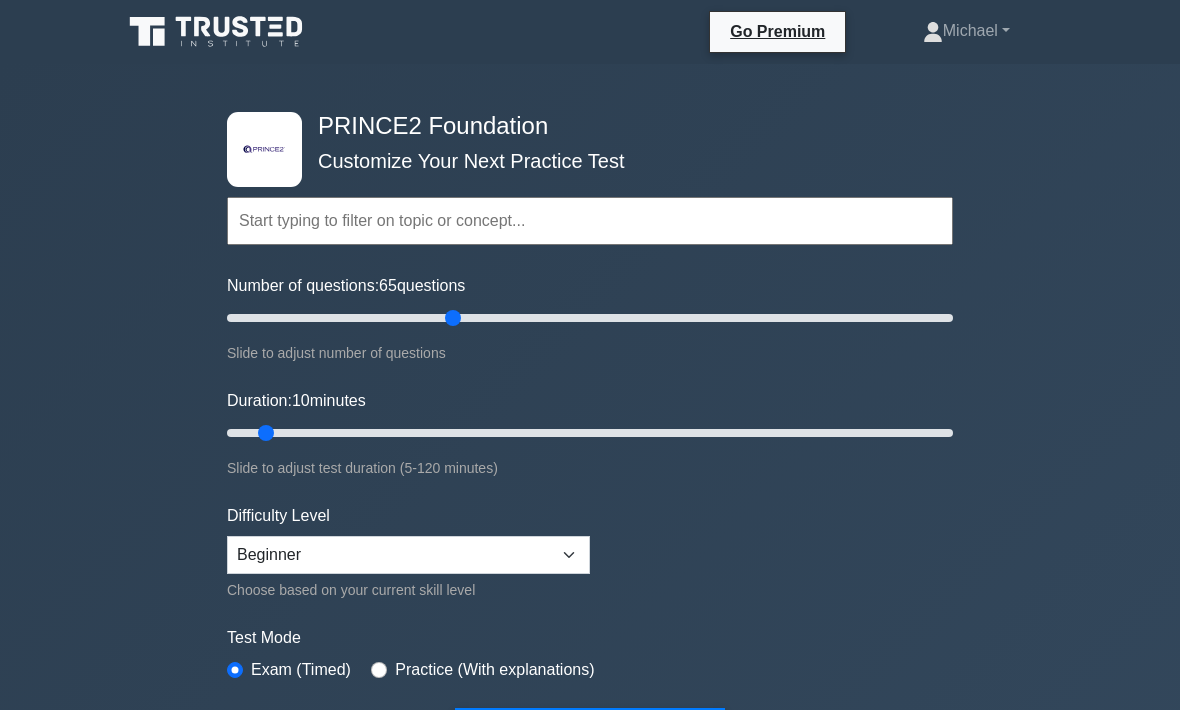 click at bounding box center [590, 221] 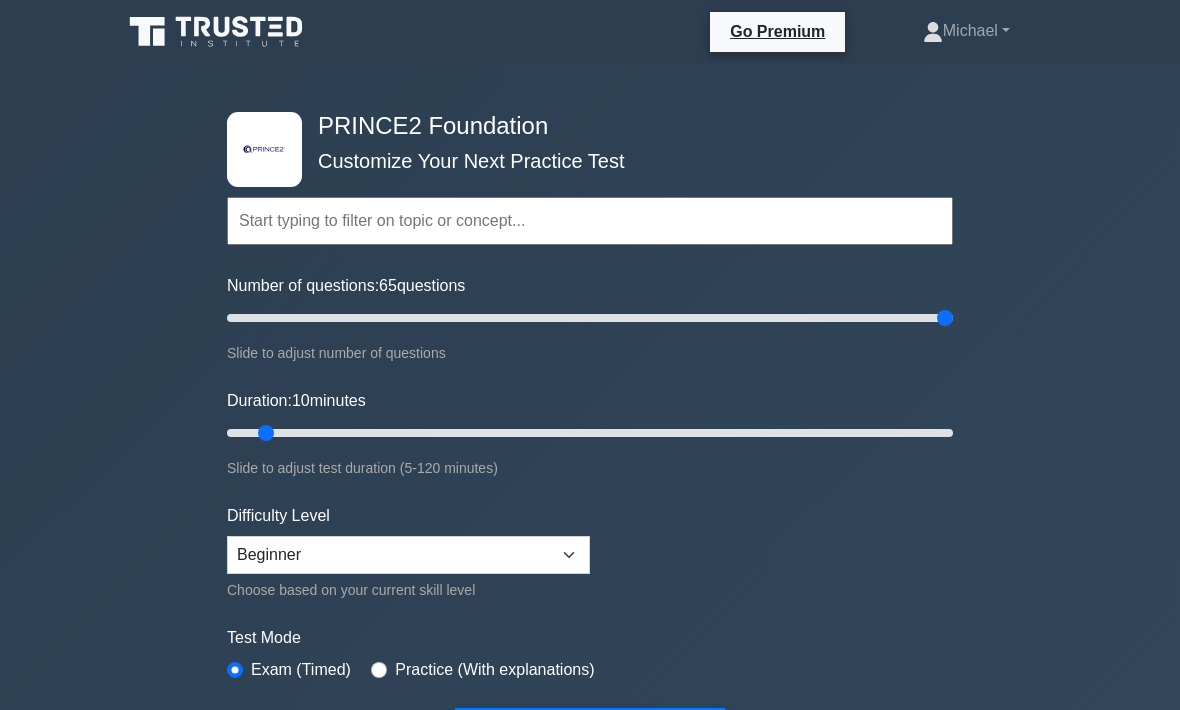 click on "Number of questions:  65  questions" at bounding box center (590, 318) 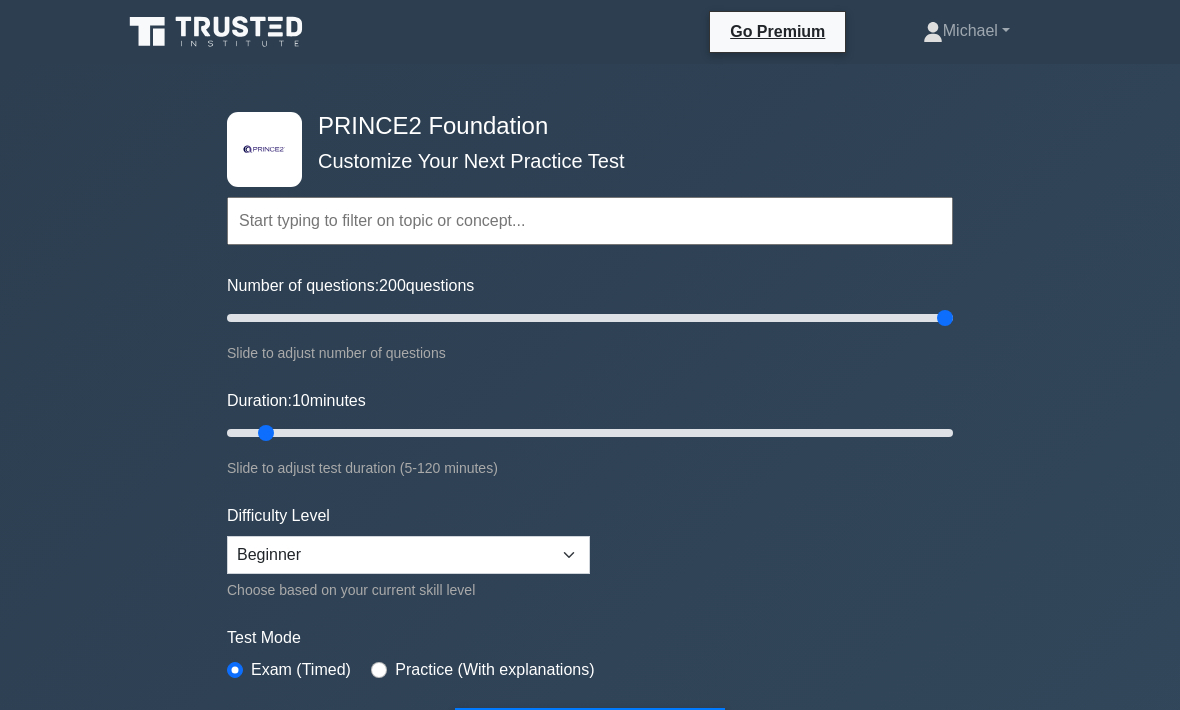 click at bounding box center (590, 221) 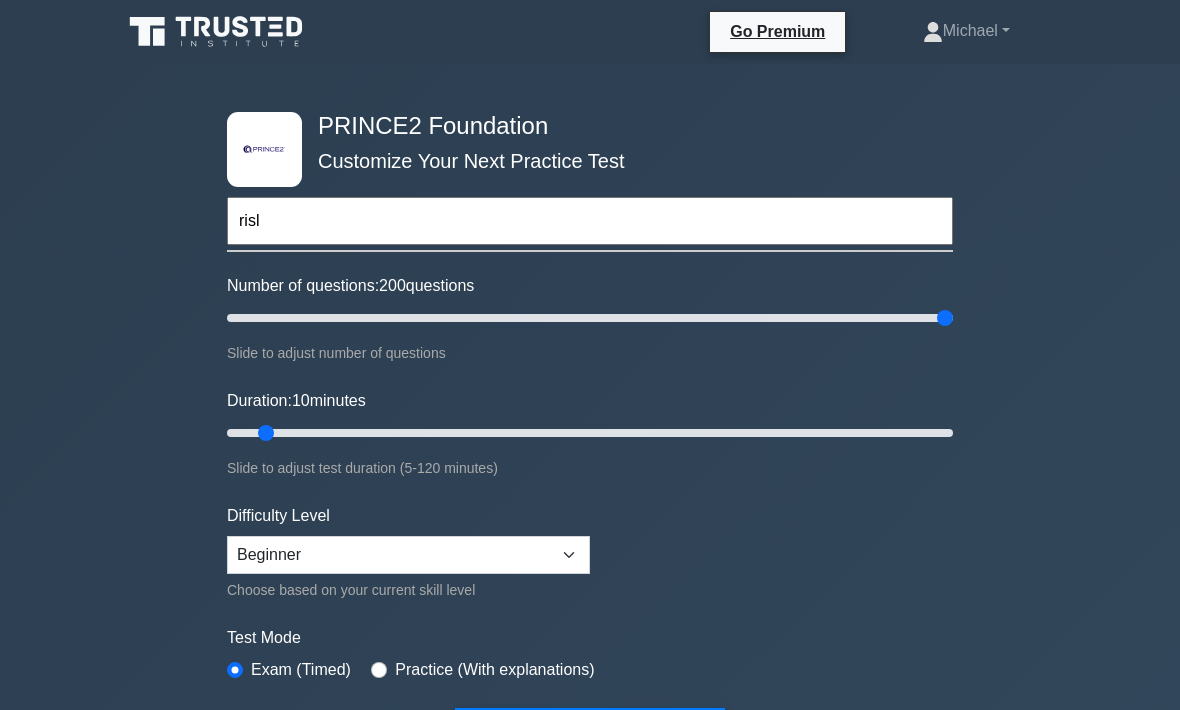 type on "risl" 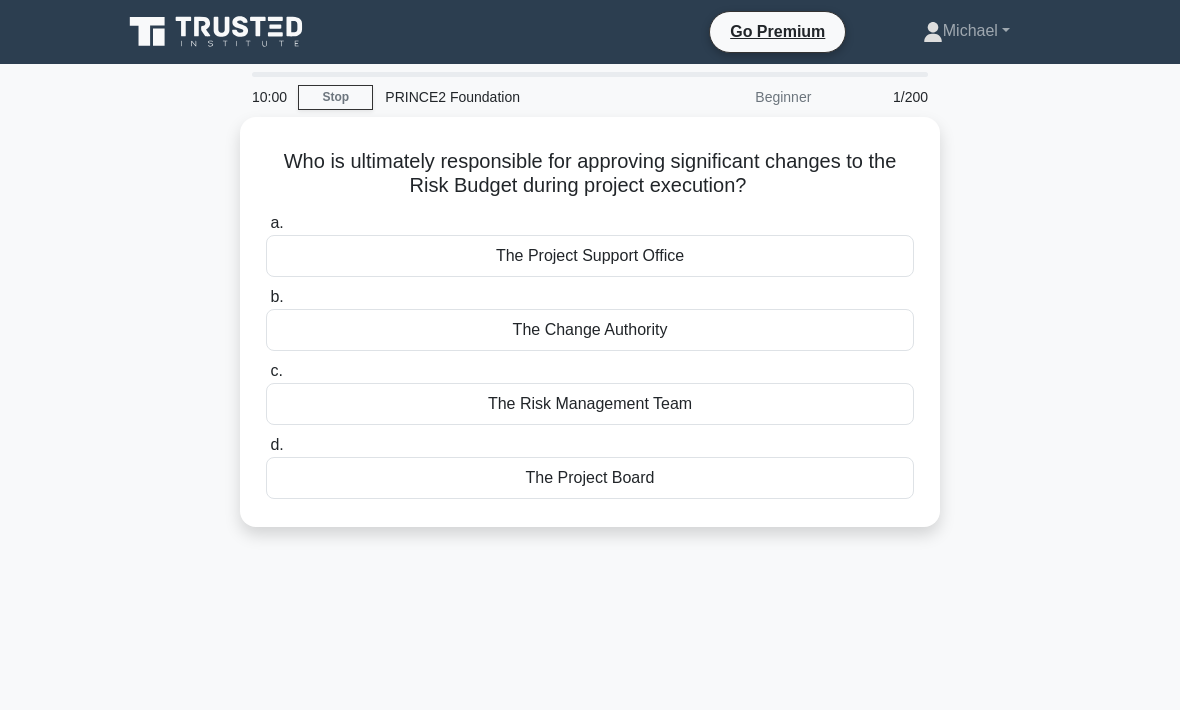 scroll, scrollTop: 0, scrollLeft: 0, axis: both 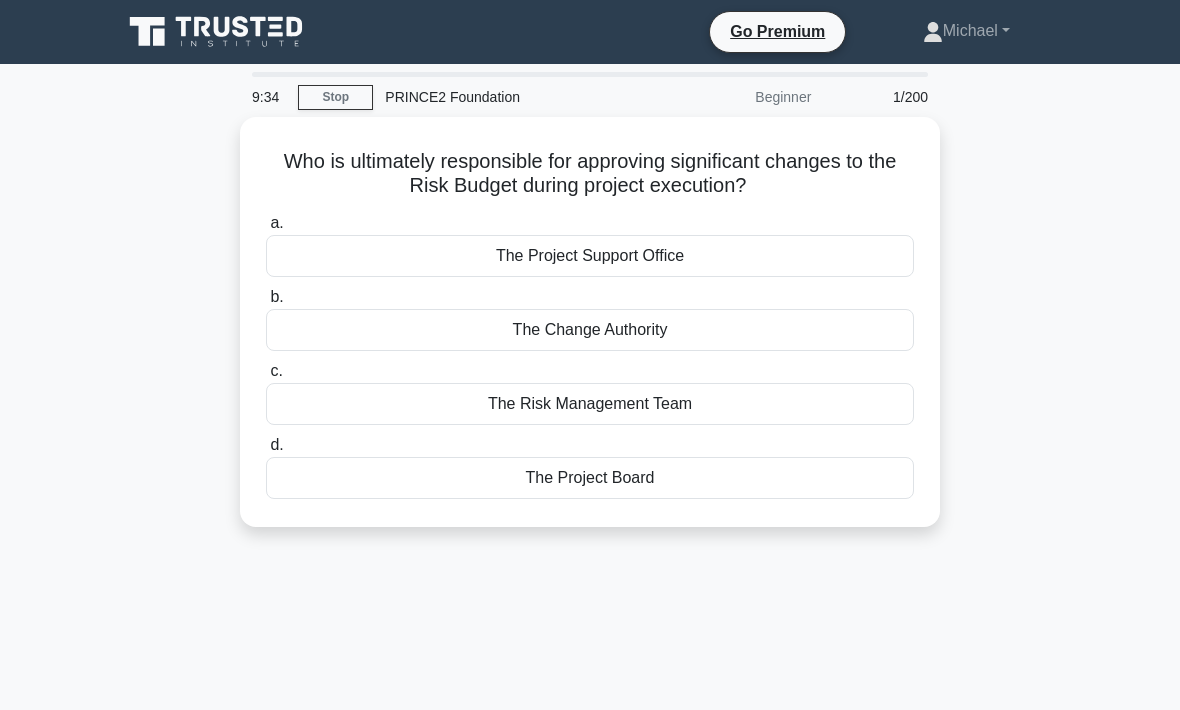click on "The Change Authority" at bounding box center (590, 330) 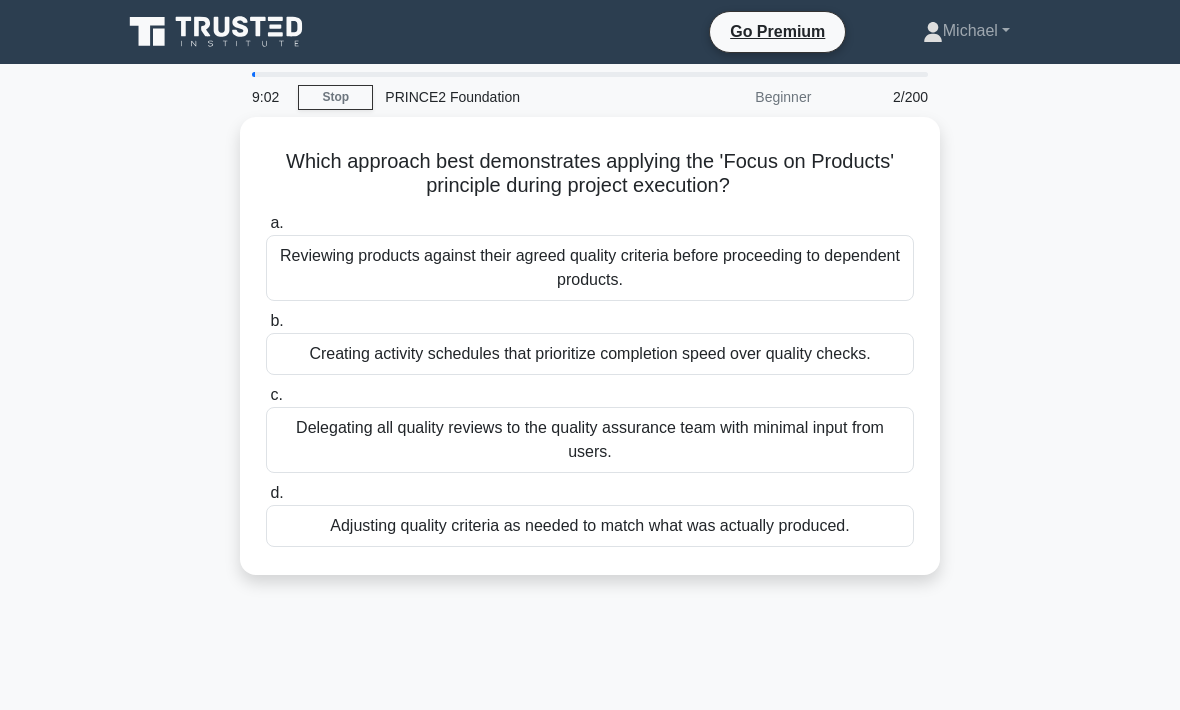 click on "Delegating all quality reviews to the quality assurance team with minimal input from users." at bounding box center (590, 440) 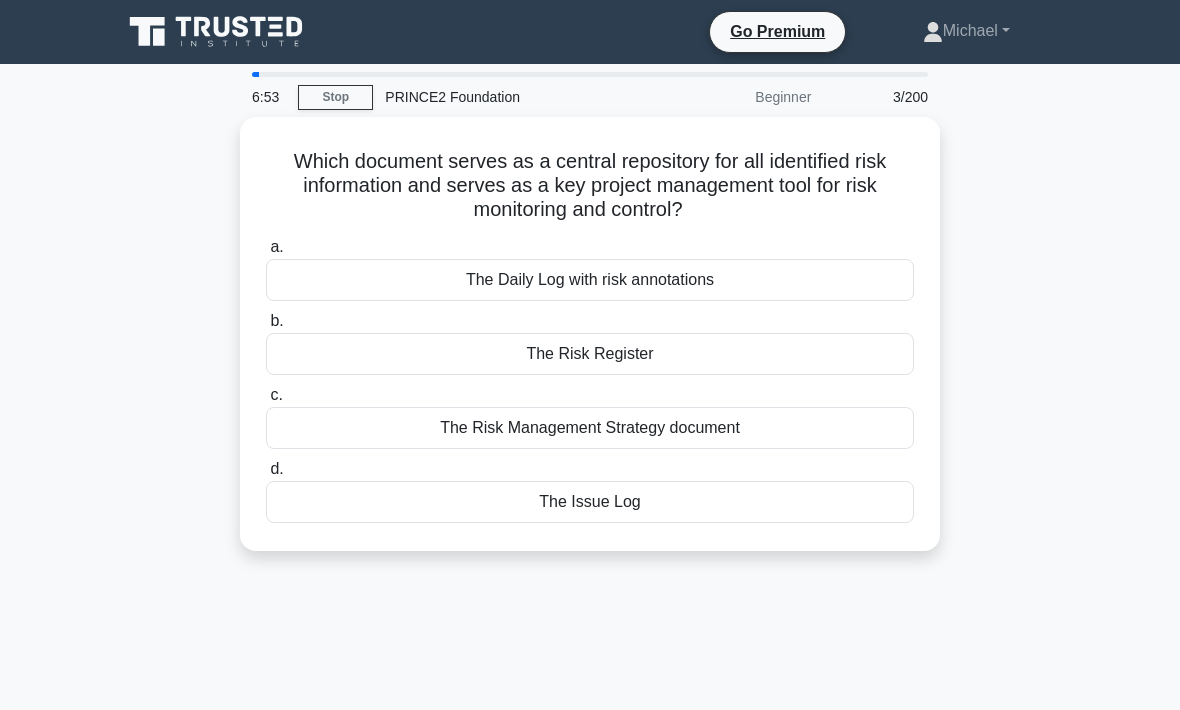 click on "The Risk Management Strategy document" at bounding box center (590, 428) 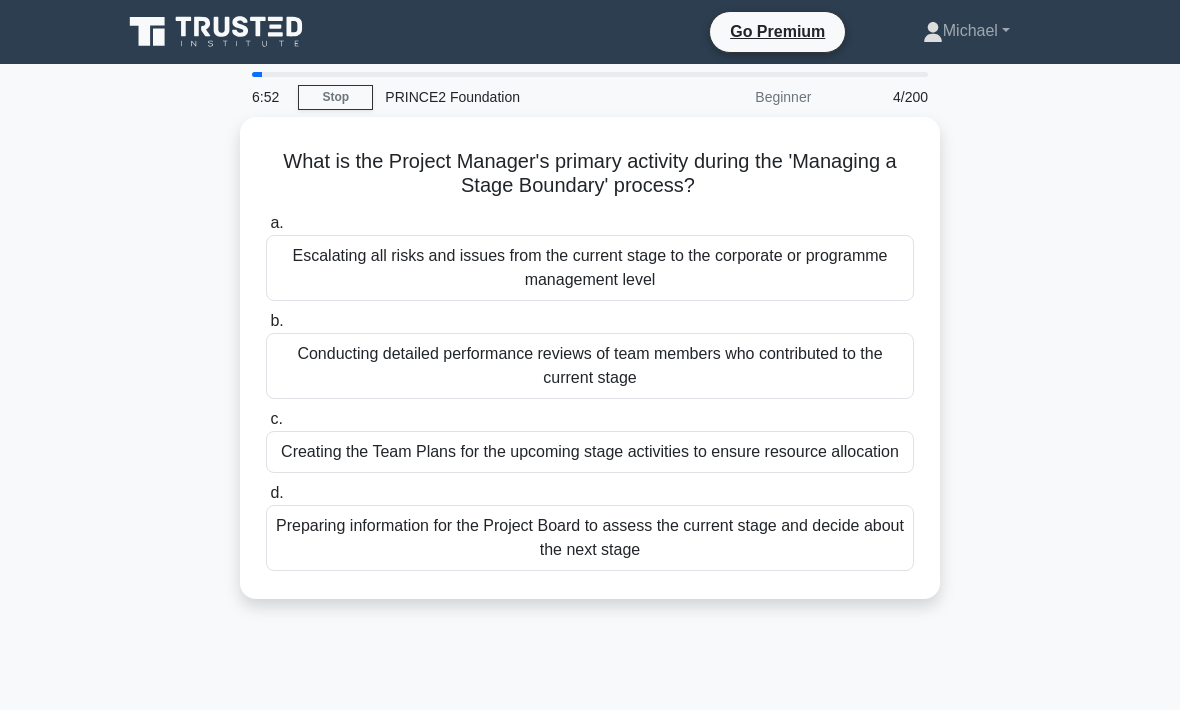 click on "Conducting detailed performance reviews of team members who contributed to the current stage" at bounding box center (590, 366) 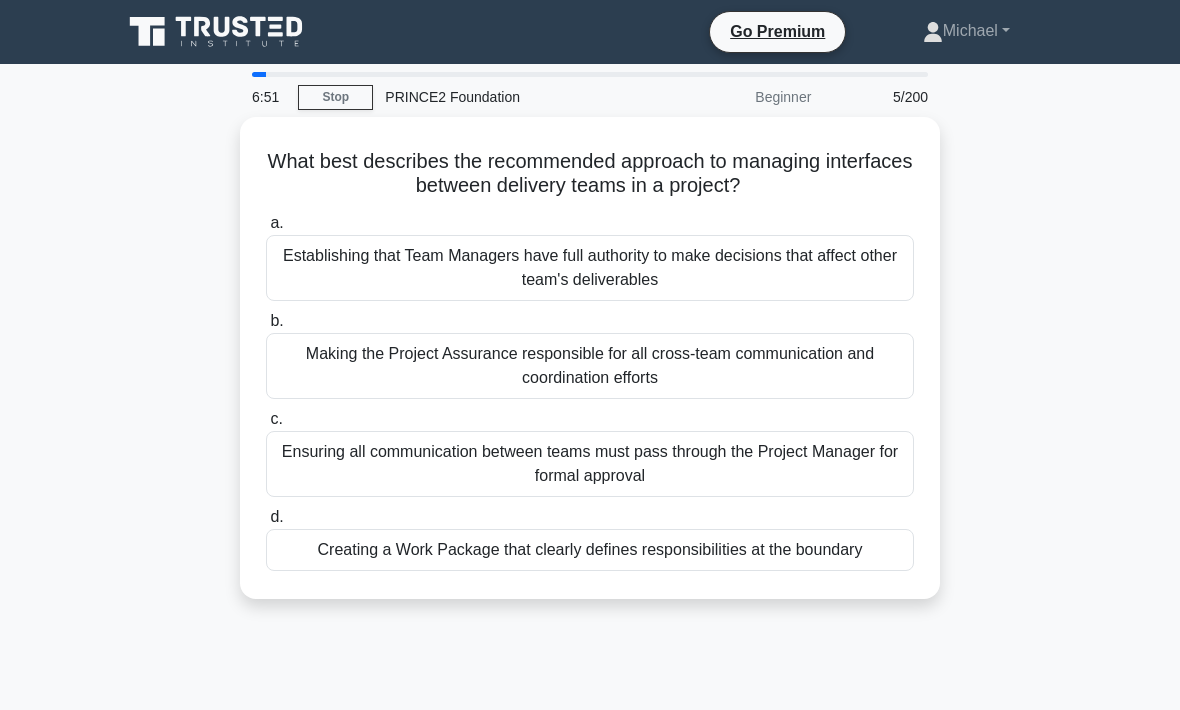 click on "c.
Ensuring all communication between teams must pass through the Project Manager for formal approval" at bounding box center [590, 452] 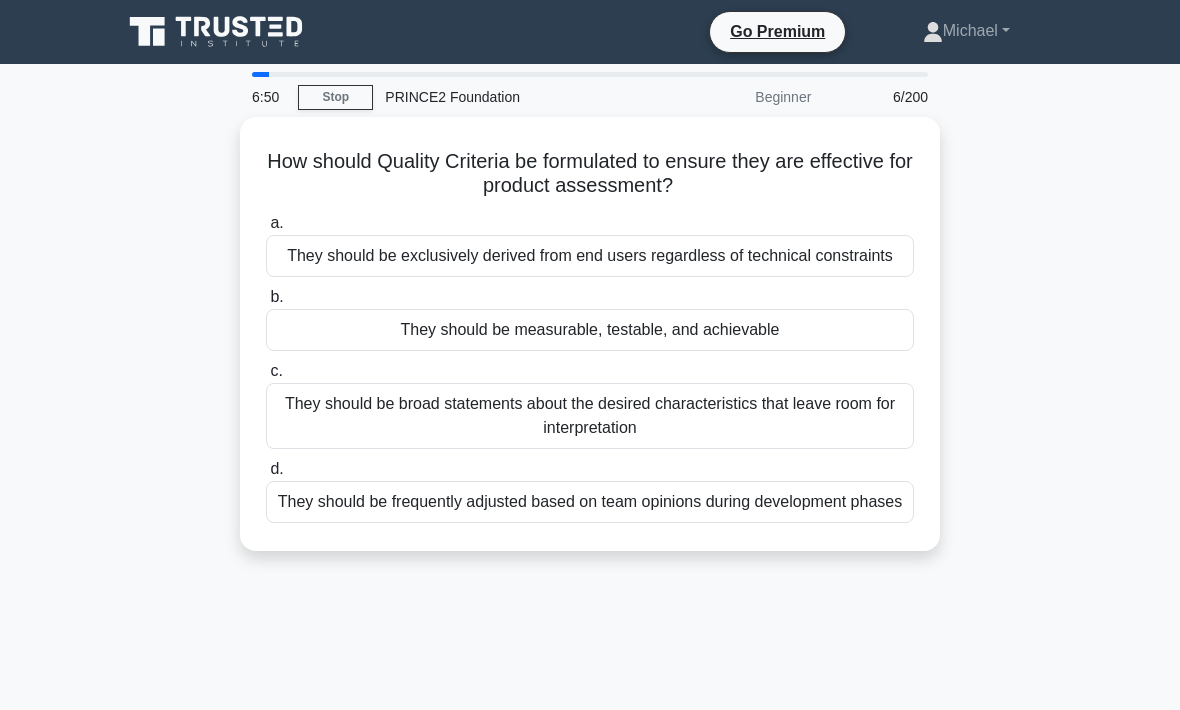 click on "They should be exclusively derived from end users regardless of technical constraints" at bounding box center (590, 256) 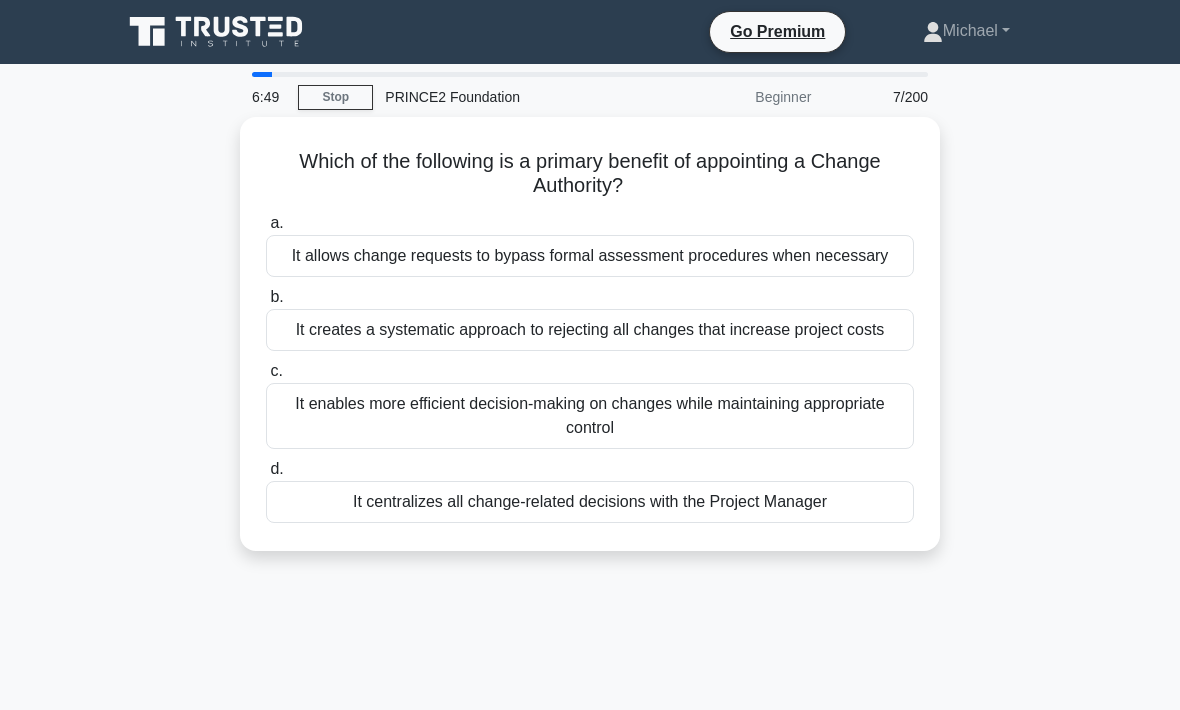 click on "It centralizes all change-related decisions with the Project Manager" at bounding box center [590, 502] 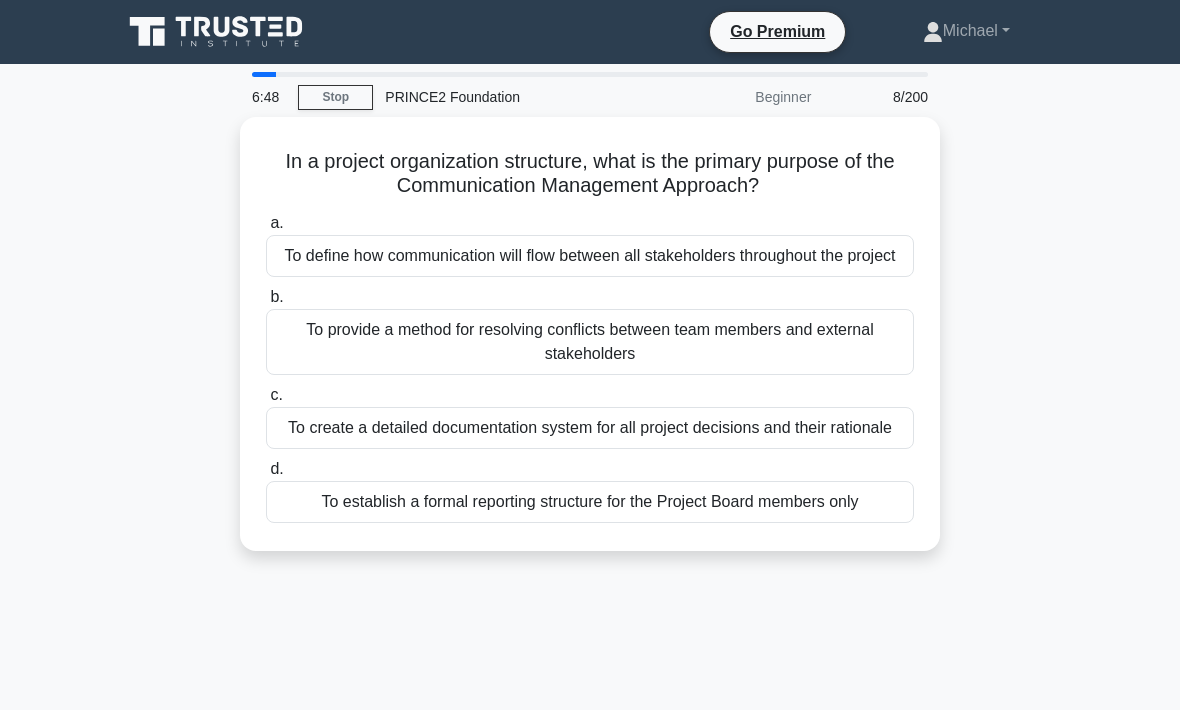 click on "To define how communication will flow between all stakeholders throughout the project" at bounding box center (590, 256) 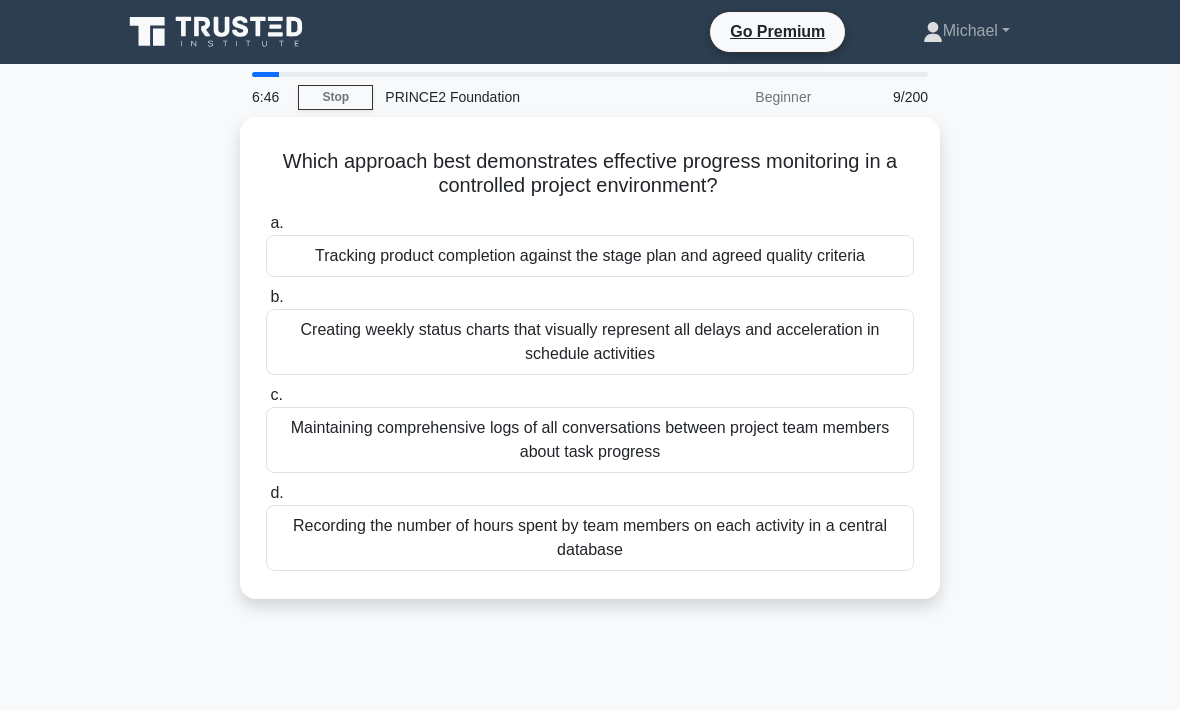 click on "Maintaining comprehensive logs of all conversations between project team members about task progress" at bounding box center [590, 440] 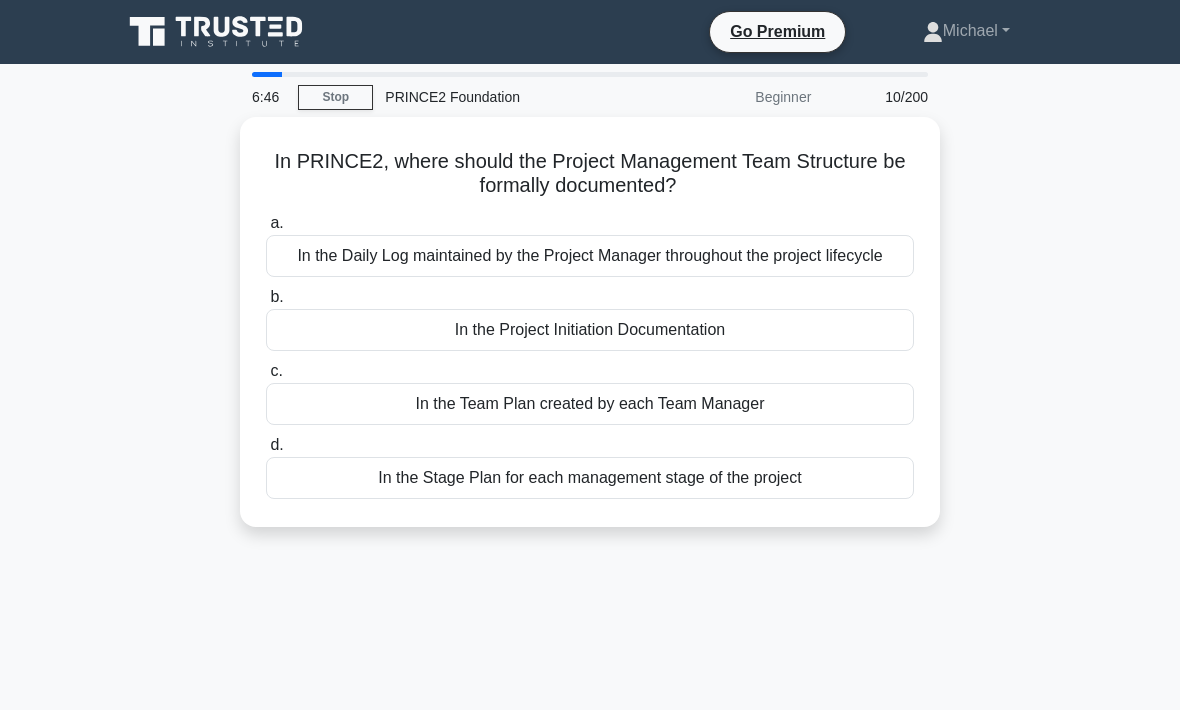 click on "In the Team Plan created by each Team Manager" at bounding box center (590, 404) 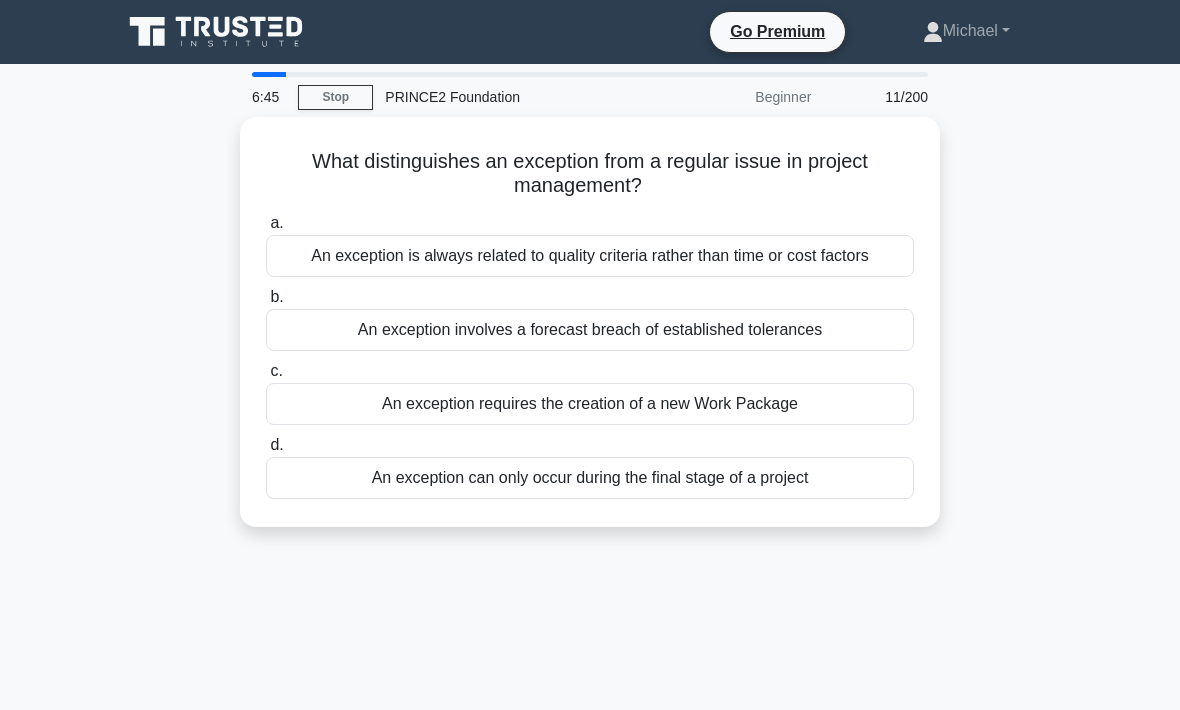 click on "An exception is always related to quality criteria rather than time or cost factors" at bounding box center (590, 256) 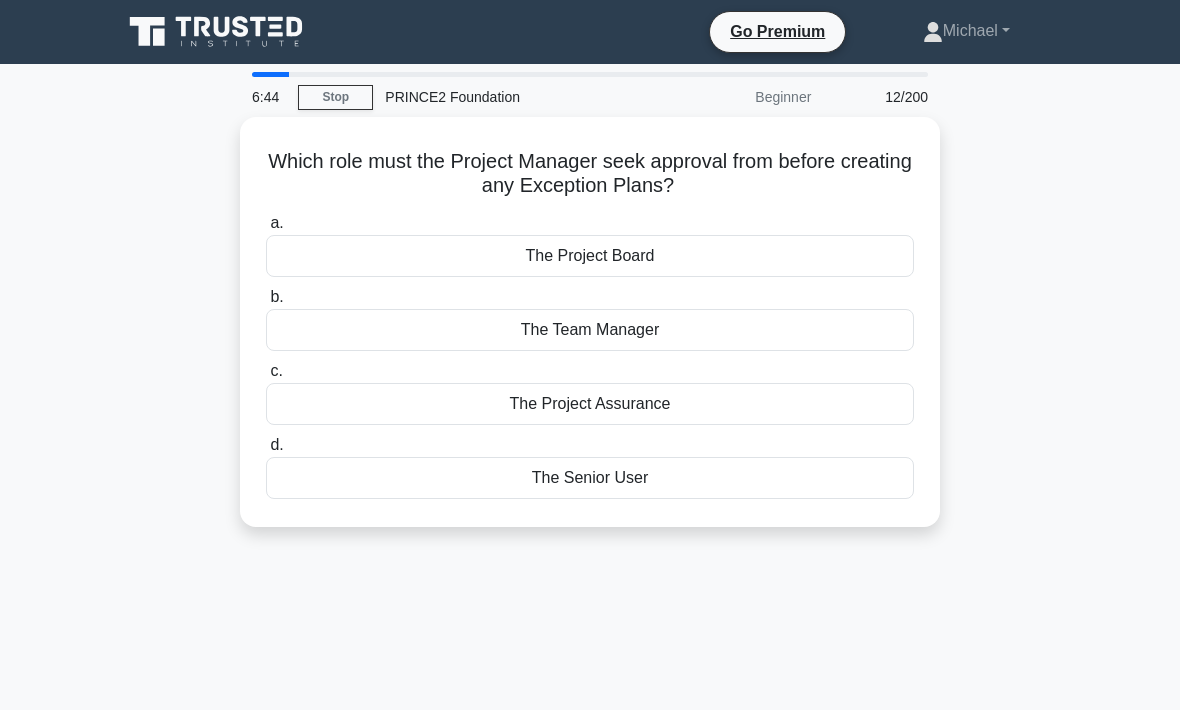 click on "Stop" at bounding box center [335, 97] 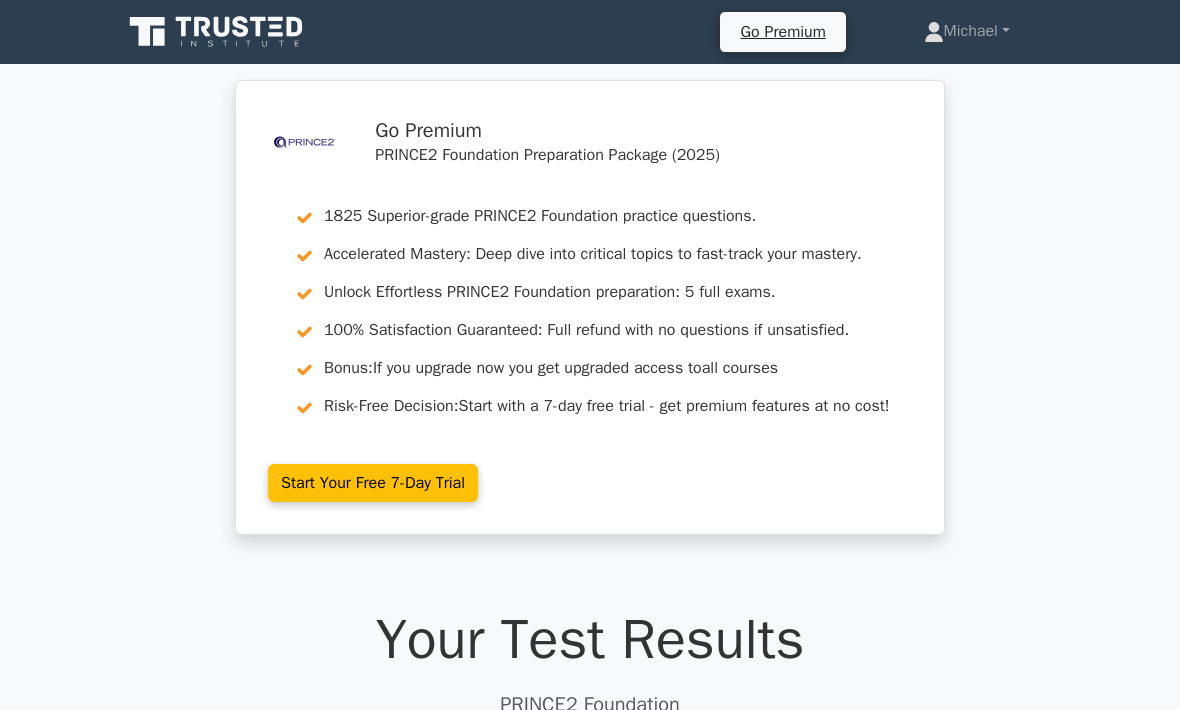 scroll, scrollTop: 0, scrollLeft: 0, axis: both 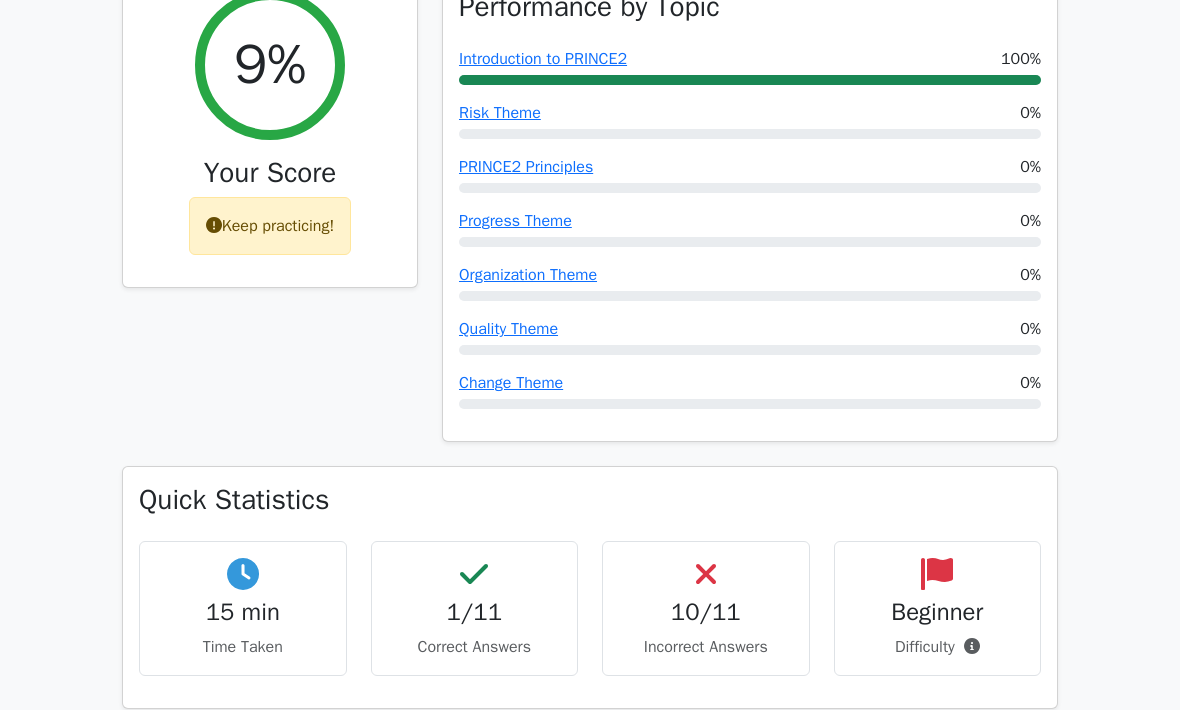 click on "PRINCE2 Principles" at bounding box center (526, 167) 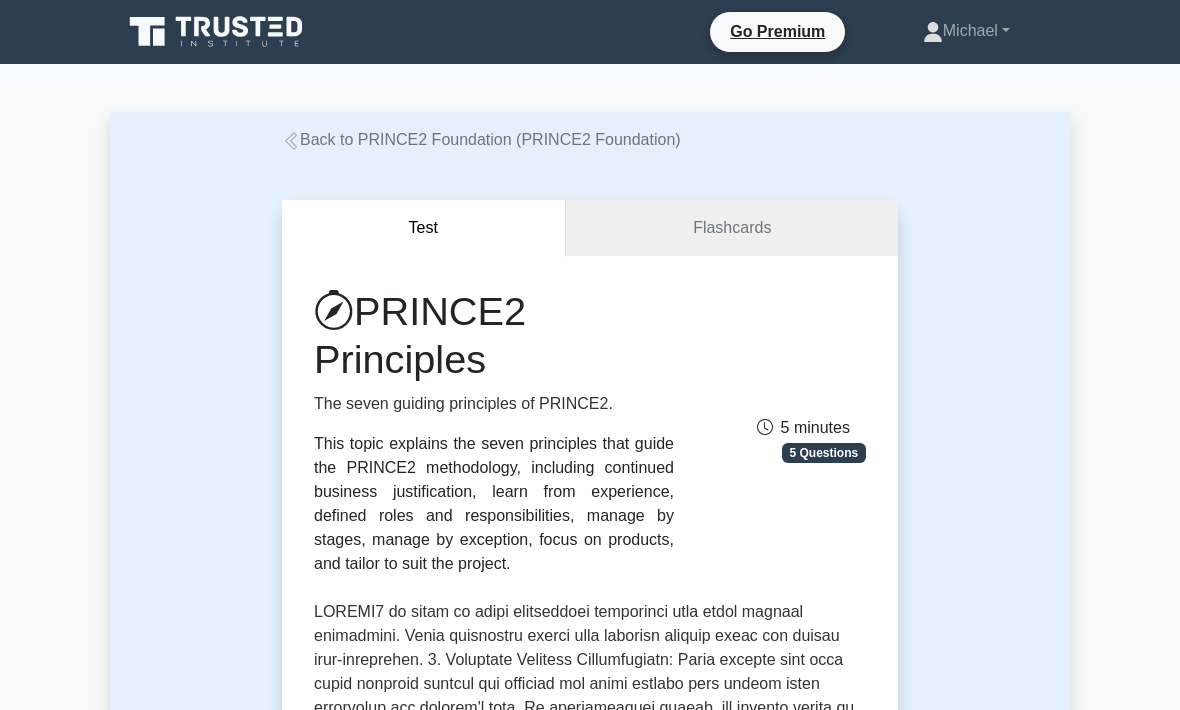 scroll, scrollTop: 0, scrollLeft: 0, axis: both 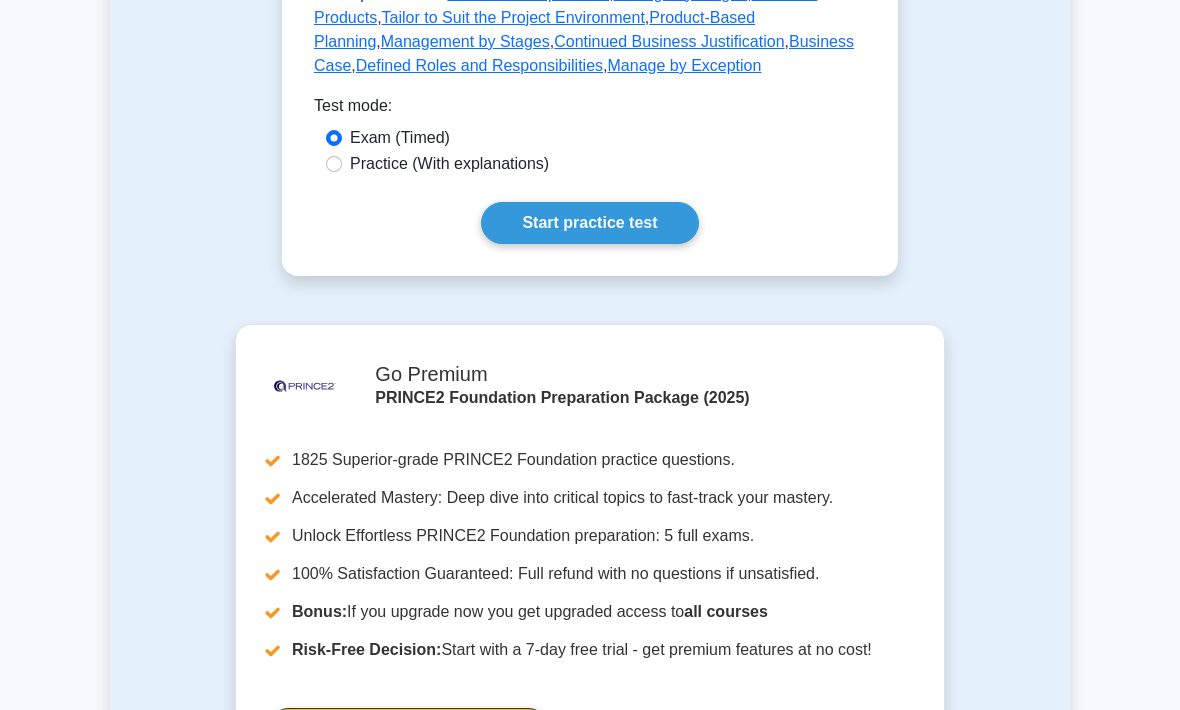 click on "Start practice test" at bounding box center (589, 223) 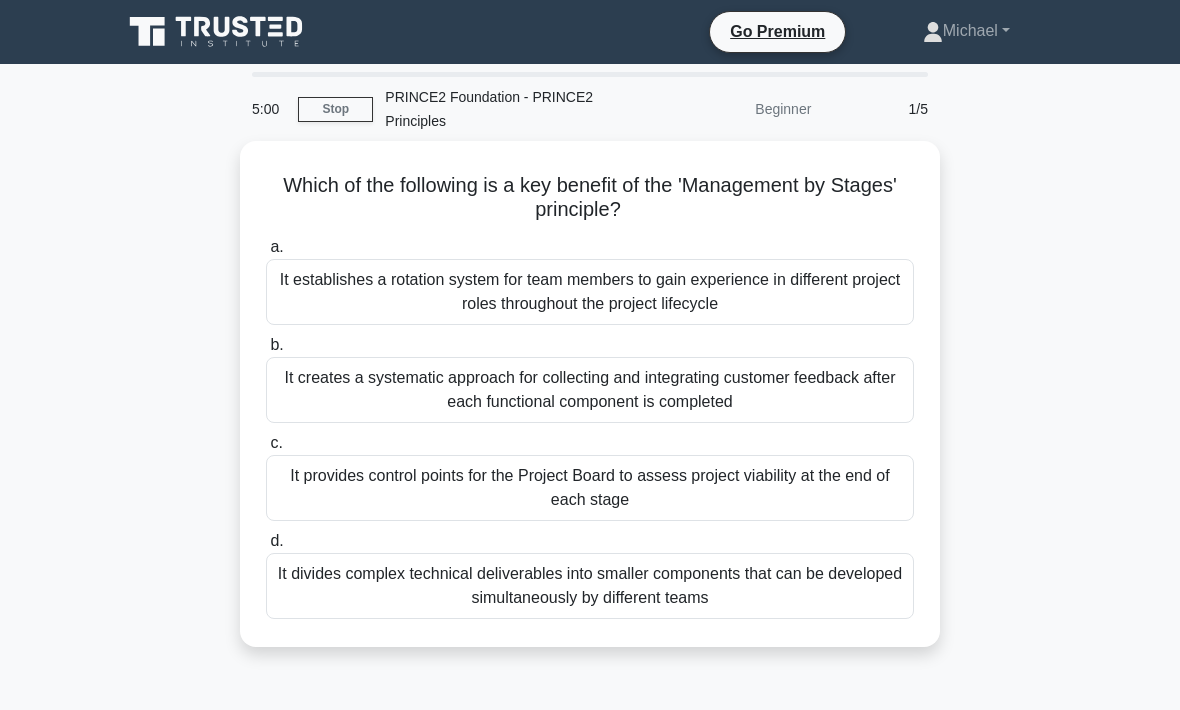 scroll, scrollTop: 0, scrollLeft: 0, axis: both 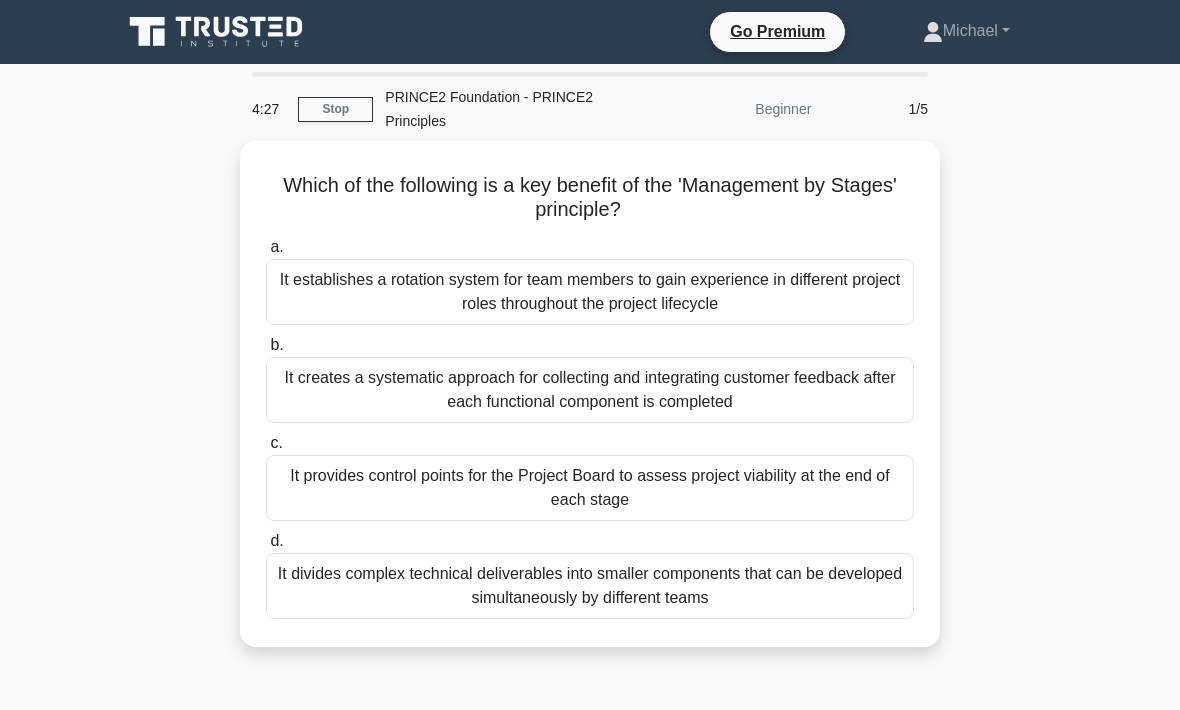 click on "It provides control points for the Project Board to assess project viability at the end of each stage" at bounding box center [590, 488] 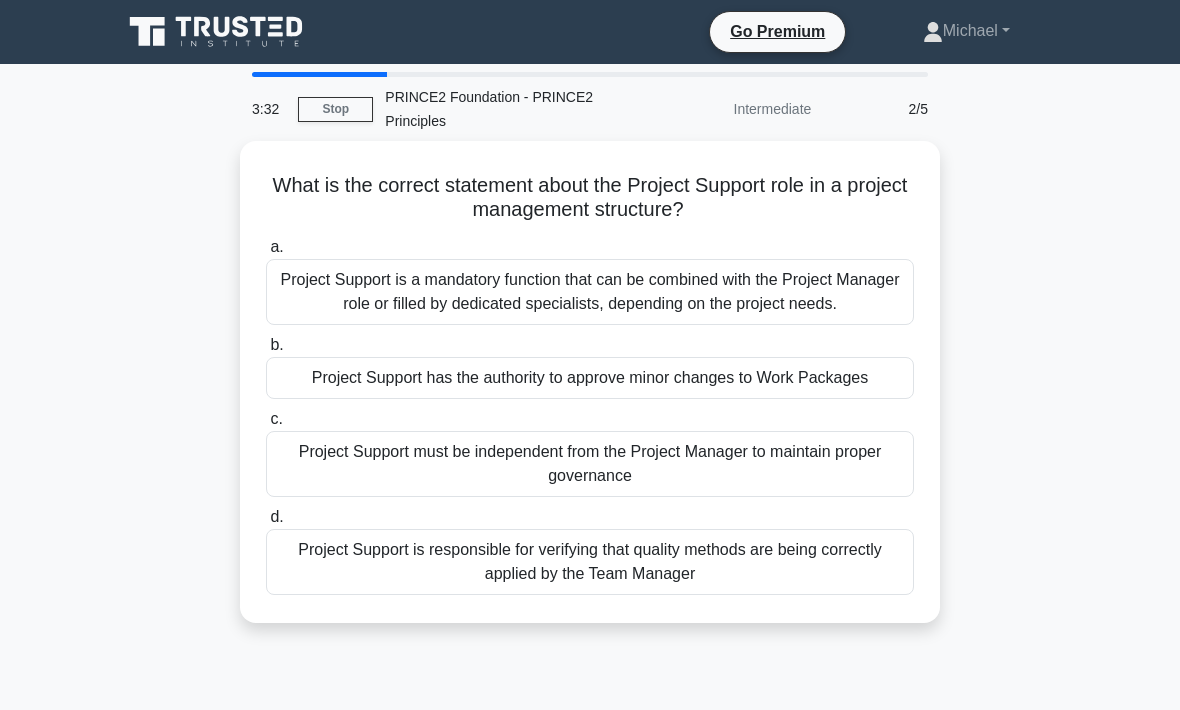 click on "Project Support has the authority to approve minor changes to Work Packages" at bounding box center (590, 378) 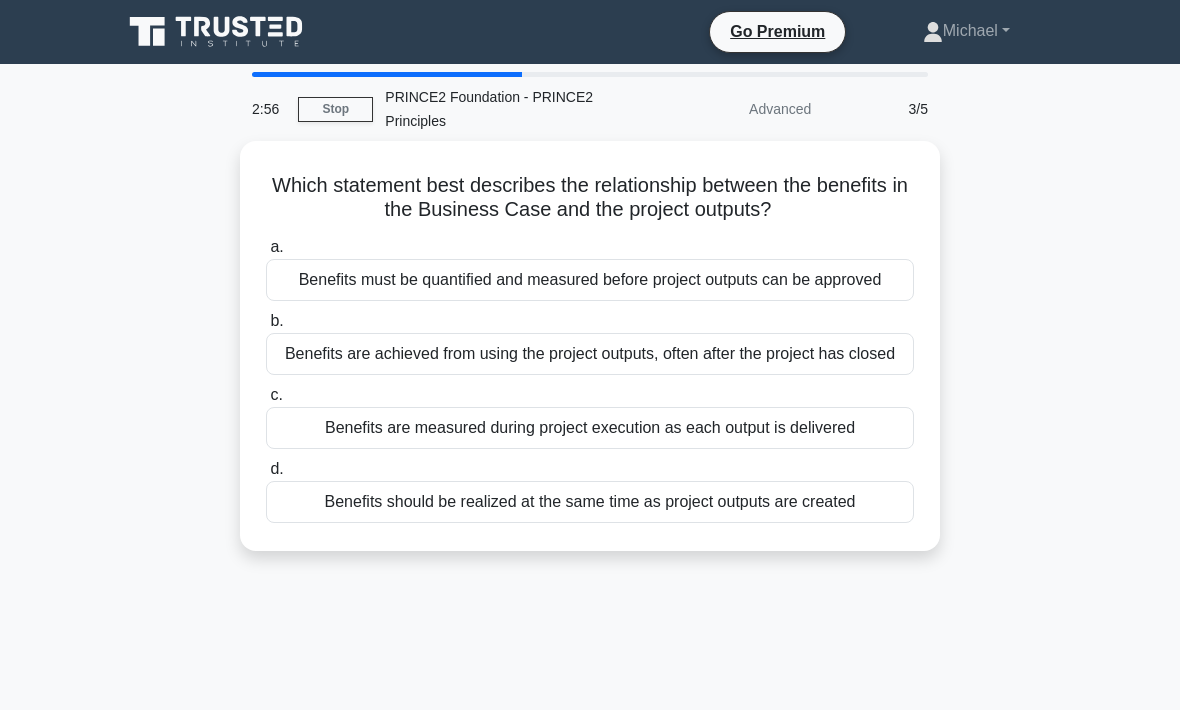 click on "Benefits should be realized at the same time as project outputs are created" at bounding box center (590, 502) 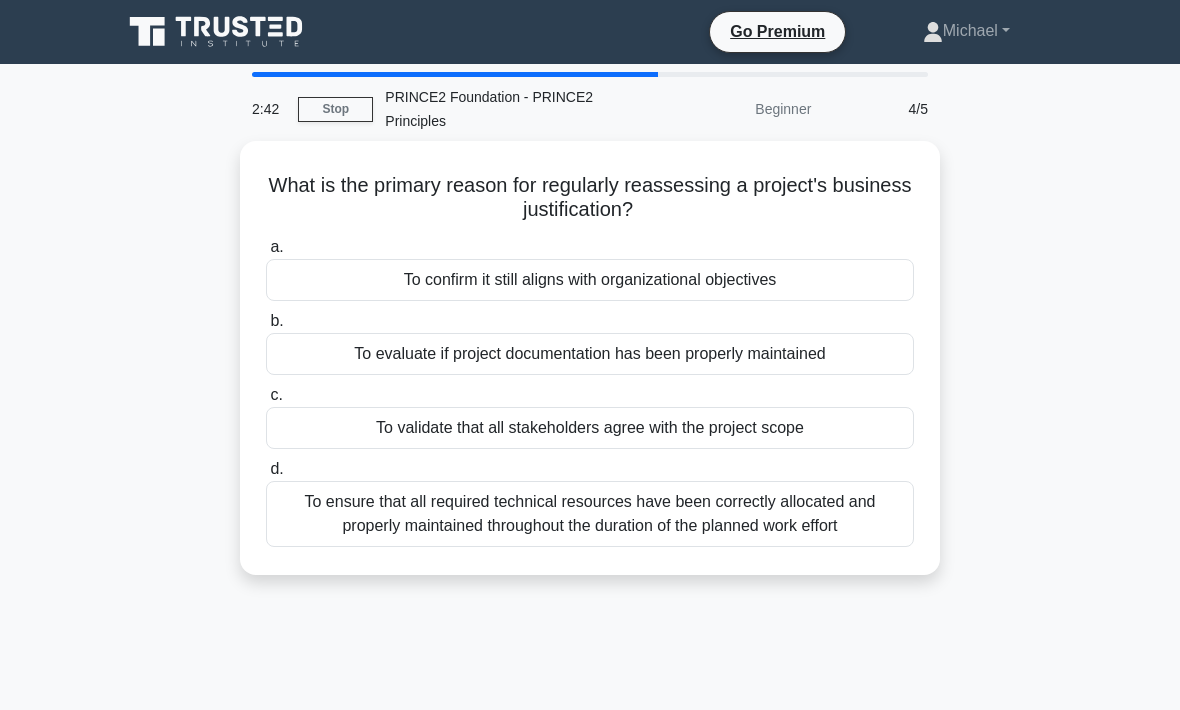 click on "To confirm it still aligns with organizational objectives" at bounding box center [590, 280] 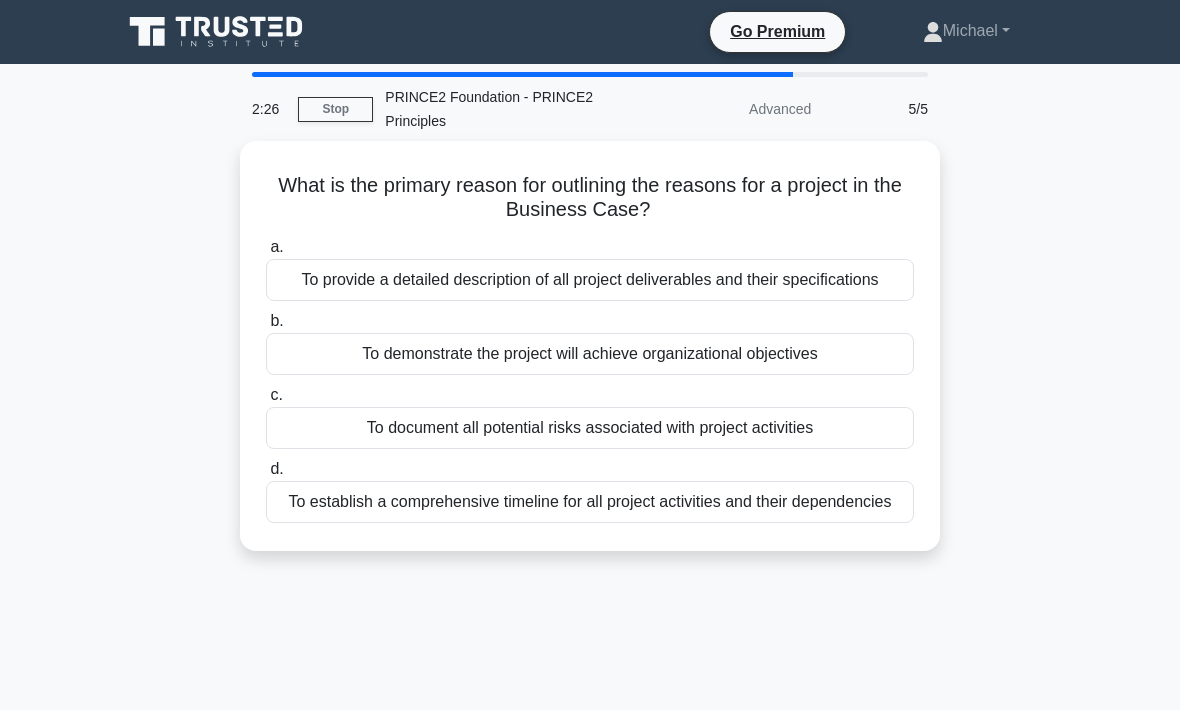 click on "To demonstrate the project will achieve organizational objectives" at bounding box center [590, 354] 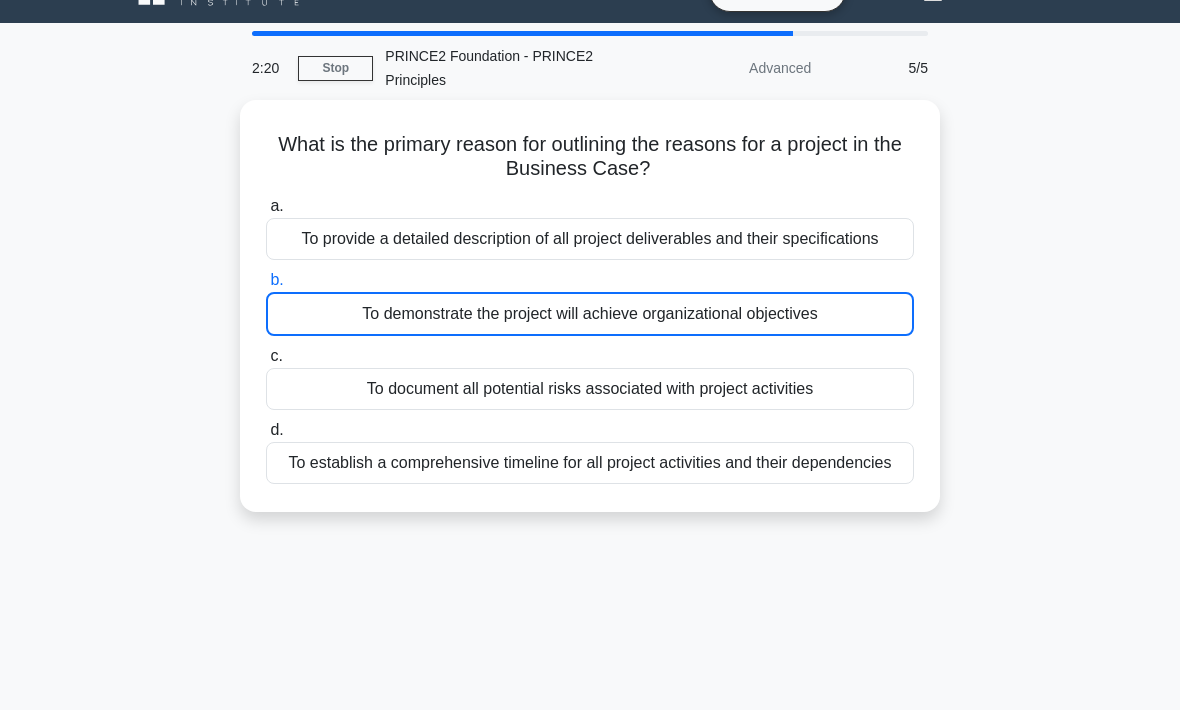scroll, scrollTop: 0, scrollLeft: 0, axis: both 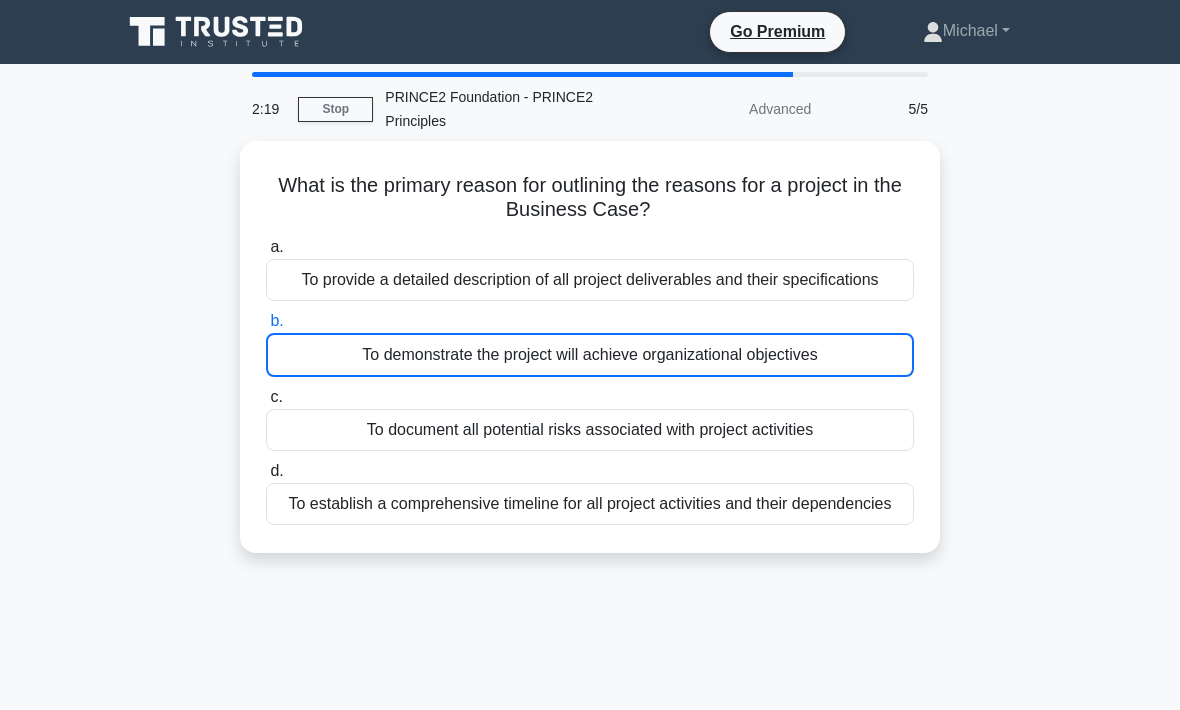click on "Stop" at bounding box center [335, 109] 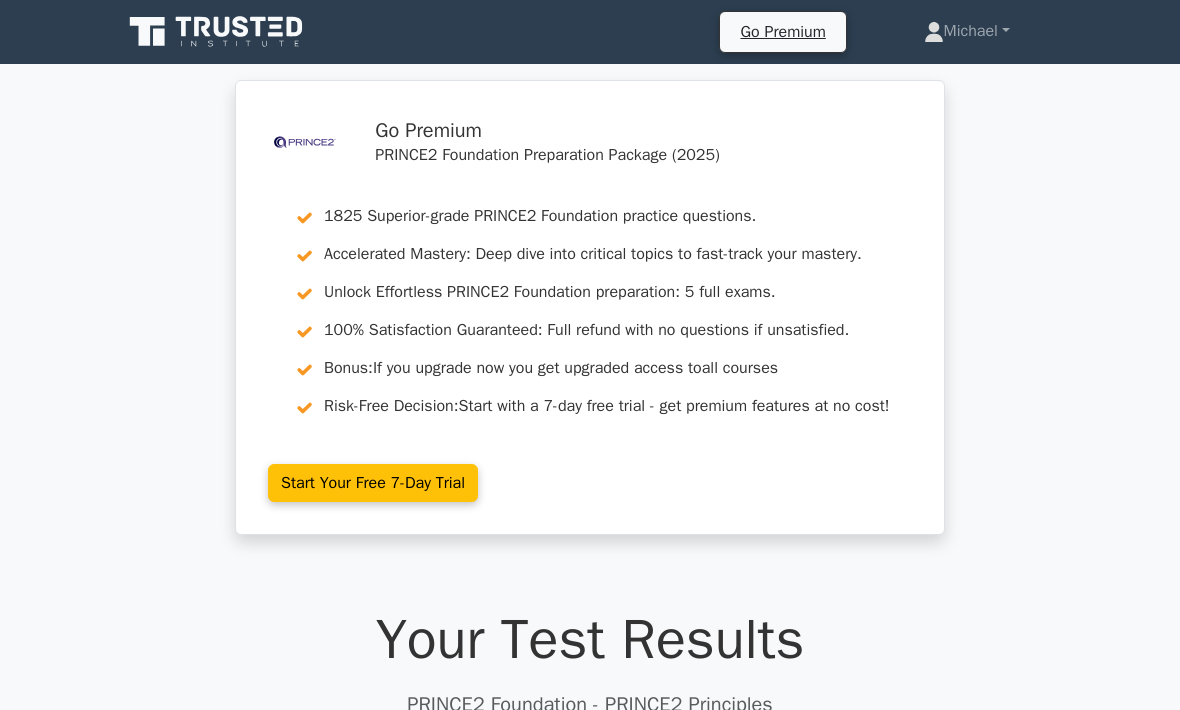 scroll, scrollTop: 0, scrollLeft: 0, axis: both 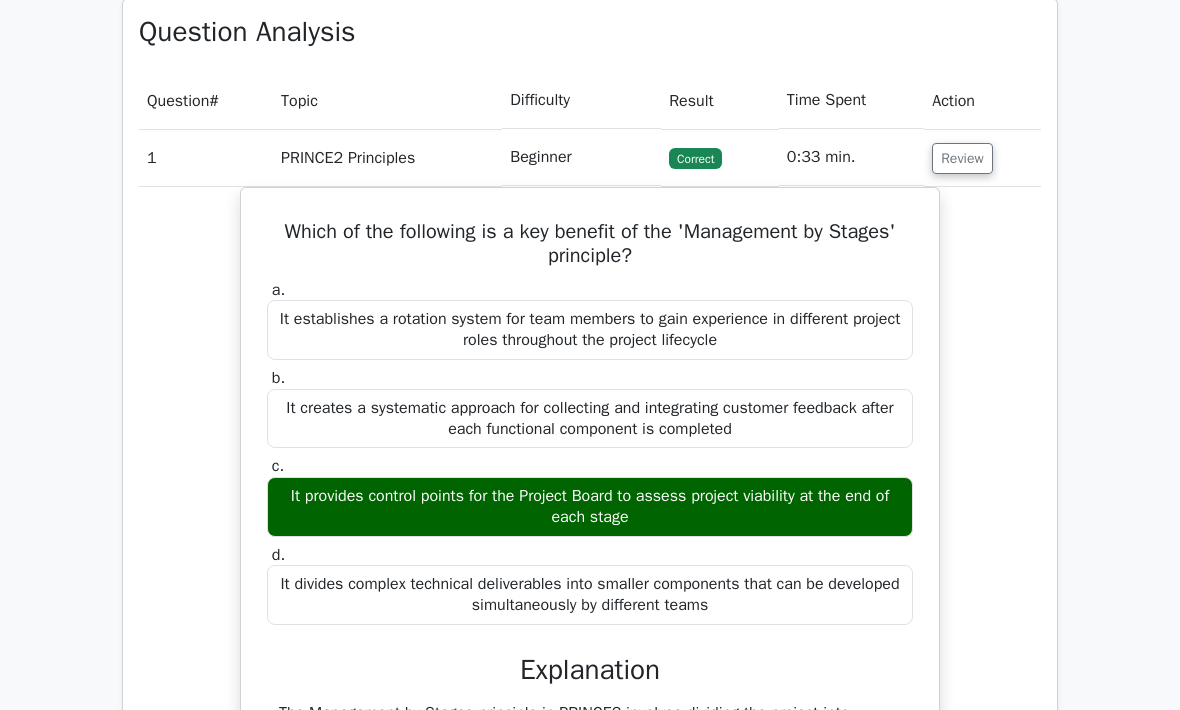 click on "Review" at bounding box center [962, 158] 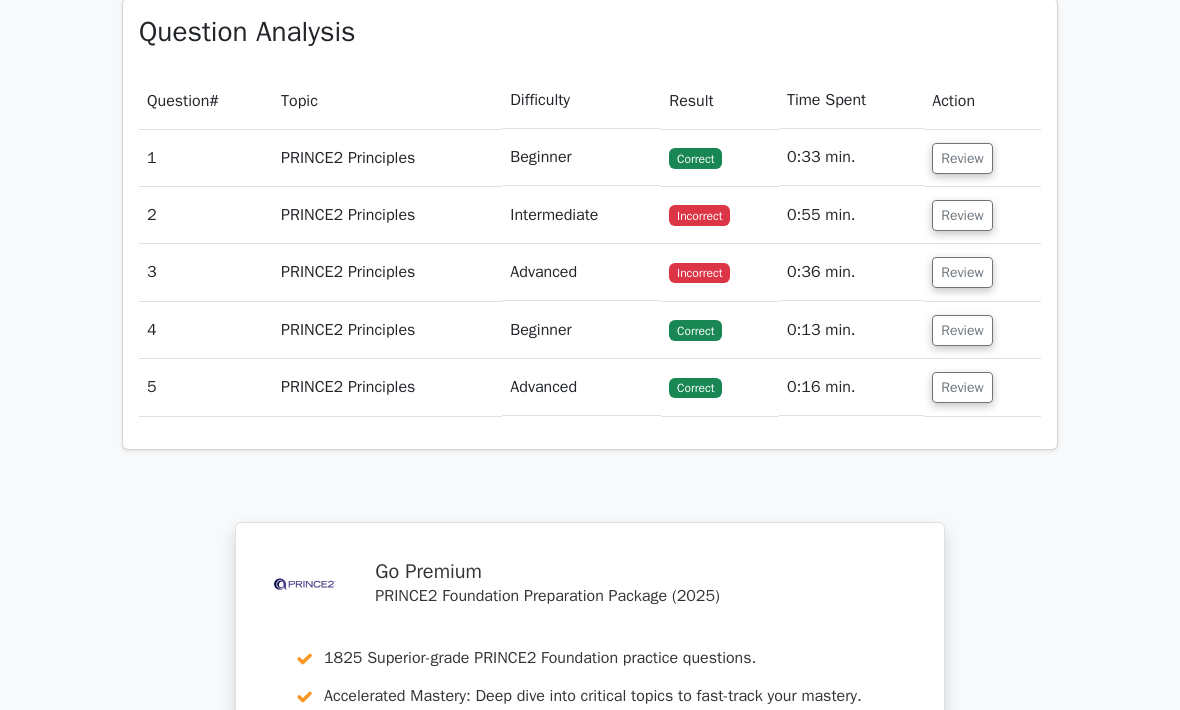 click on "Review" at bounding box center (962, 215) 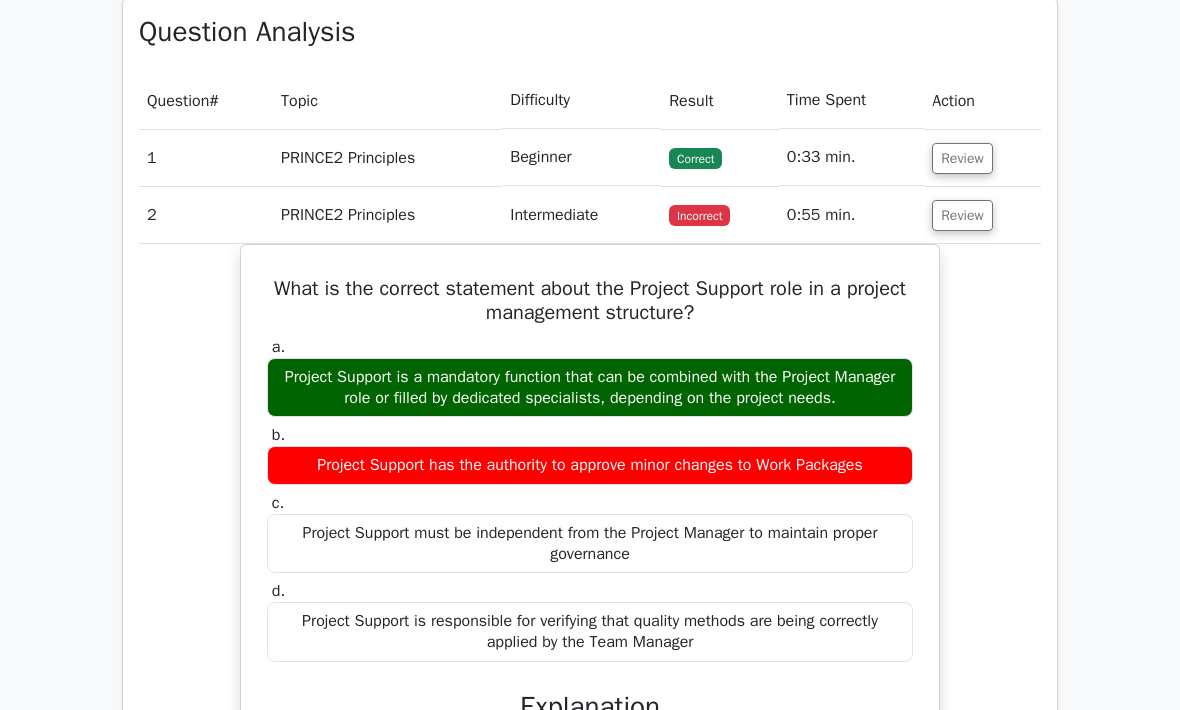 click on "Review" at bounding box center (962, 215) 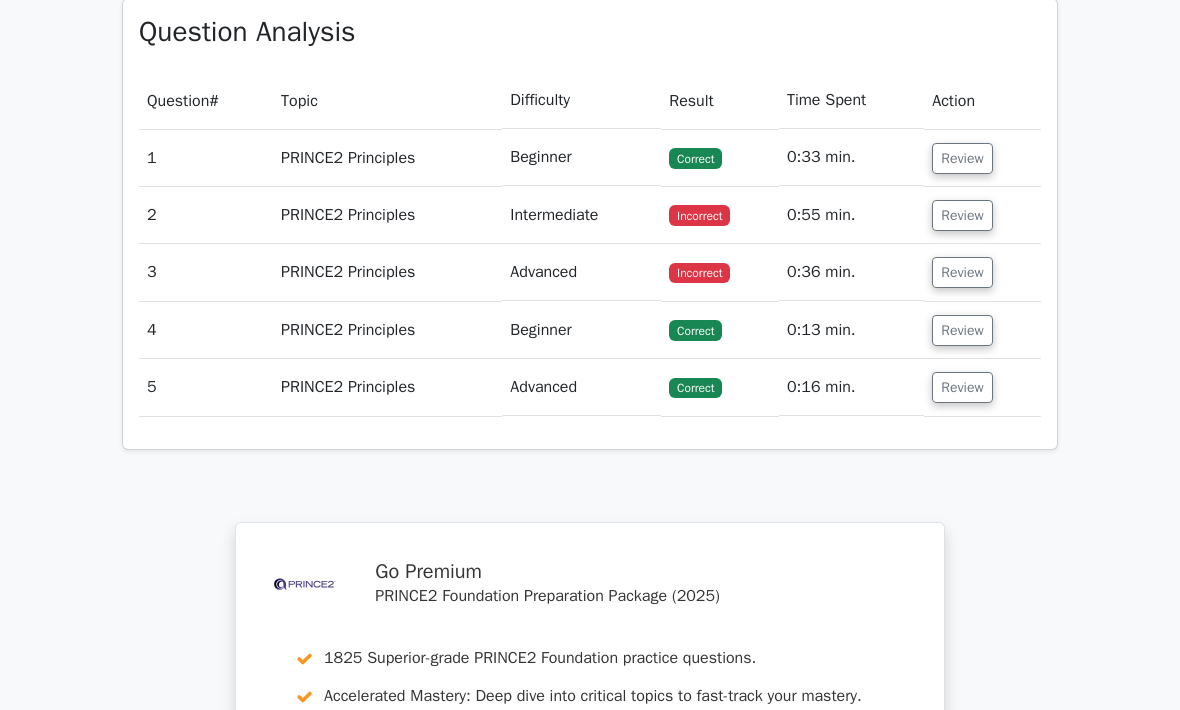 click on "Review" at bounding box center (962, 272) 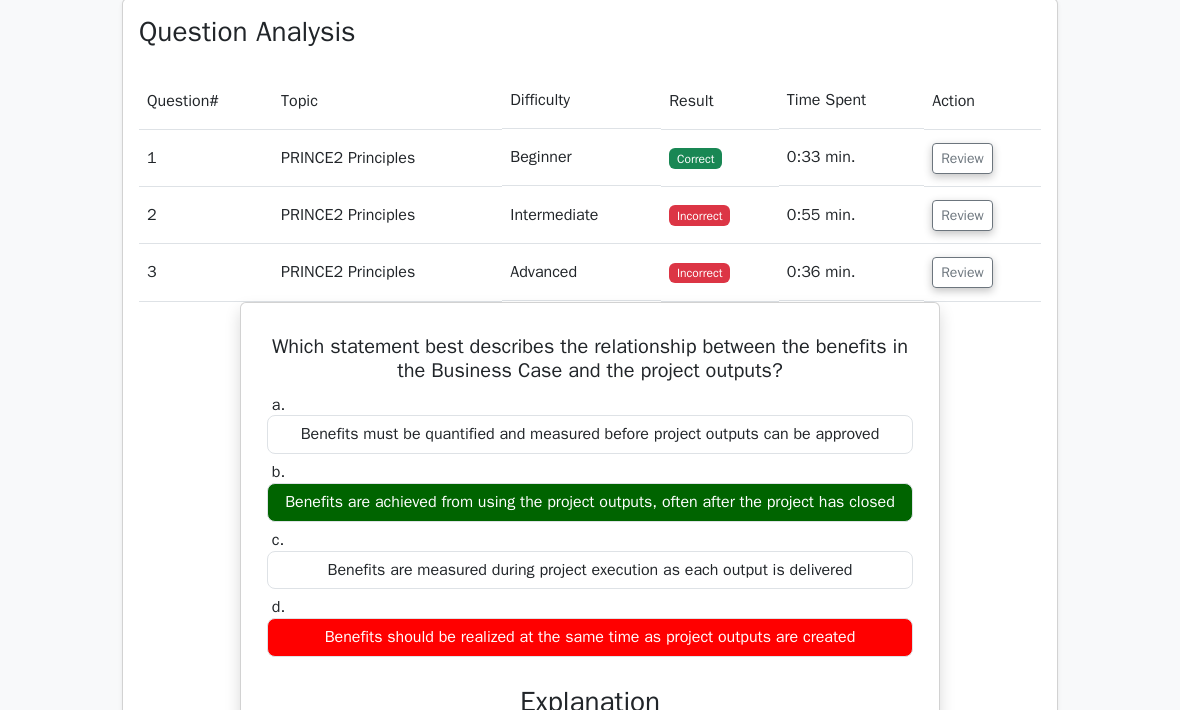 click on "Review" at bounding box center (982, 272) 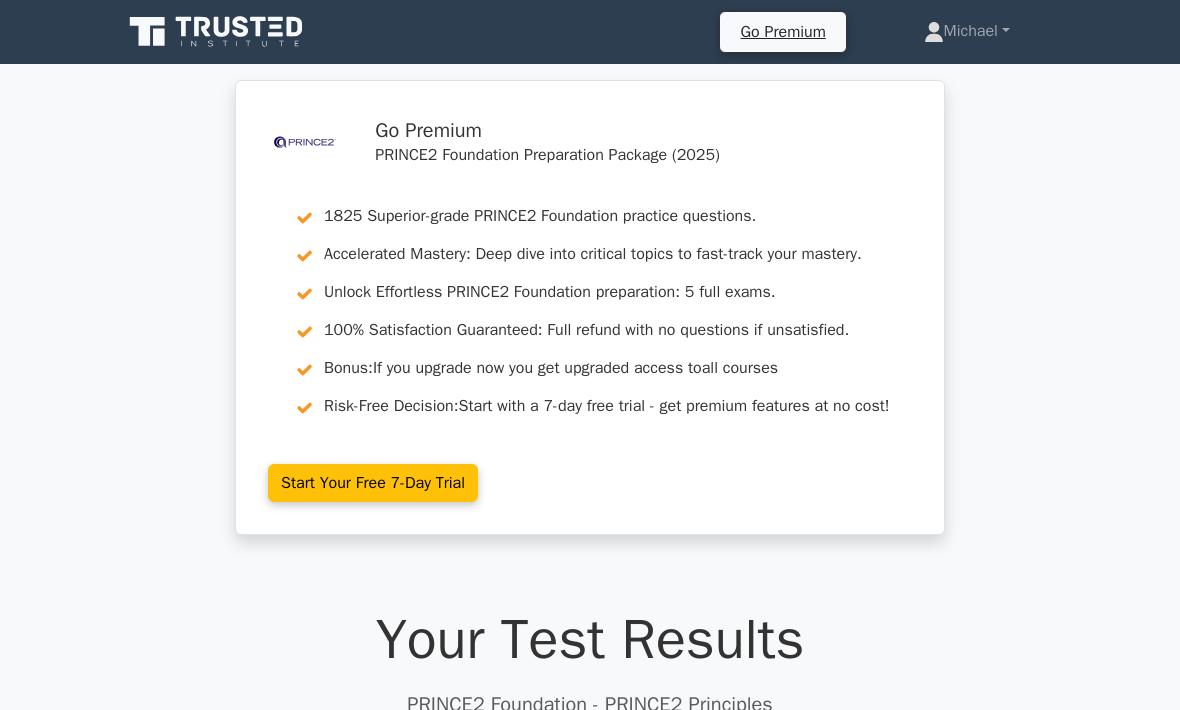 scroll, scrollTop: 0, scrollLeft: 0, axis: both 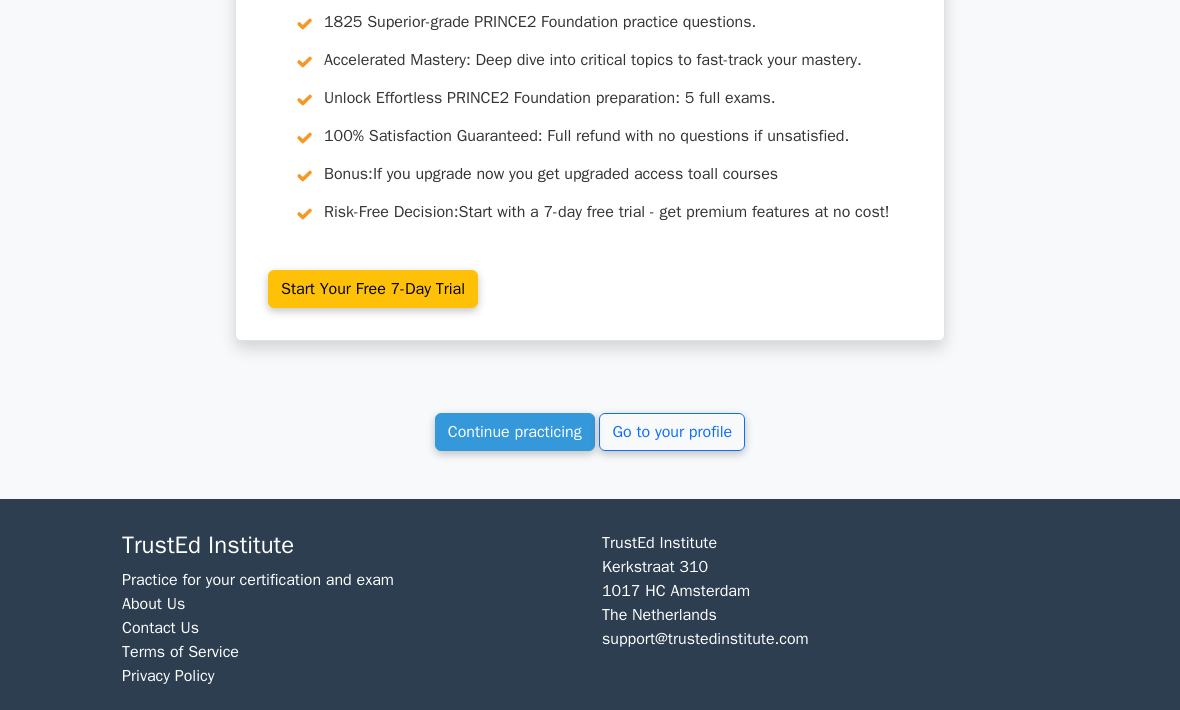 click on "Continue practicing" at bounding box center (515, 433) 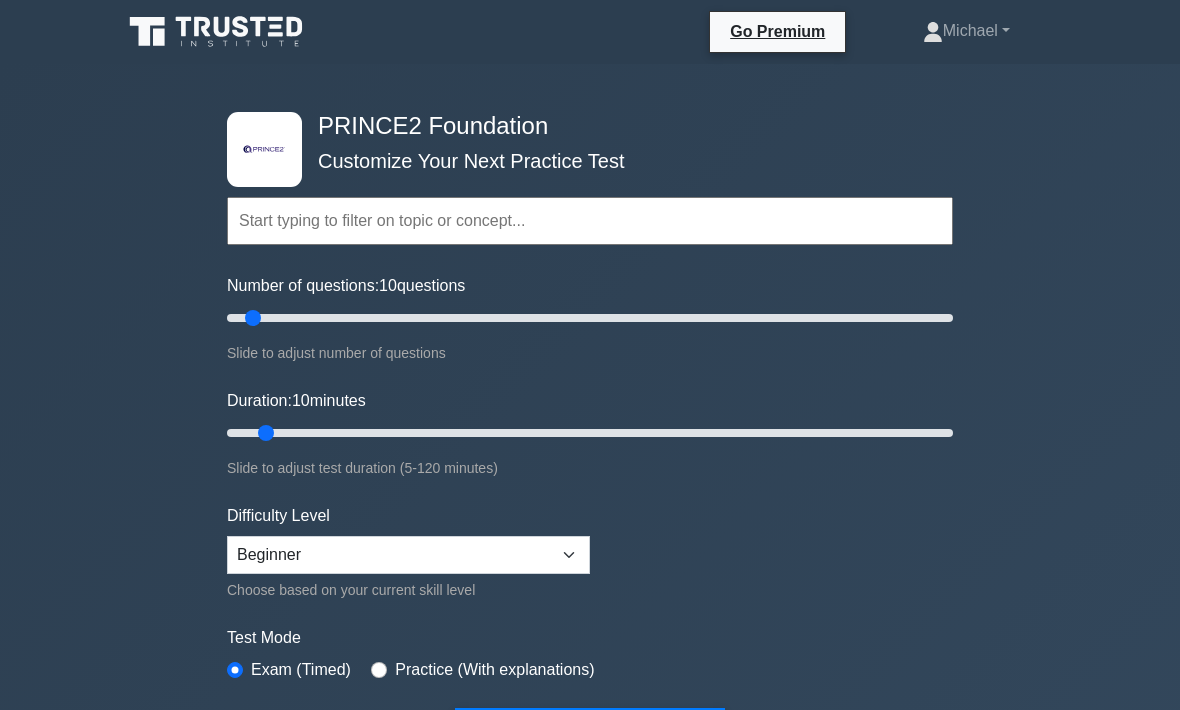 scroll, scrollTop: 0, scrollLeft: 0, axis: both 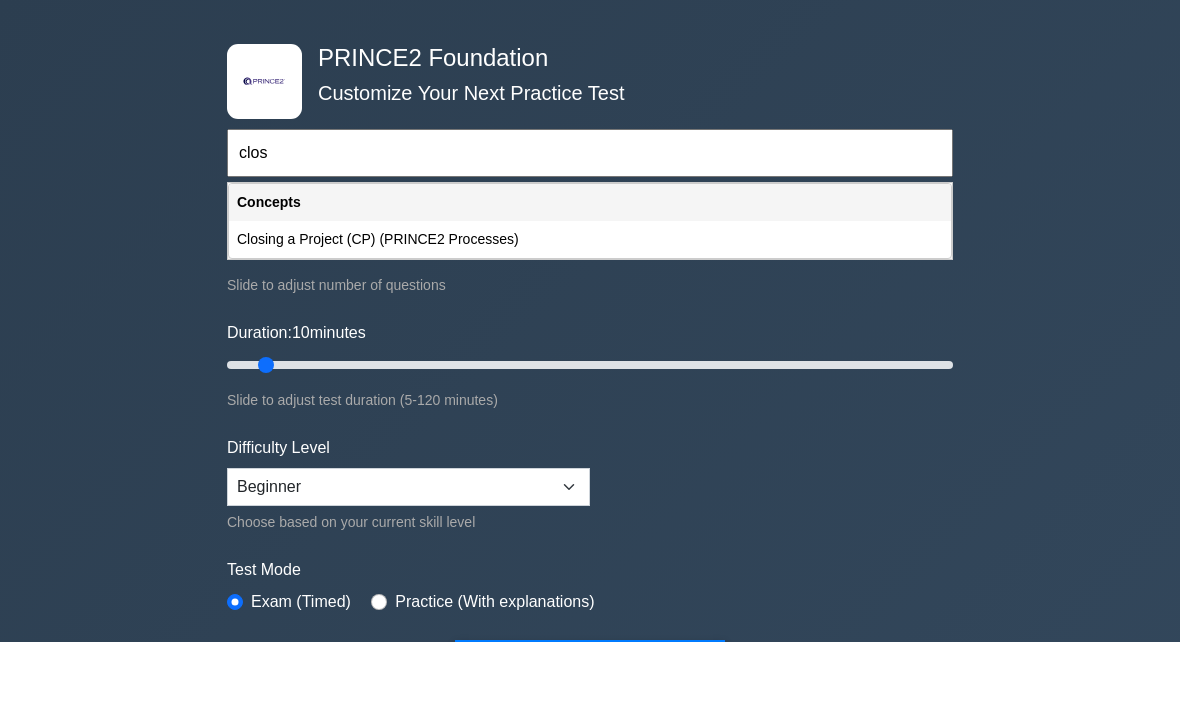 click on "Closing a Project (CP) (PRINCE2 Processes)" at bounding box center [590, 307] 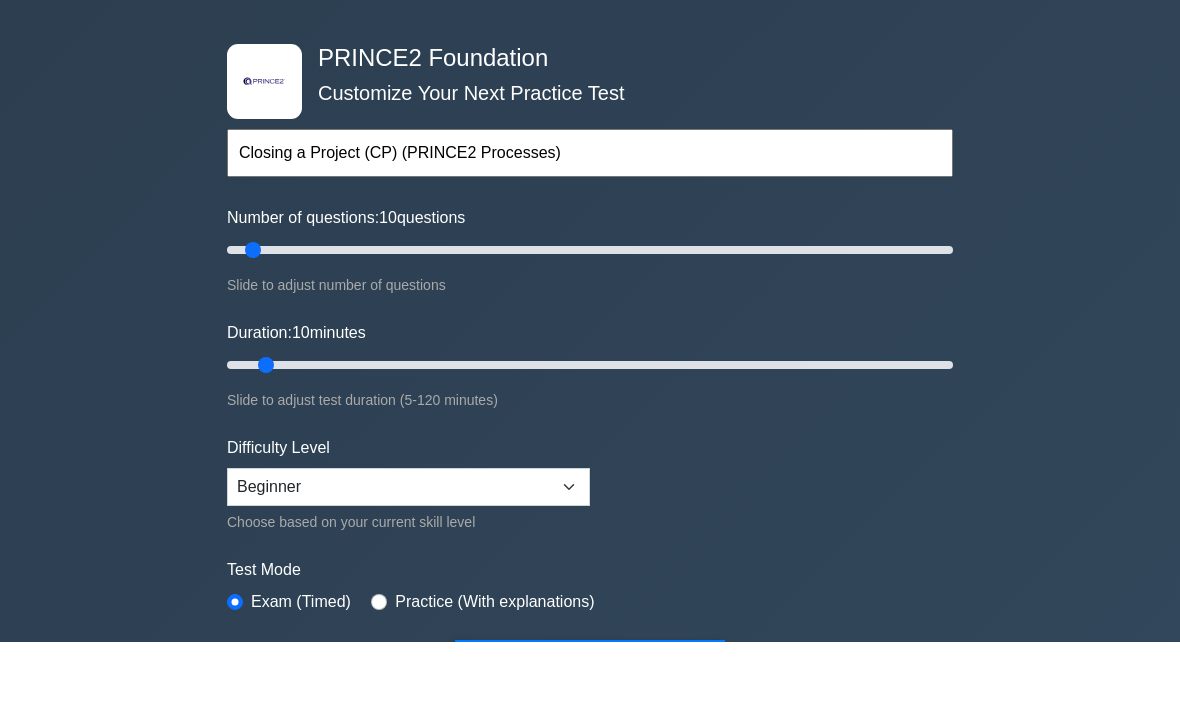 scroll, scrollTop: 68, scrollLeft: 0, axis: vertical 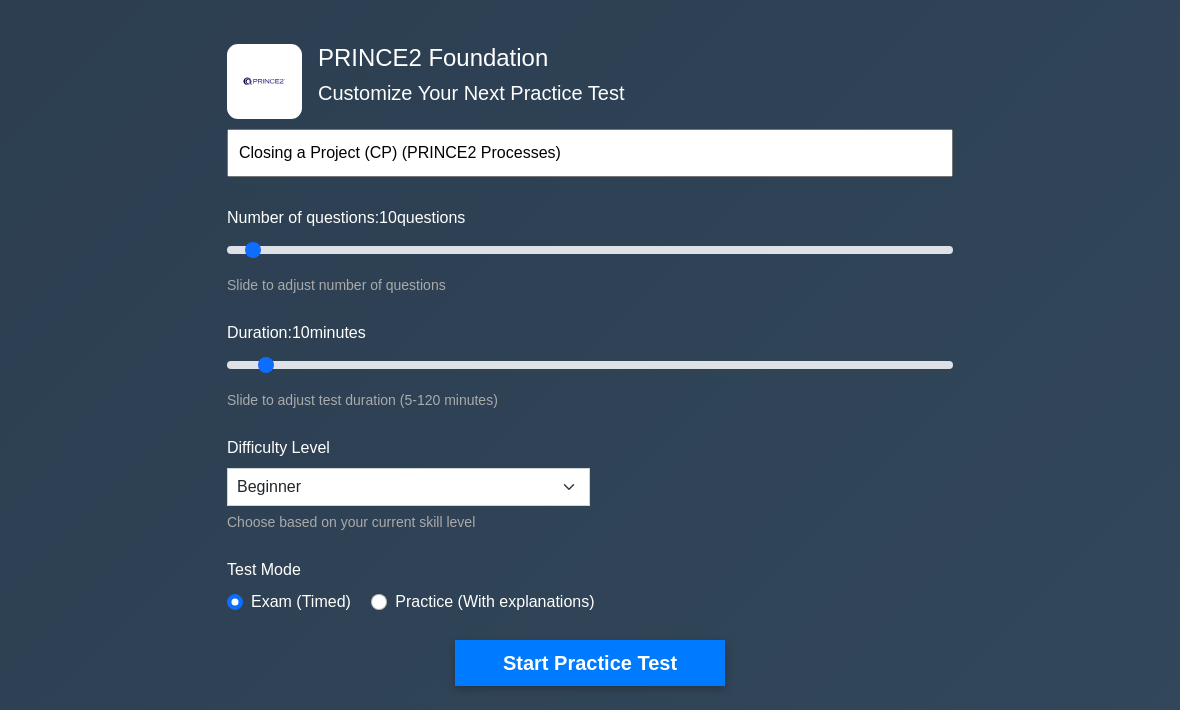 click on "Start Practice Test" at bounding box center [590, 663] 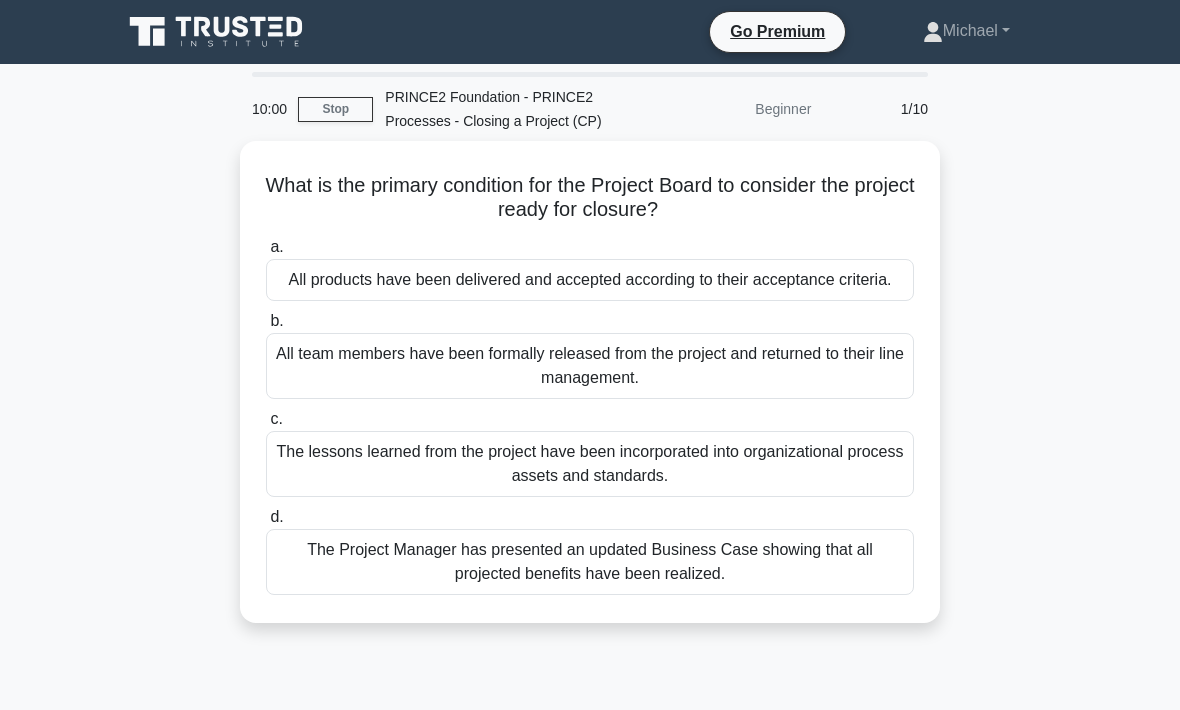 scroll, scrollTop: 0, scrollLeft: 0, axis: both 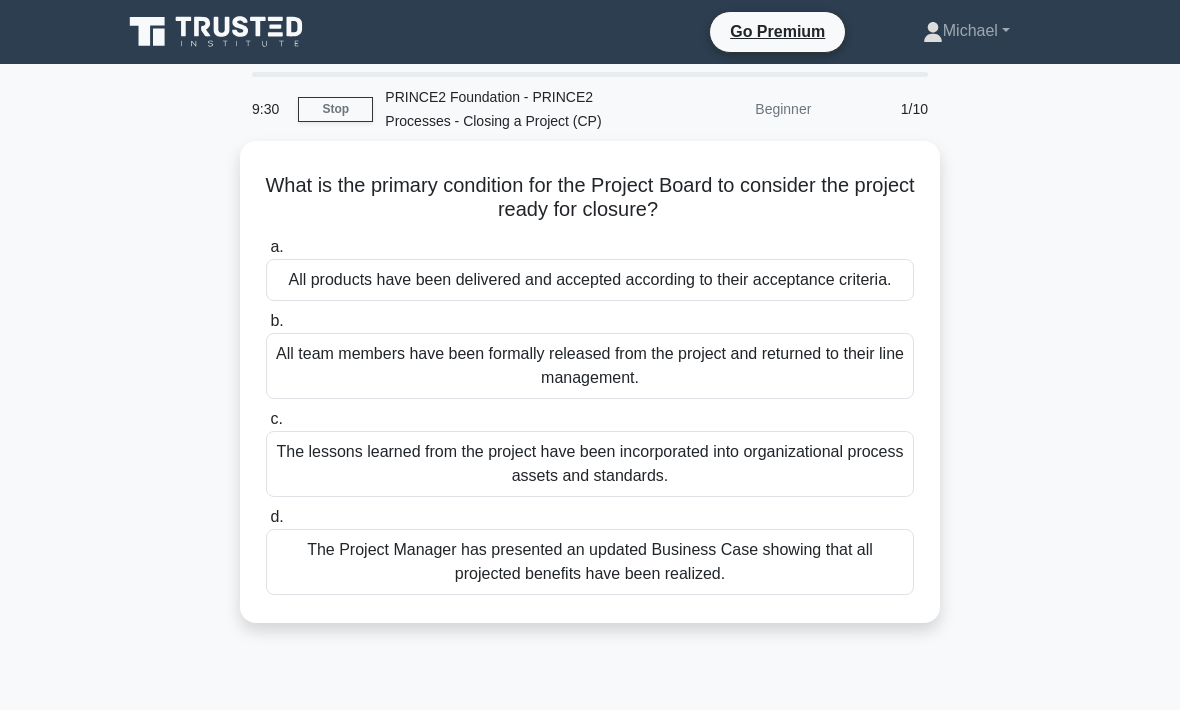 click on "The Project Manager has presented an updated Business Case showing that all projected benefits have been realized." at bounding box center (590, 562) 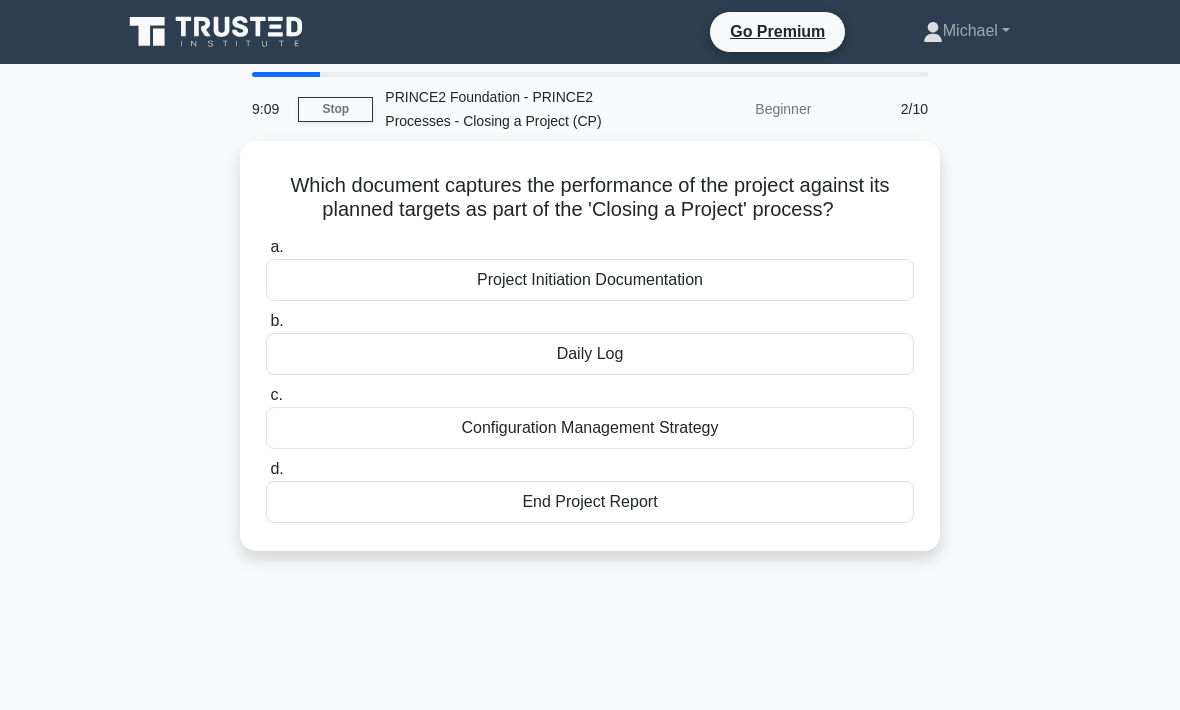 click on "End Project Report" at bounding box center (590, 502) 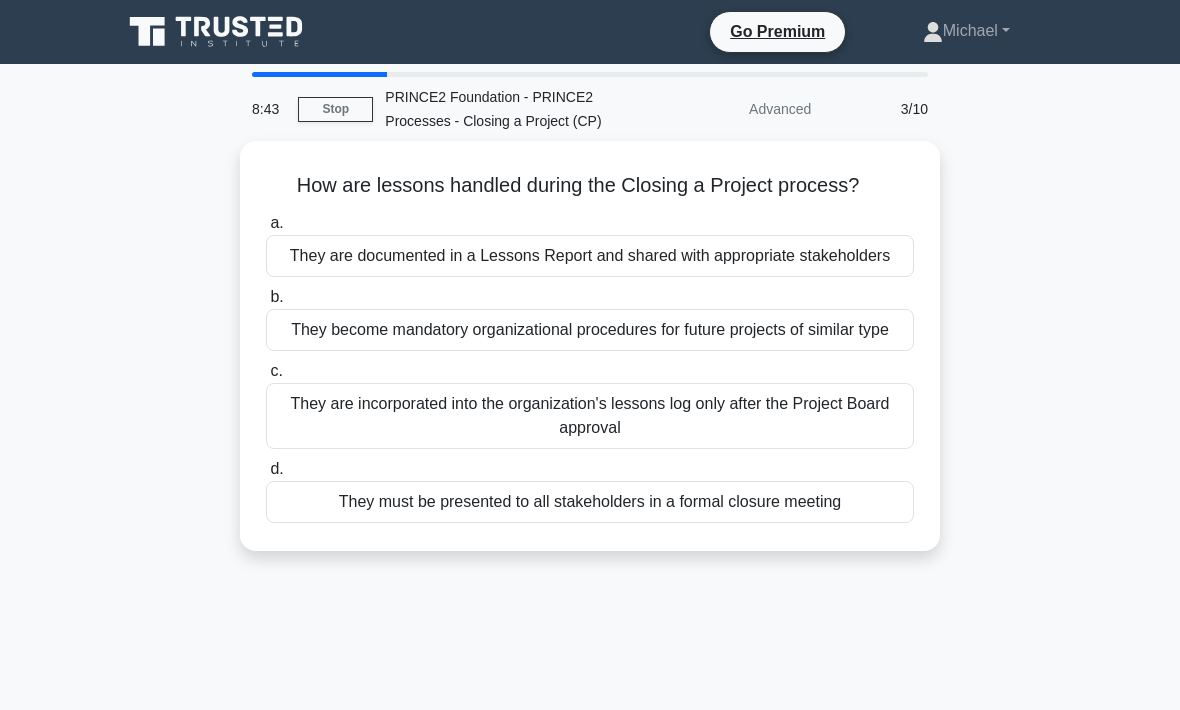 click on "They are documented in a Lessons Report and shared with appropriate stakeholders" at bounding box center (590, 256) 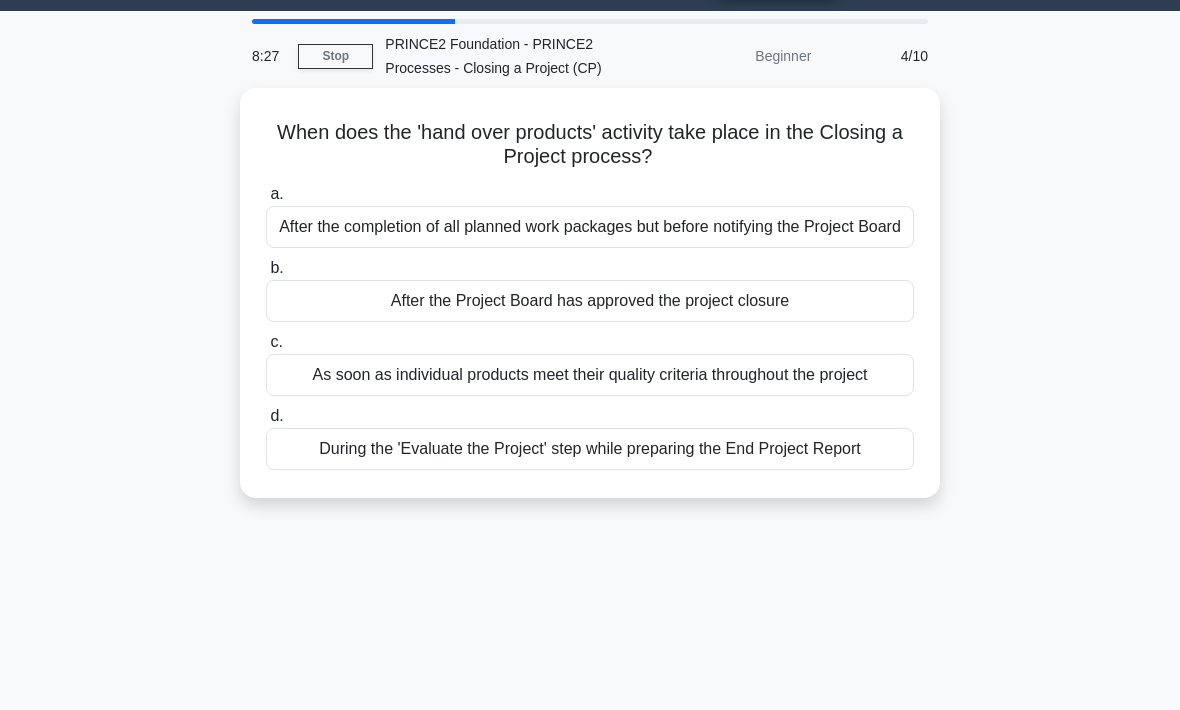 scroll, scrollTop: 63, scrollLeft: 0, axis: vertical 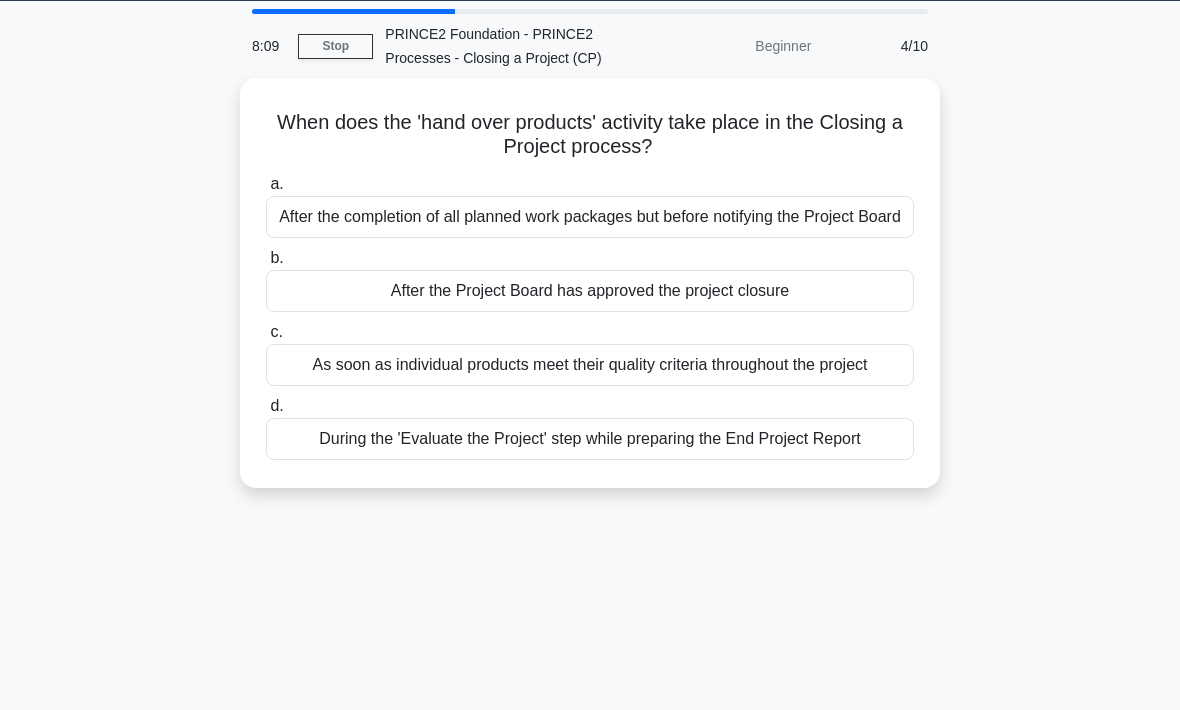 click on "After the Project Board has approved the project closure" at bounding box center [590, 291] 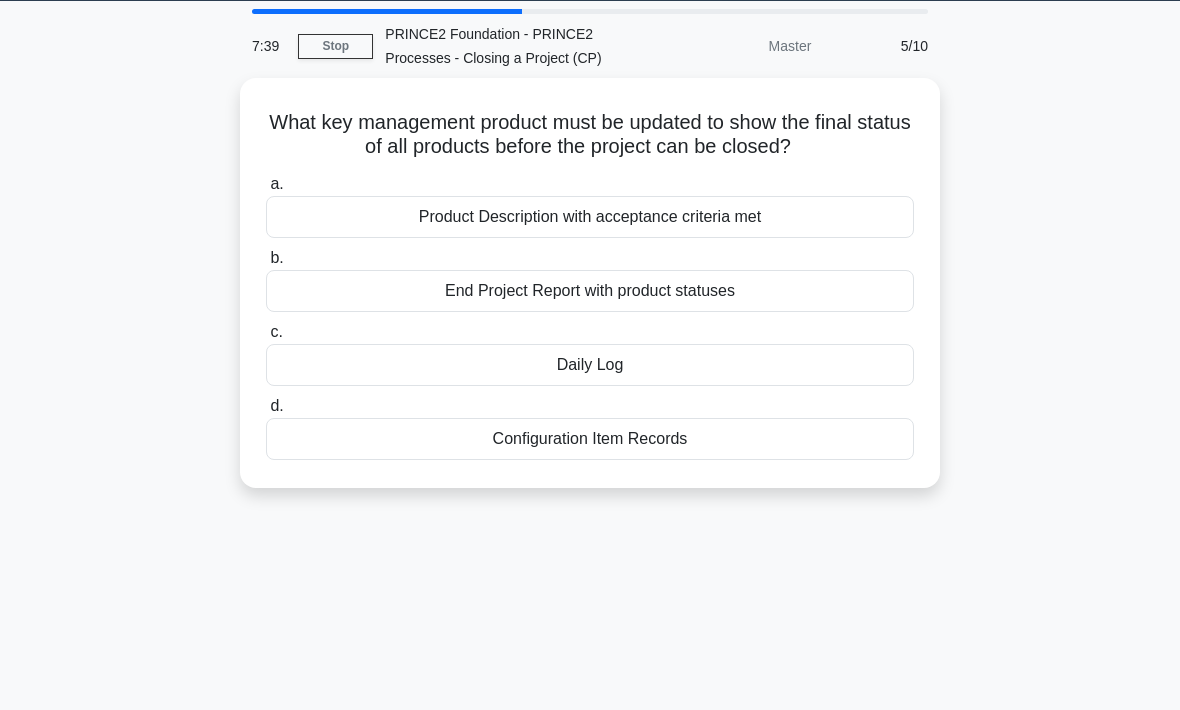 click on "End Project Report with product statuses" at bounding box center (590, 291) 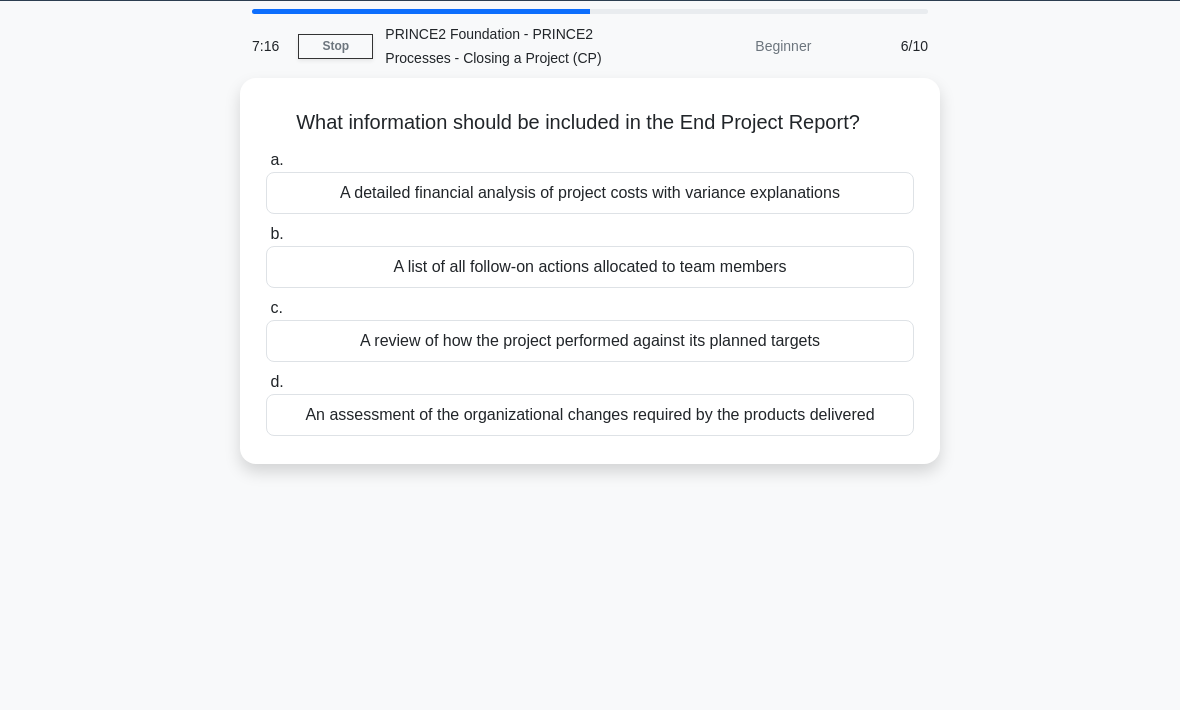 click on "A review of how the project performed against its planned targets" at bounding box center (590, 341) 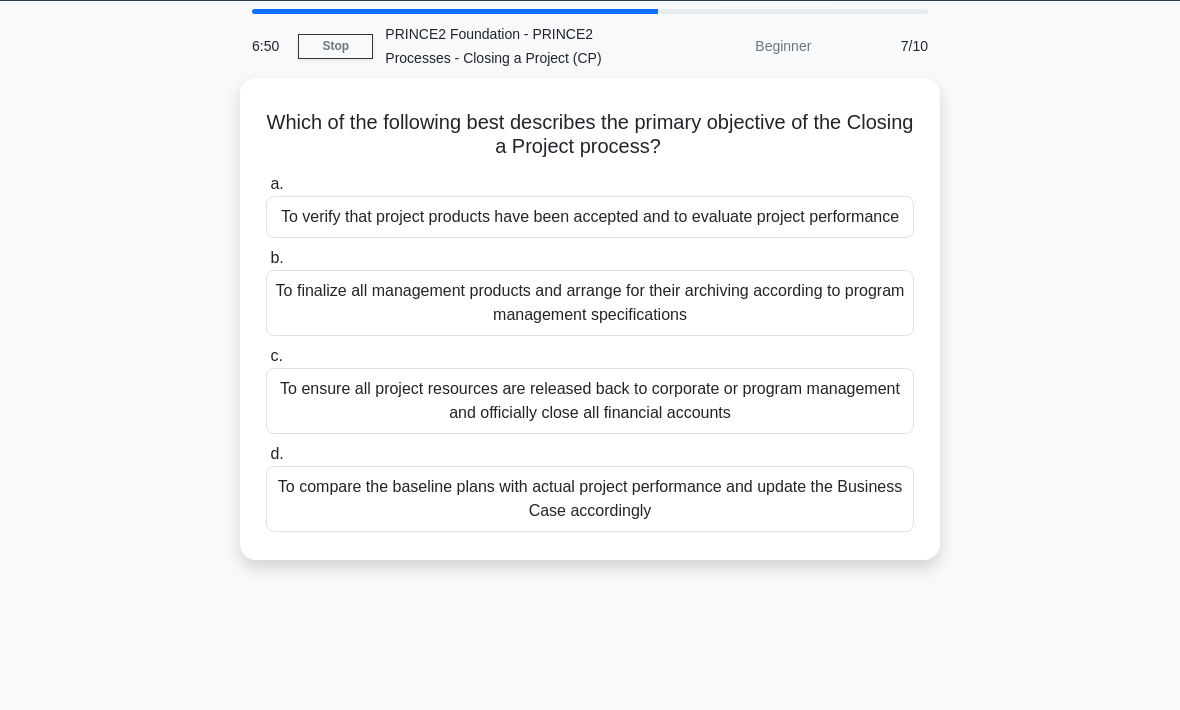 click on "To compare the baseline plans with actual project performance and update the Business Case accordingly" at bounding box center (590, 499) 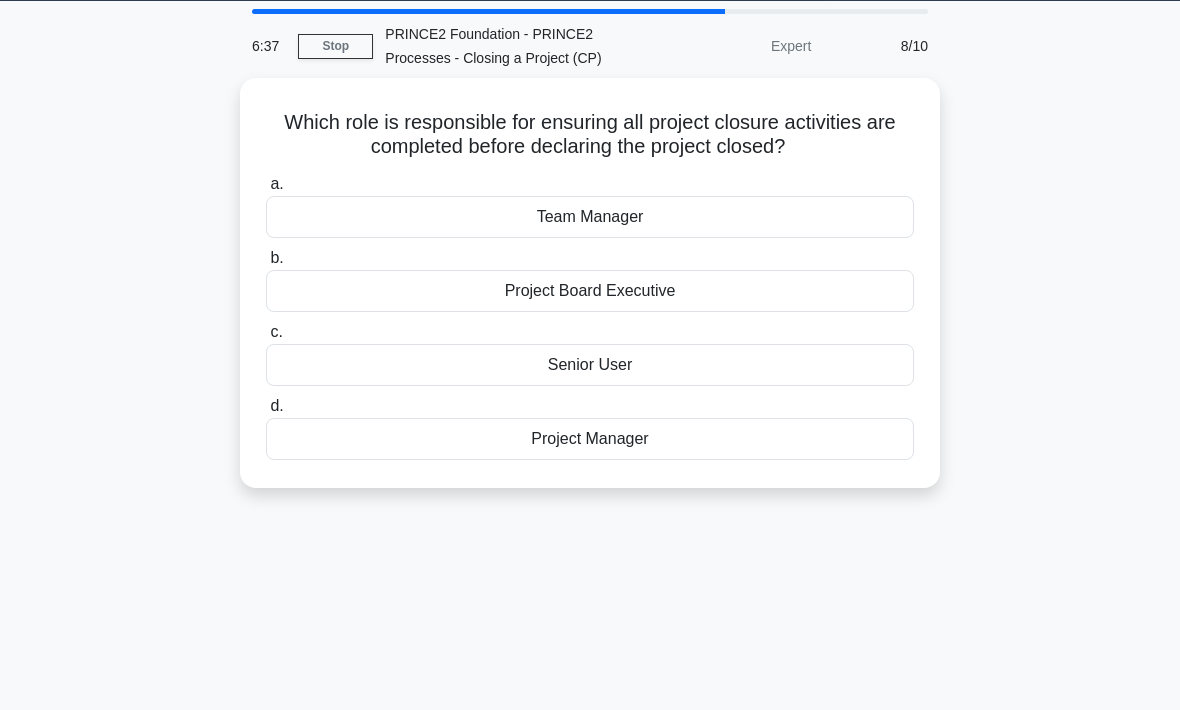 click on "Project Manager" at bounding box center (590, 439) 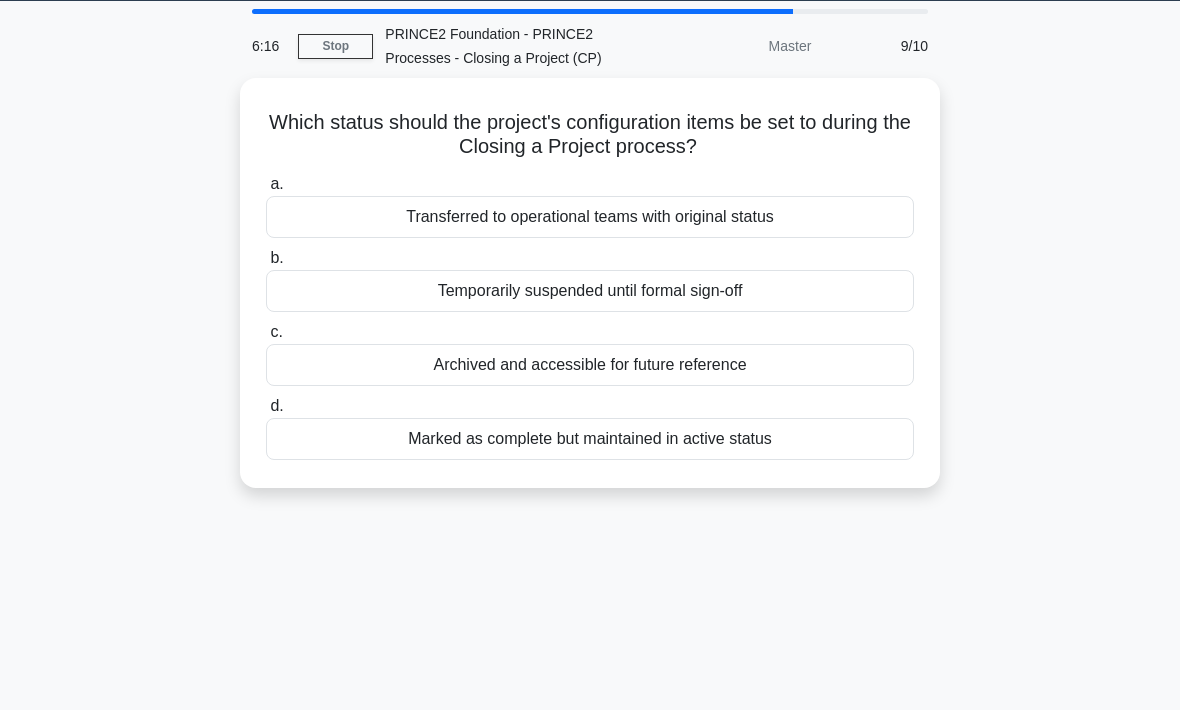 click on "Marked as complete but maintained in active status" at bounding box center [590, 439] 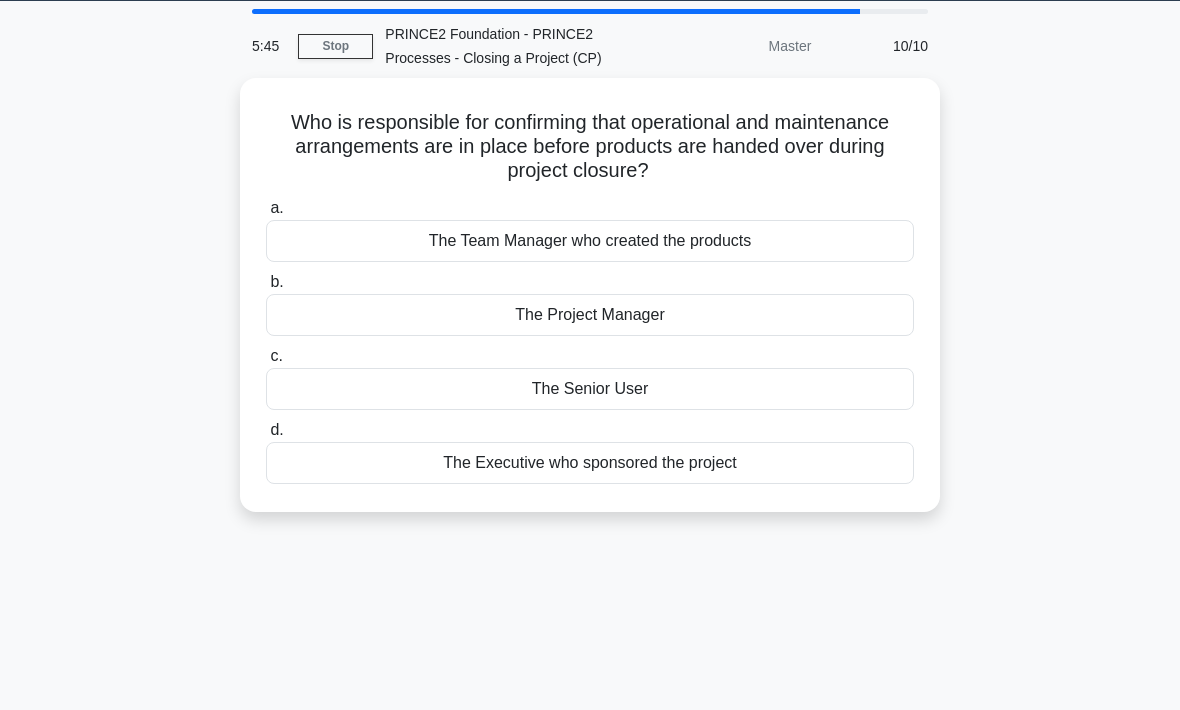 click on "The Senior User" at bounding box center [590, 389] 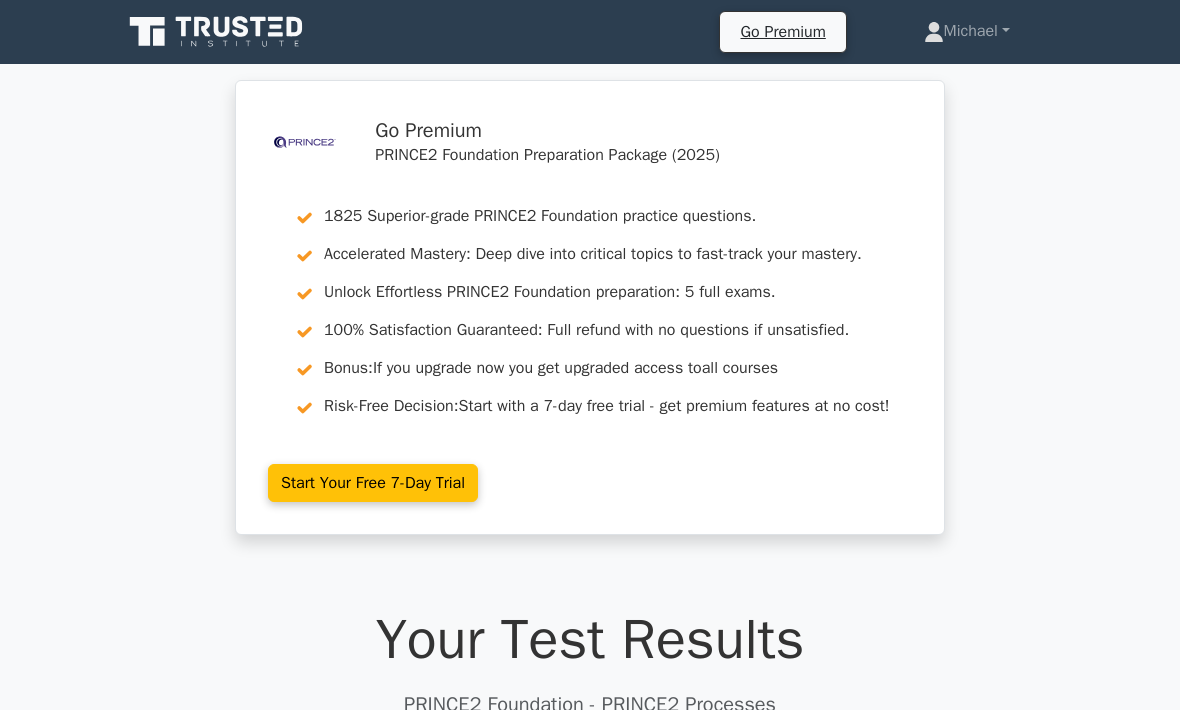 scroll, scrollTop: 0, scrollLeft: 0, axis: both 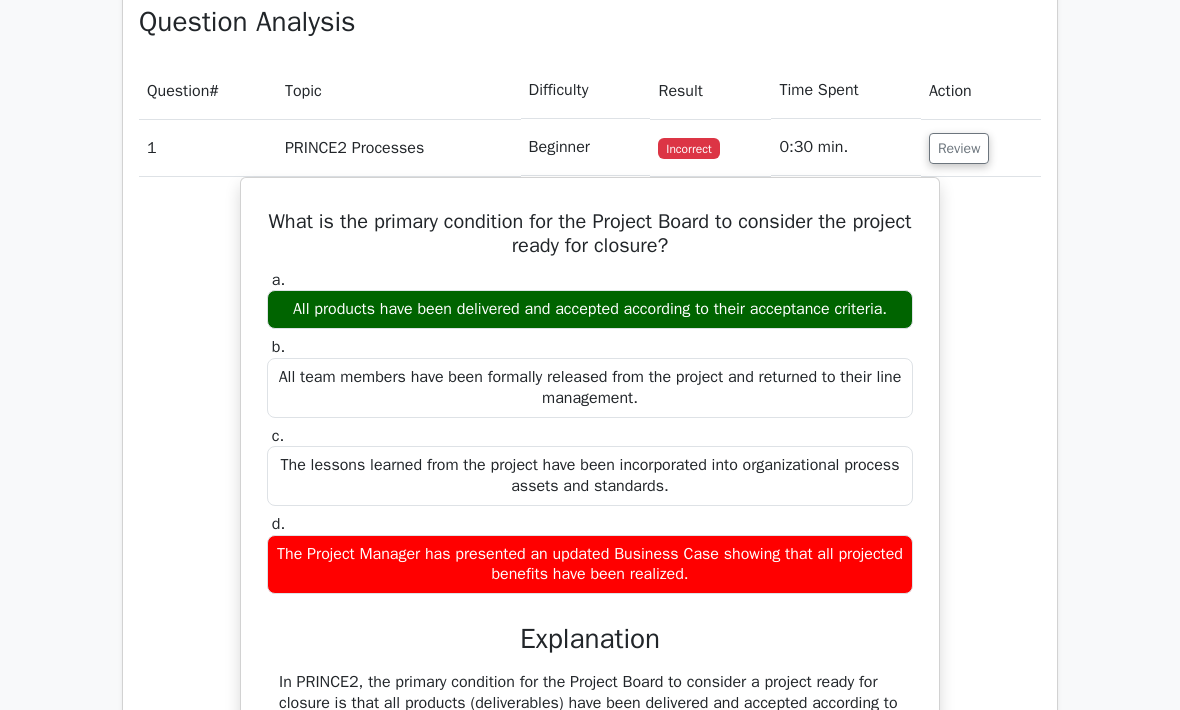 click on "Review" at bounding box center [959, 148] 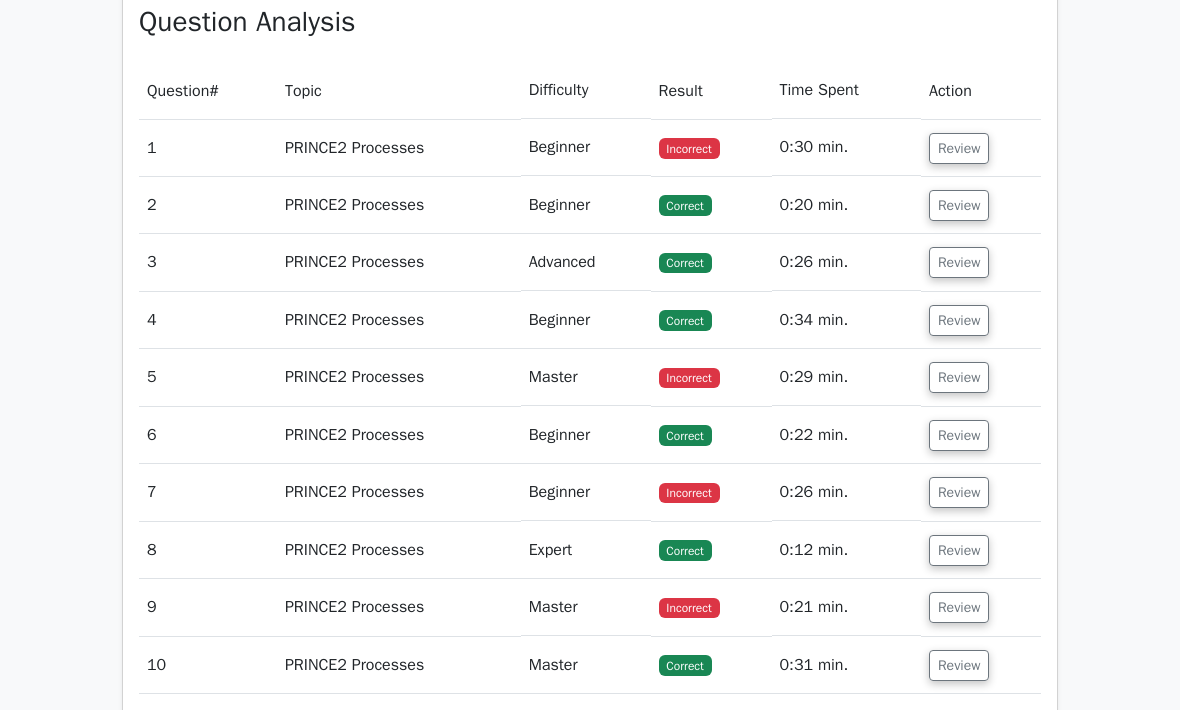 click on "Review" at bounding box center (959, 148) 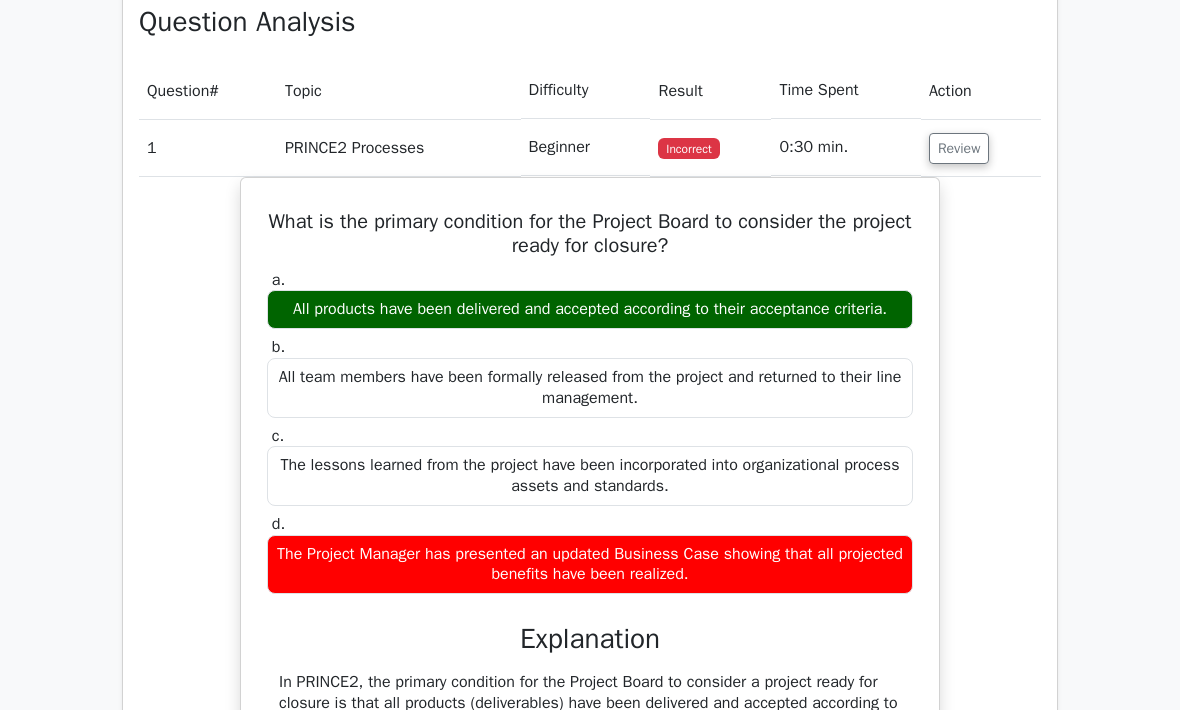 click on "Review" at bounding box center [959, 148] 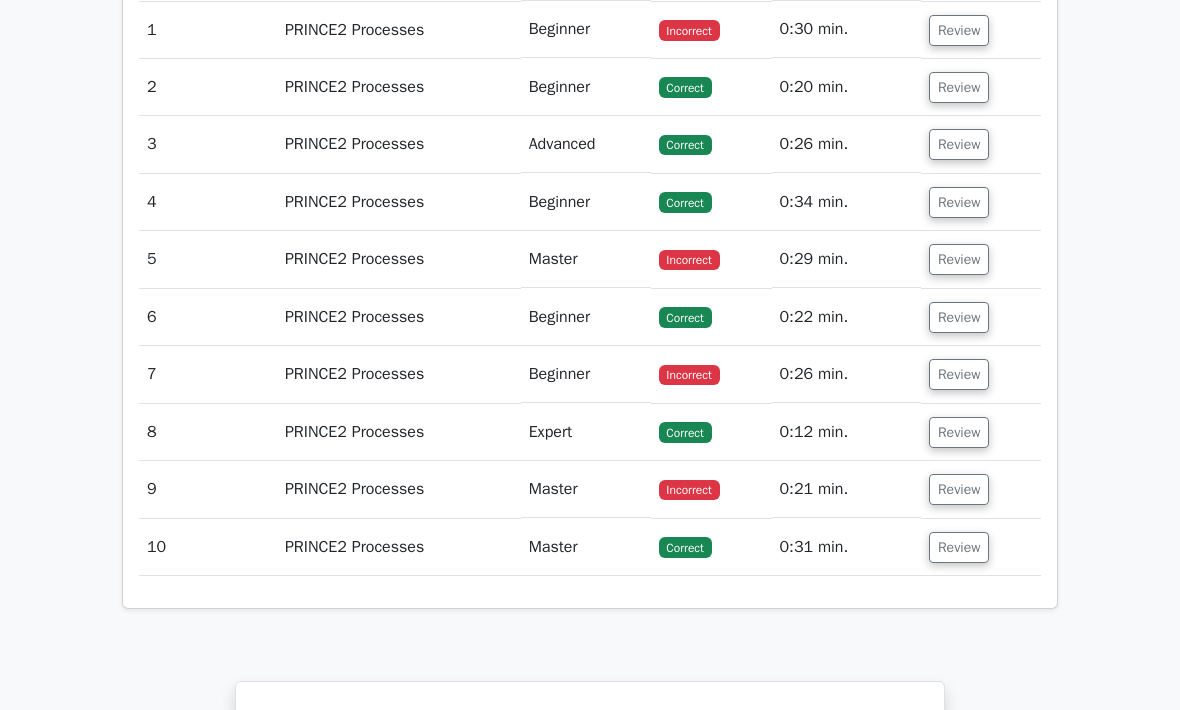 click on "Review" at bounding box center [959, 260] 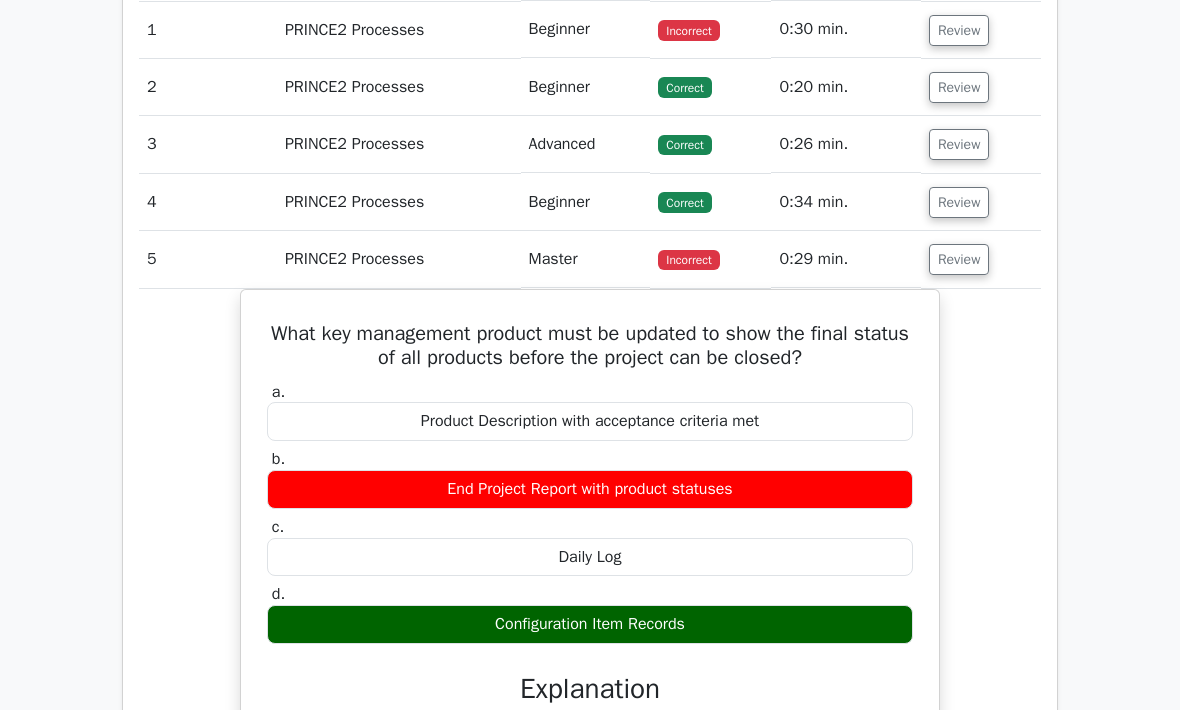 click on "Review" at bounding box center (959, 259) 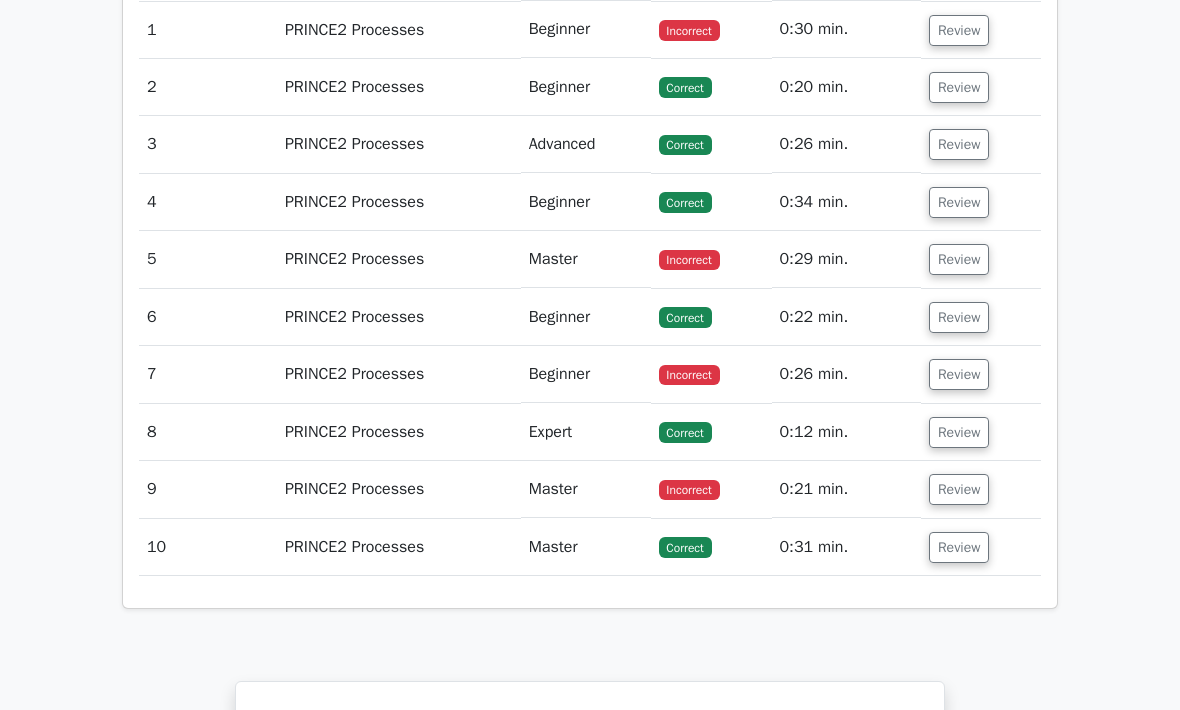 click on "Review" at bounding box center (981, 374) 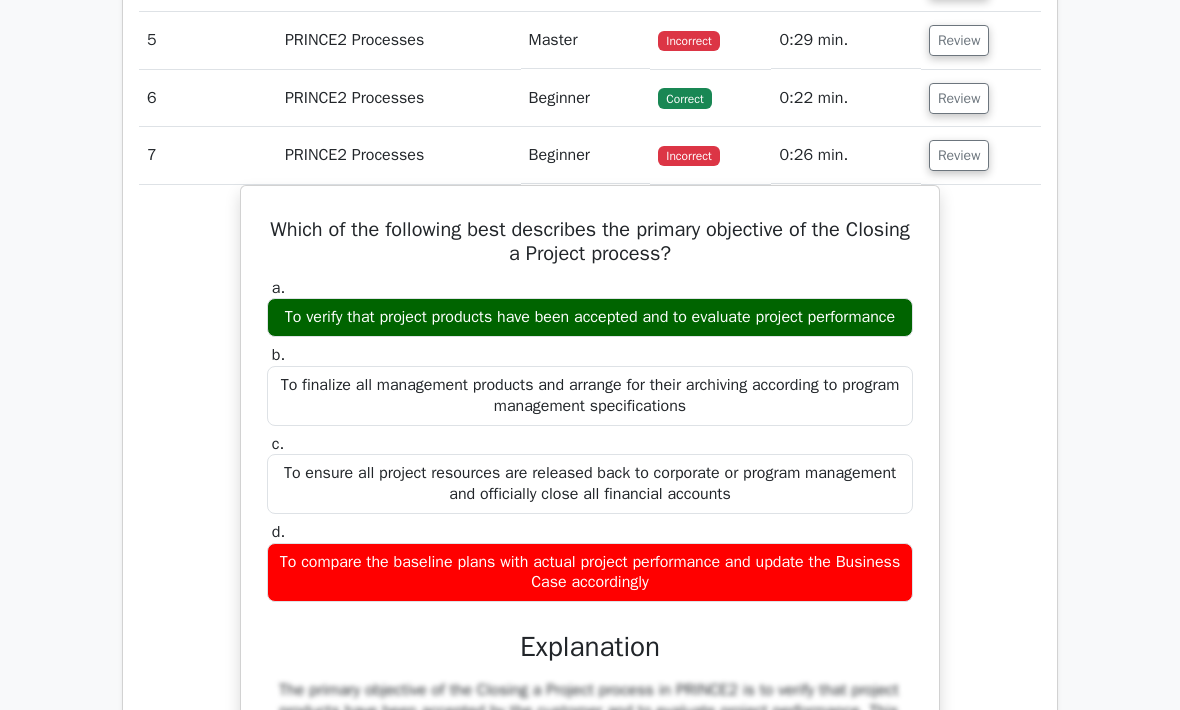 scroll, scrollTop: 1723, scrollLeft: 0, axis: vertical 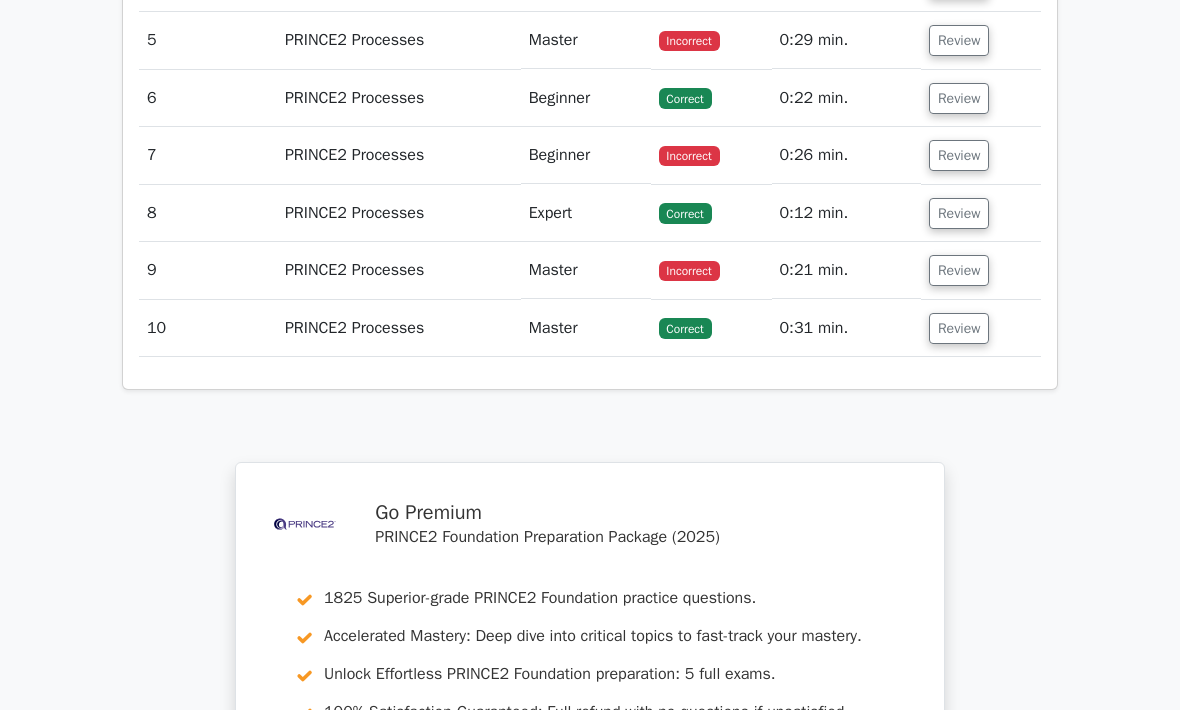click on "Review" at bounding box center (959, 270) 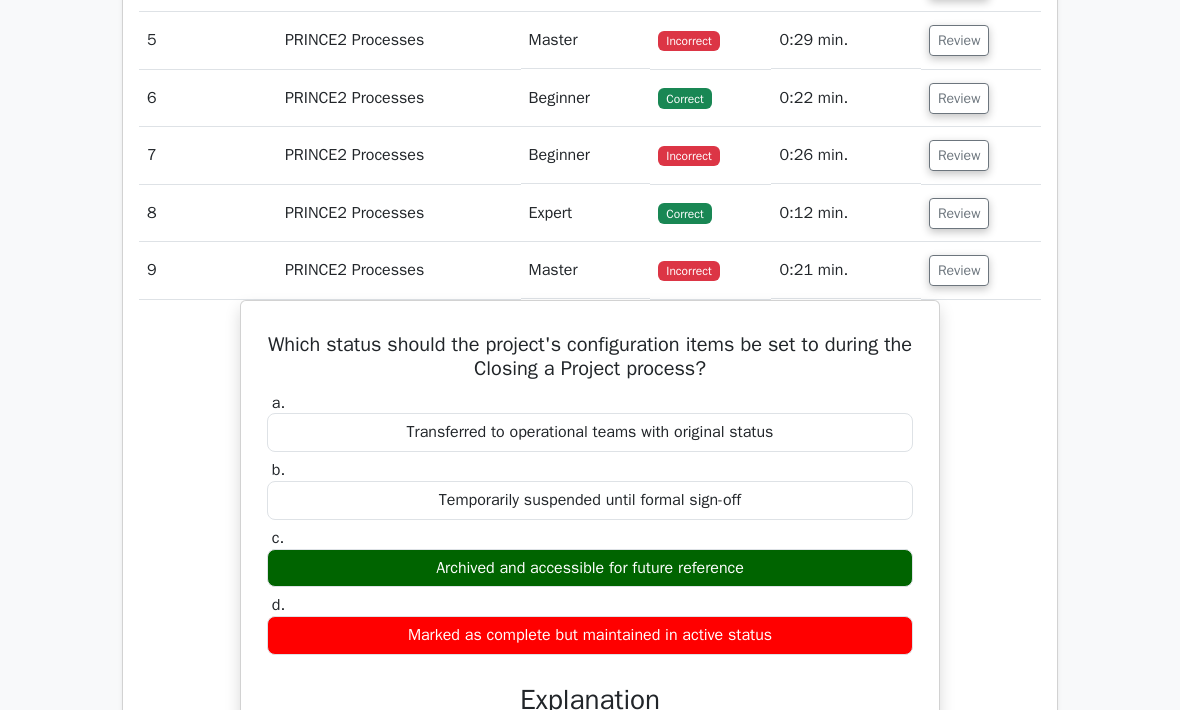 click on "Review" at bounding box center (959, 270) 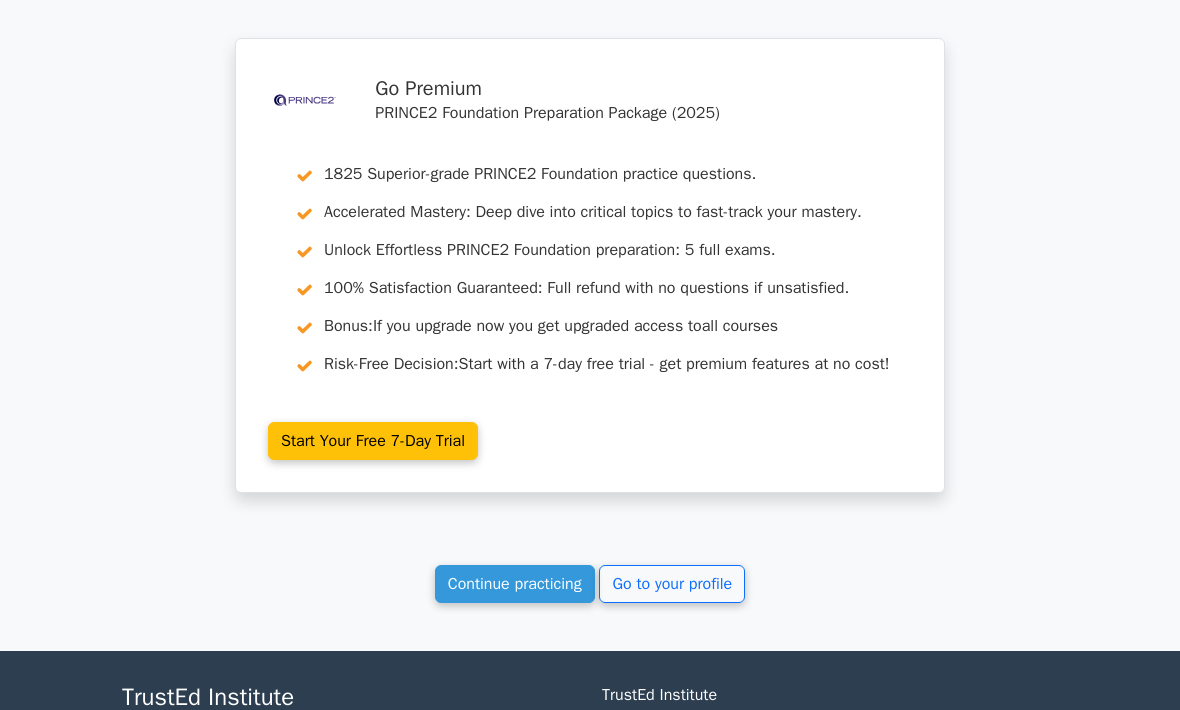 scroll, scrollTop: 2174, scrollLeft: 0, axis: vertical 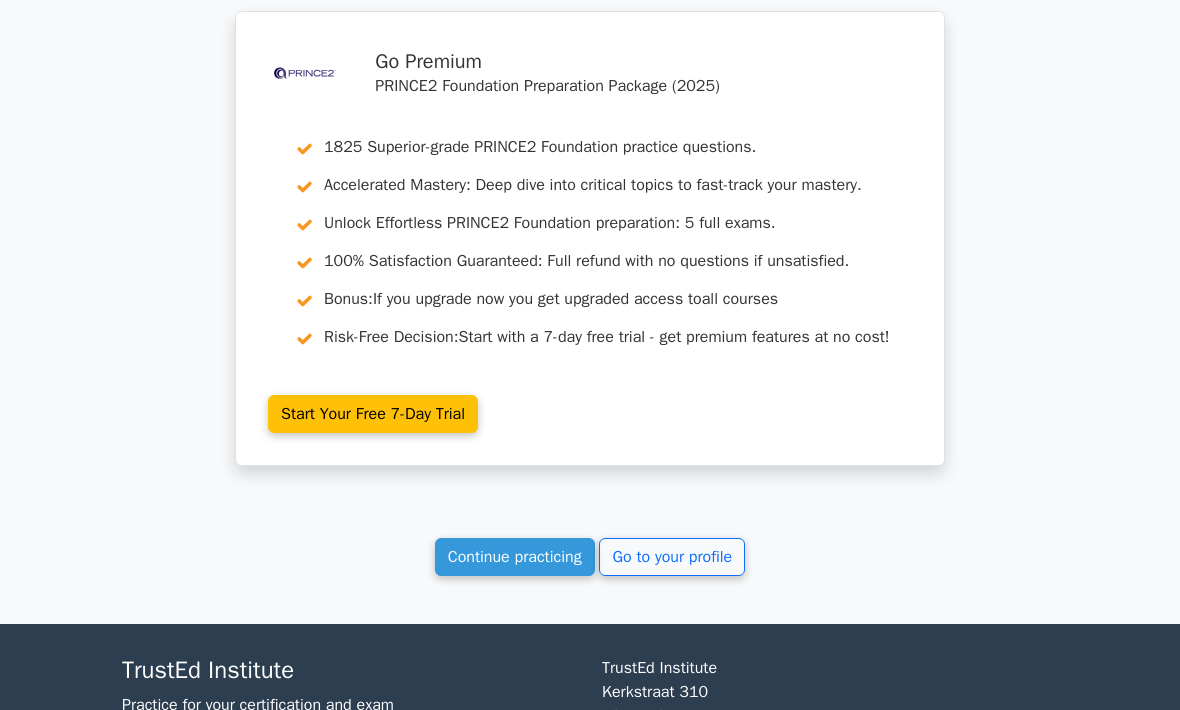 click on "Continue practicing" at bounding box center (515, 557) 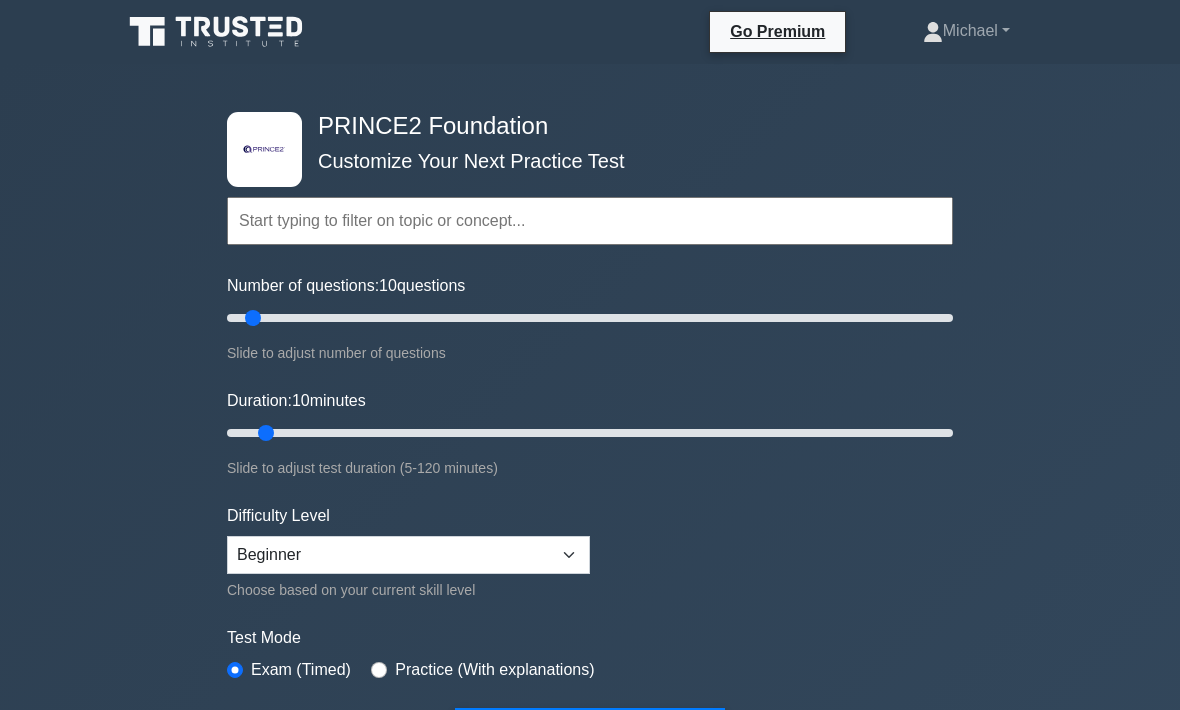 scroll, scrollTop: 0, scrollLeft: 0, axis: both 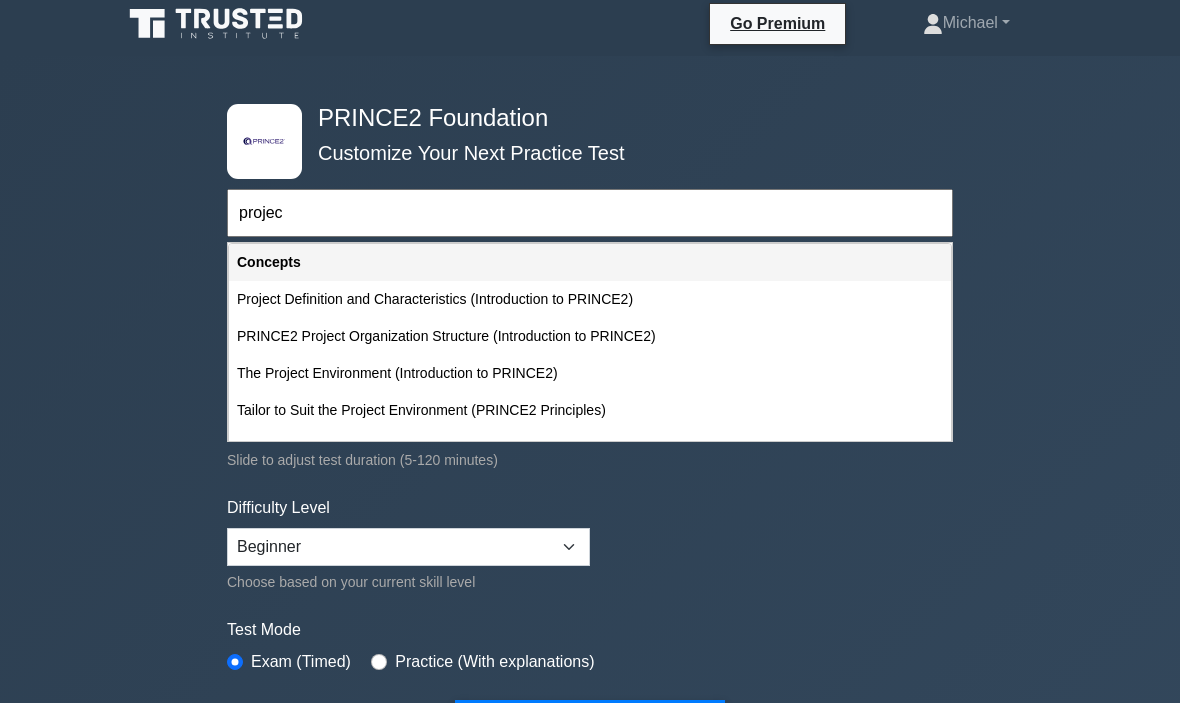 click on "Project Definition and Characteristics (Introduction to PRINCE2)" at bounding box center (590, 307) 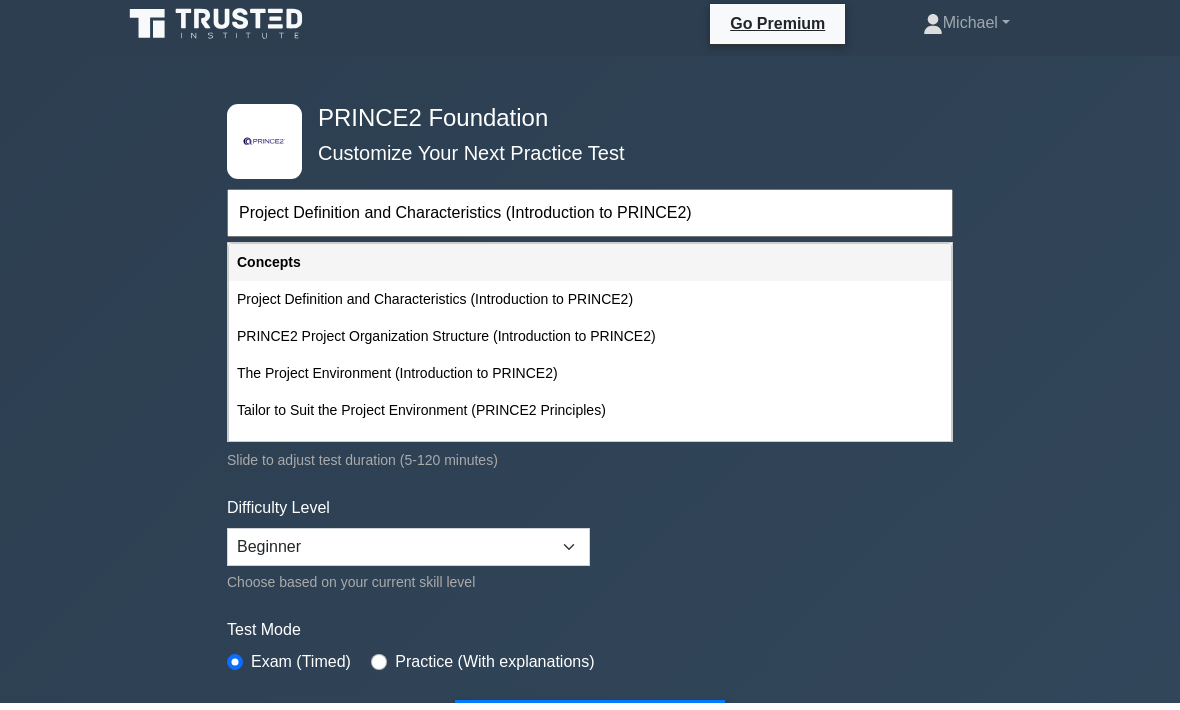 scroll, scrollTop: 7, scrollLeft: 0, axis: vertical 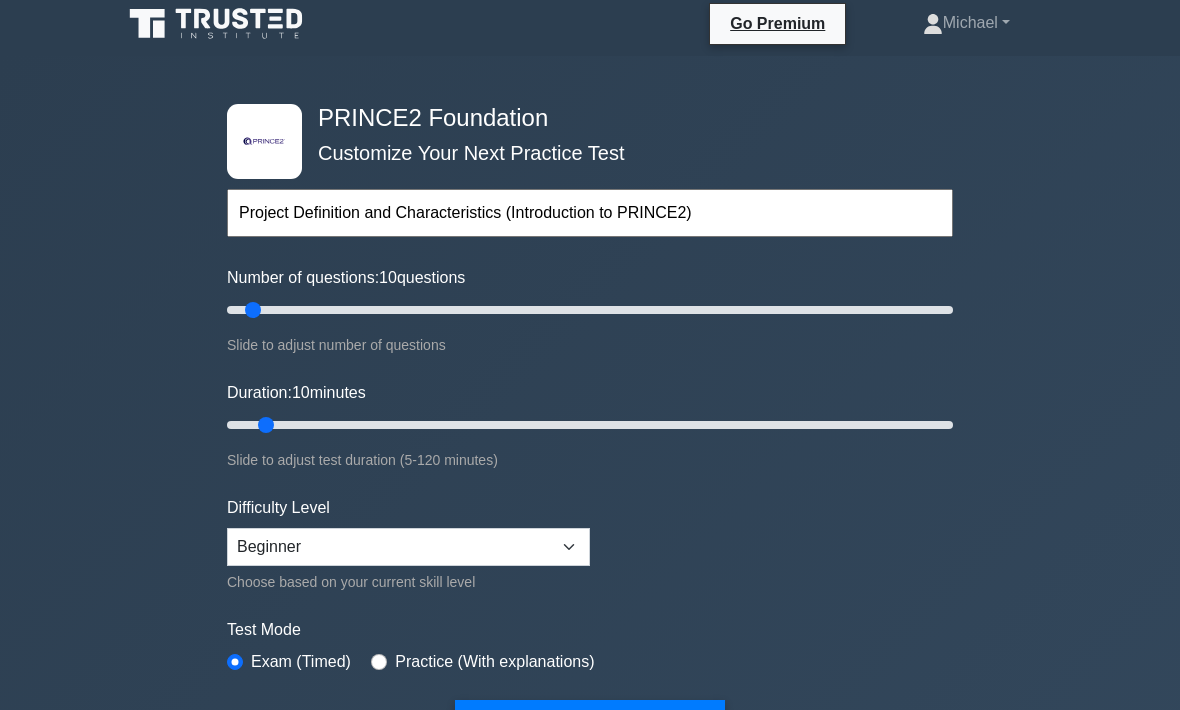 click on "Start Practice Test" at bounding box center (590, 724) 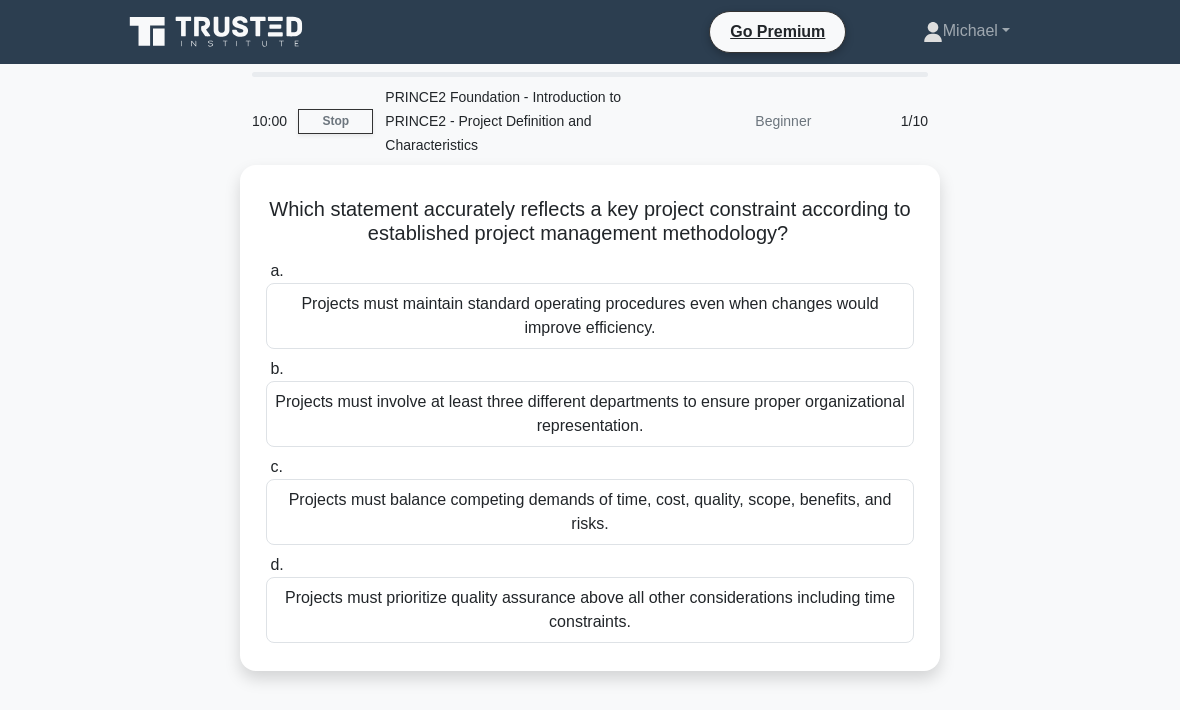 scroll, scrollTop: 0, scrollLeft: 0, axis: both 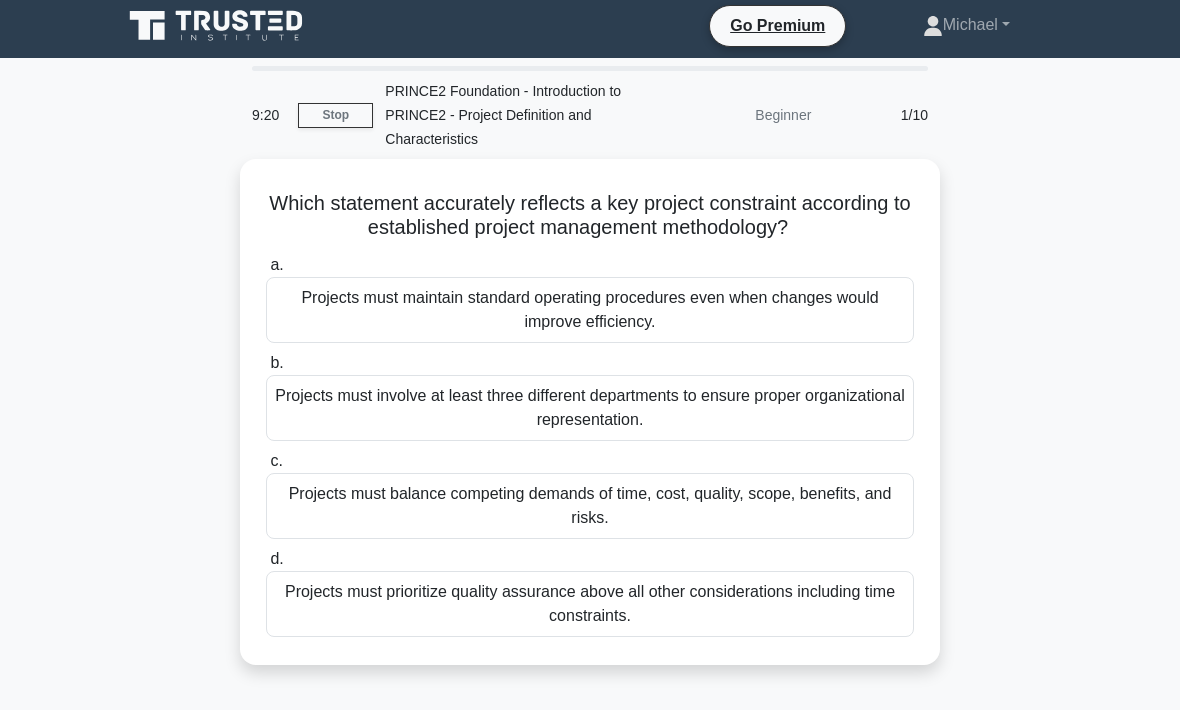 click on "Projects must balance competing demands of time, cost, quality, scope, benefits, and risks." at bounding box center [590, 506] 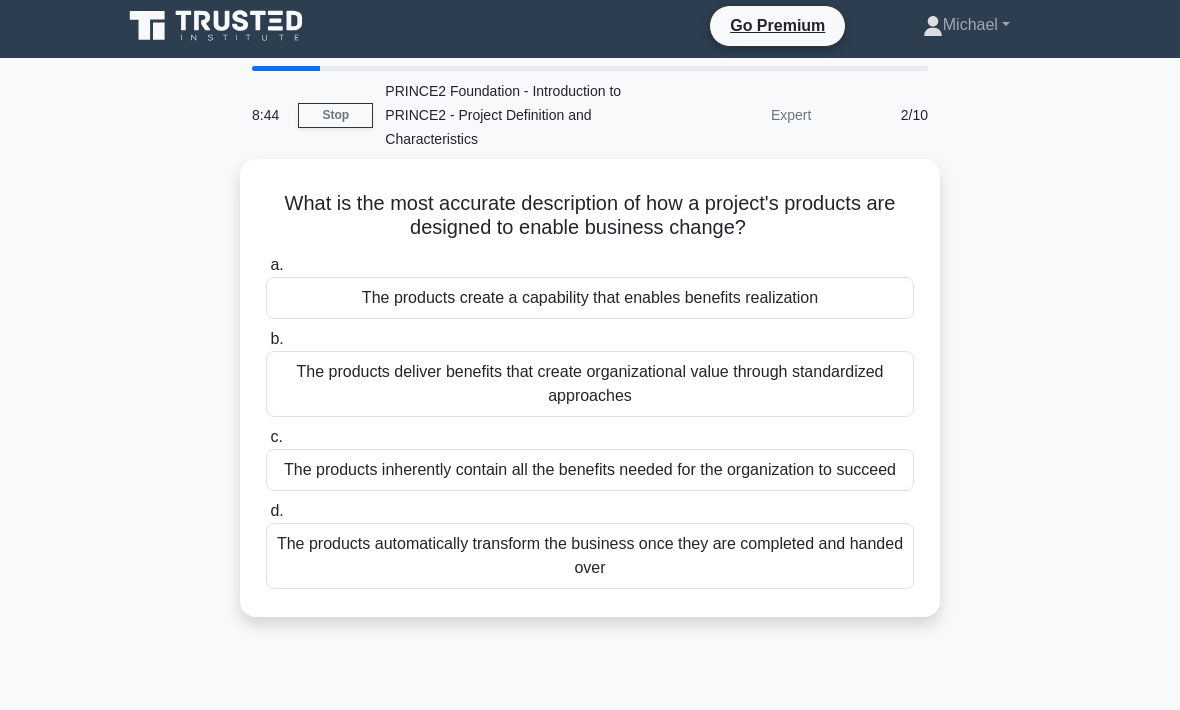 click on "The products deliver benefits that create organizational value through standardized approaches" at bounding box center (590, 384) 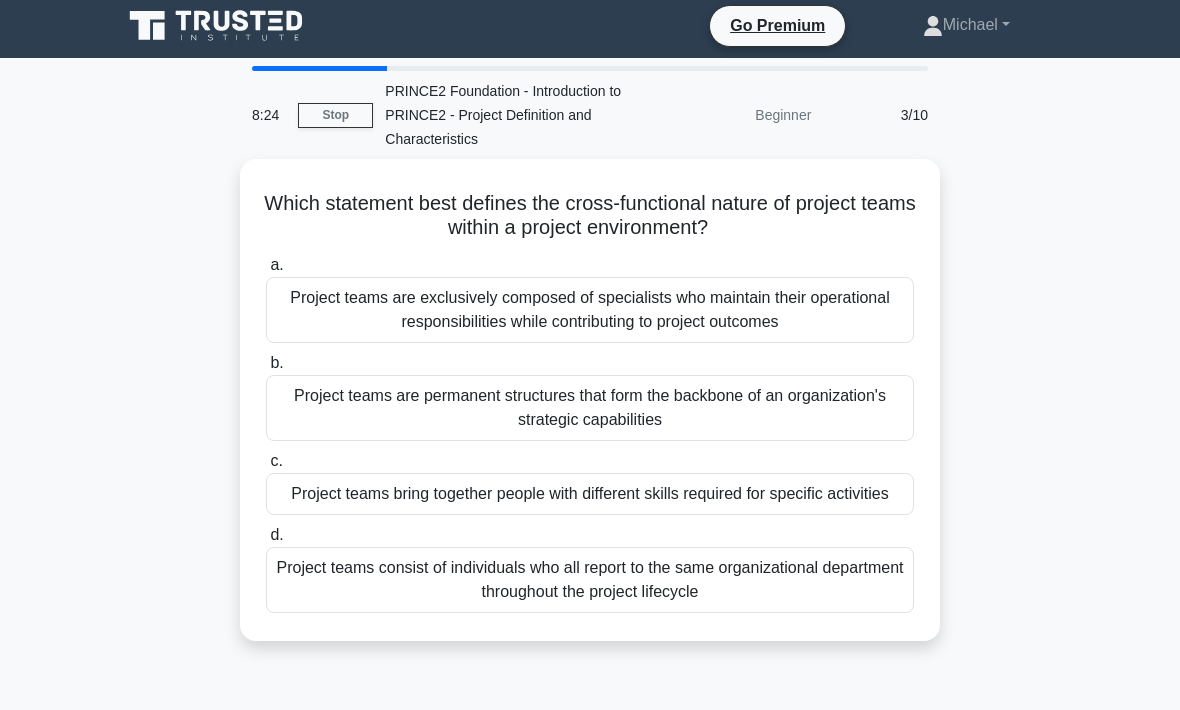 click on "Project teams bring together people with different skills required for specific activities" at bounding box center [590, 494] 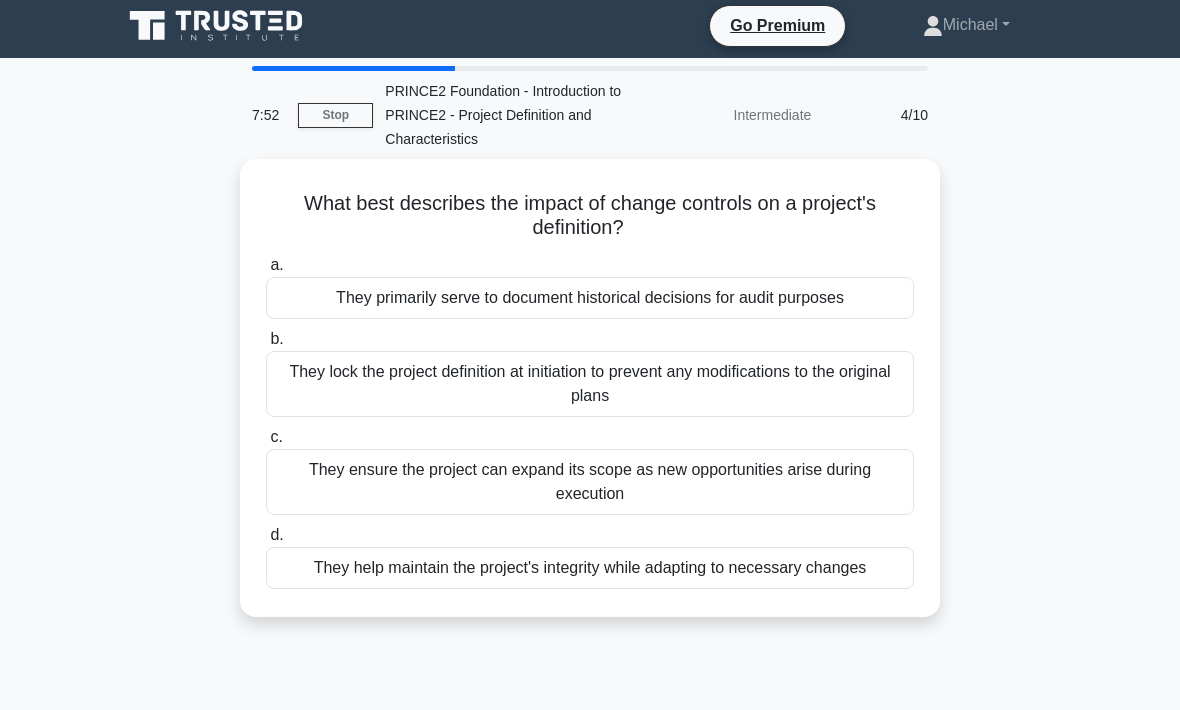 click on "They help maintain the project's integrity while adapting to necessary changes" at bounding box center [590, 568] 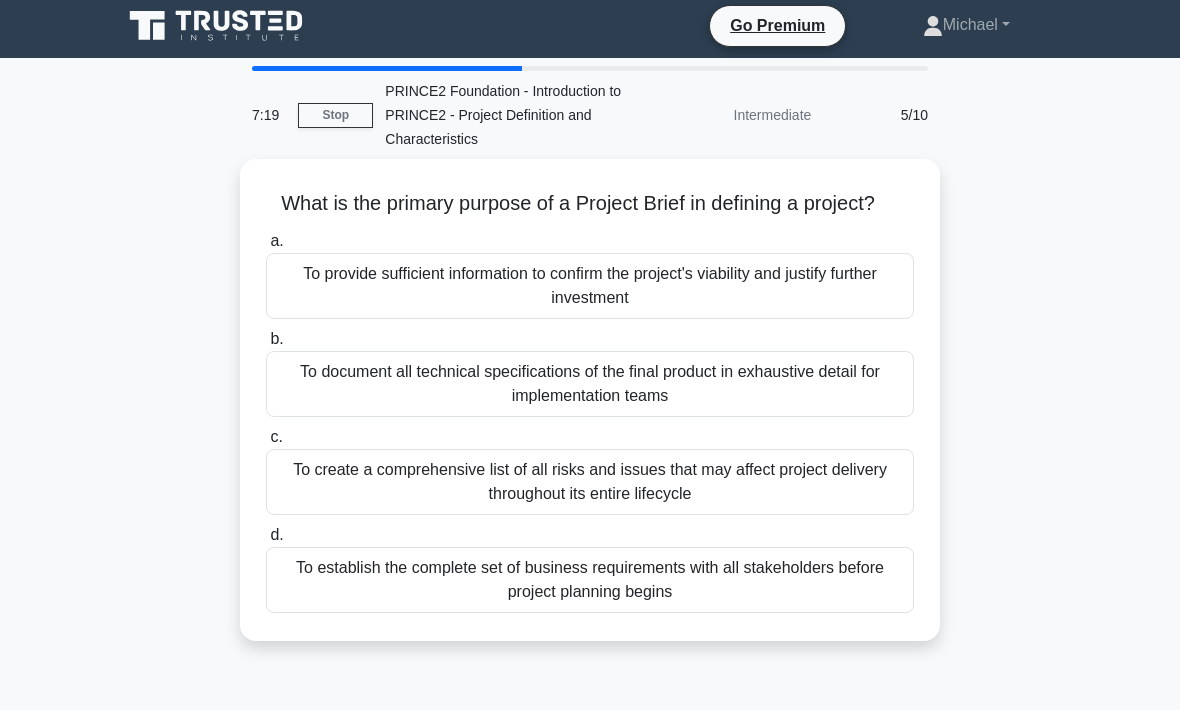 click on "To provide sufficient information to confirm the project's viability and justify further investment" at bounding box center [590, 286] 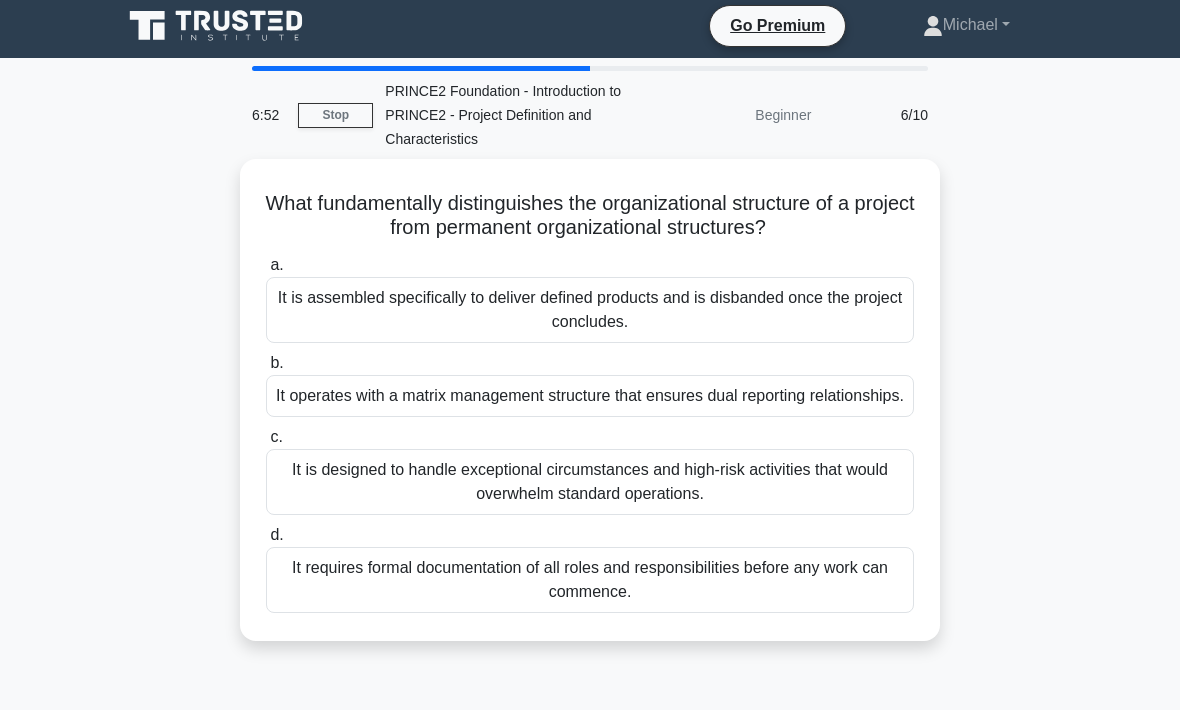 click on "It is assembled specifically to deliver defined products and is disbanded once the project concludes." at bounding box center (590, 310) 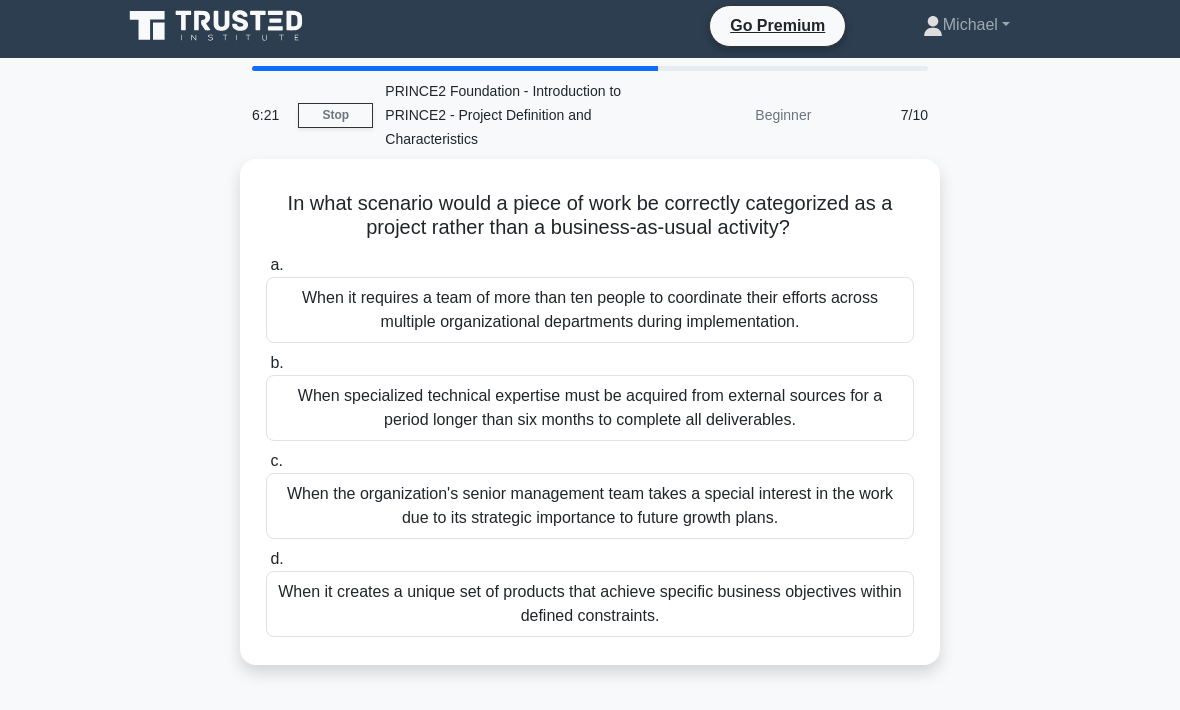 click on "When it creates a unique set of products that achieve specific business objectives within defined constraints." at bounding box center (590, 604) 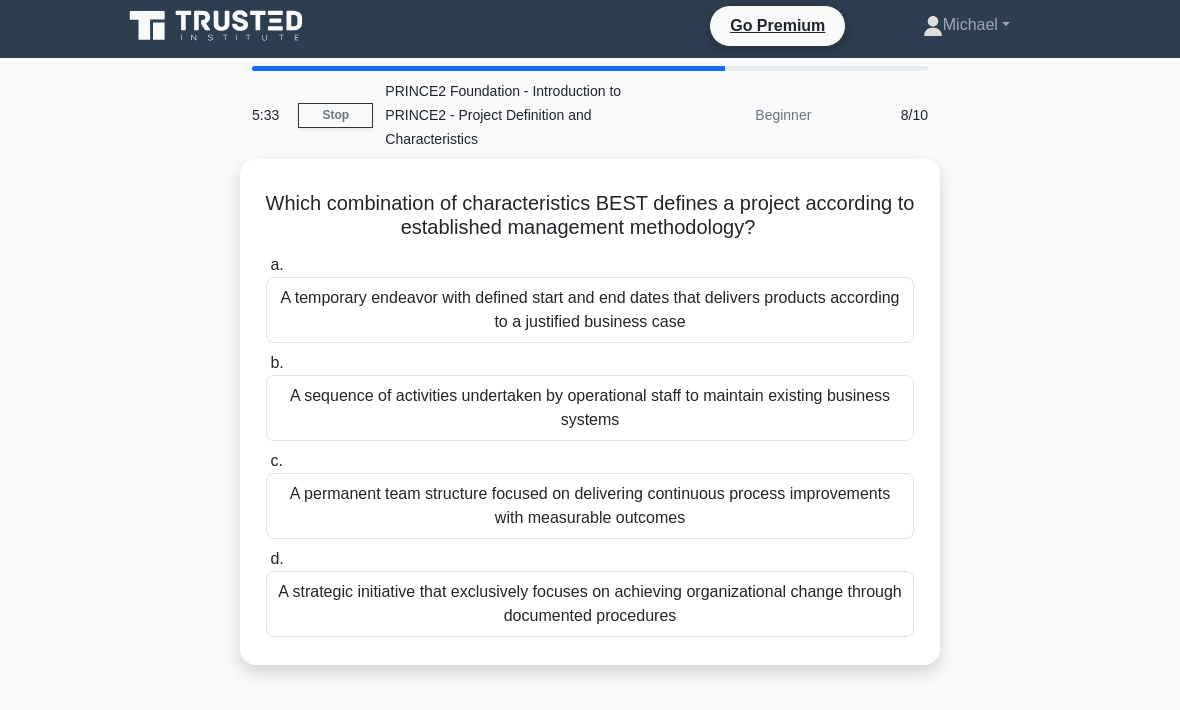 click on "A temporary endeavor with defined start and end dates that delivers products according to a justified business case" at bounding box center (590, 310) 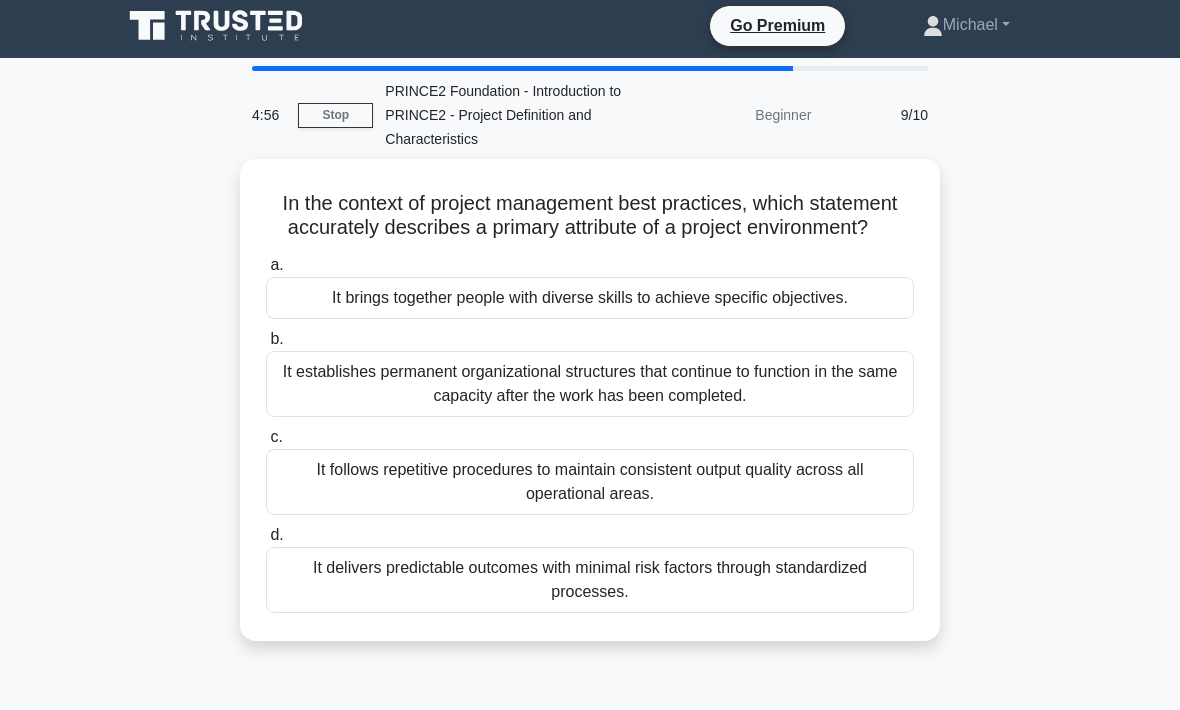 click on "It delivers predictable outcomes with minimal risk factors through standardized processes." at bounding box center (590, 580) 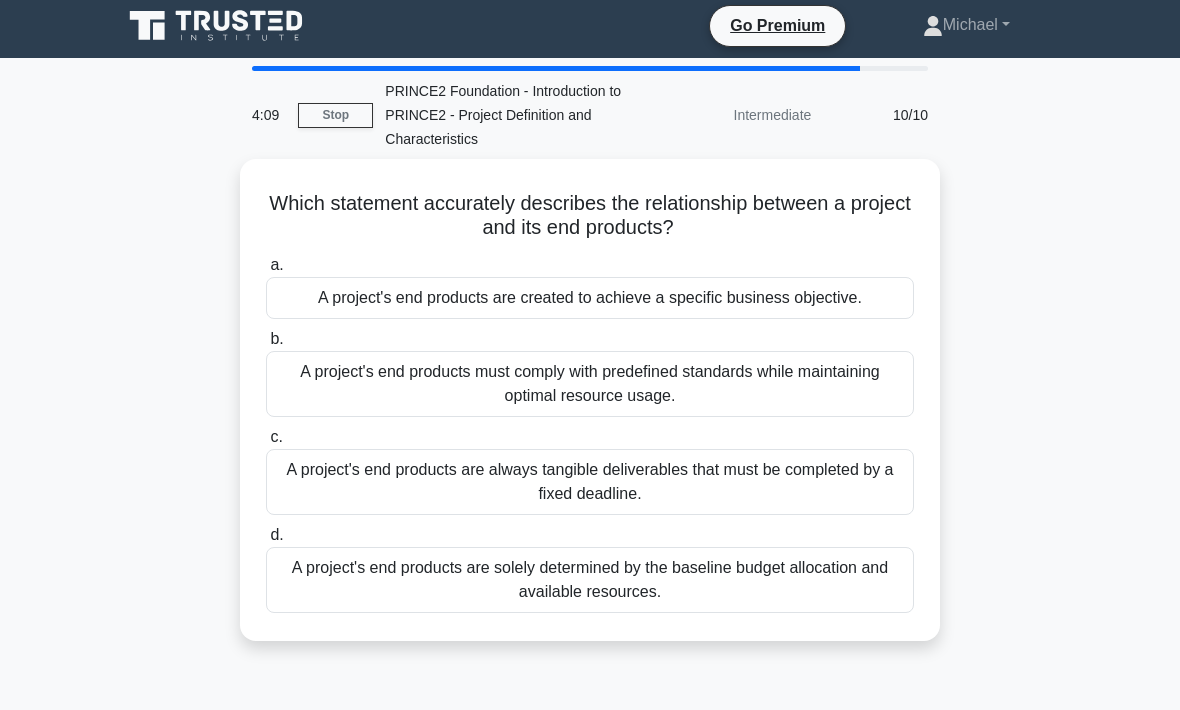 click on "A project's end products are created to achieve a specific business objective." at bounding box center (590, 298) 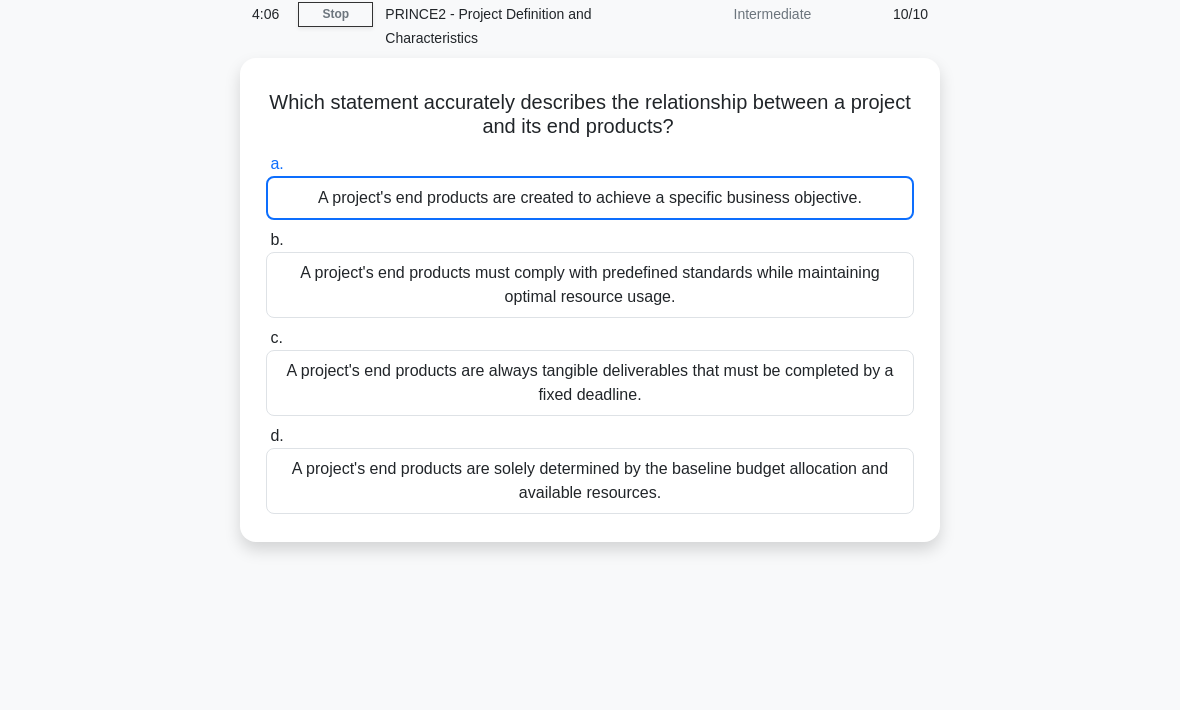 scroll, scrollTop: 0, scrollLeft: 0, axis: both 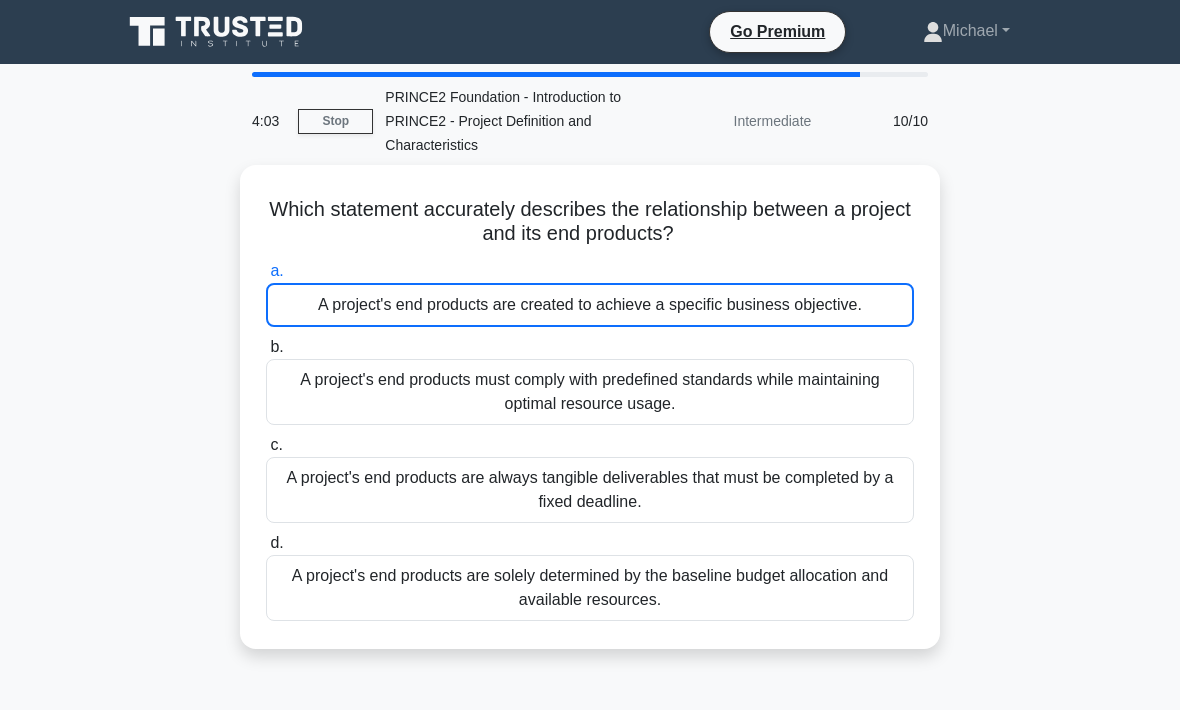 click on "Stop" at bounding box center [335, 121] 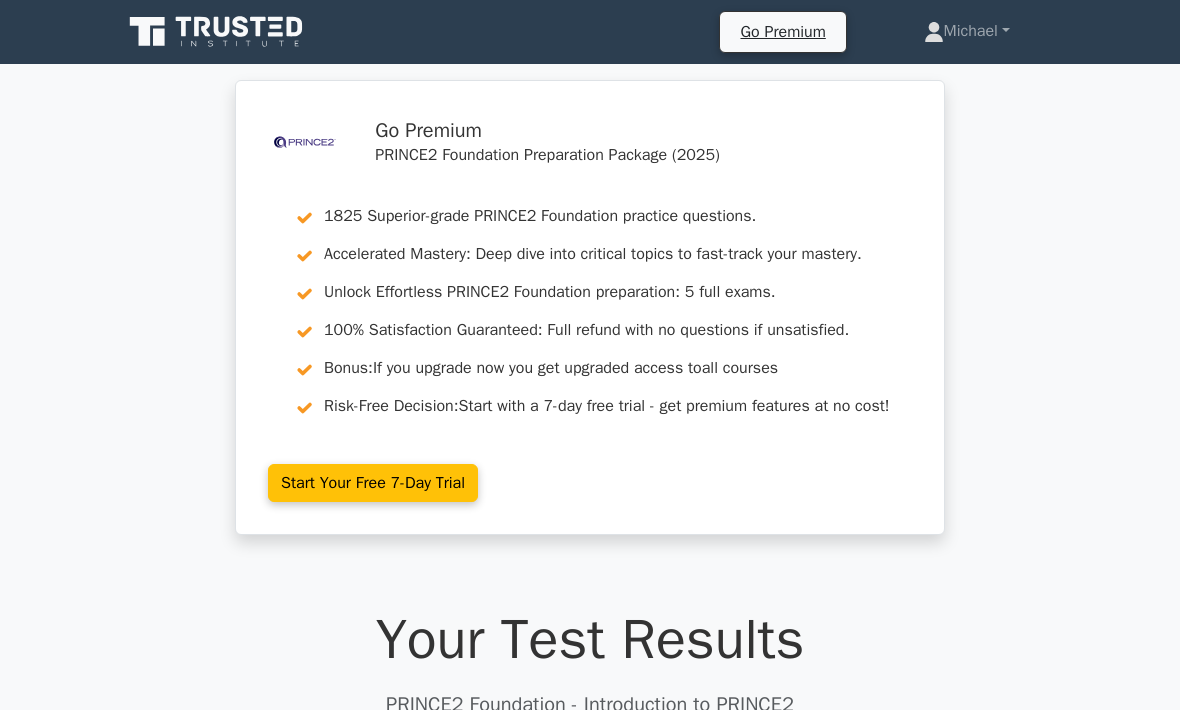 scroll, scrollTop: 13, scrollLeft: 0, axis: vertical 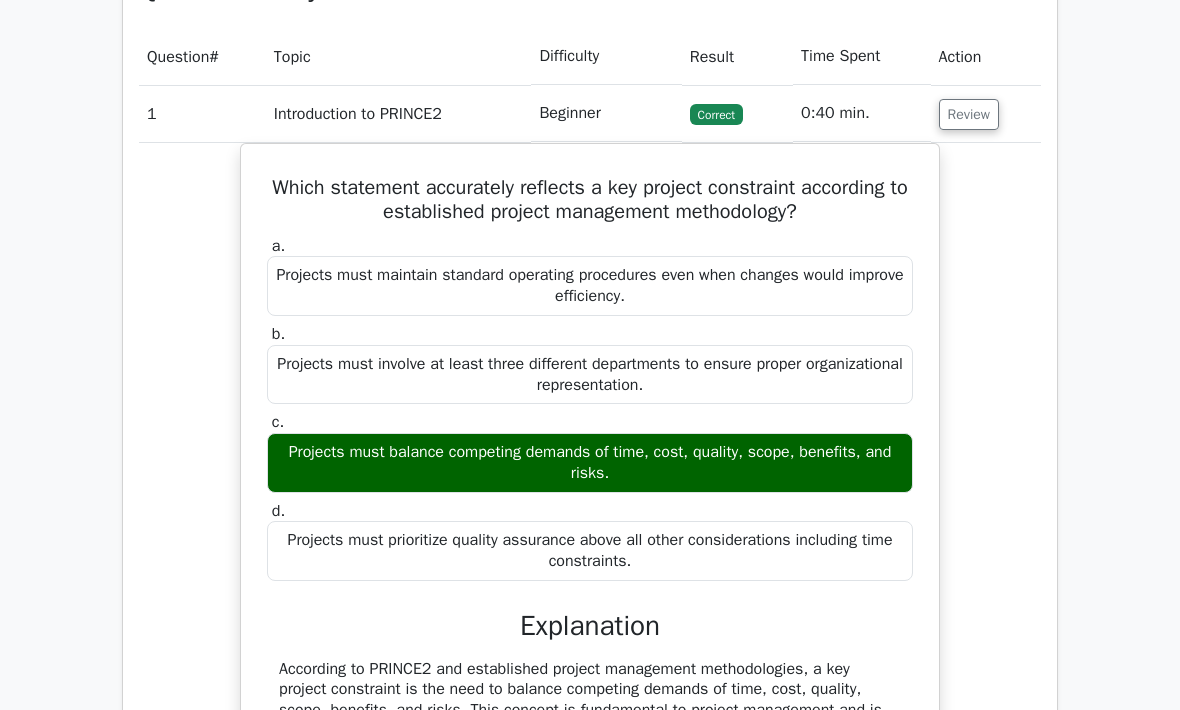 click on "Review" at bounding box center [969, 114] 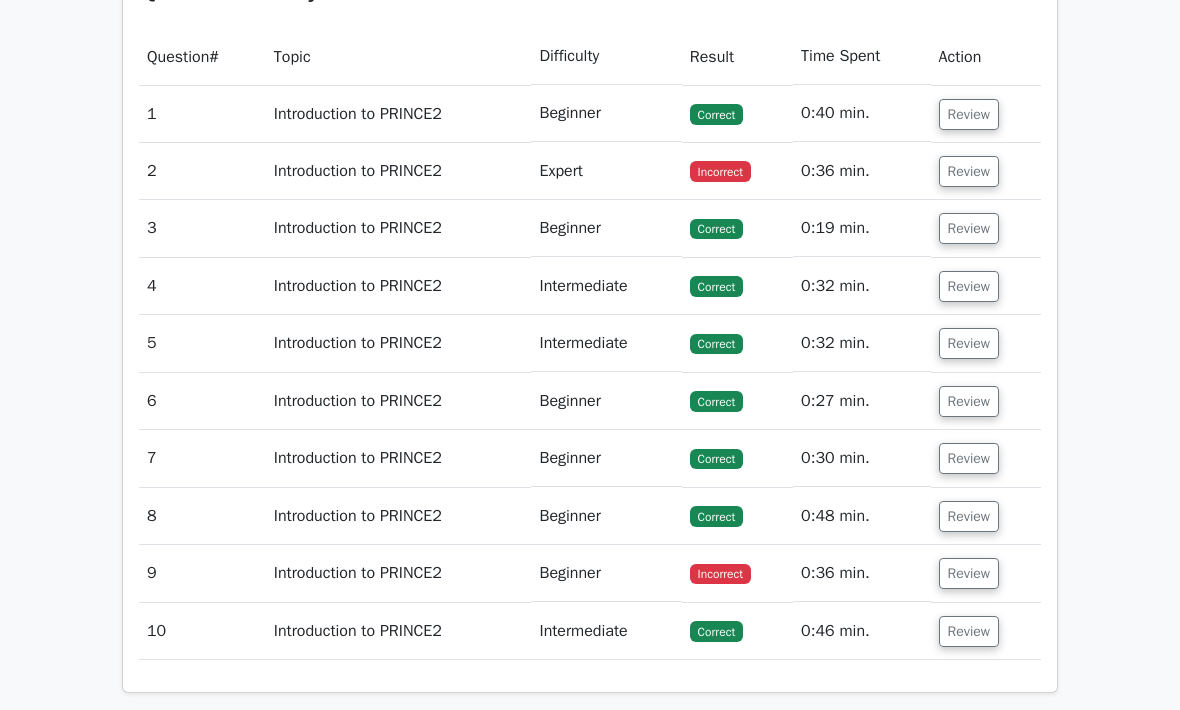 click on "Review" at bounding box center [969, 573] 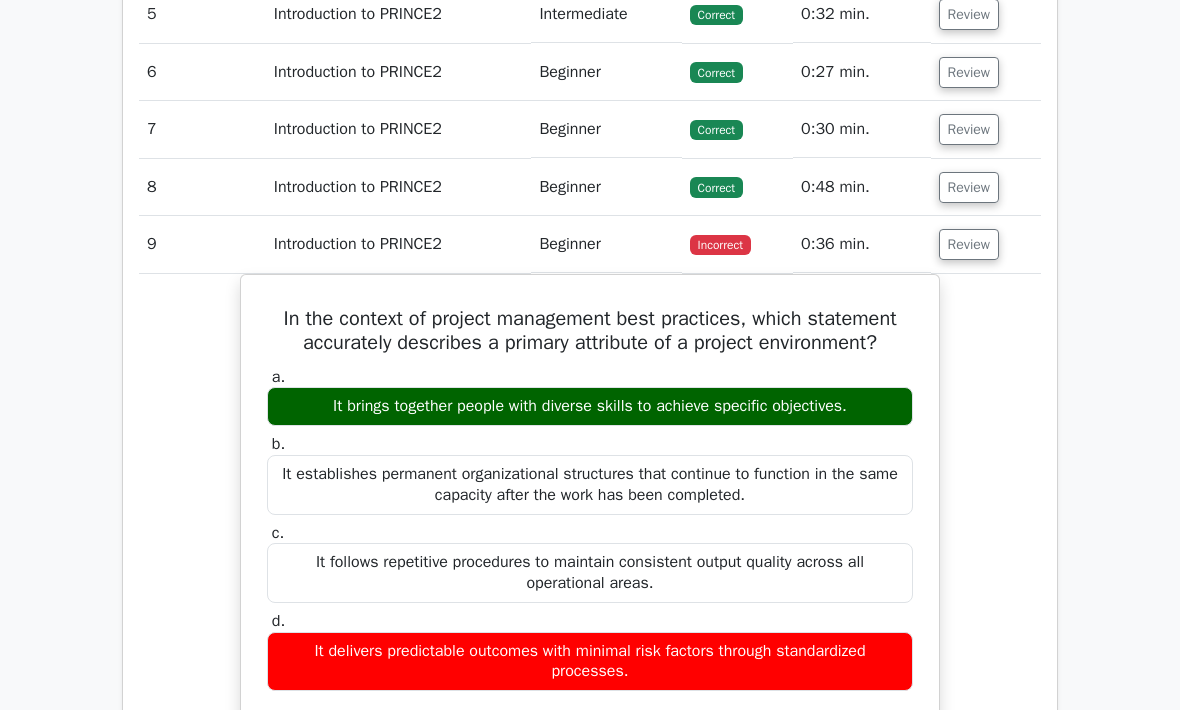 scroll, scrollTop: 1744, scrollLeft: 0, axis: vertical 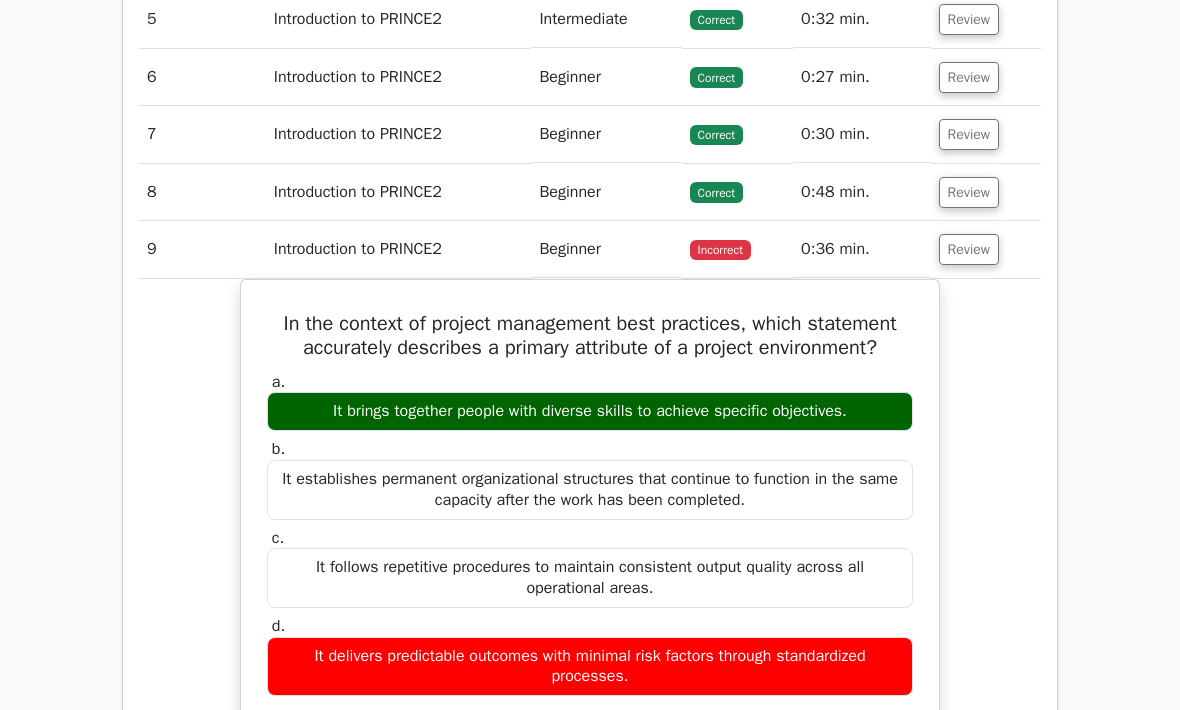 click on "Review" at bounding box center (969, 249) 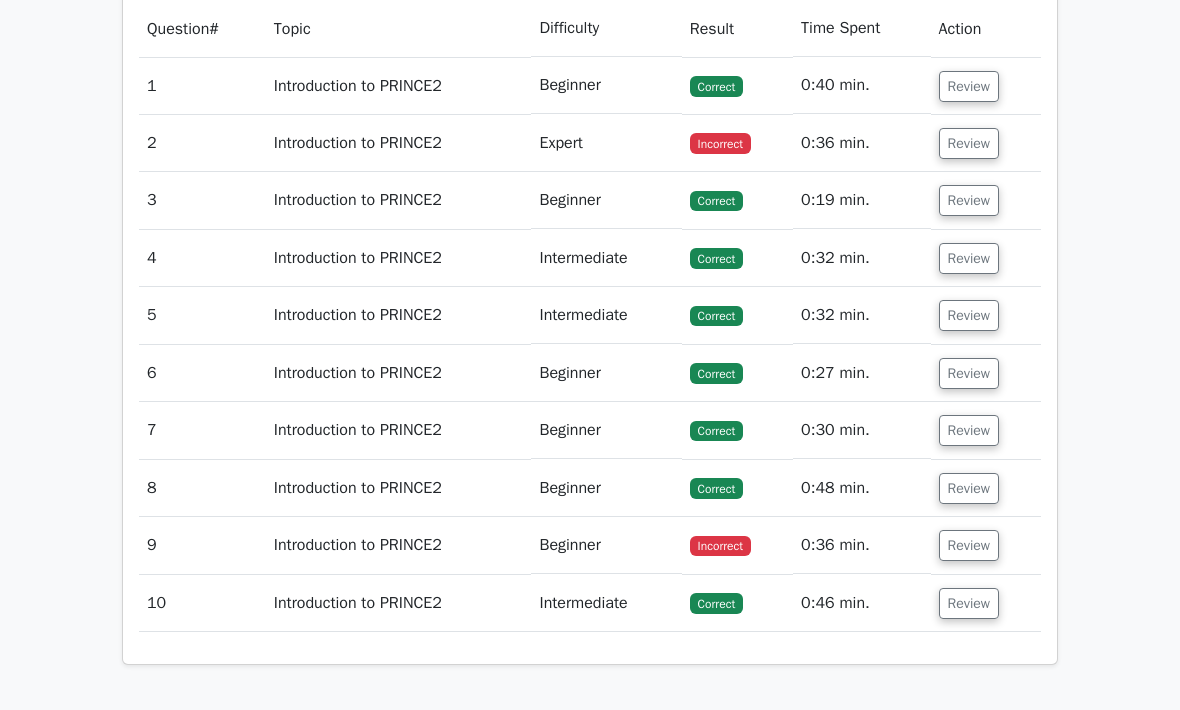 scroll, scrollTop: 1448, scrollLeft: 0, axis: vertical 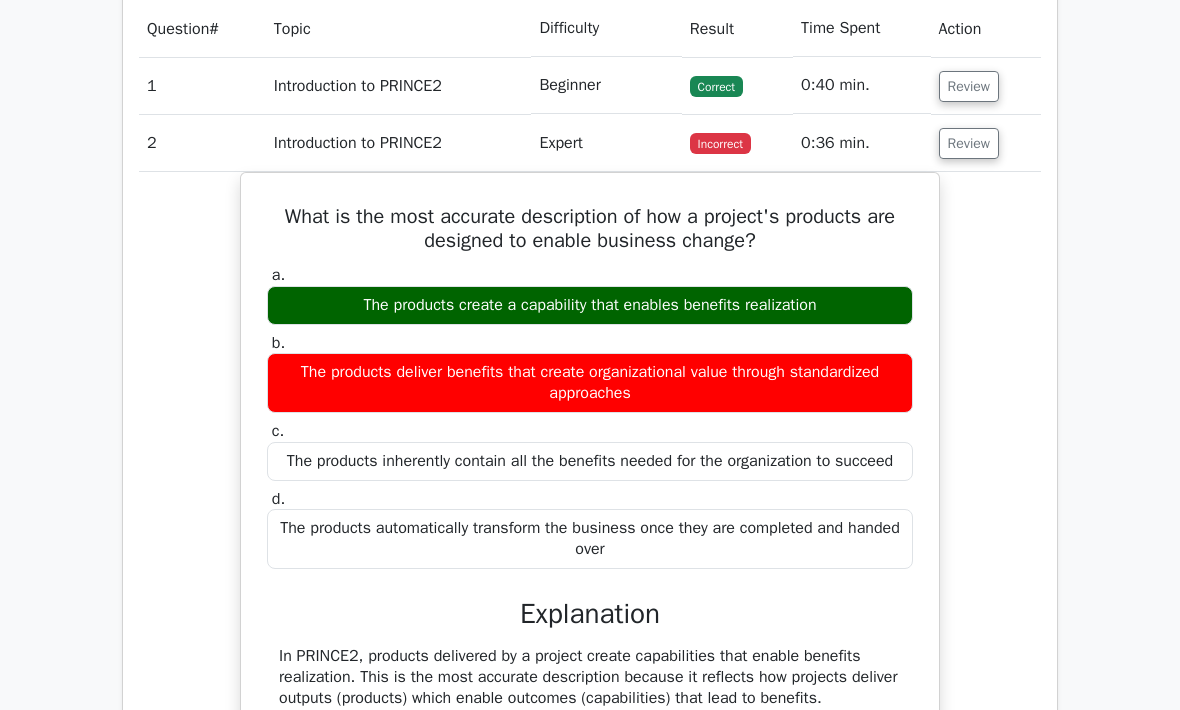 click on "Review" at bounding box center (969, 143) 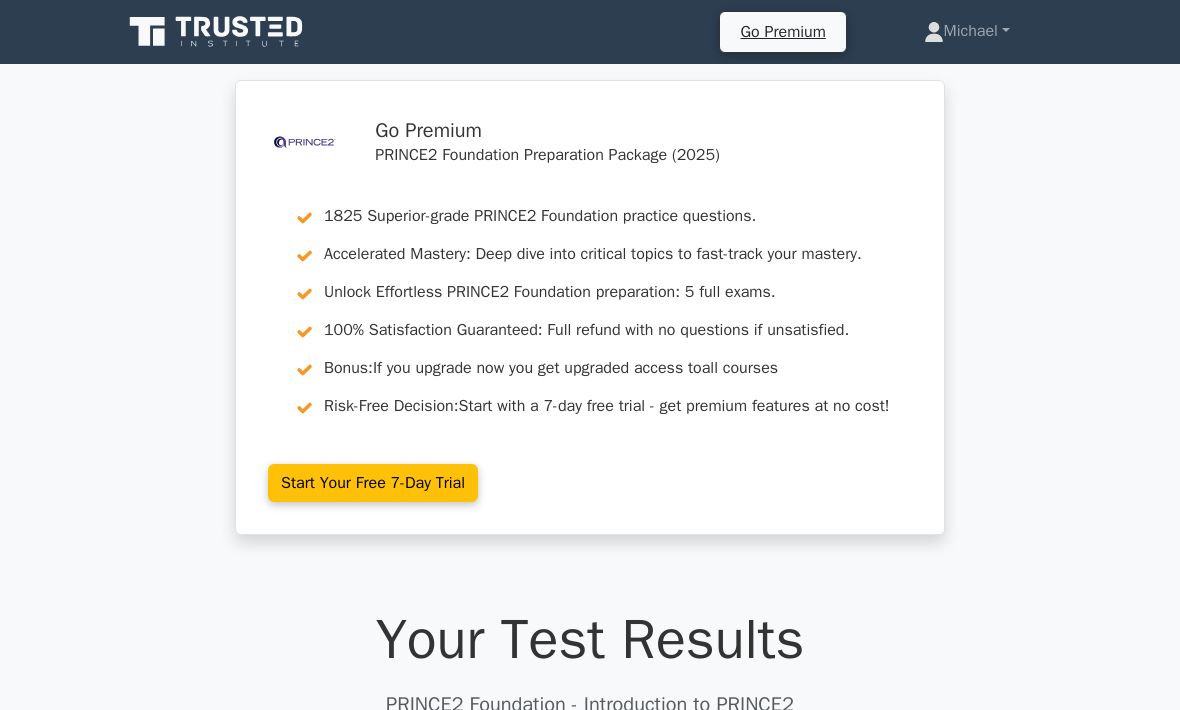scroll, scrollTop: 381, scrollLeft: 0, axis: vertical 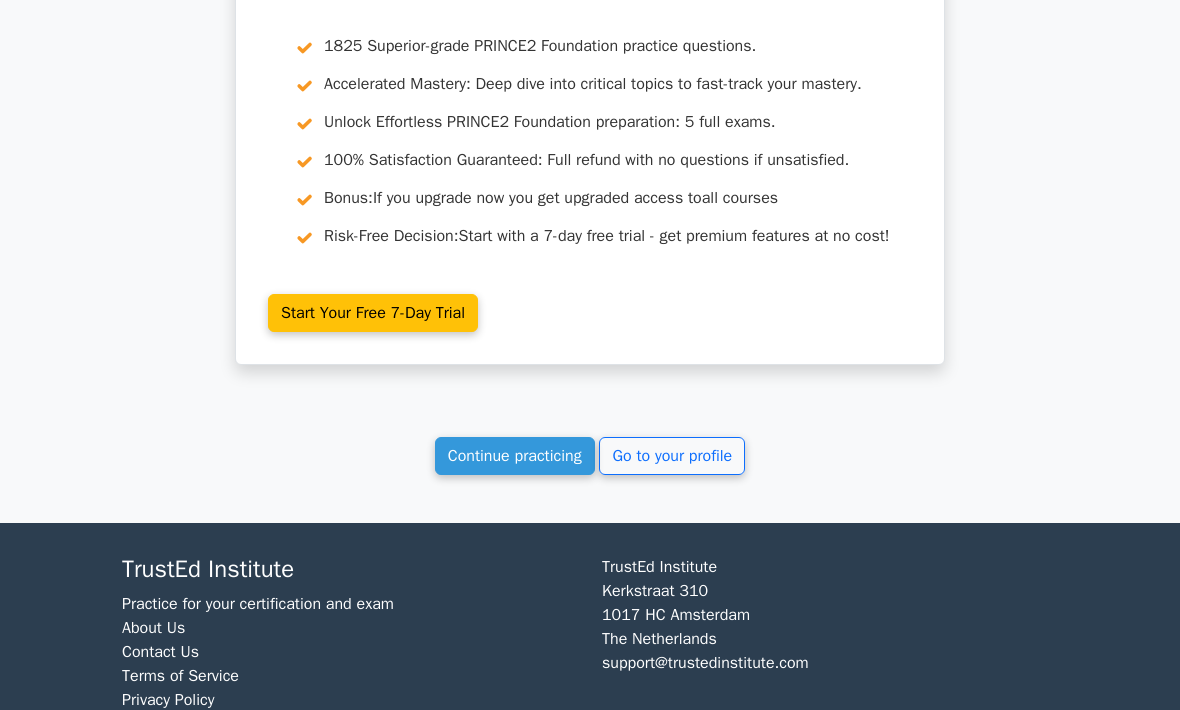 click on "Continue practicing" at bounding box center (515, 457) 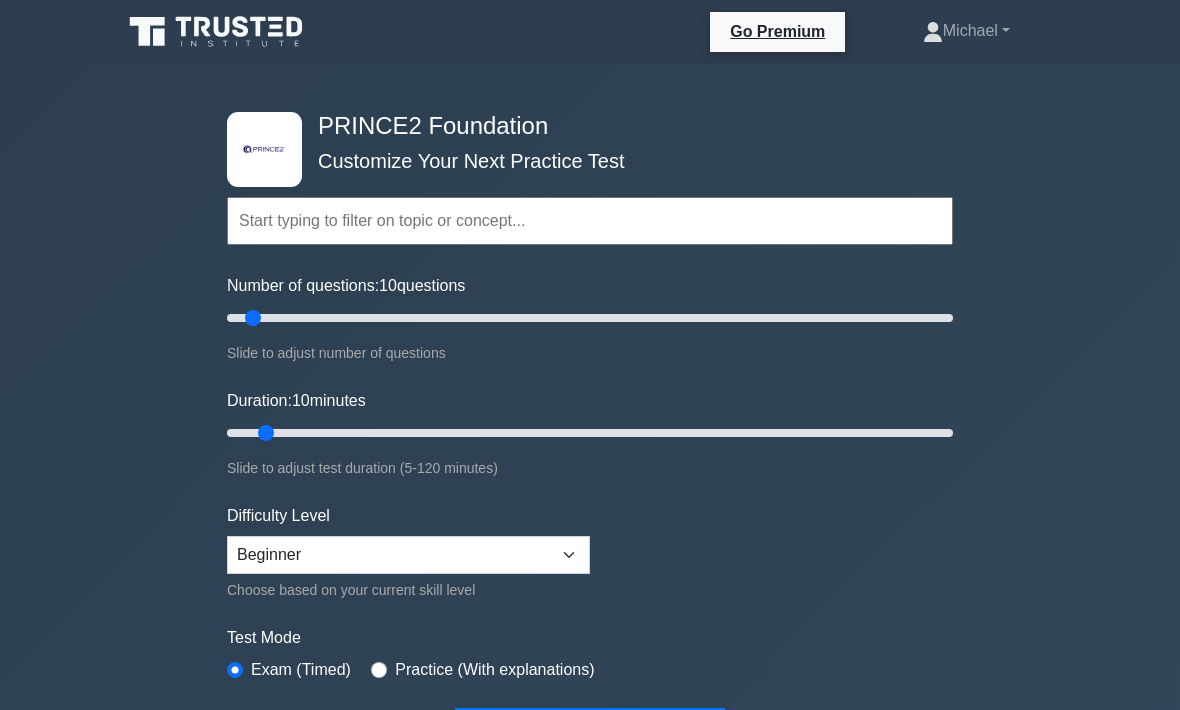scroll, scrollTop: 0, scrollLeft: 0, axis: both 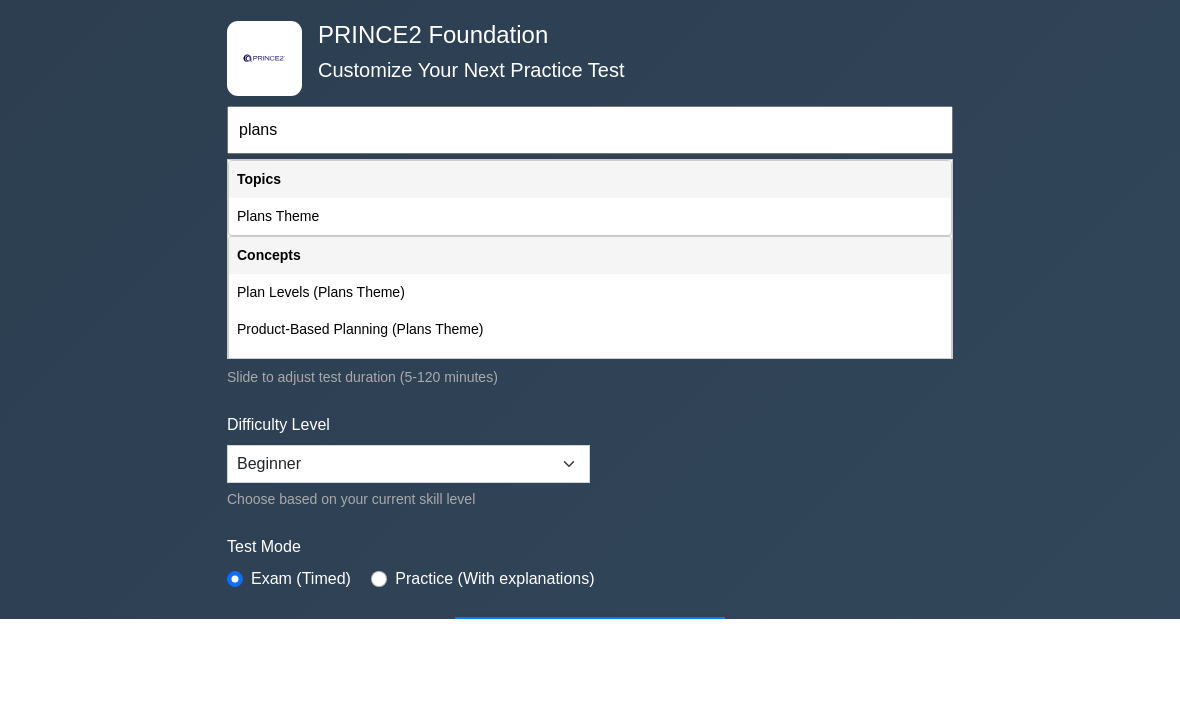 click on "Plans Theme" at bounding box center [590, 307] 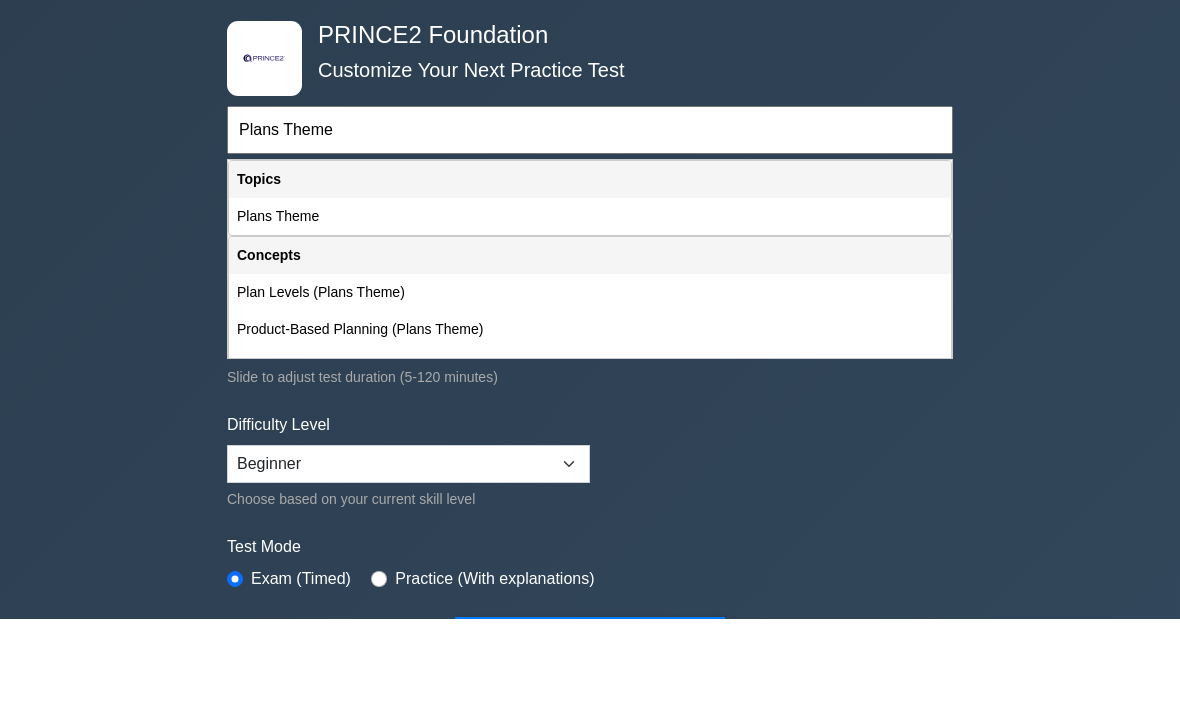 scroll, scrollTop: 91, scrollLeft: 0, axis: vertical 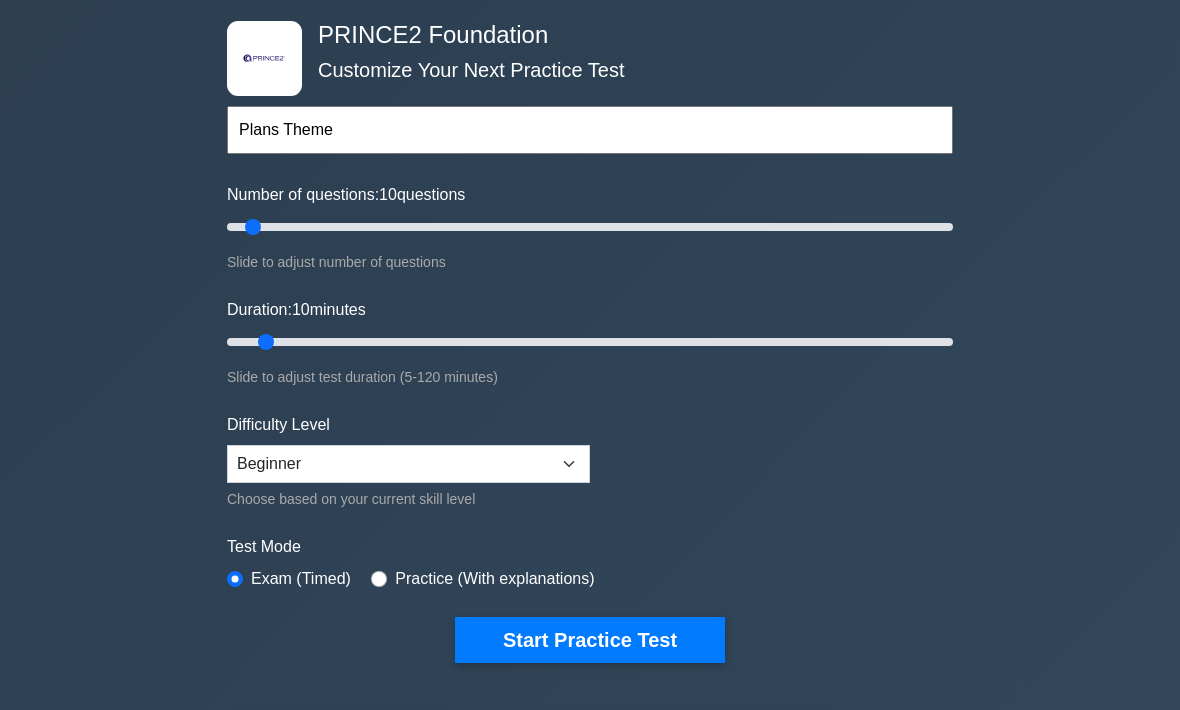 click on "Start Practice Test" at bounding box center (590, 640) 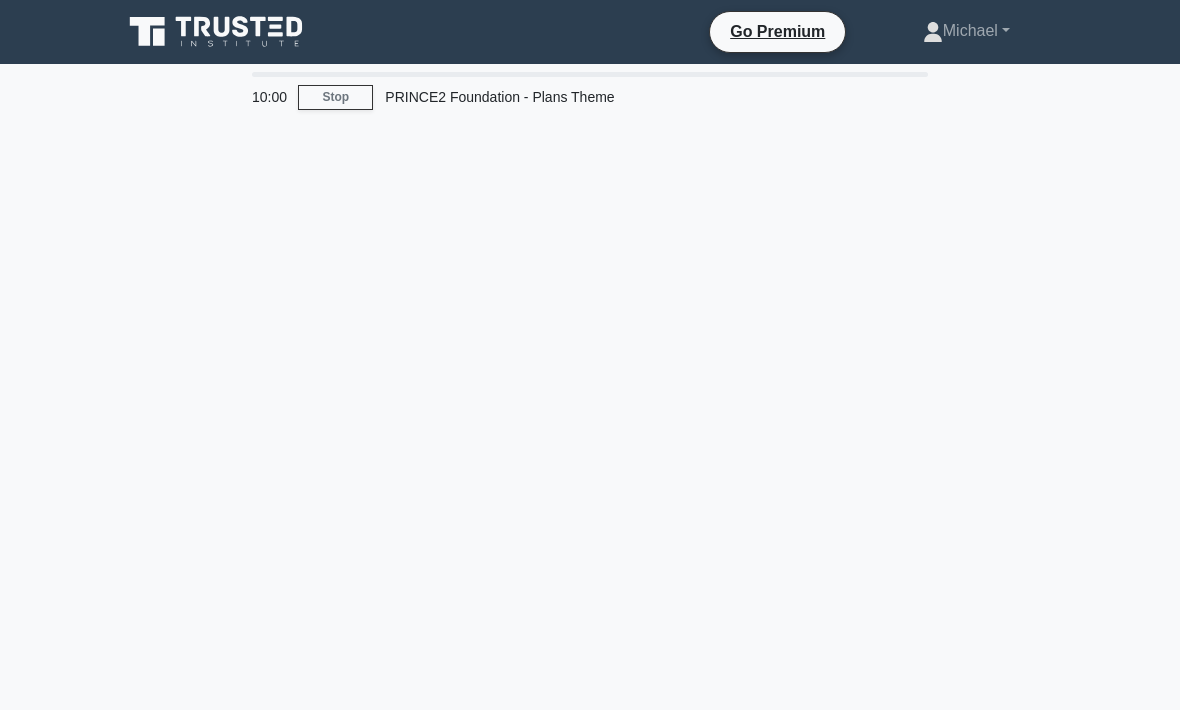 scroll, scrollTop: 0, scrollLeft: 0, axis: both 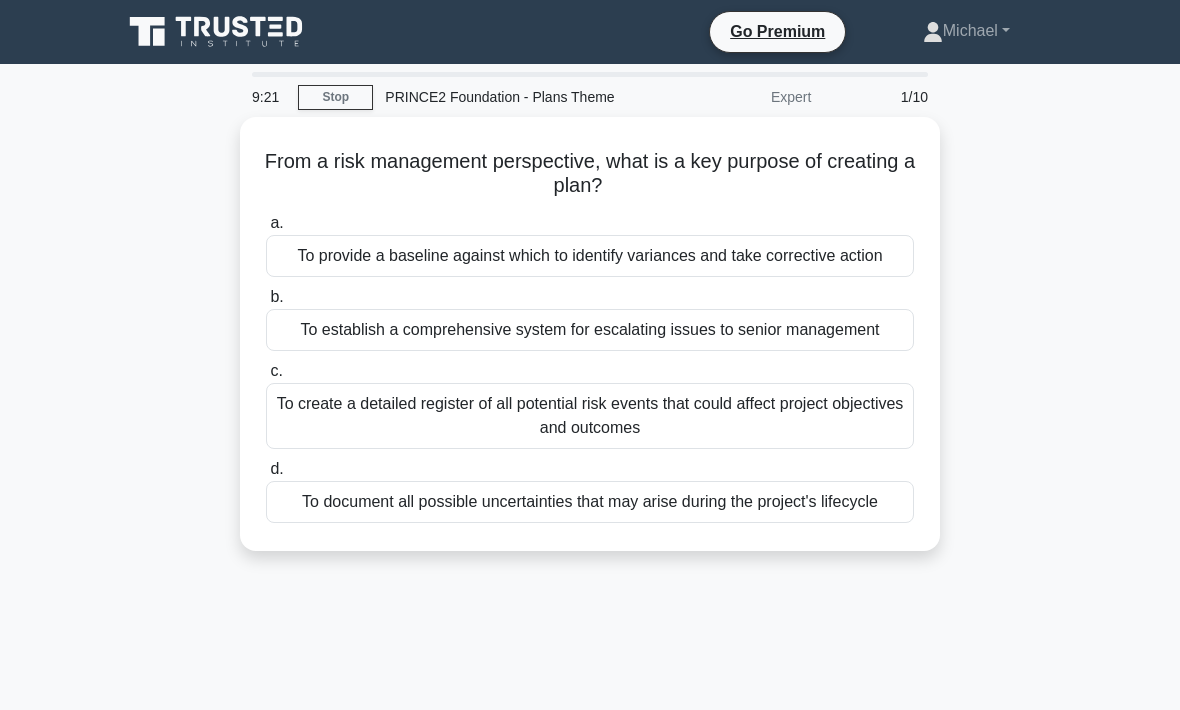 click on "To document all possible uncertainties that may arise during the project's lifecycle" at bounding box center (590, 502) 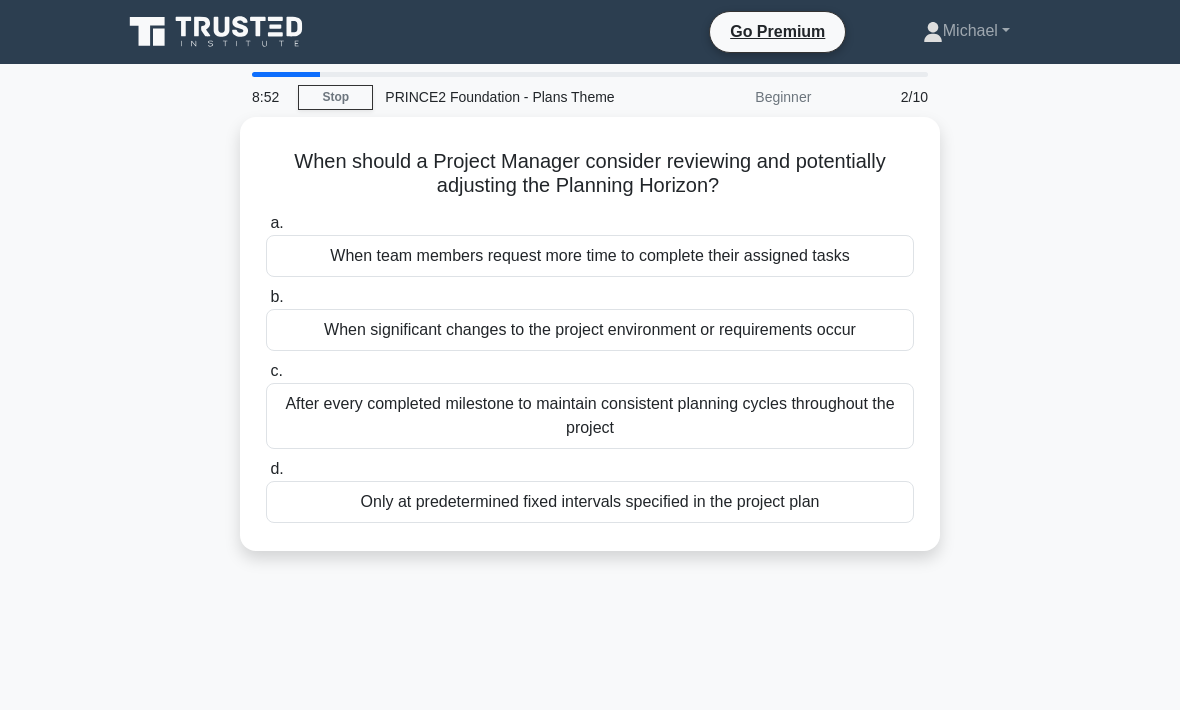 click on "Only at predetermined fixed intervals specified in the project plan" at bounding box center [590, 502] 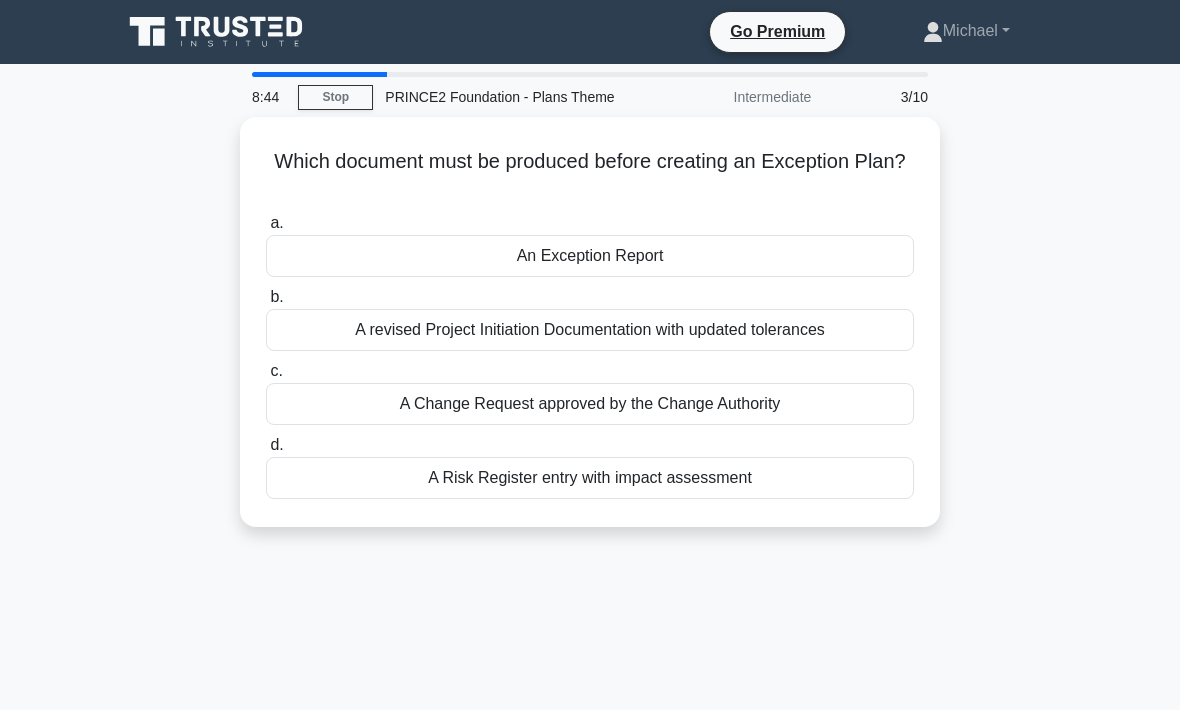 click on "An Exception Report" at bounding box center [590, 256] 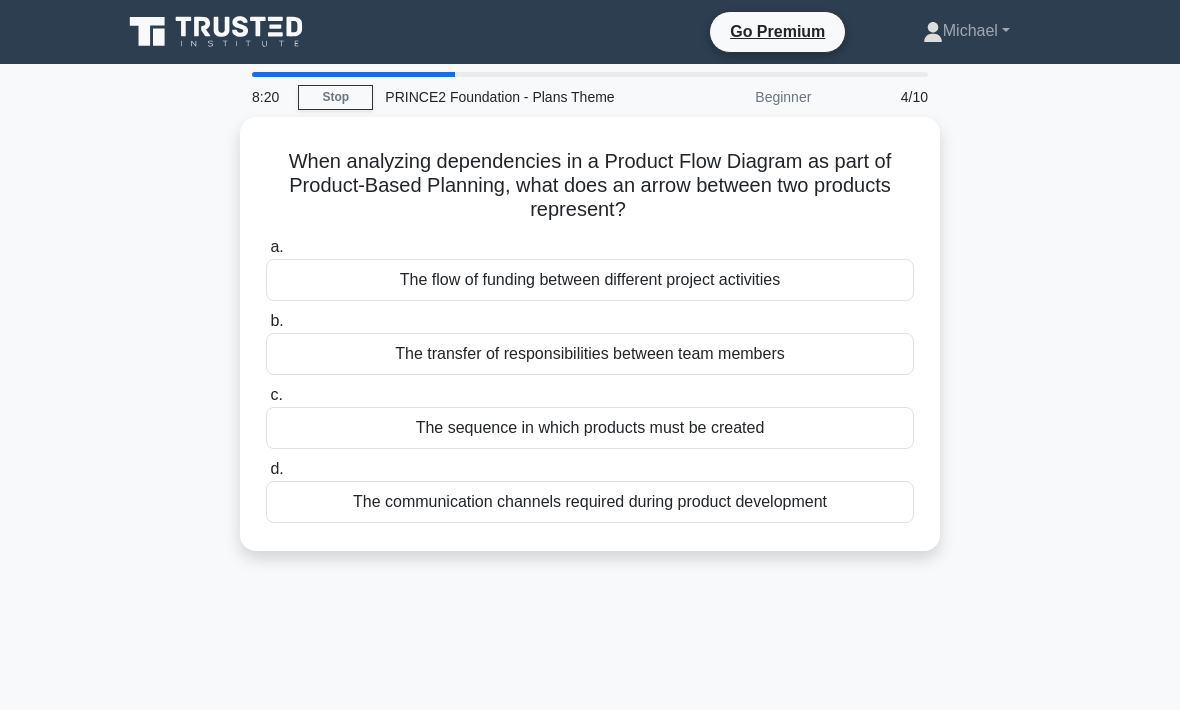 click on "The sequence in which products must be created" at bounding box center (590, 428) 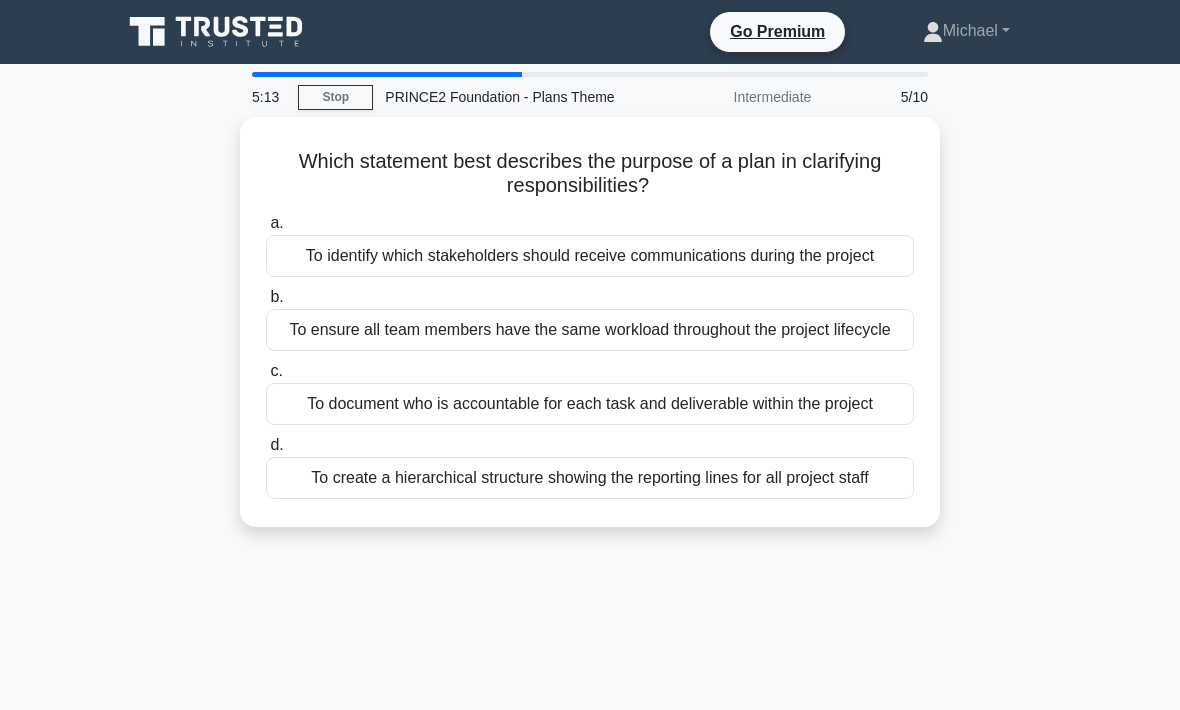 click on "To document who is accountable for each task and deliverable within the project" at bounding box center [590, 404] 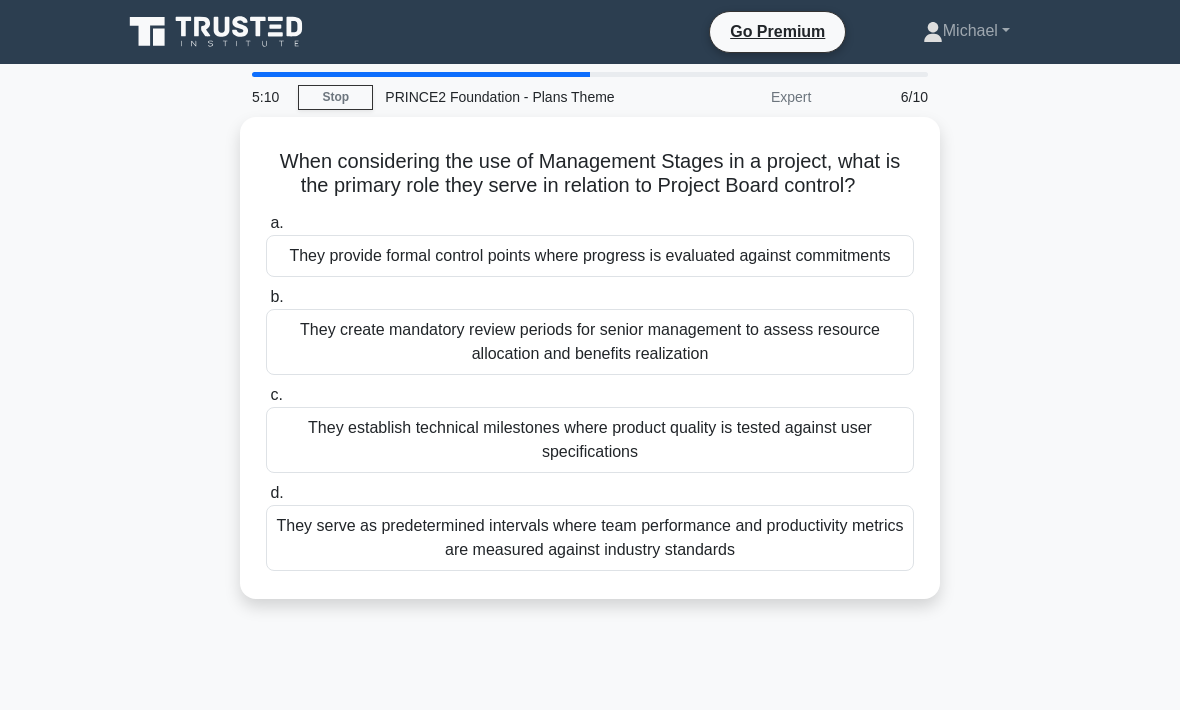 click on "They create mandatory review periods for senior management to assess resource allocation and benefits realization" at bounding box center [590, 342] 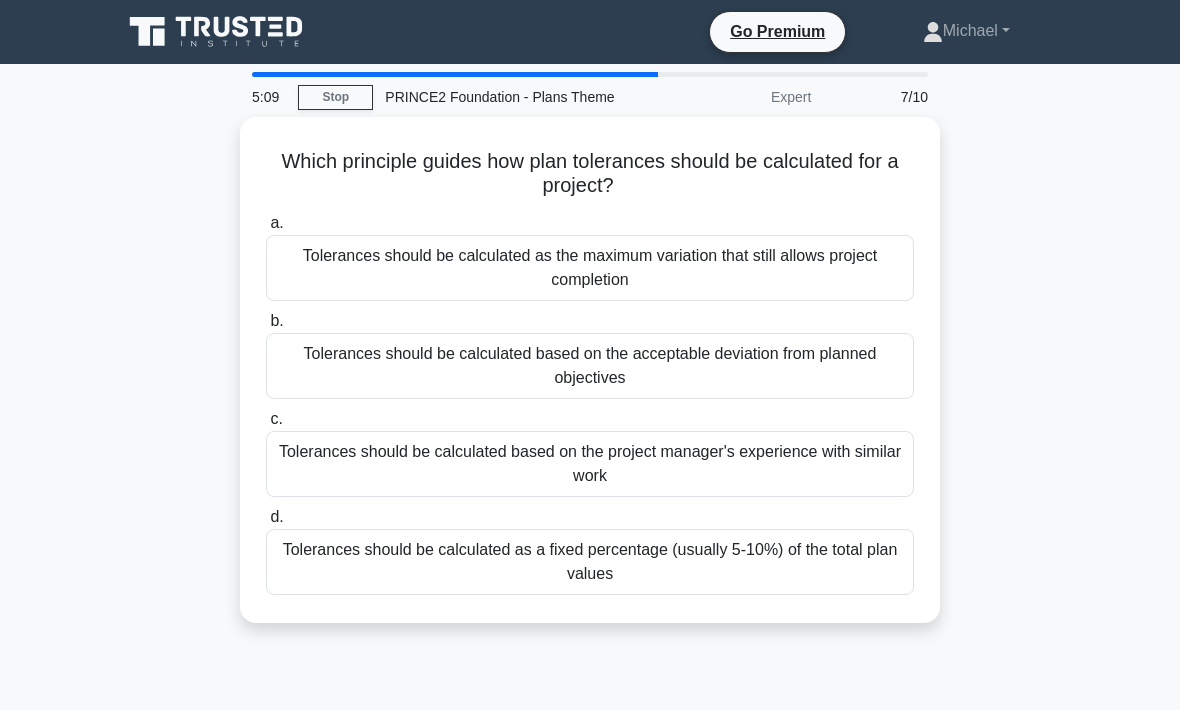 click on "Tolerances should be calculated as a fixed percentage (usually 5-10%) of the total plan values" at bounding box center (590, 562) 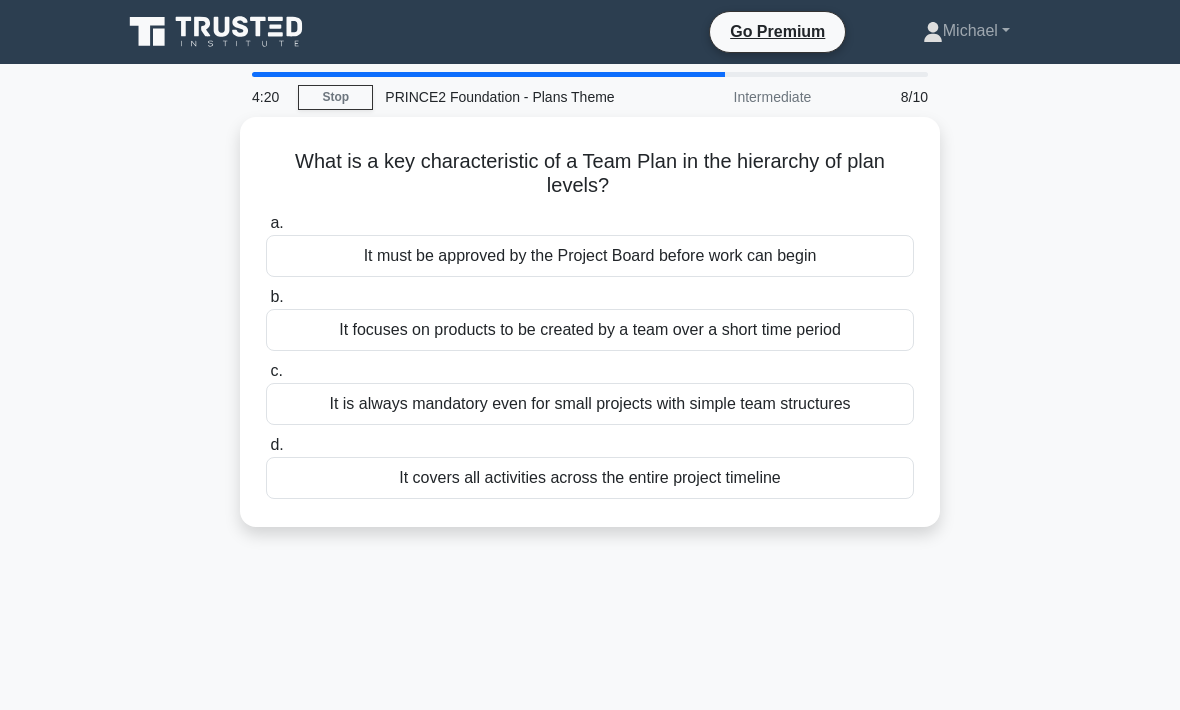 click on "It focuses on products to be created by a team over a short time period" at bounding box center (590, 330) 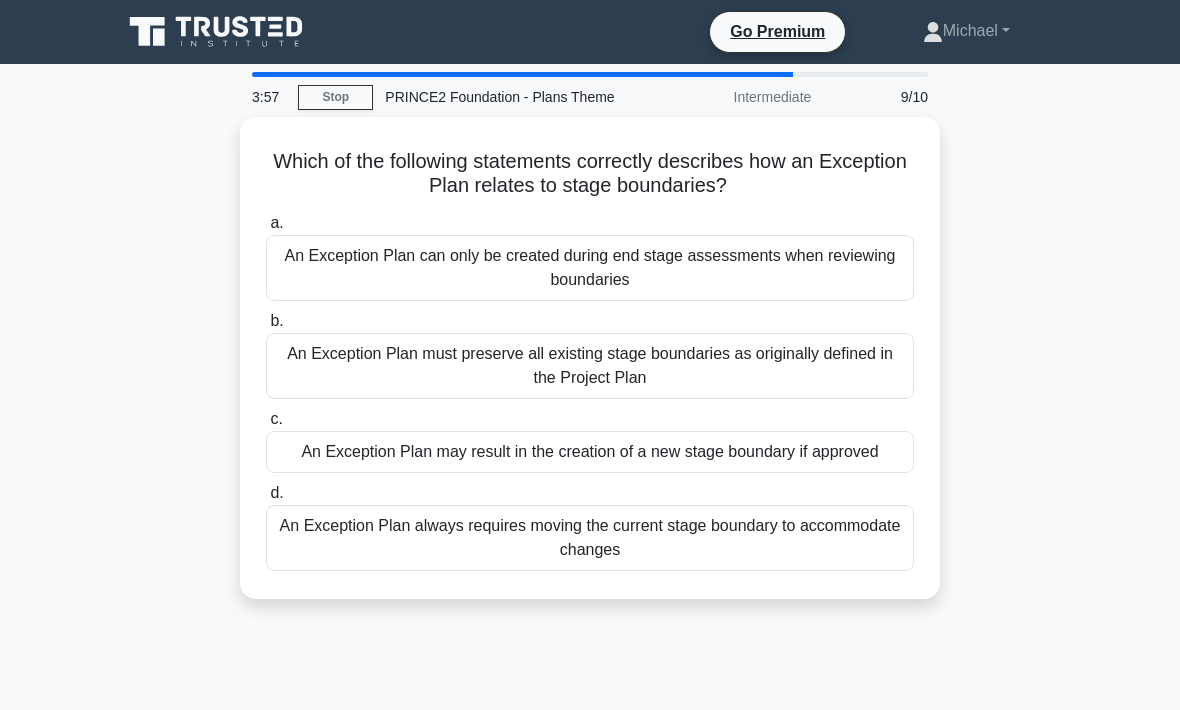 click on "An Exception Plan may result in the creation of a new stage boundary if approved" at bounding box center (590, 452) 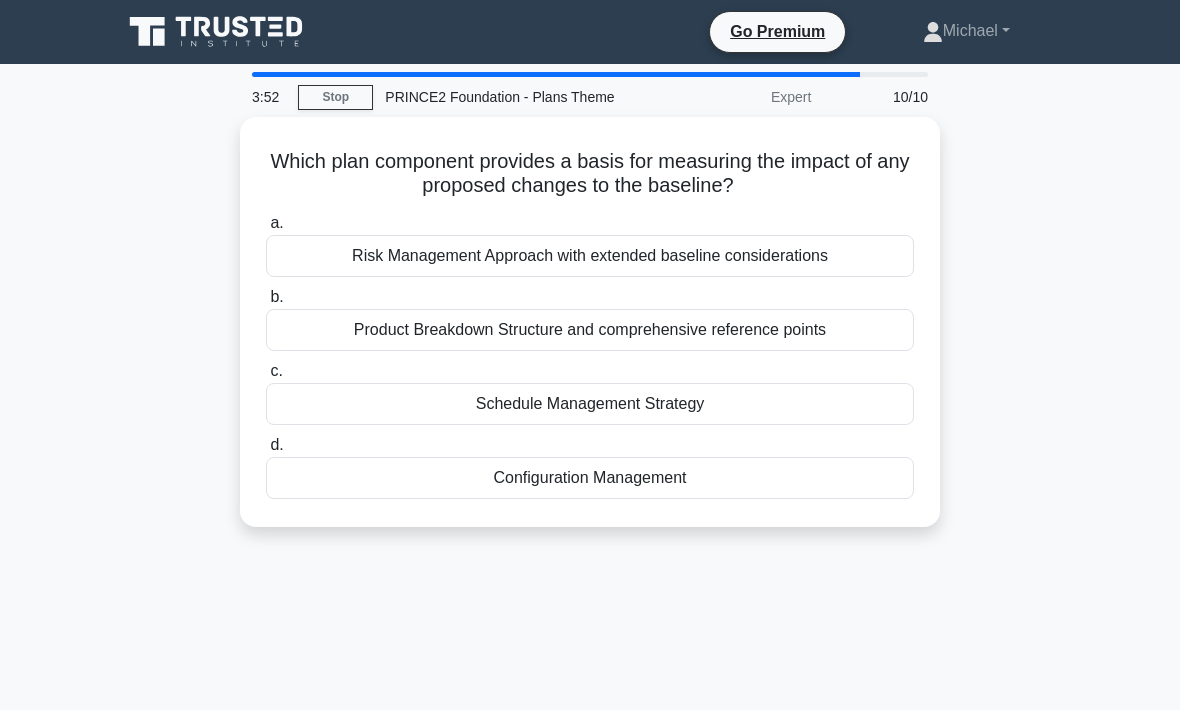 click on "Product Breakdown Structure and comprehensive reference points" at bounding box center (590, 330) 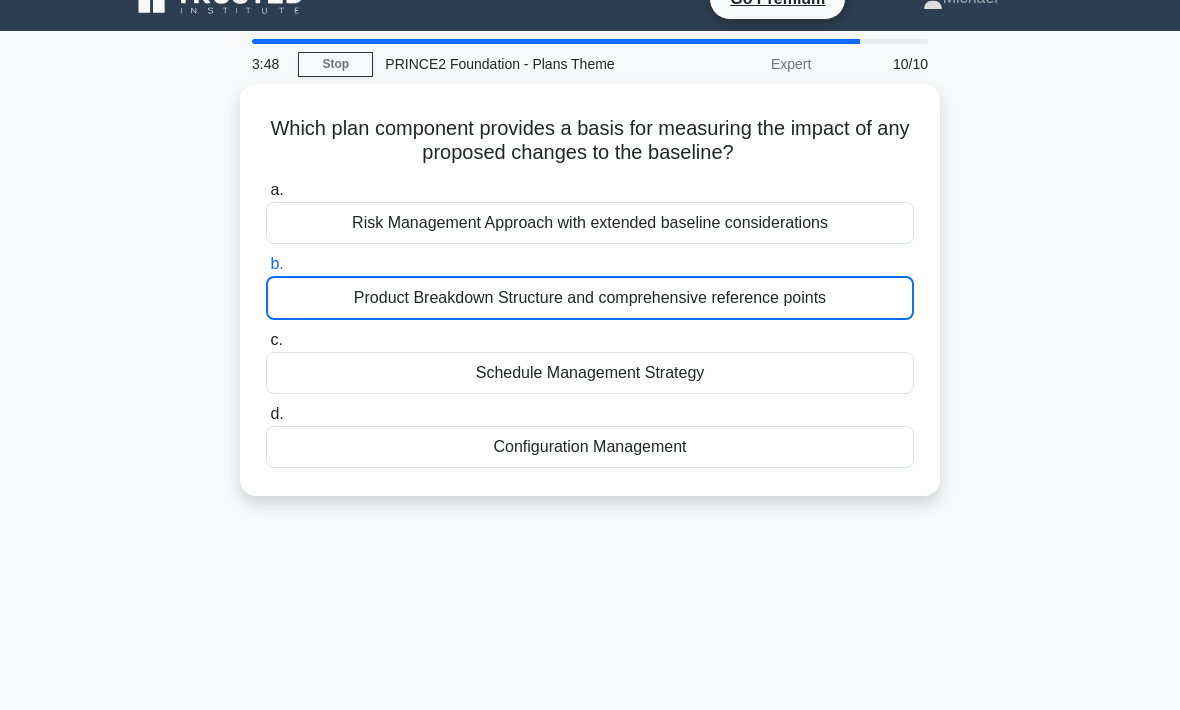 scroll, scrollTop: 0, scrollLeft: 0, axis: both 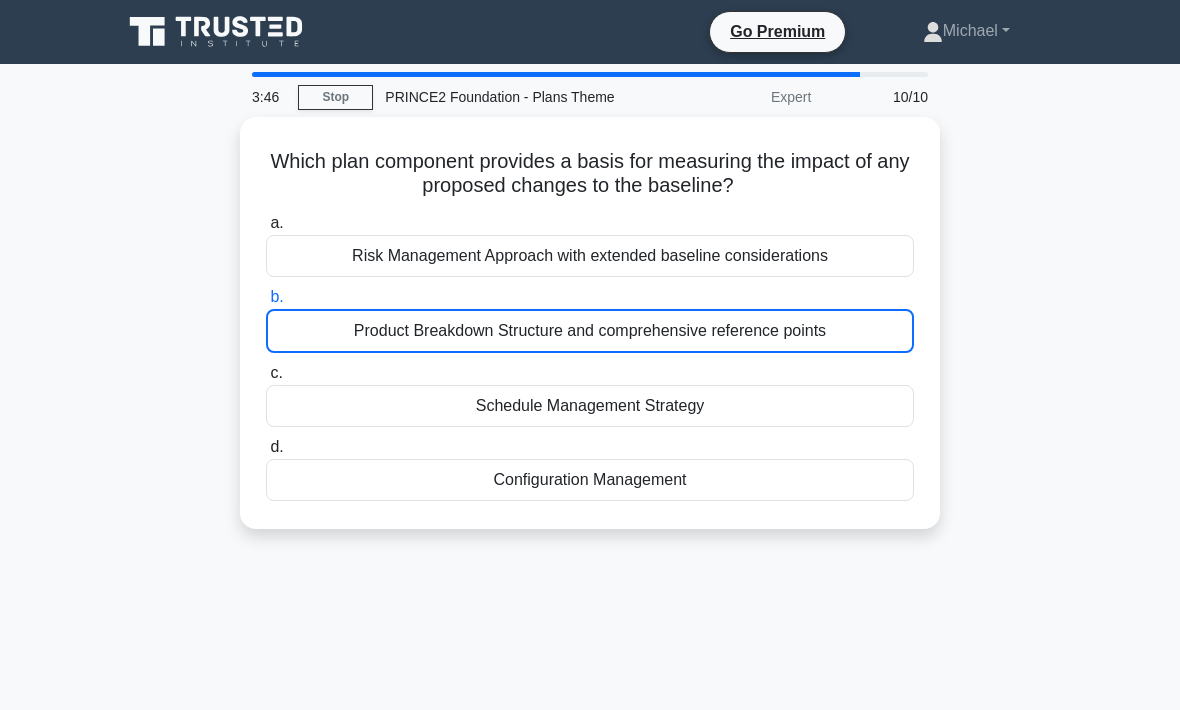 click on "Stop" at bounding box center [335, 97] 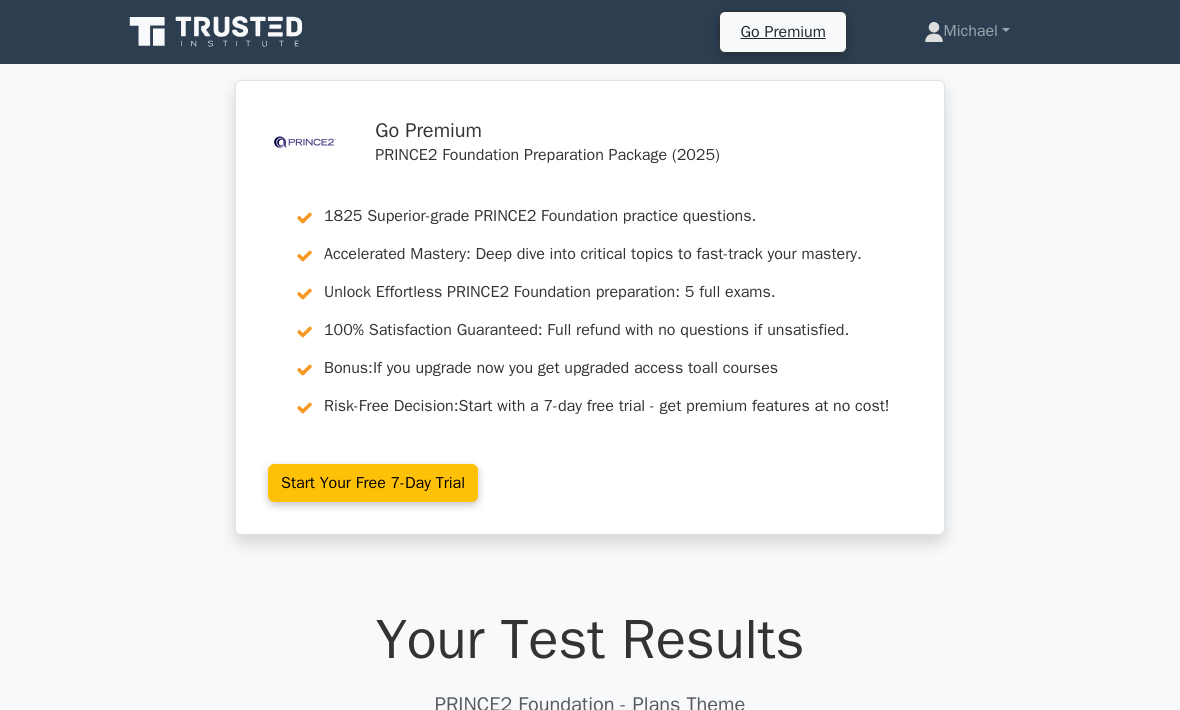 scroll, scrollTop: 0, scrollLeft: 0, axis: both 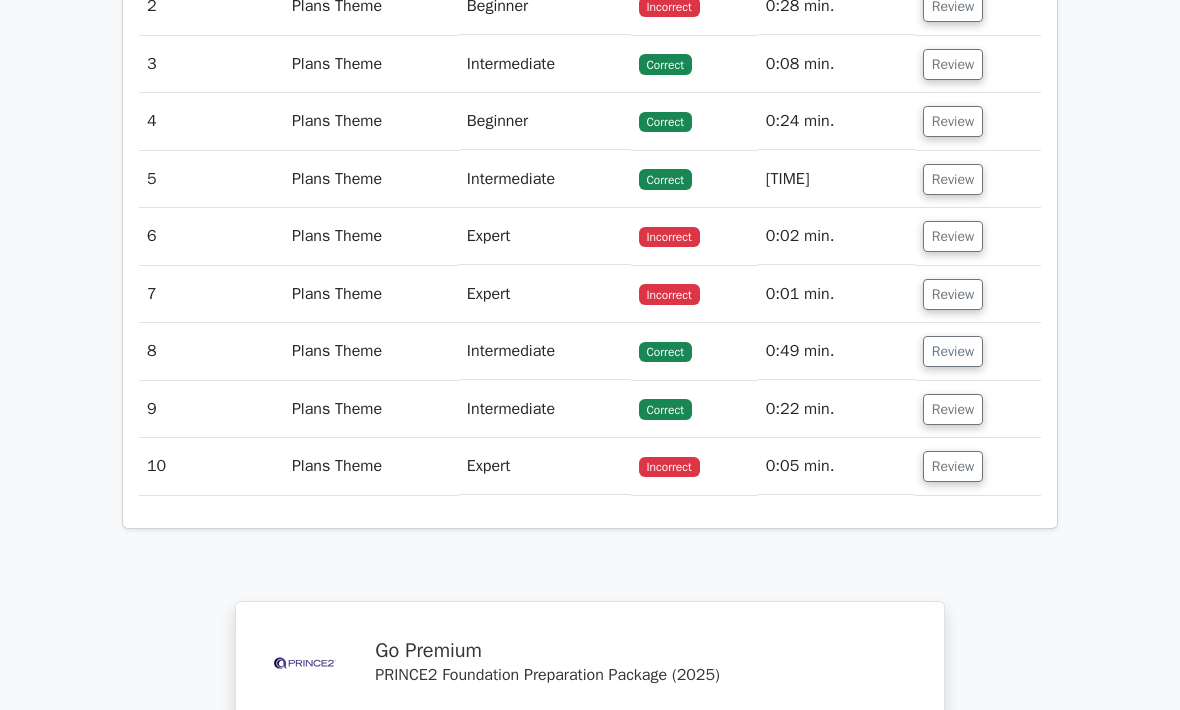 click on "Review" at bounding box center [953, 409] 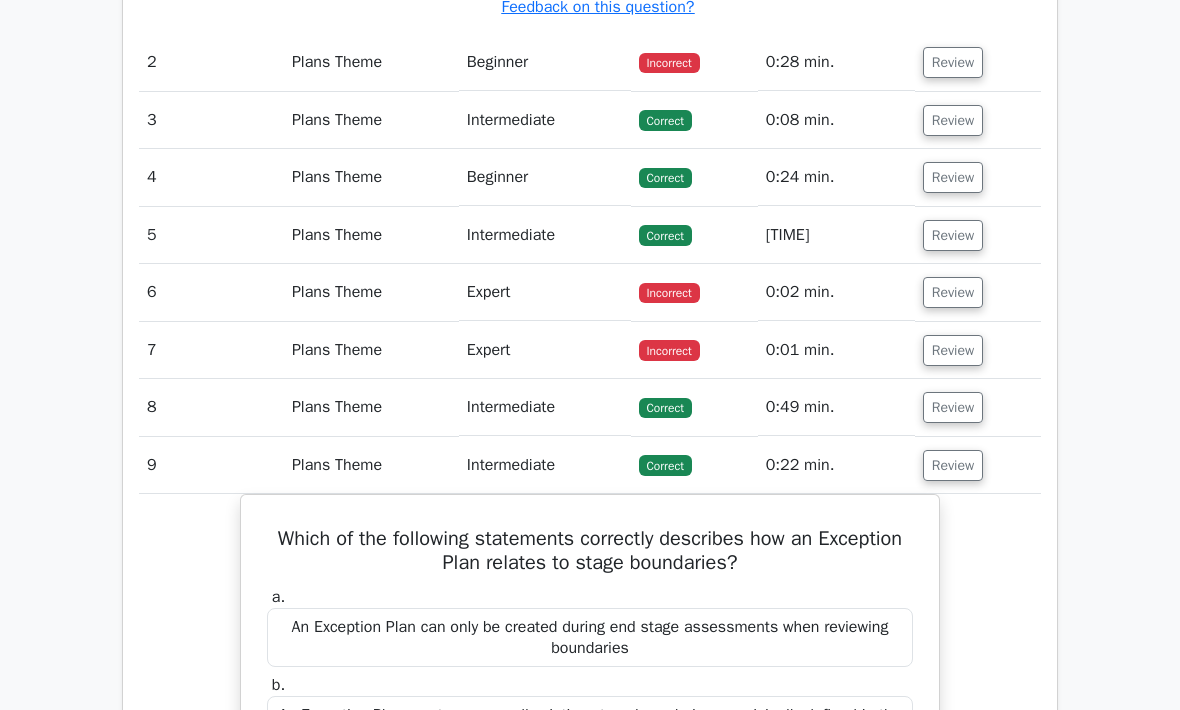 scroll, scrollTop: 2588, scrollLeft: 0, axis: vertical 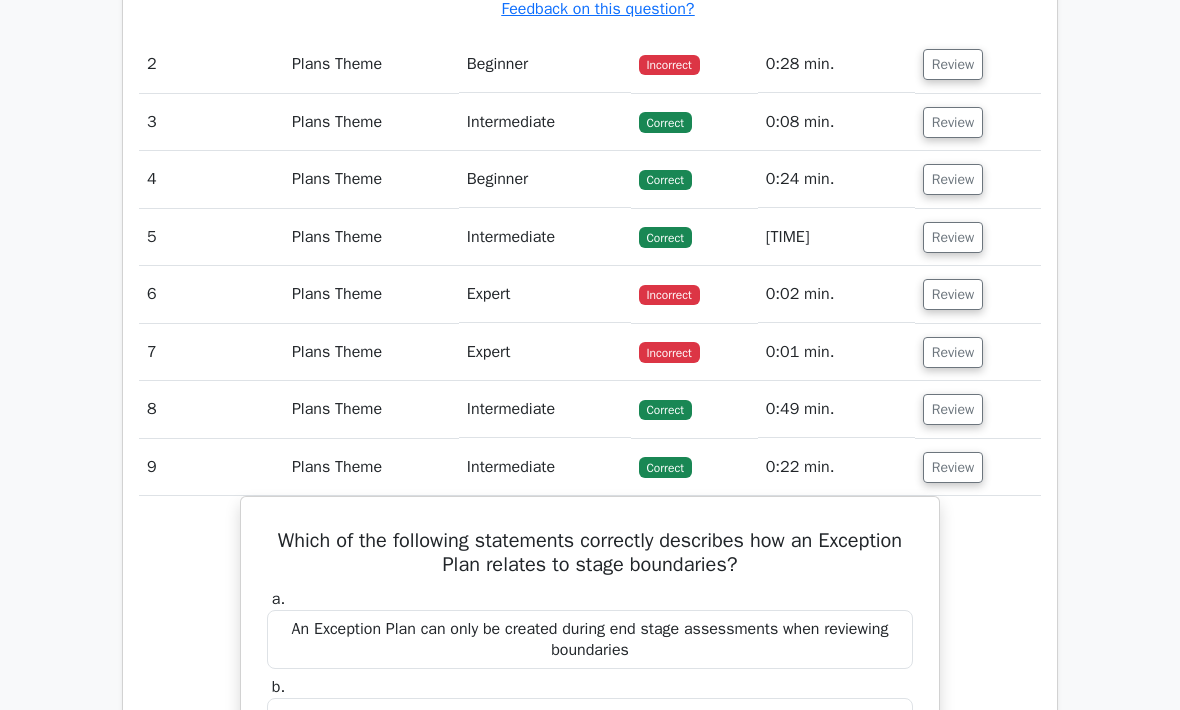 click on "Review" at bounding box center (953, 410) 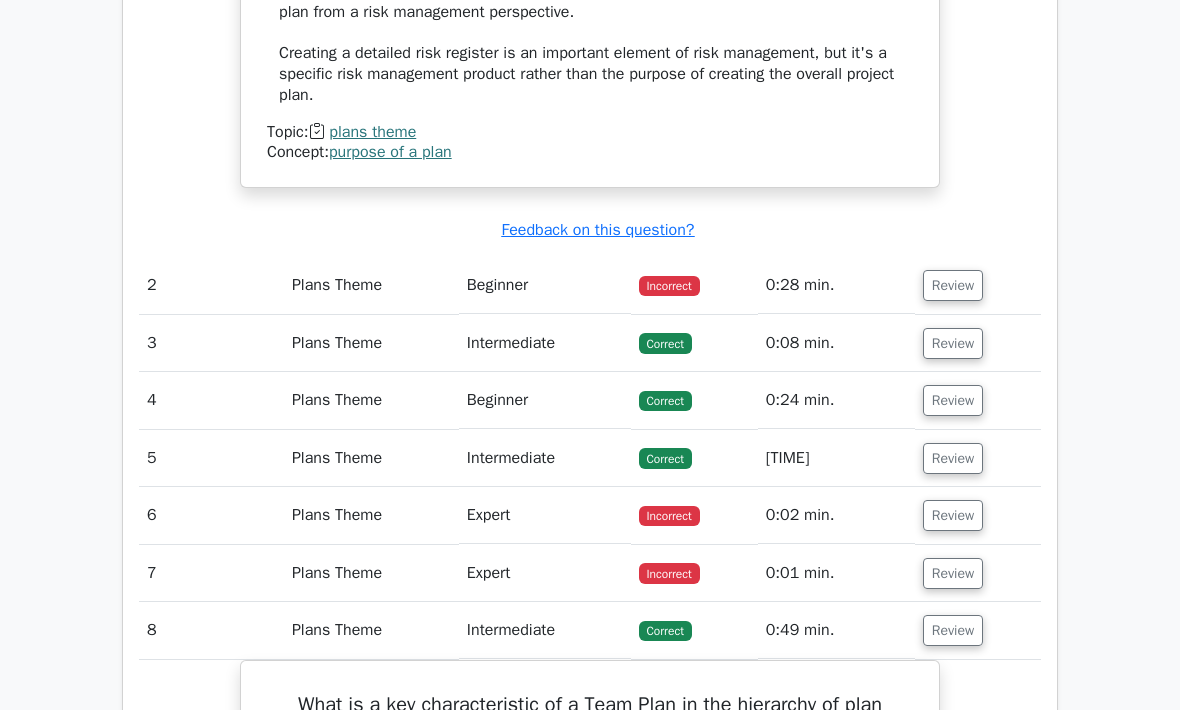 scroll, scrollTop: 2352, scrollLeft: 0, axis: vertical 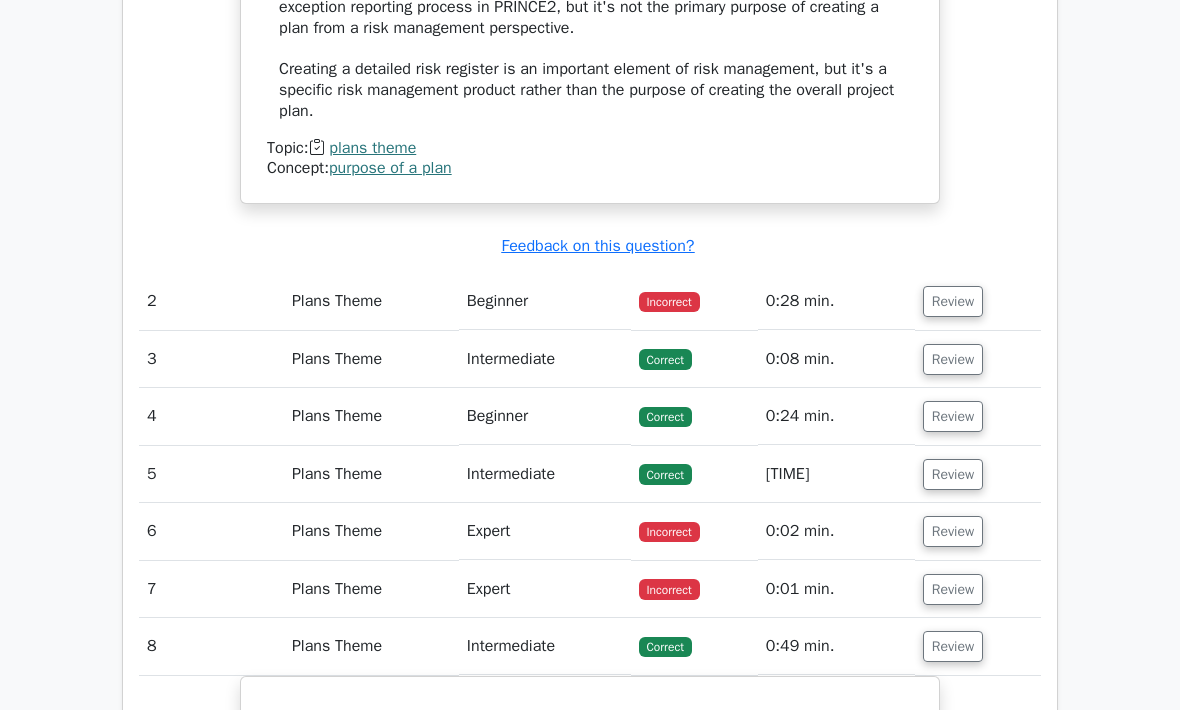 click on "Review" at bounding box center [953, 301] 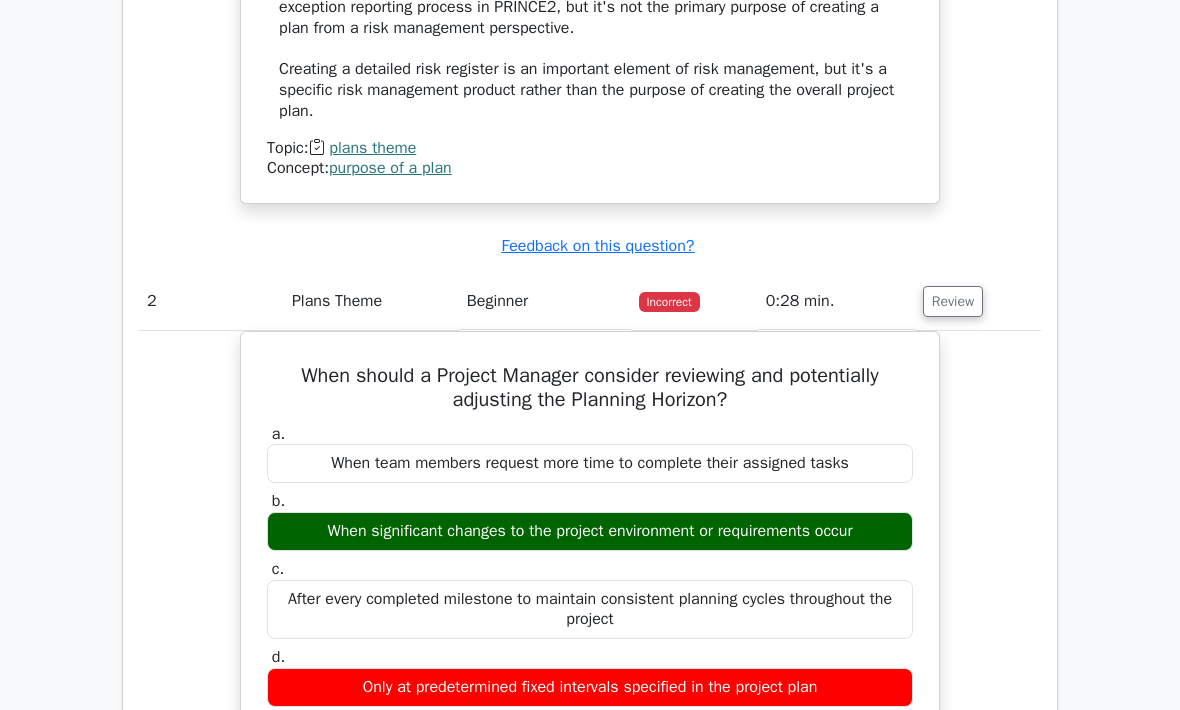 click on "Review" at bounding box center [953, 301] 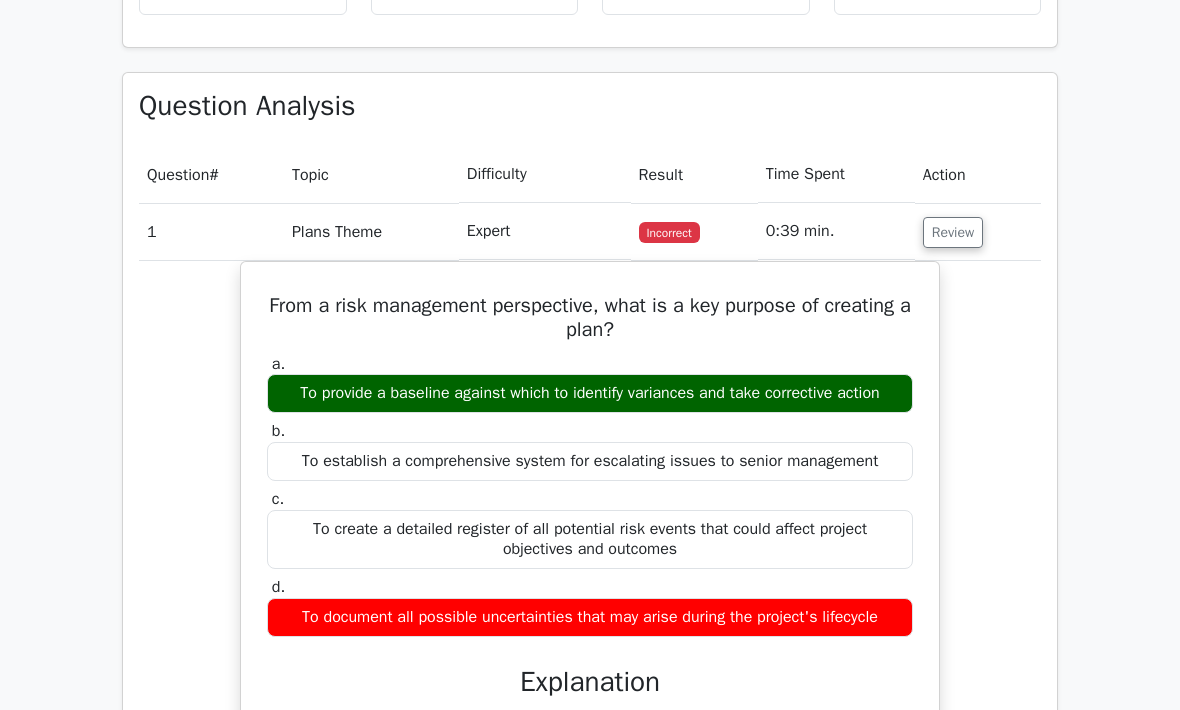 scroll, scrollTop: 1278, scrollLeft: 0, axis: vertical 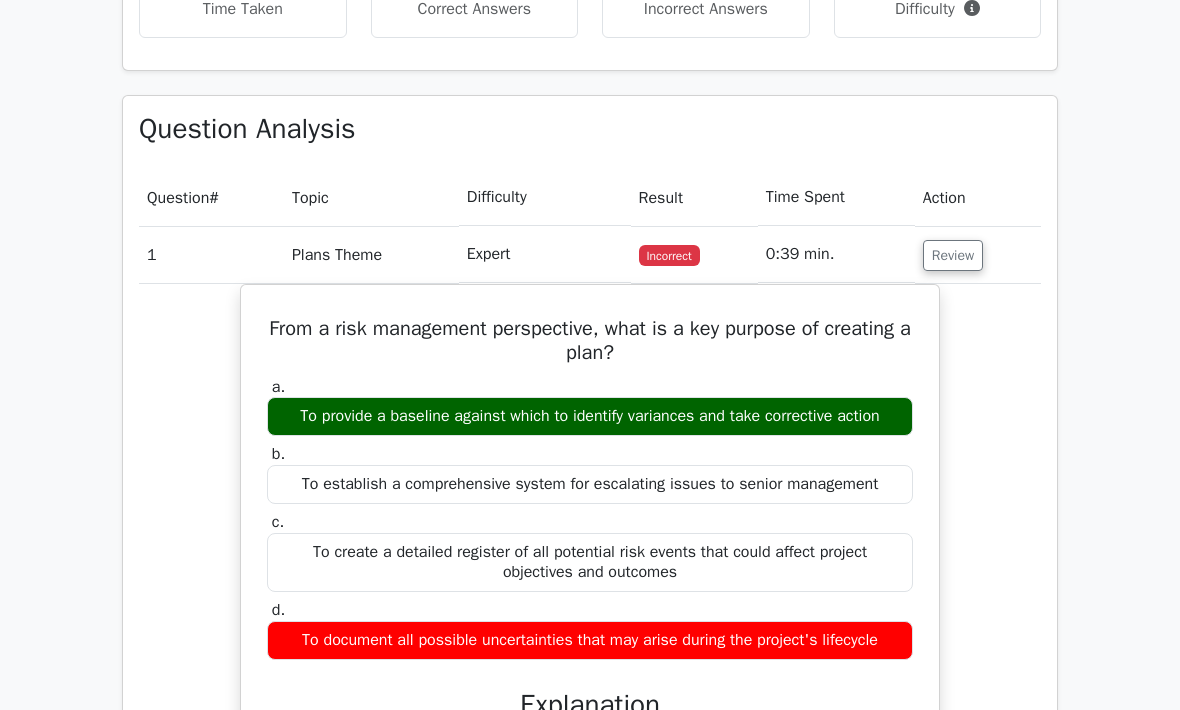 click on "Review" at bounding box center [953, 256] 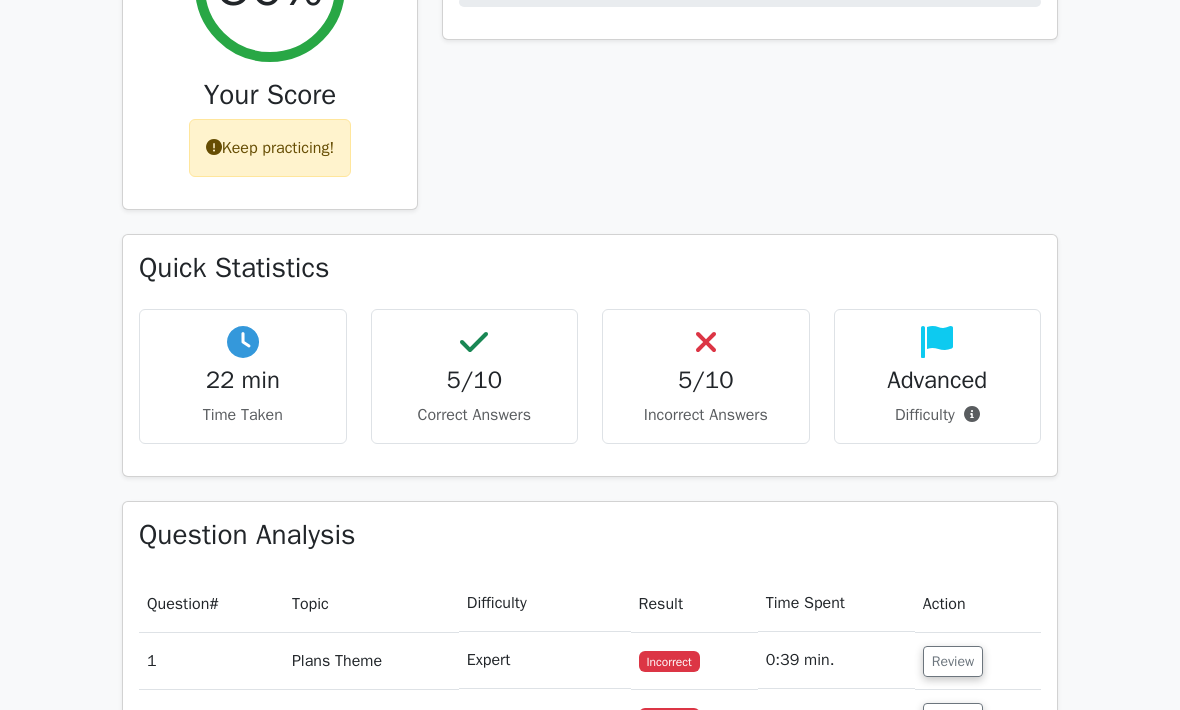 scroll, scrollTop: 833, scrollLeft: 0, axis: vertical 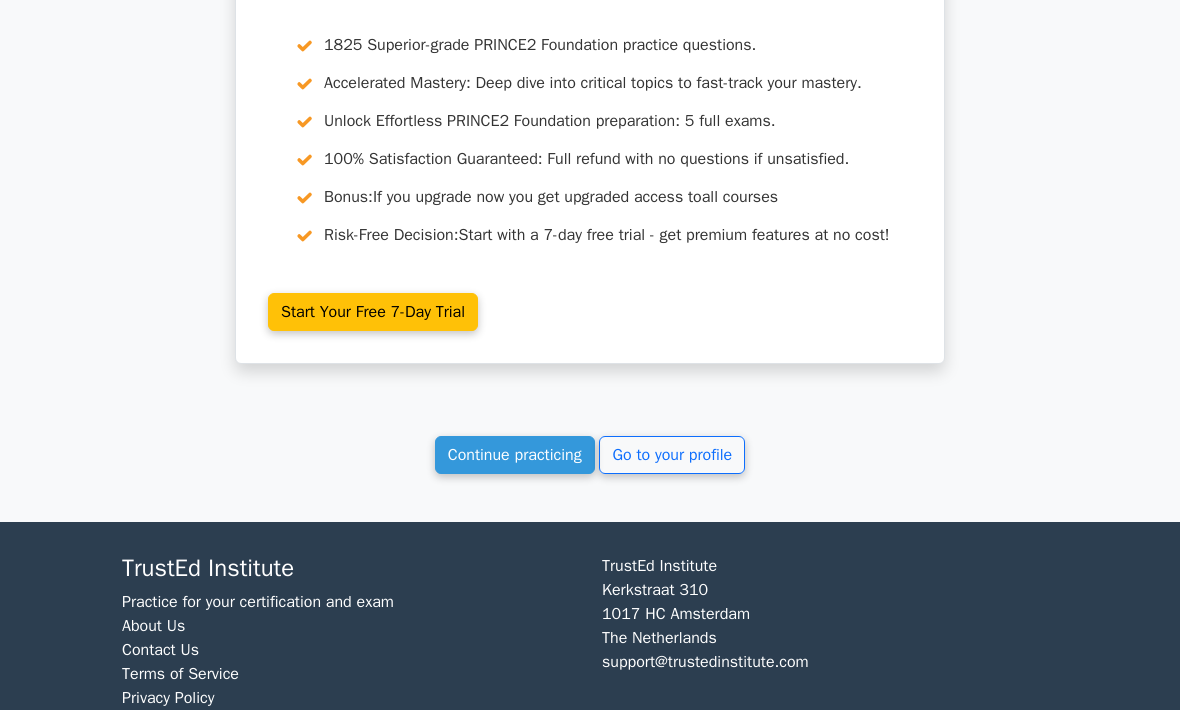 click on "Continue practicing" at bounding box center [515, 456] 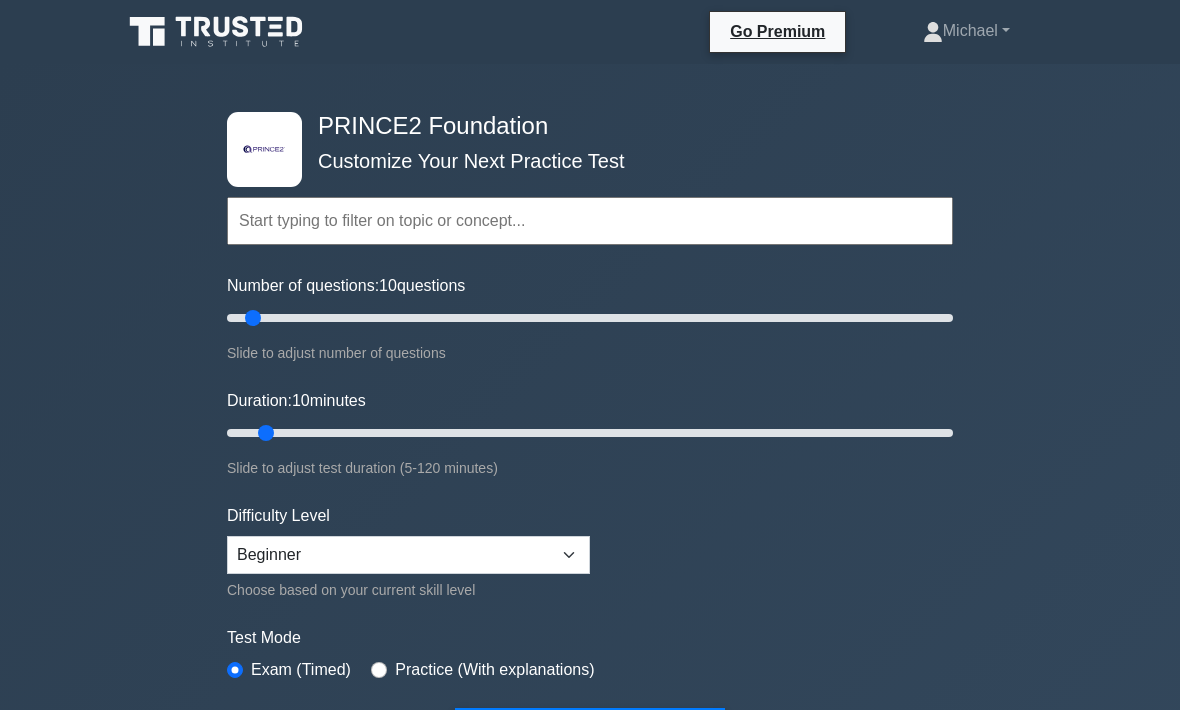 scroll, scrollTop: 0, scrollLeft: 0, axis: both 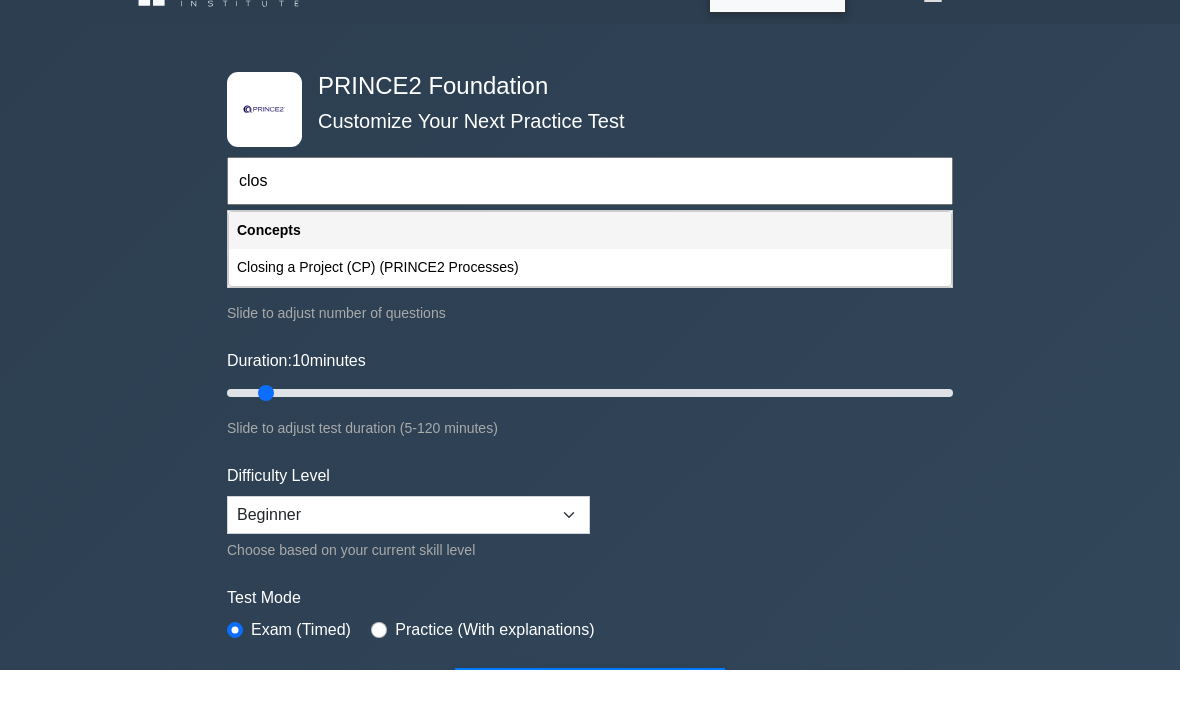 click on "Closing a Project (CP) (PRINCE2 Processes)" at bounding box center [590, 307] 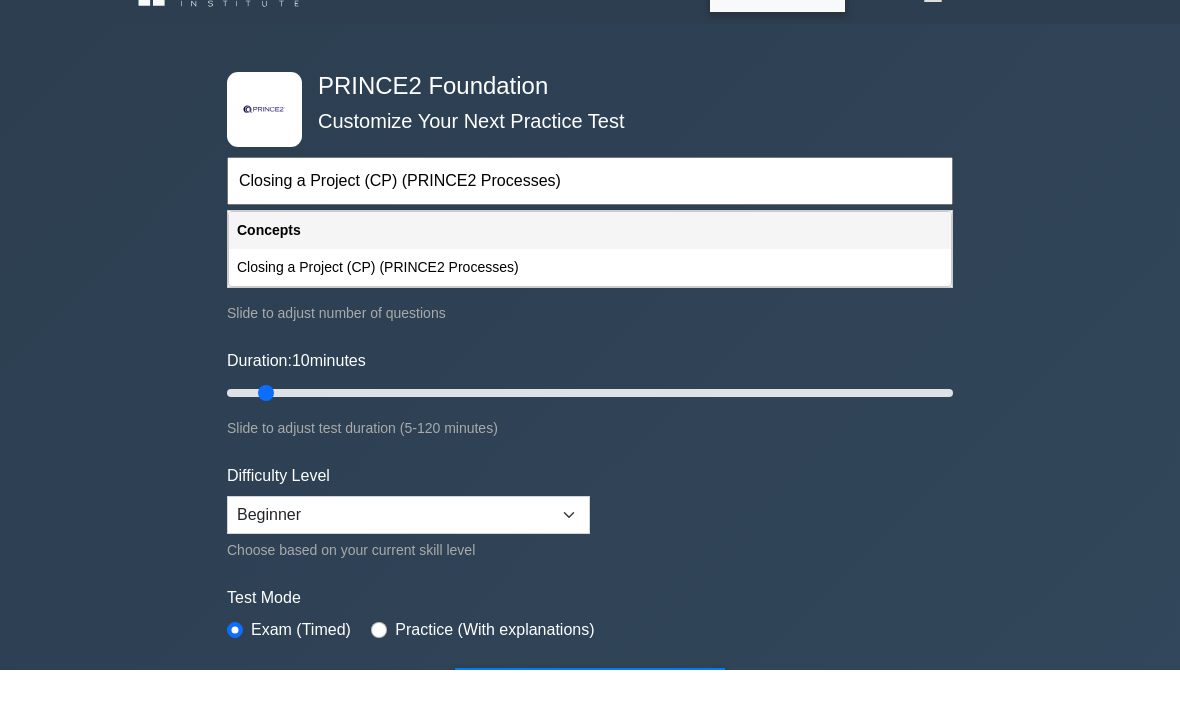scroll, scrollTop: 40, scrollLeft: 0, axis: vertical 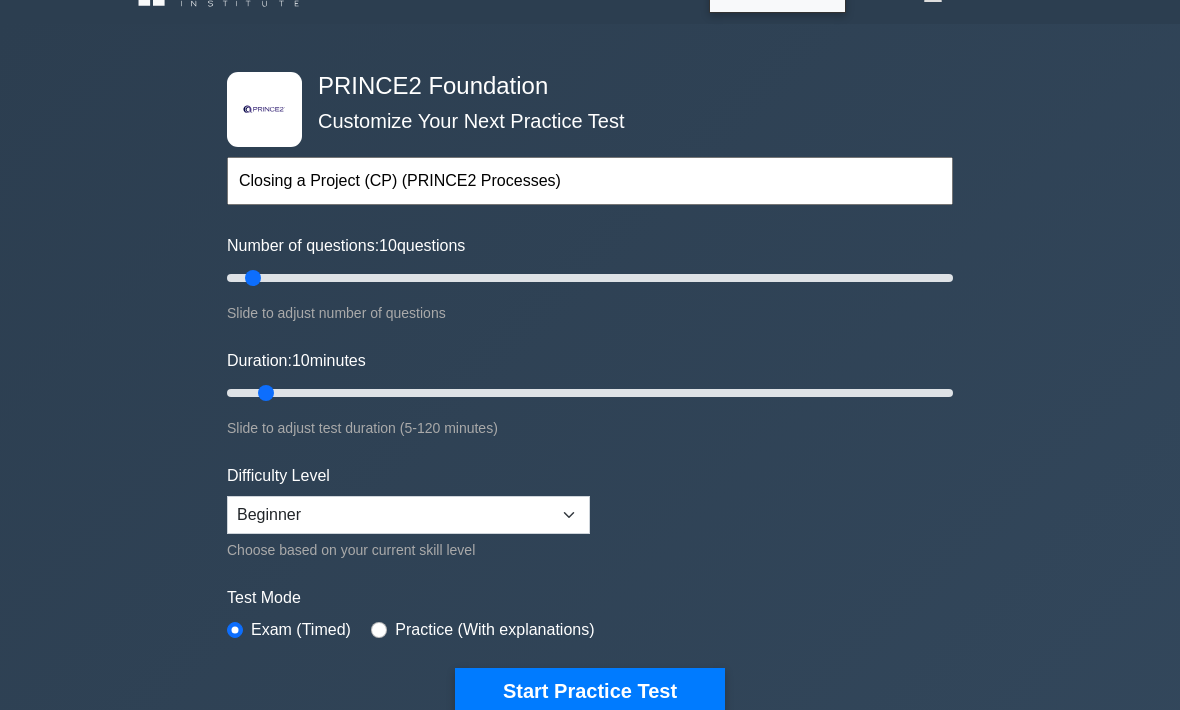 click on "Start Practice Test" at bounding box center (590, 691) 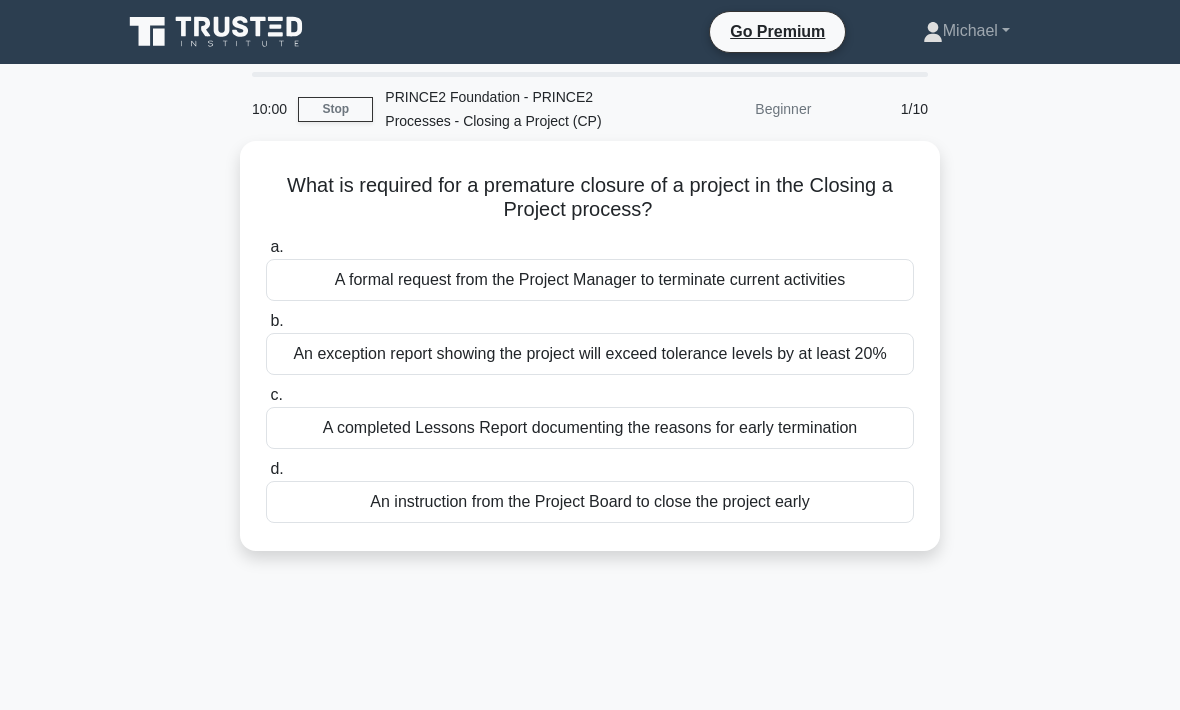 scroll, scrollTop: 0, scrollLeft: 0, axis: both 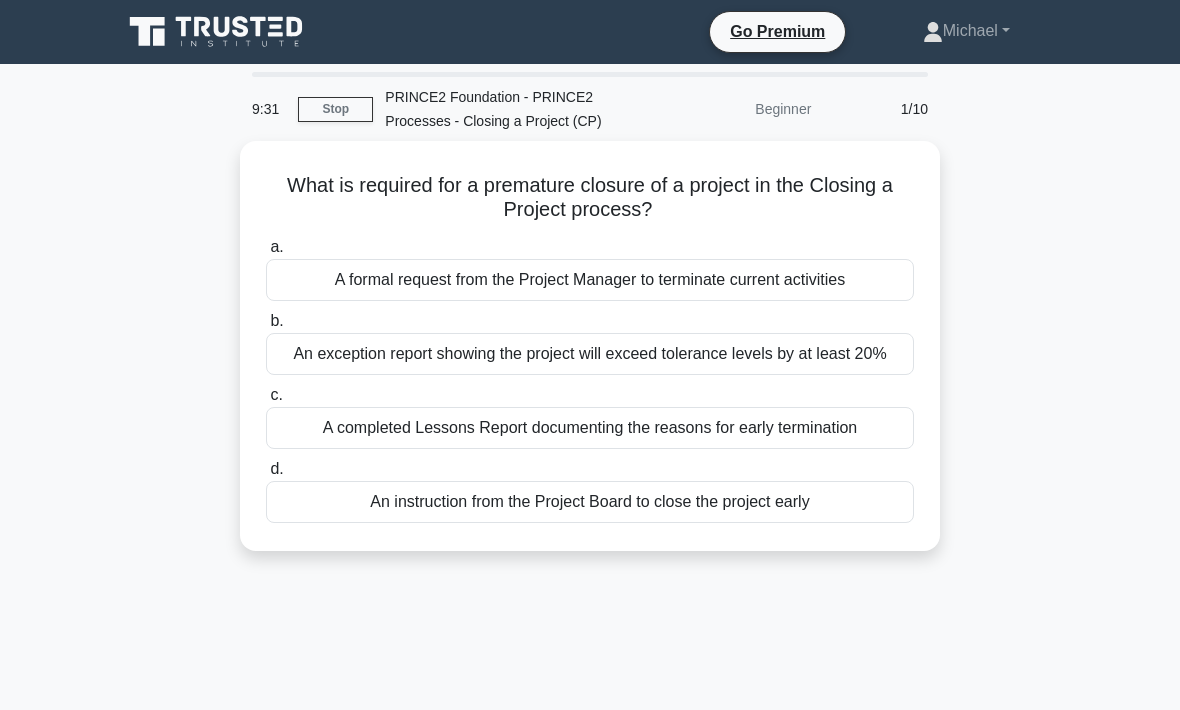 click on "An instruction from the Project Board to close the project early" at bounding box center [590, 502] 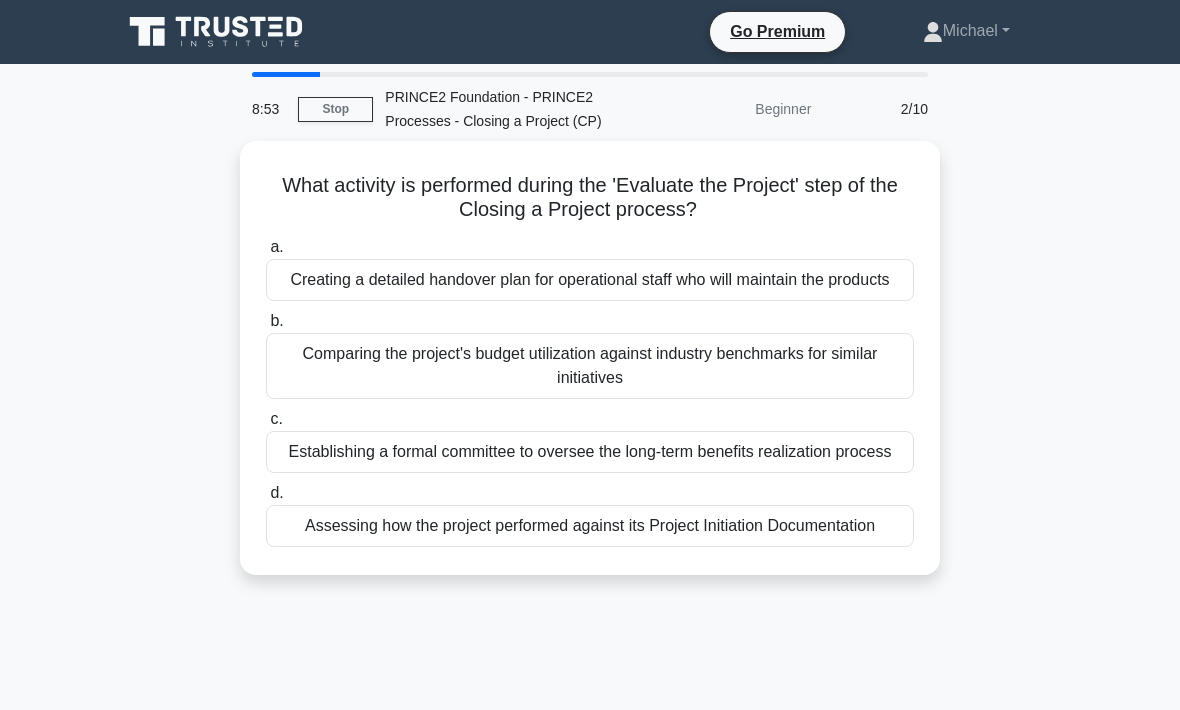 click on "Assessing how the project performed against its Project Initiation Documentation" at bounding box center (590, 526) 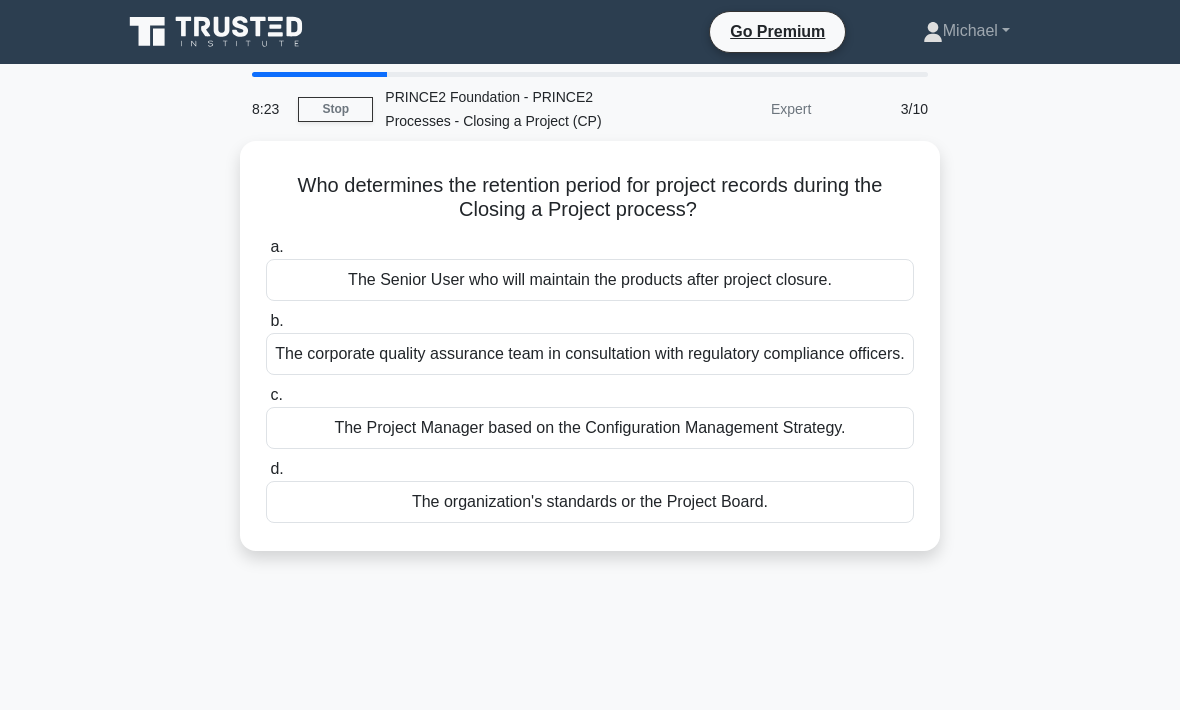 click on "The corporate quality assurance team in consultation with regulatory compliance officers." at bounding box center (590, 354) 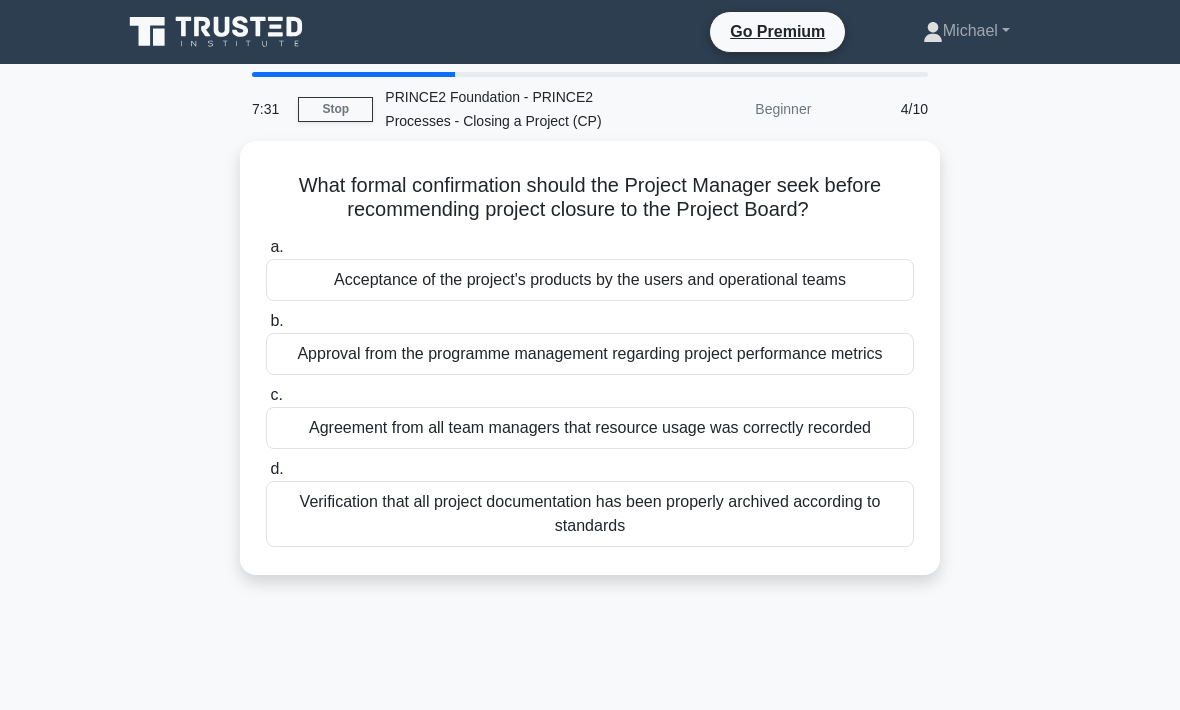 click on "Acceptance of the project's products by the users and operational teams" at bounding box center (590, 280) 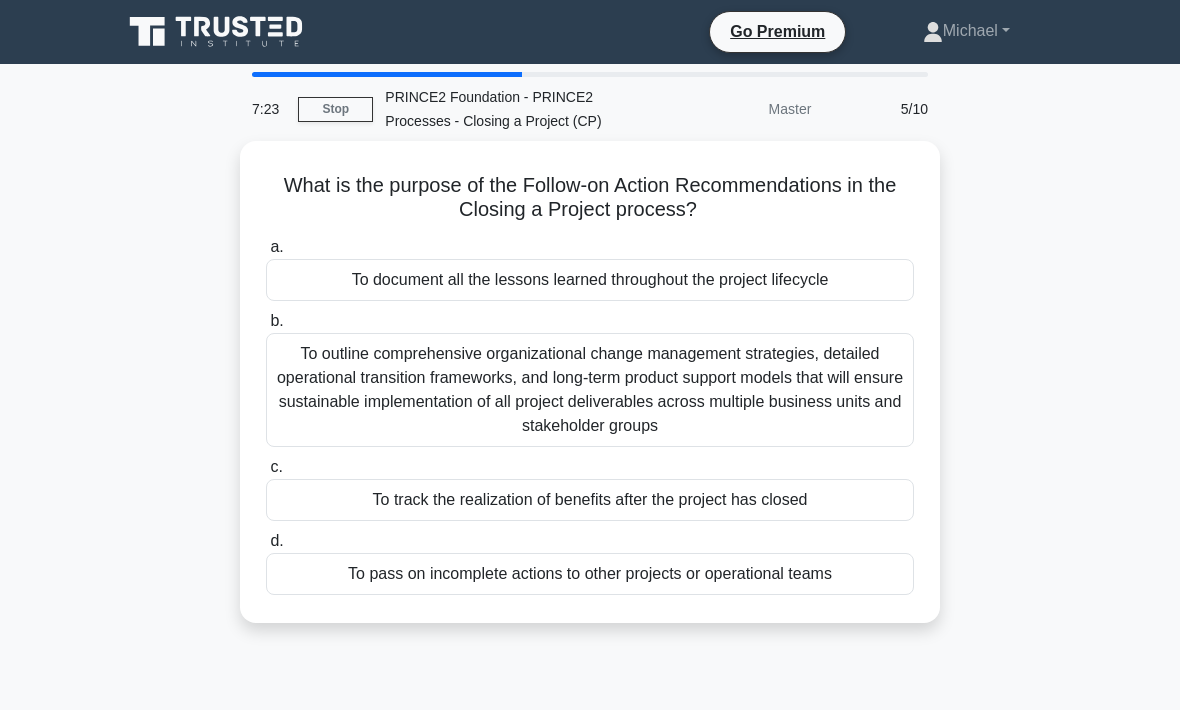 click on "To track the realization of benefits after the project has closed" at bounding box center [590, 500] 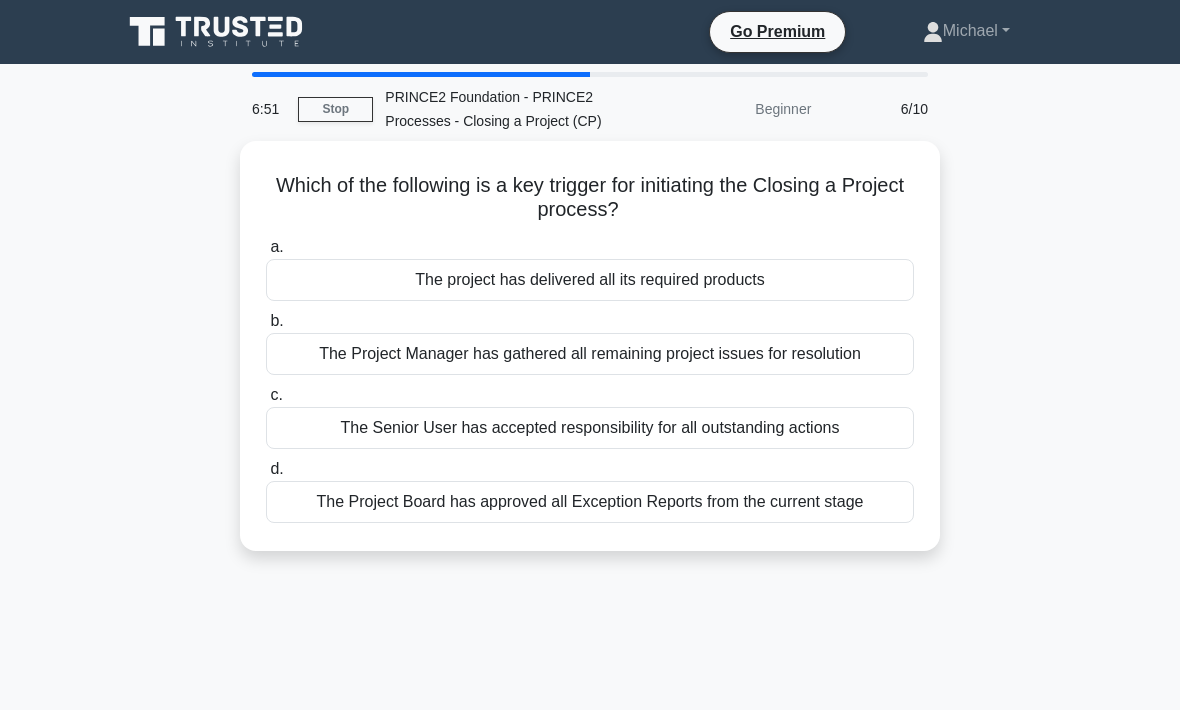 click on "The Senior User has accepted responsibility for all outstanding actions" at bounding box center [590, 428] 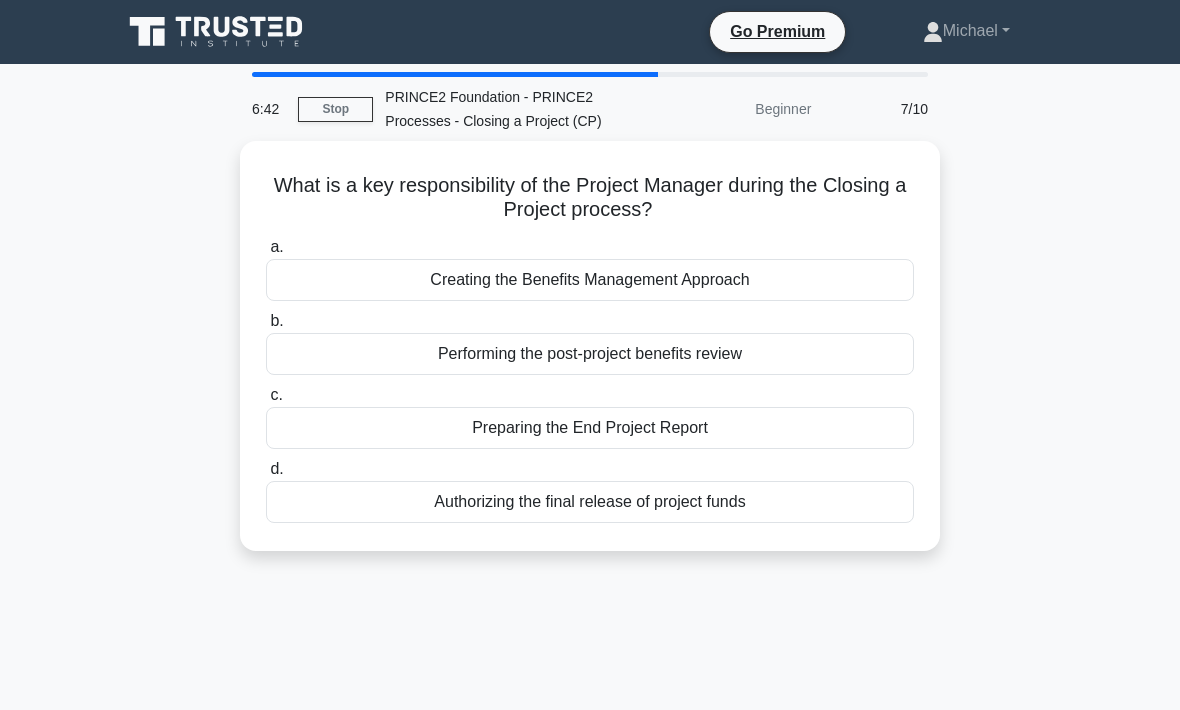 click on "Preparing the End Project Report" at bounding box center [590, 428] 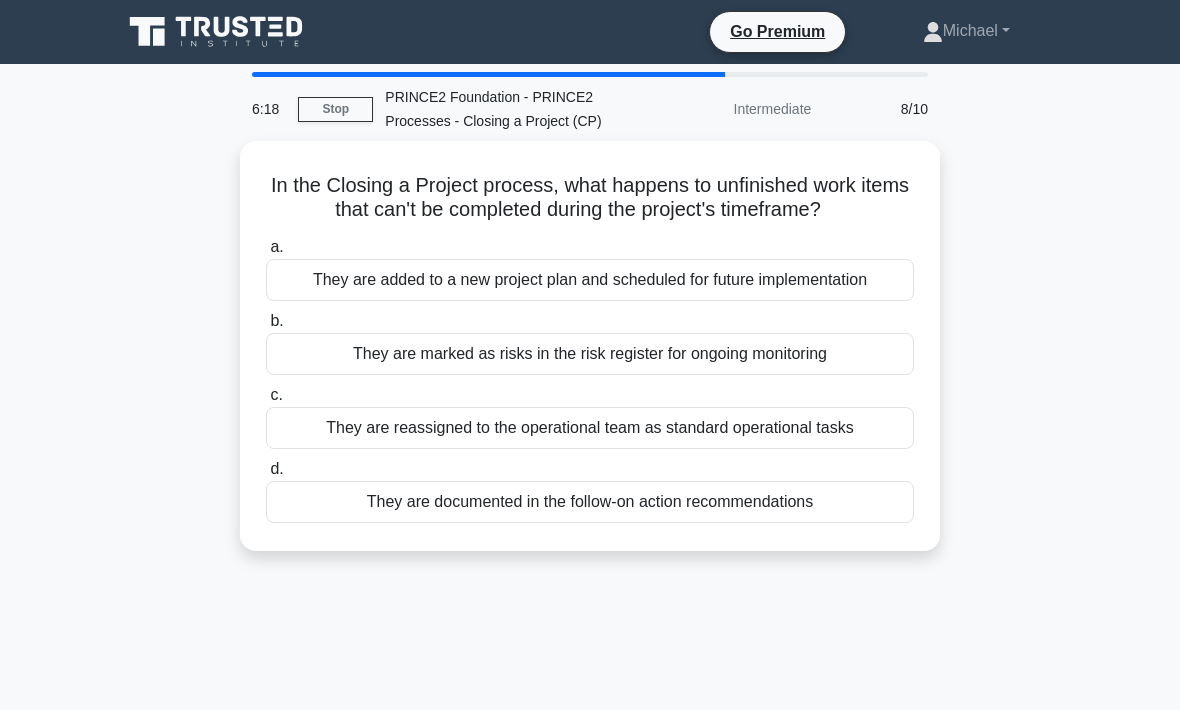 click on "They are marked as risks in the risk register for ongoing monitoring" at bounding box center (590, 354) 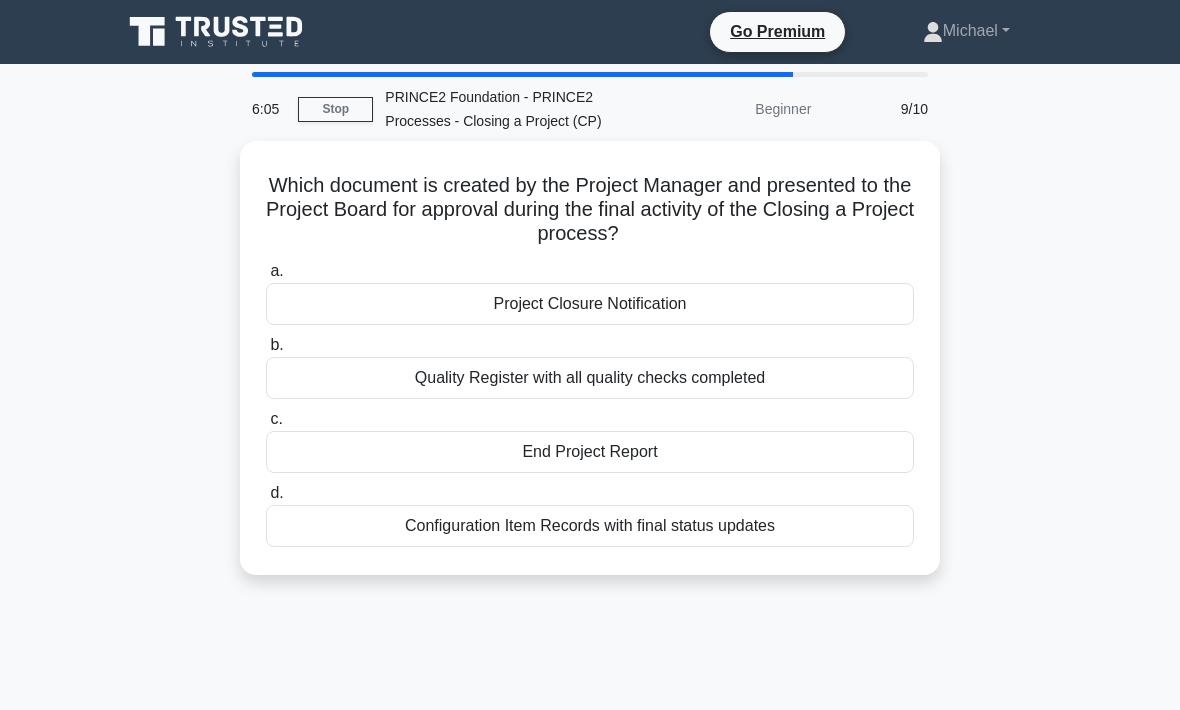 click on "End Project Report" at bounding box center (590, 452) 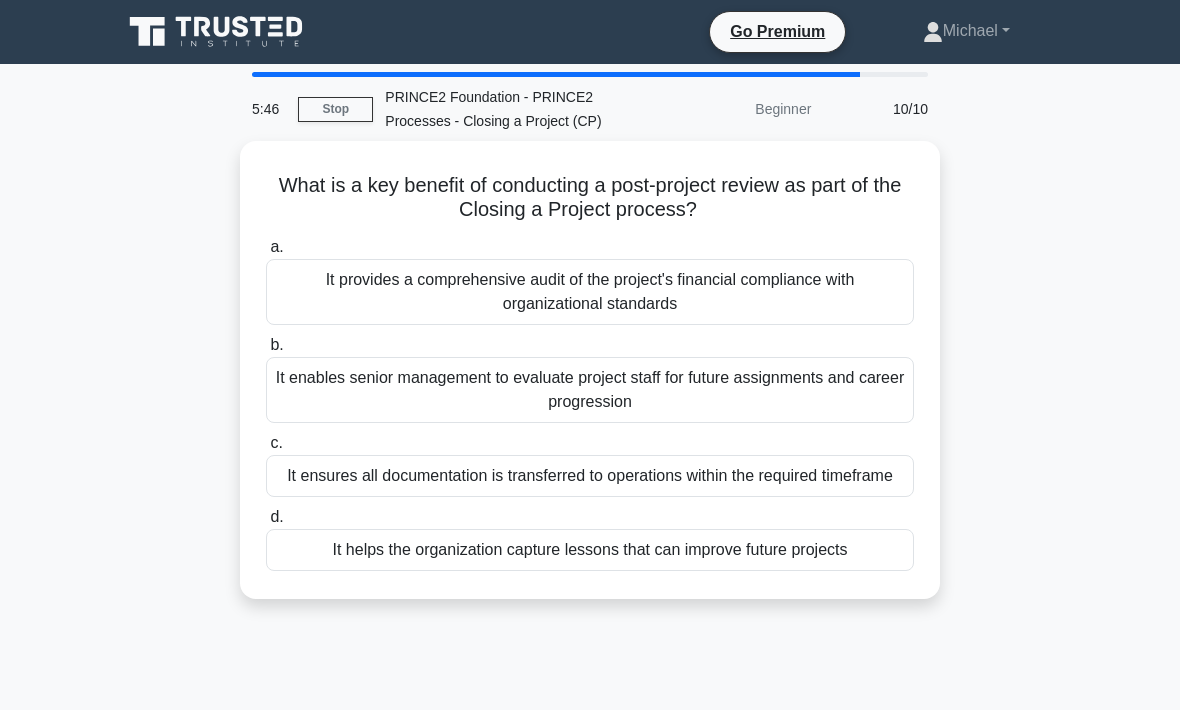 click on "It helps the organization capture lessons that can improve future projects" at bounding box center (590, 550) 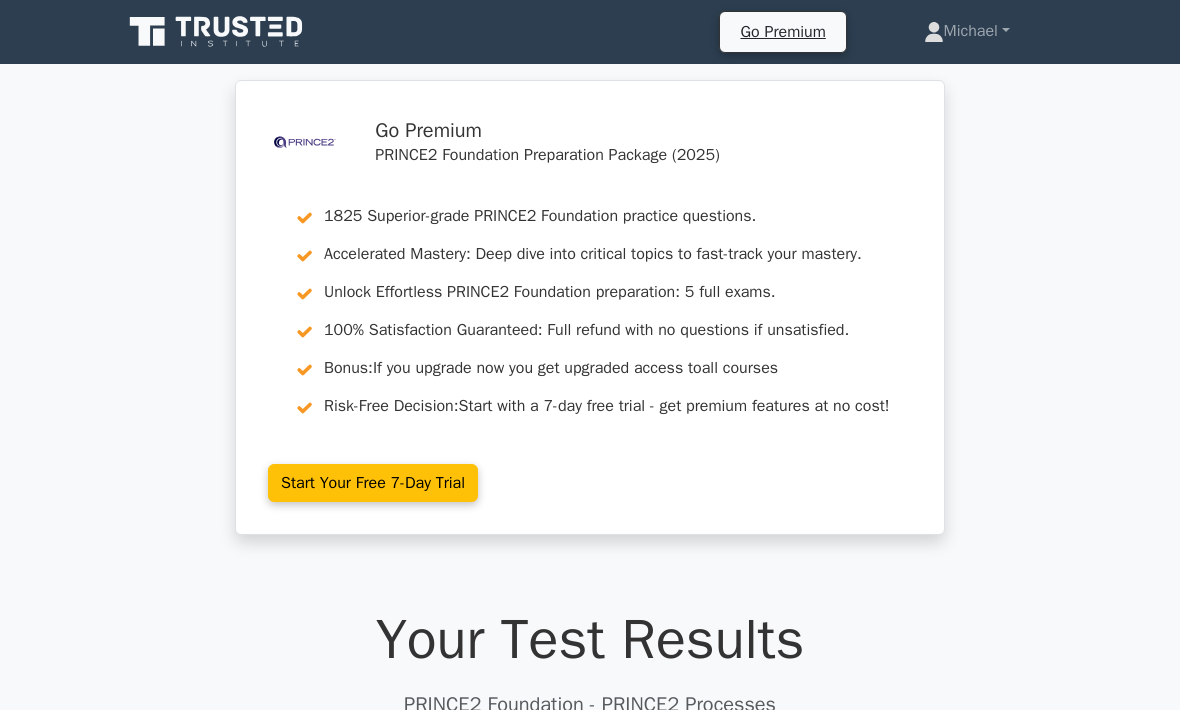 scroll, scrollTop: 0, scrollLeft: 0, axis: both 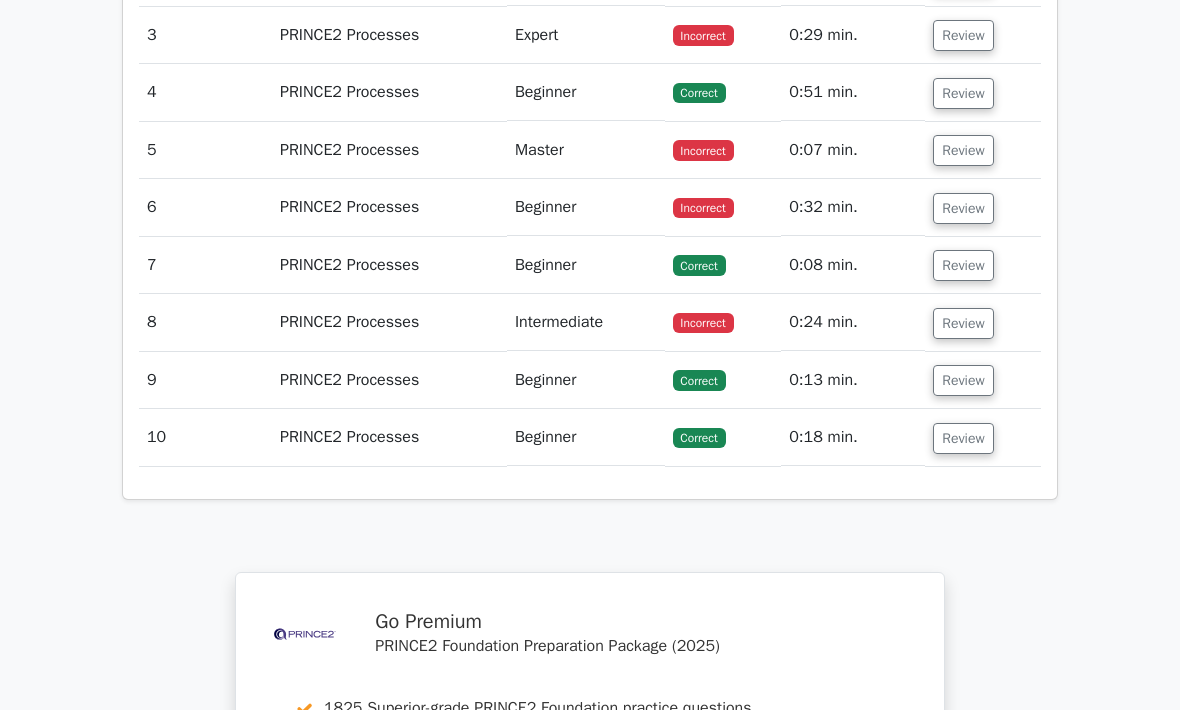 click on "Review" at bounding box center [963, 209] 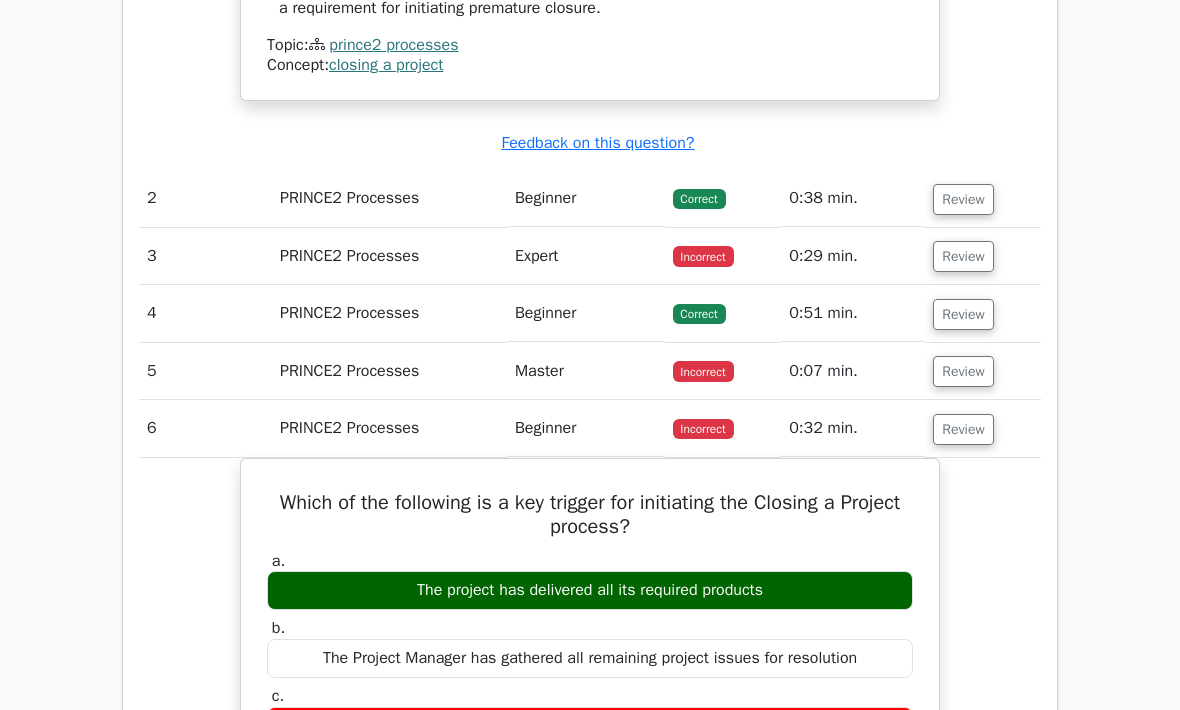 scroll, scrollTop: 2242, scrollLeft: 0, axis: vertical 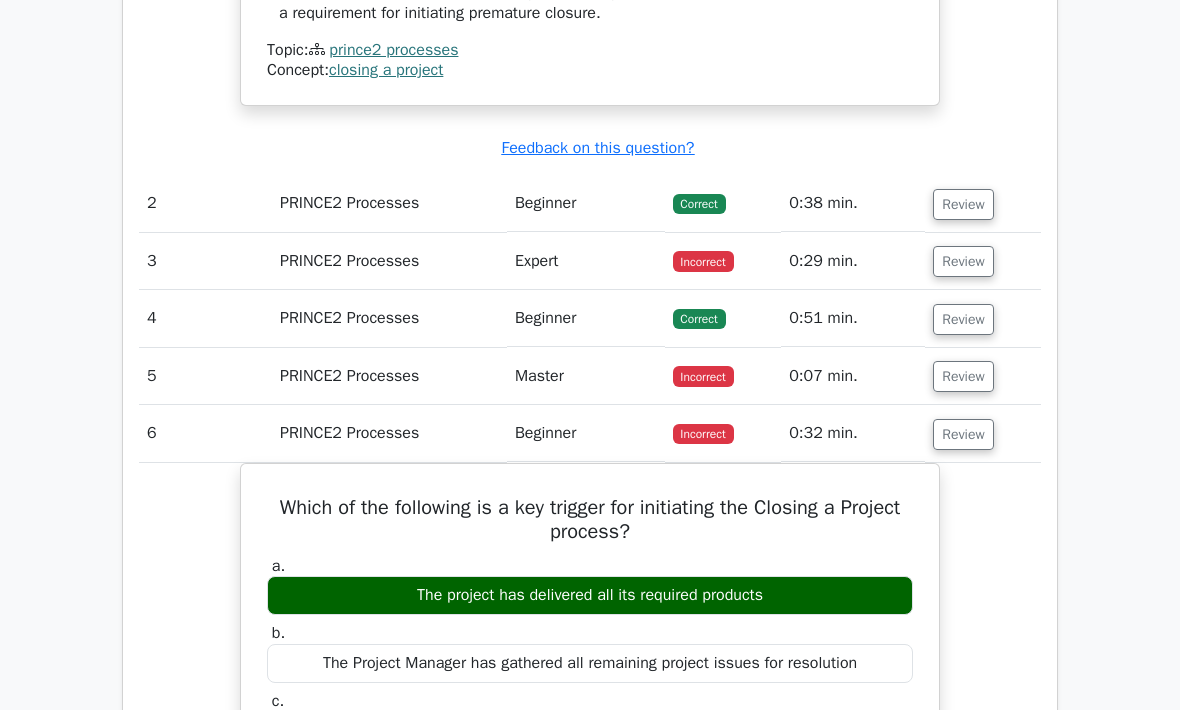 click on "Review" at bounding box center [963, 261] 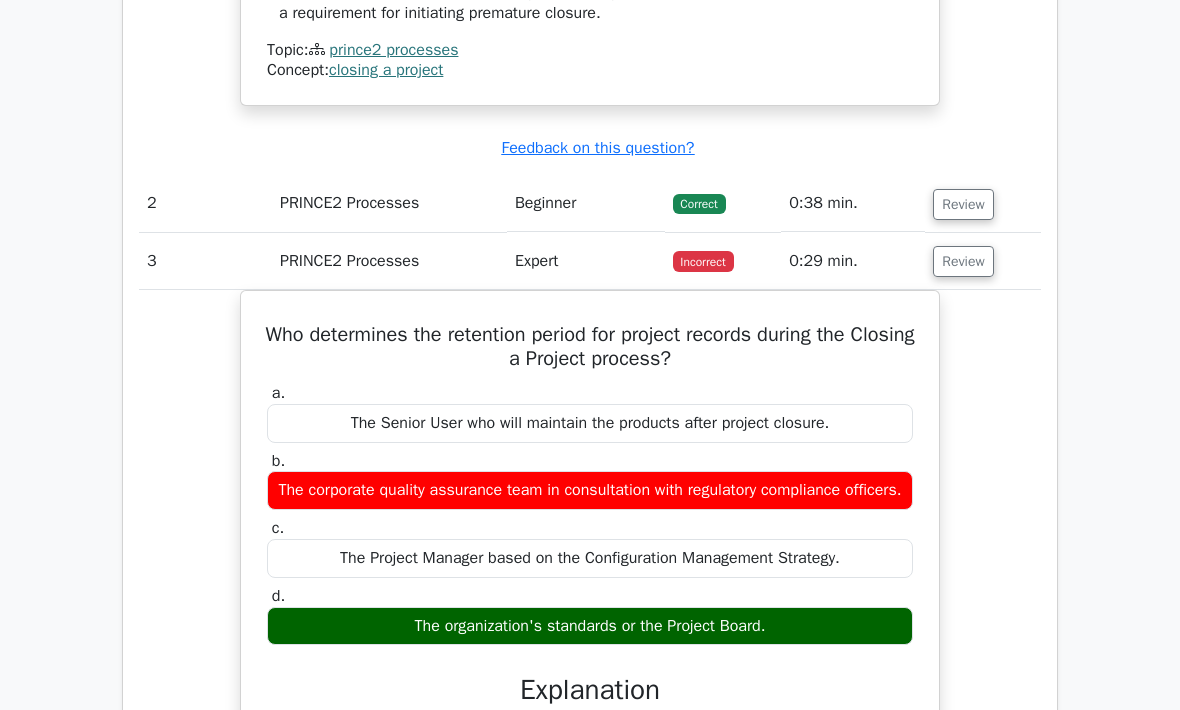 click on "Review" at bounding box center [963, 261] 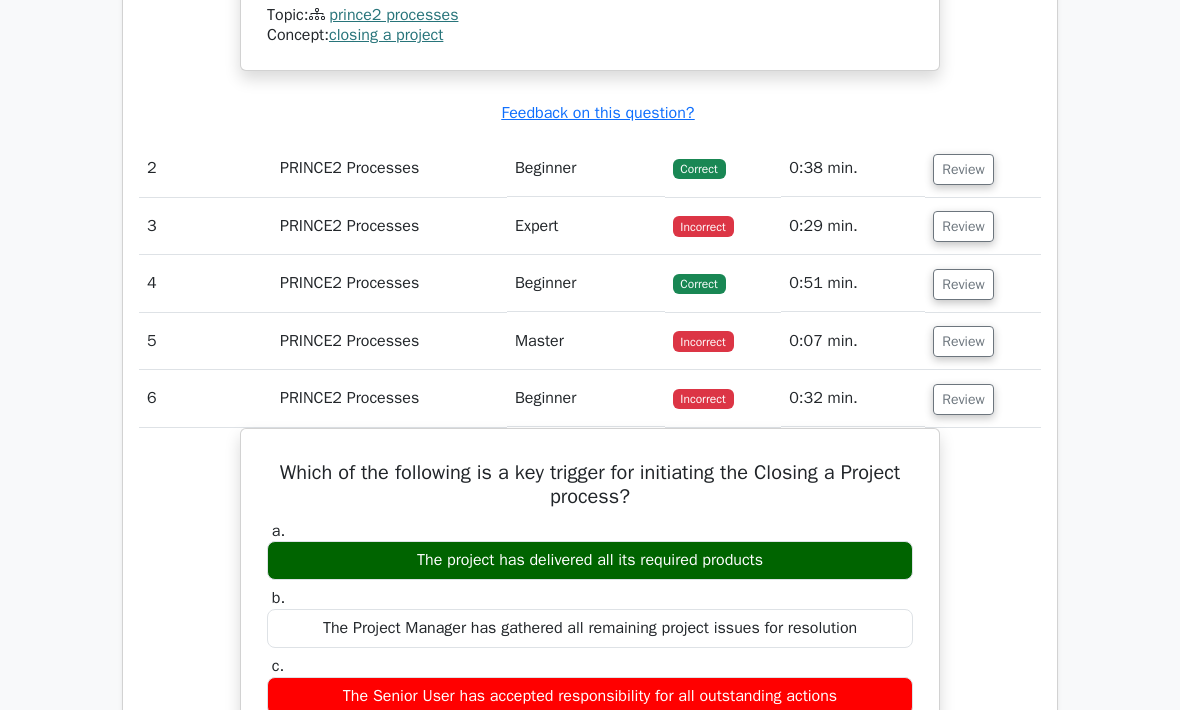 scroll, scrollTop: 2277, scrollLeft: 0, axis: vertical 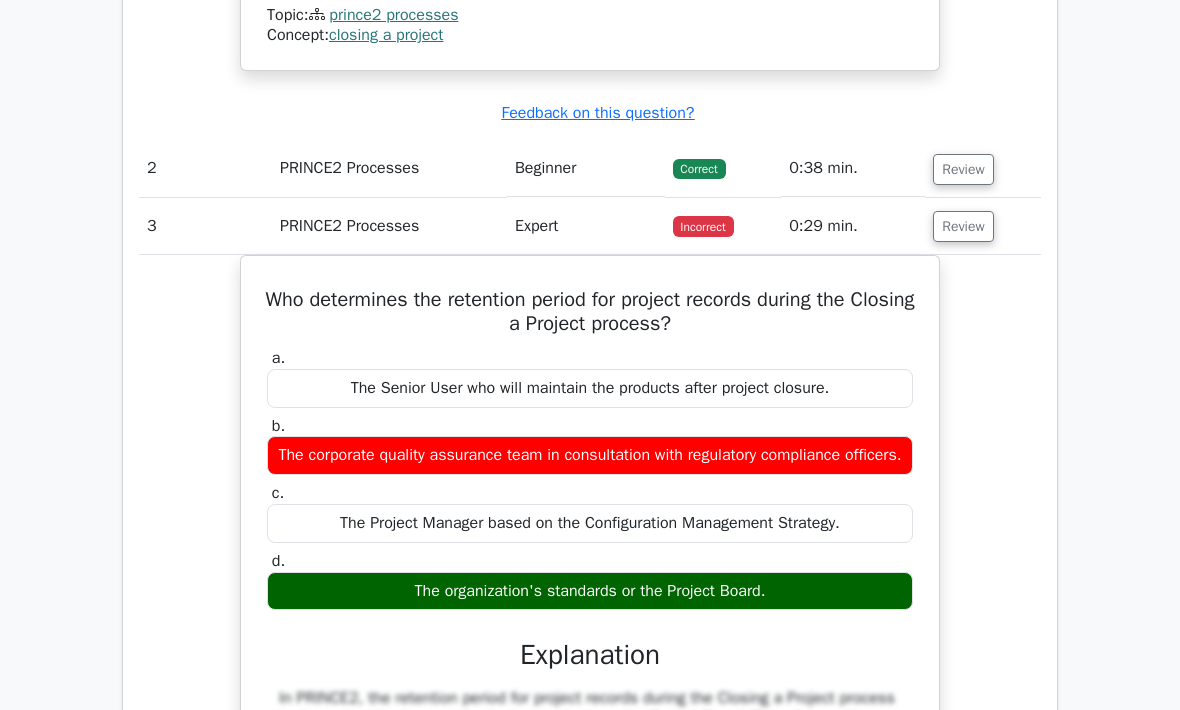 click on "Review" at bounding box center (963, 226) 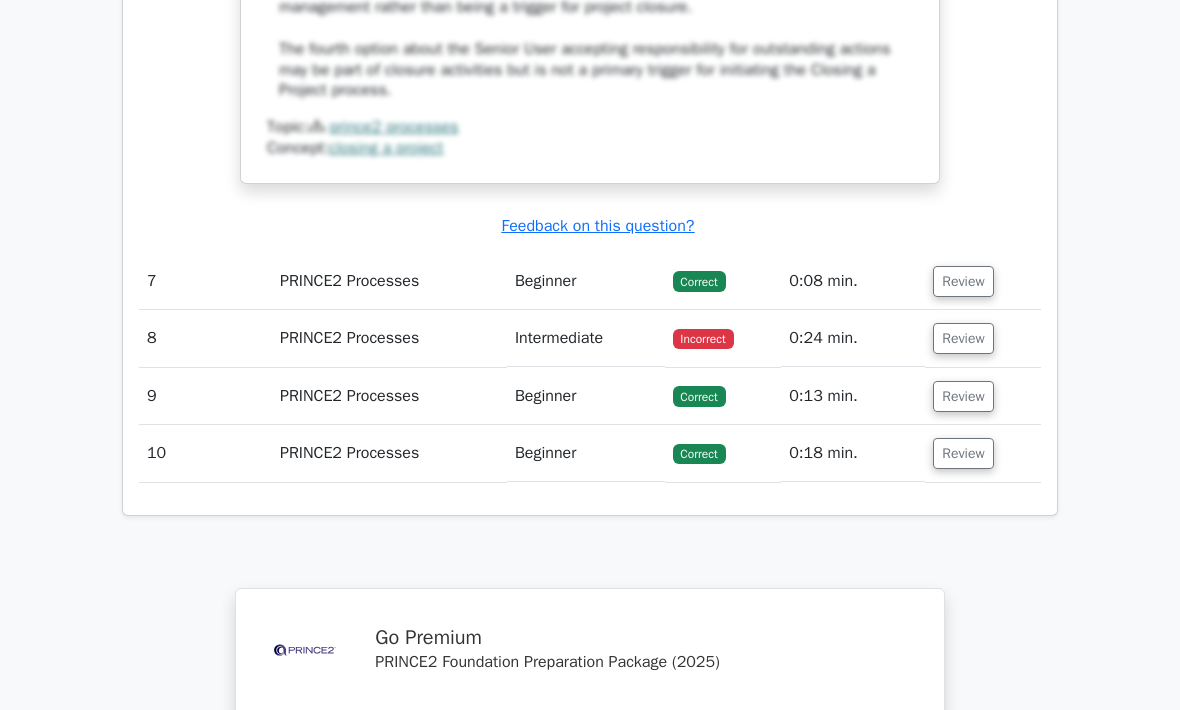 scroll, scrollTop: 3369, scrollLeft: 0, axis: vertical 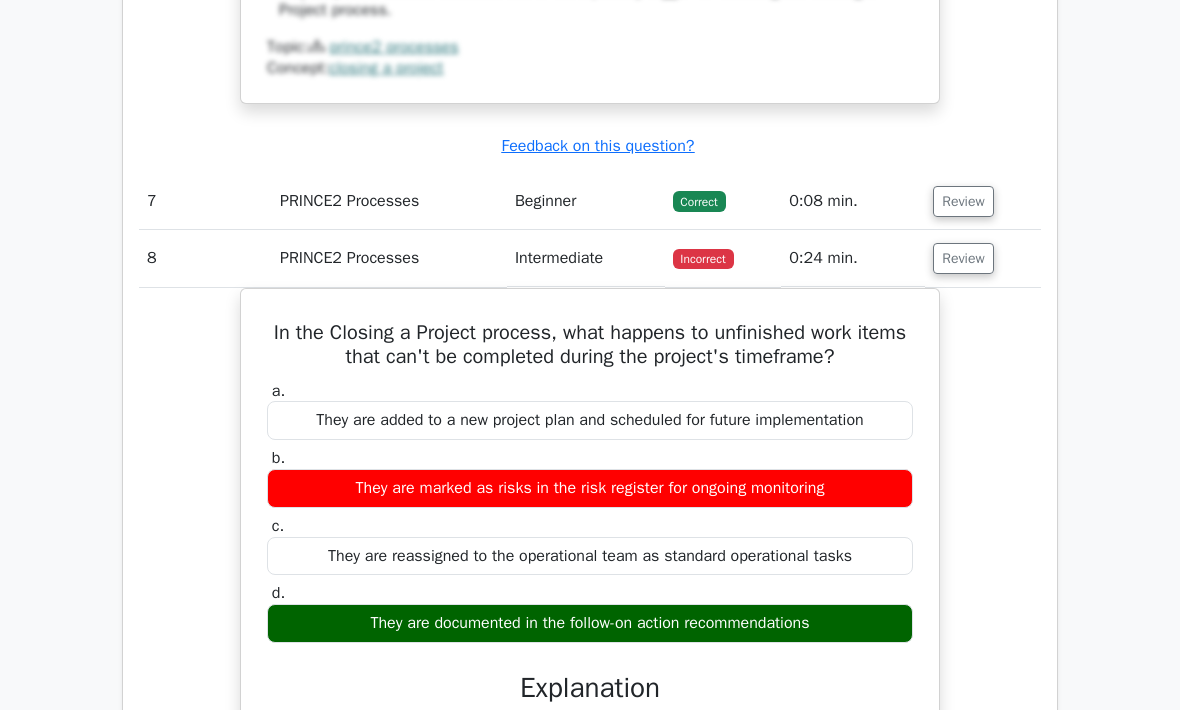 click on "Review" at bounding box center (963, 259) 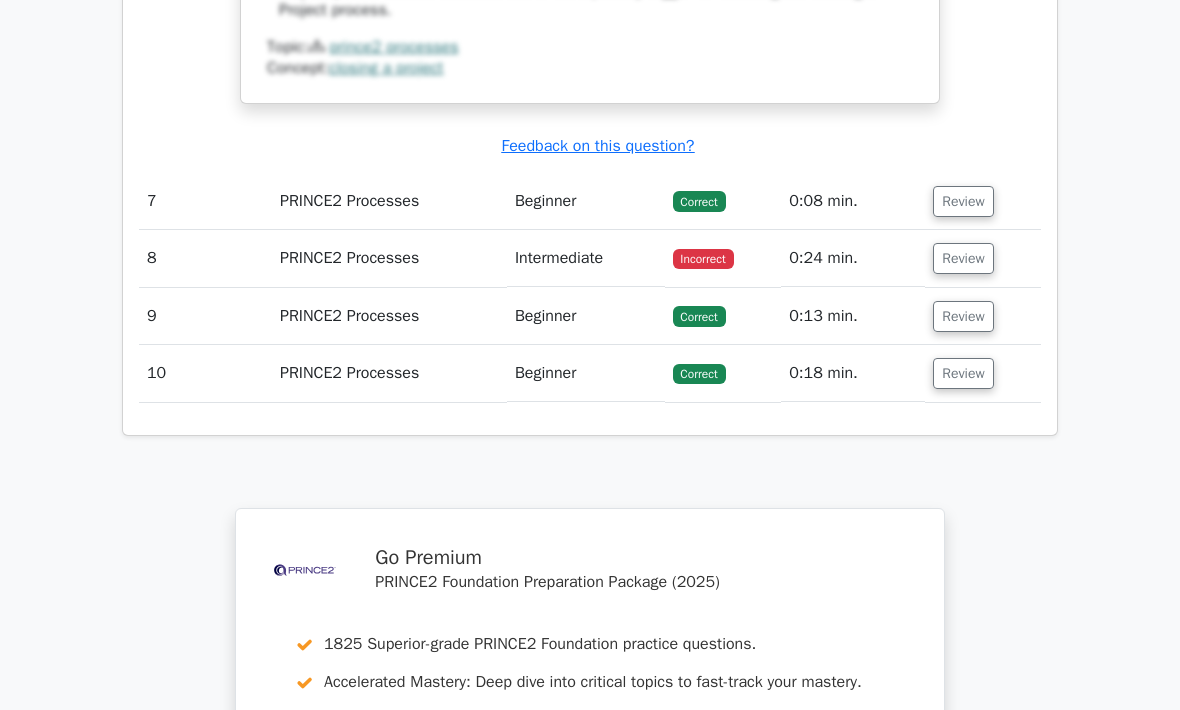 click on ".st0{fill-rule:evenodd;clip-rule:evenodd;fill:#000041;} .st1{fill-rule:evenodd;clip-rule:evenodd;fill:#4A3B83;} .st2{fill-rule:evenodd;clip-rule:evenodd;fill:#A89DC3;} .st3{fill:#4A3B83;}
Go Premium
PRINCE2 Foundation Preparation Package (2025)
1825 Superior-grade  PRINCE2 Foundation practice questions.
Accelerated Mastery: Deep dive into critical topics to fast-track your mastery.
Unlock Effortless PRINCE2 Foundation preparation: 5 full exams.
#" at bounding box center (590, -1133) 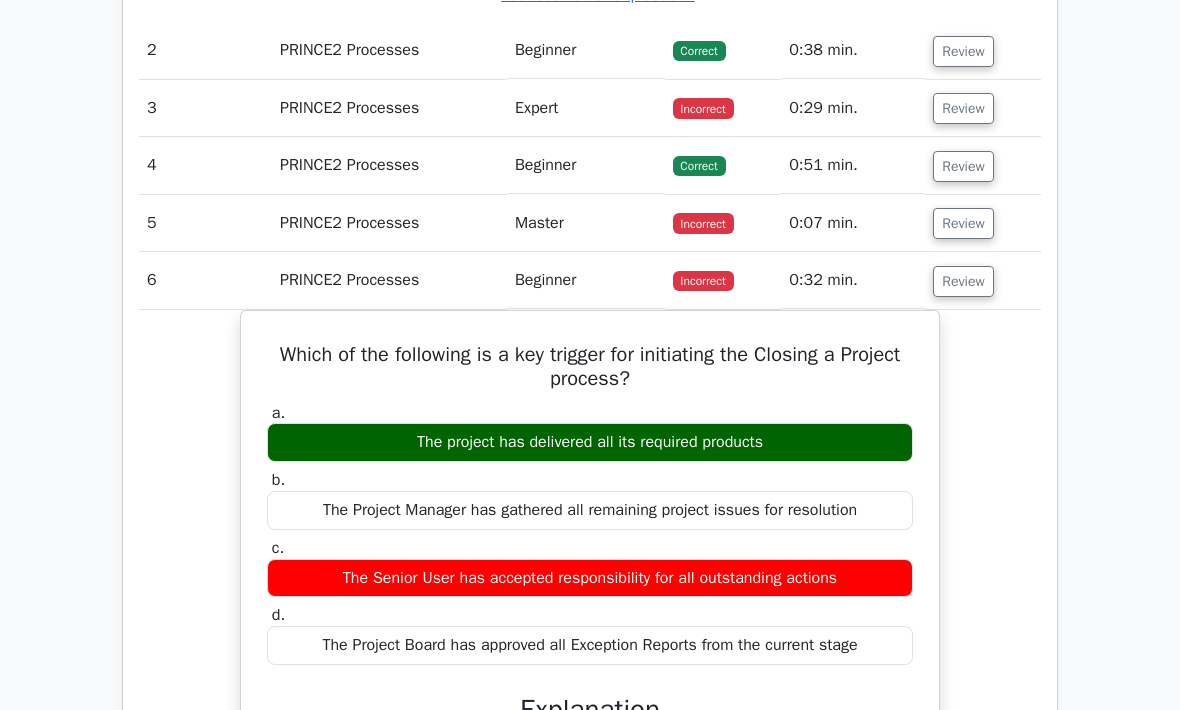 scroll, scrollTop: 2317, scrollLeft: 0, axis: vertical 